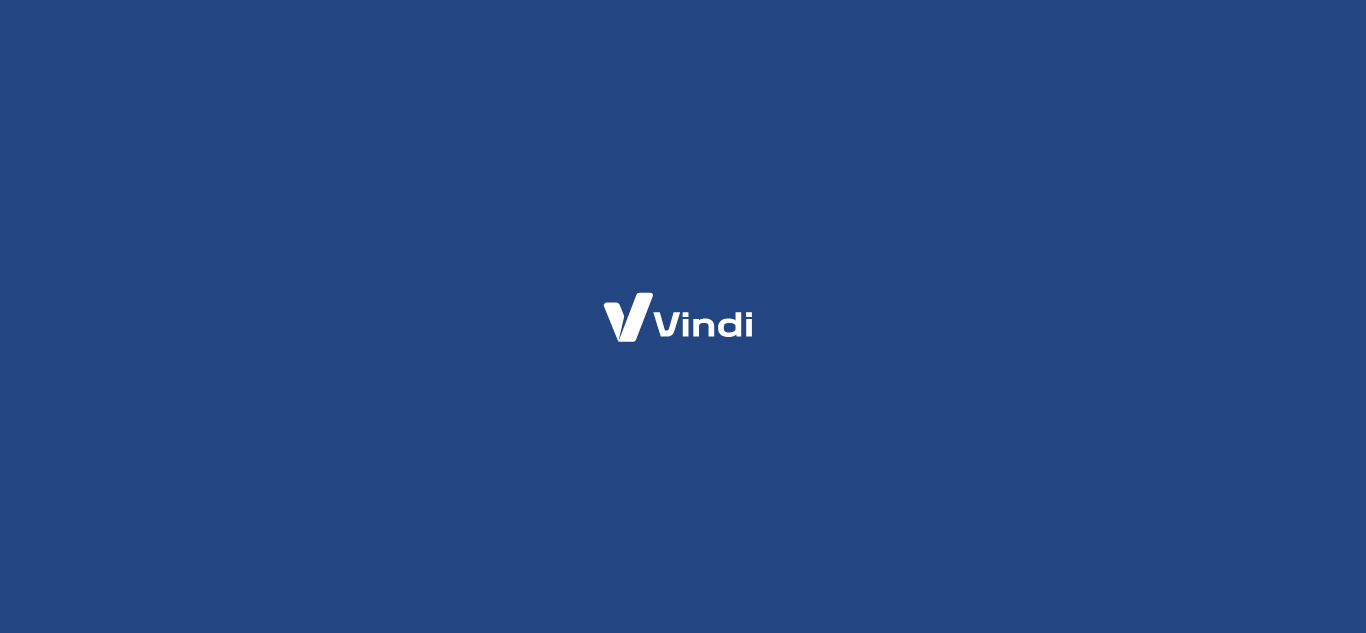 scroll, scrollTop: 0, scrollLeft: 0, axis: both 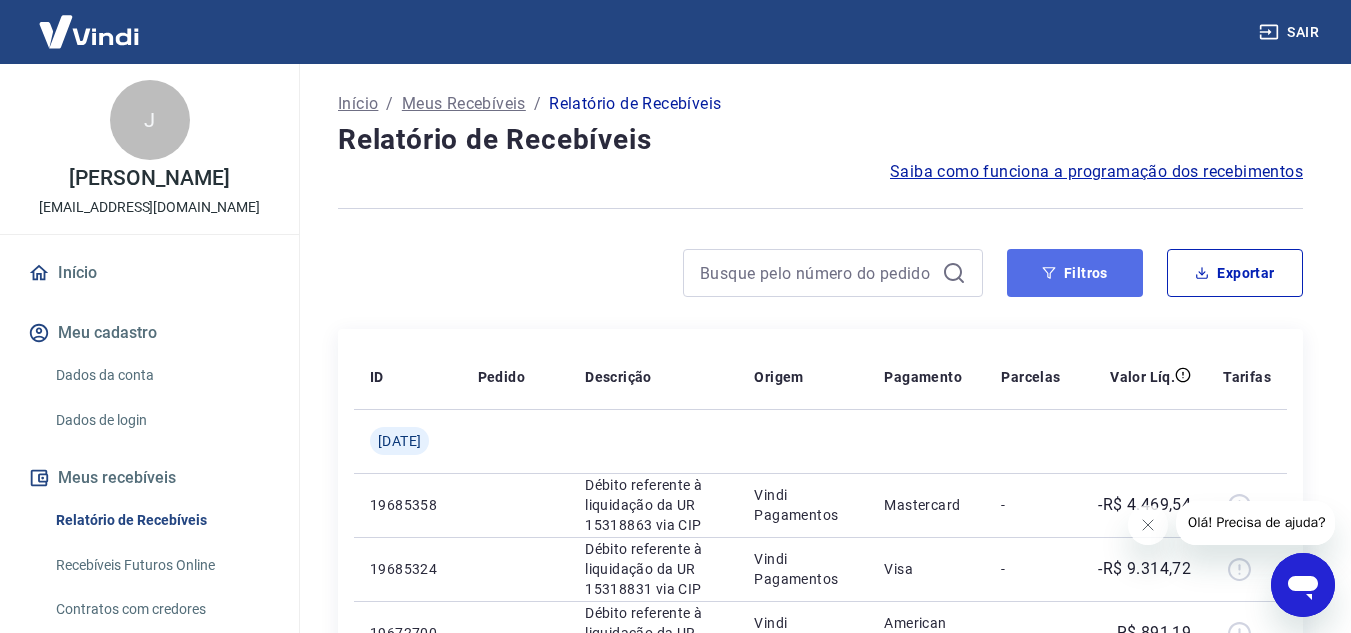 click on "Filtros" at bounding box center (1075, 273) 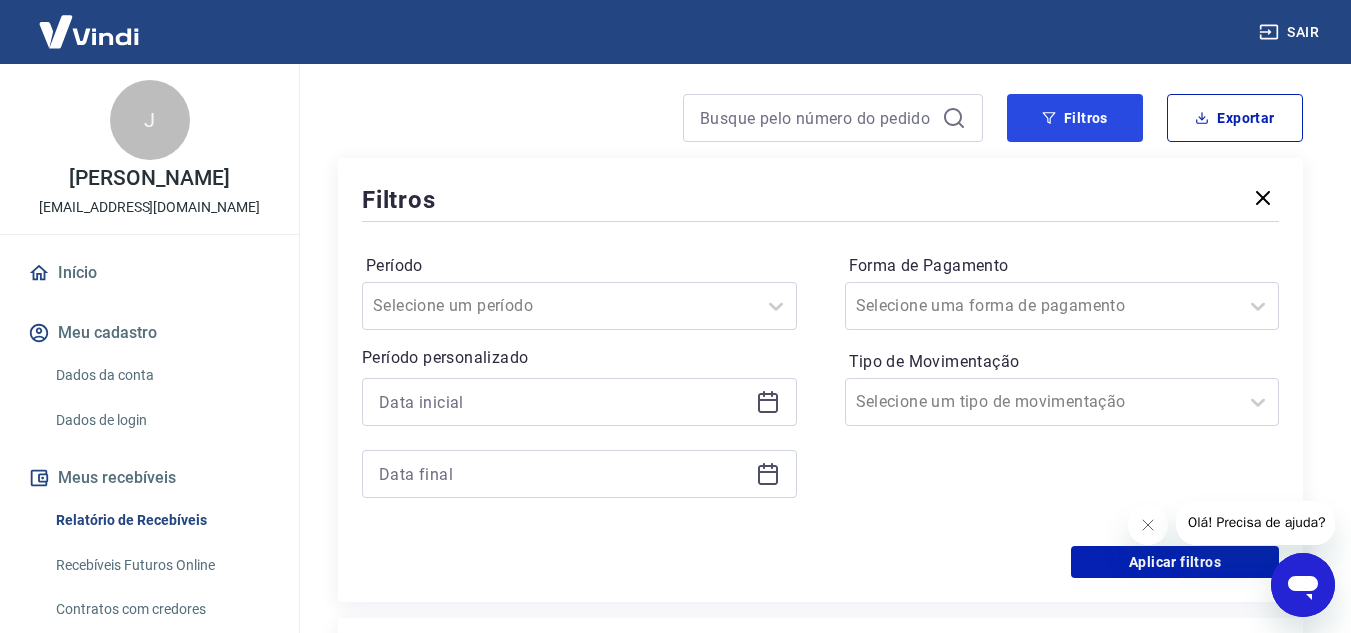 scroll, scrollTop: 200, scrollLeft: 0, axis: vertical 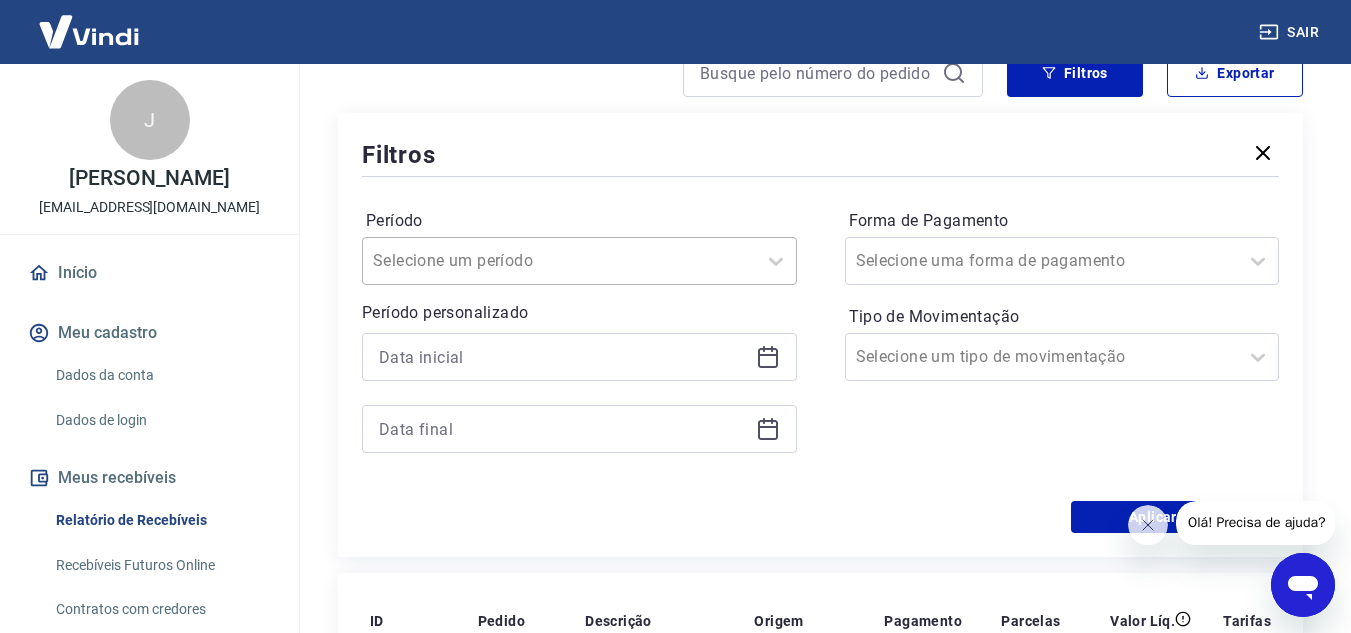 click at bounding box center [559, 261] 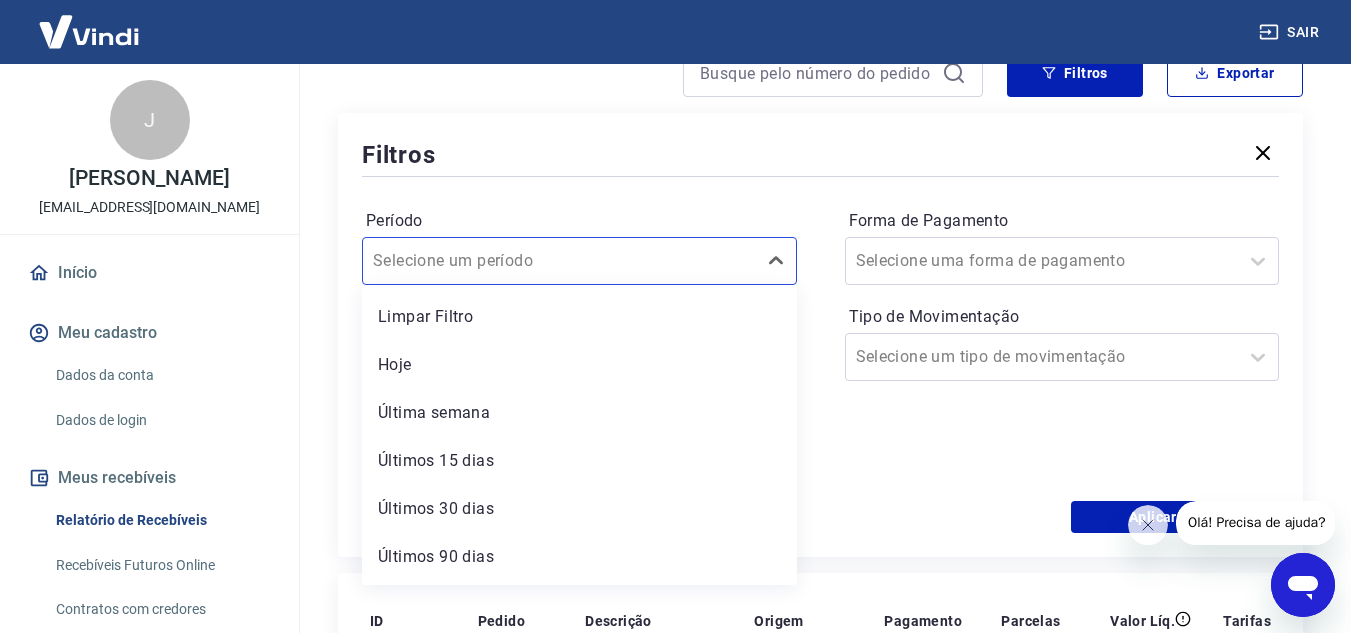 click on "Tipo de Movimentação" at bounding box center [1062, 317] 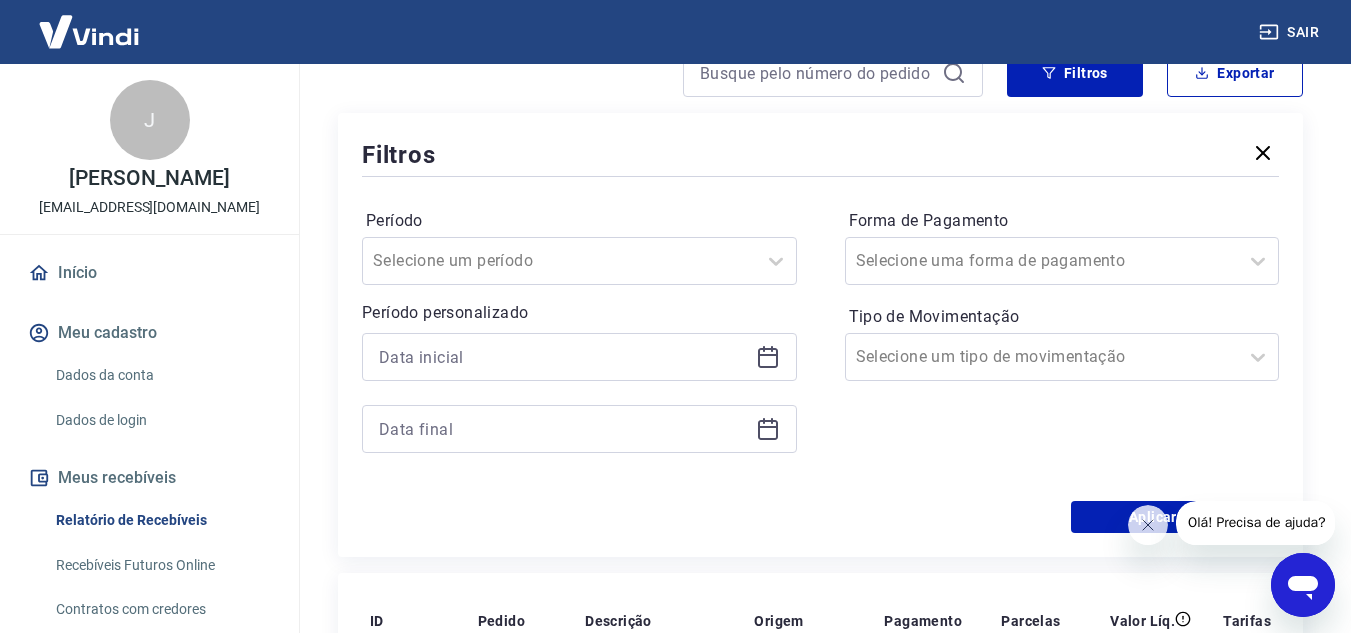 click 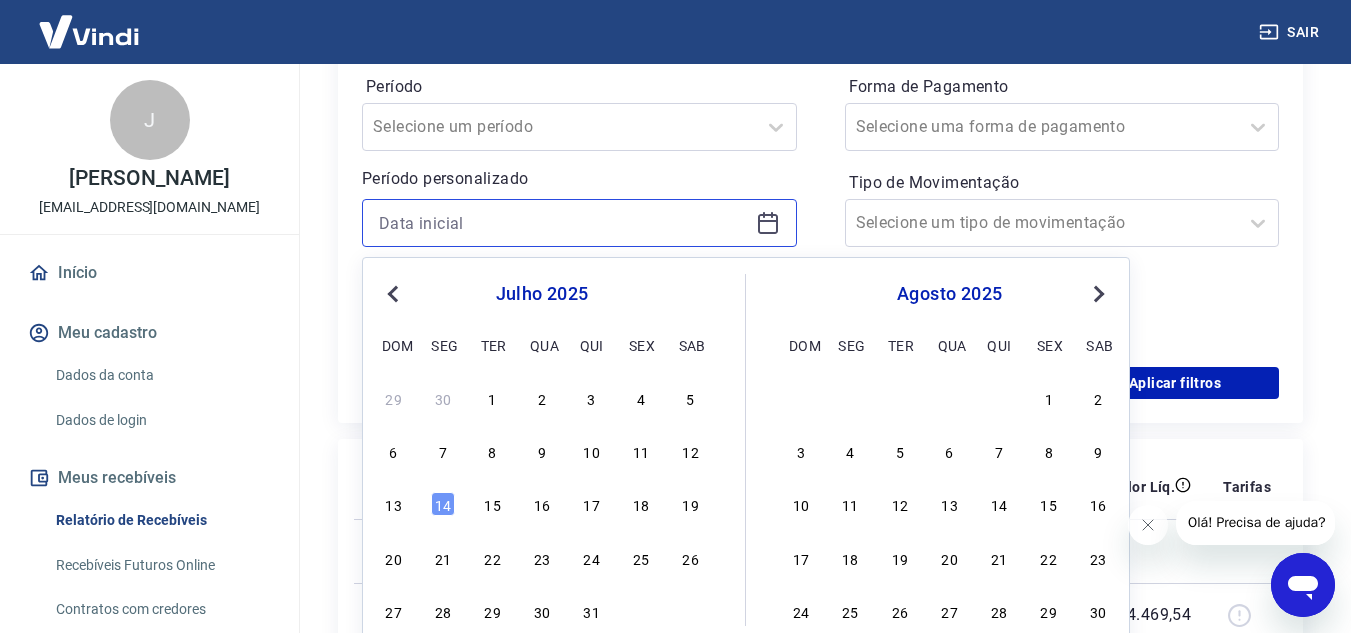 scroll, scrollTop: 400, scrollLeft: 0, axis: vertical 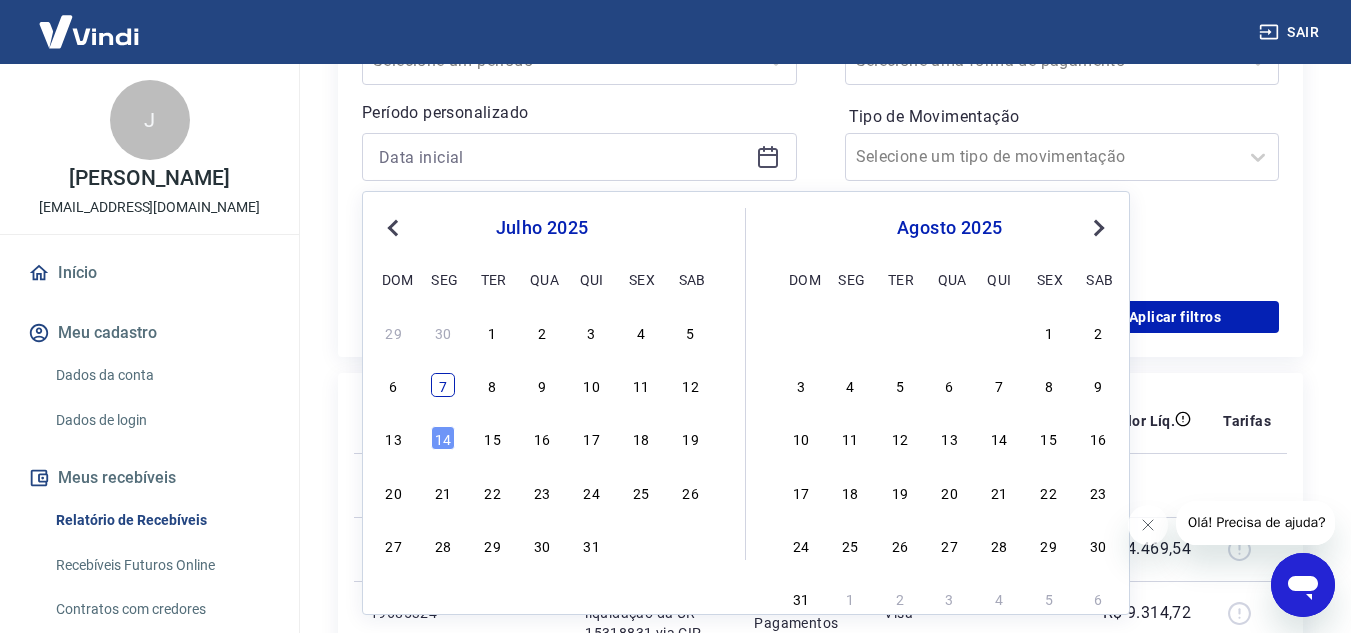 click on "7" at bounding box center [443, 385] 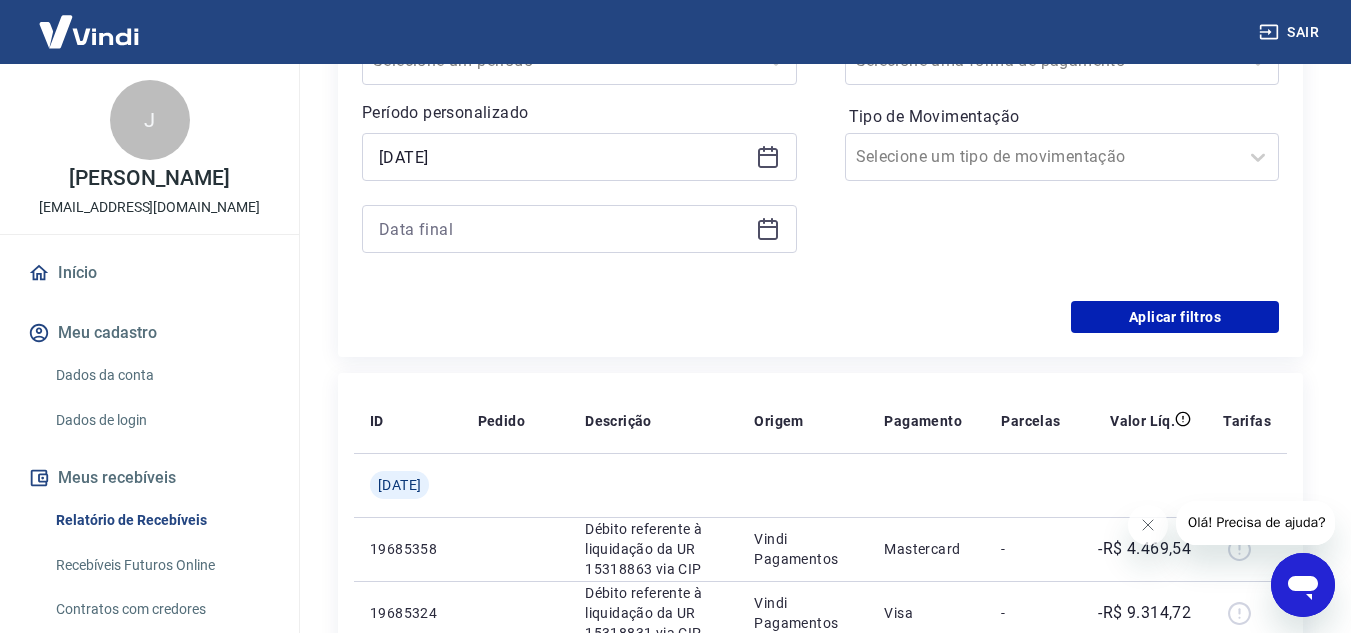 click 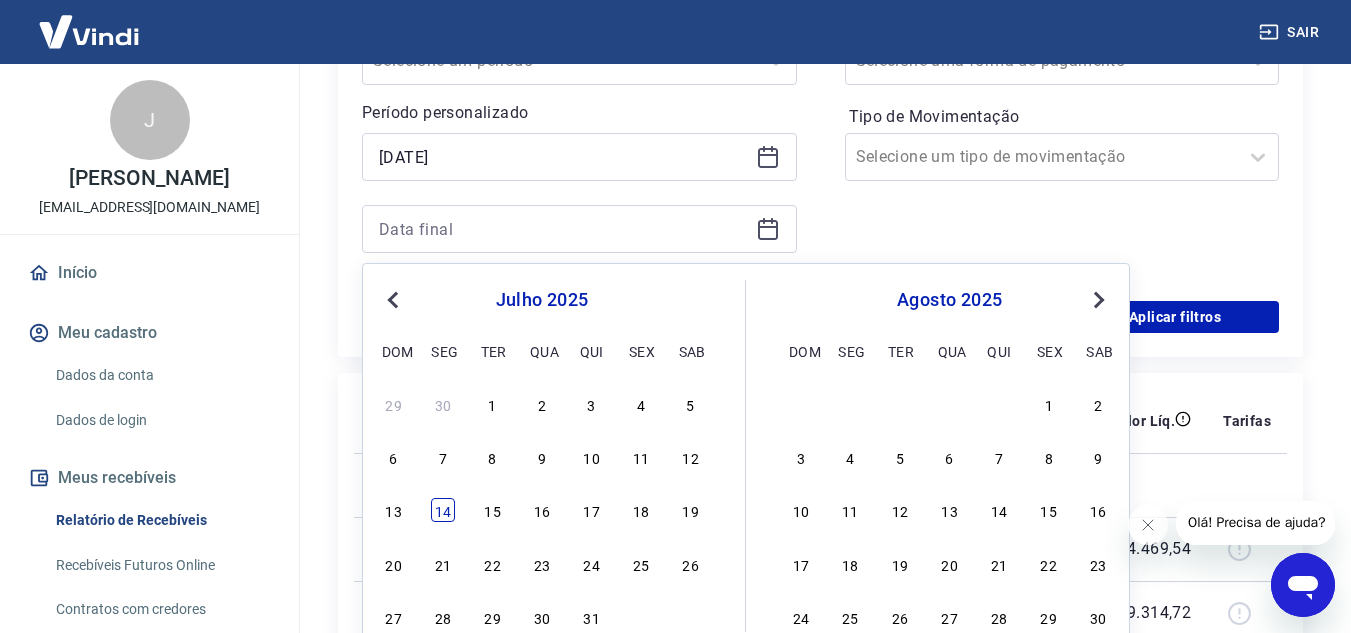 click on "14" at bounding box center (443, 510) 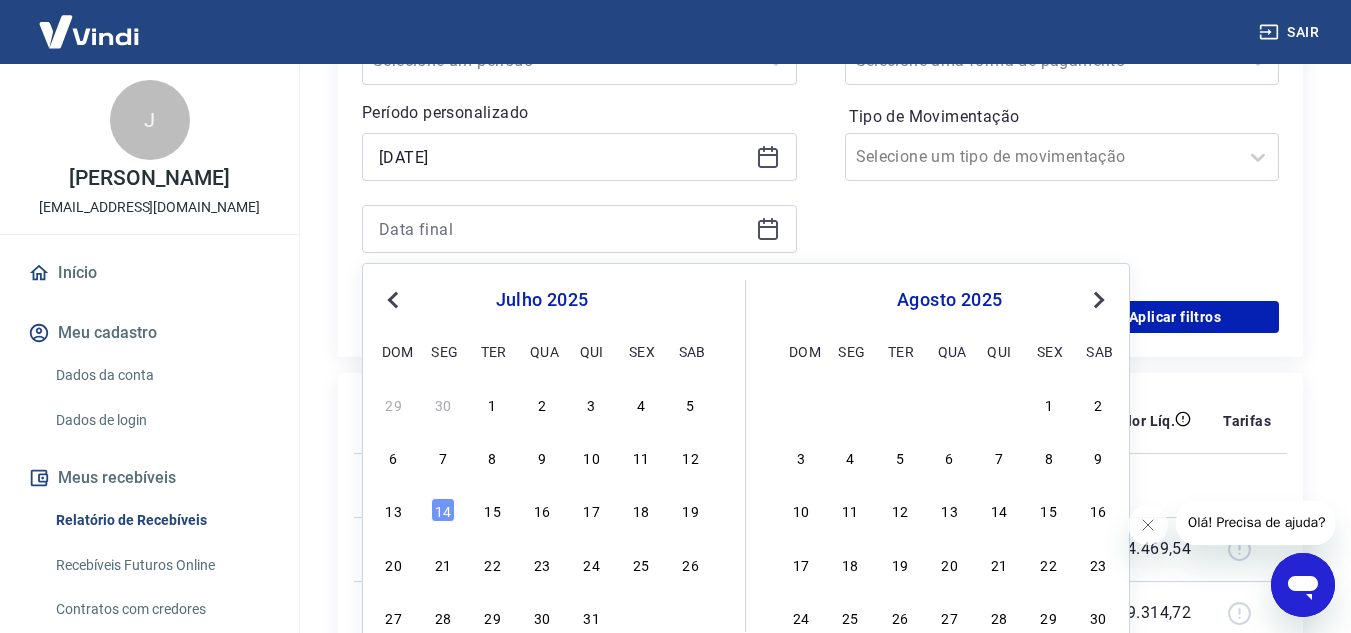 type on "14/07/2025" 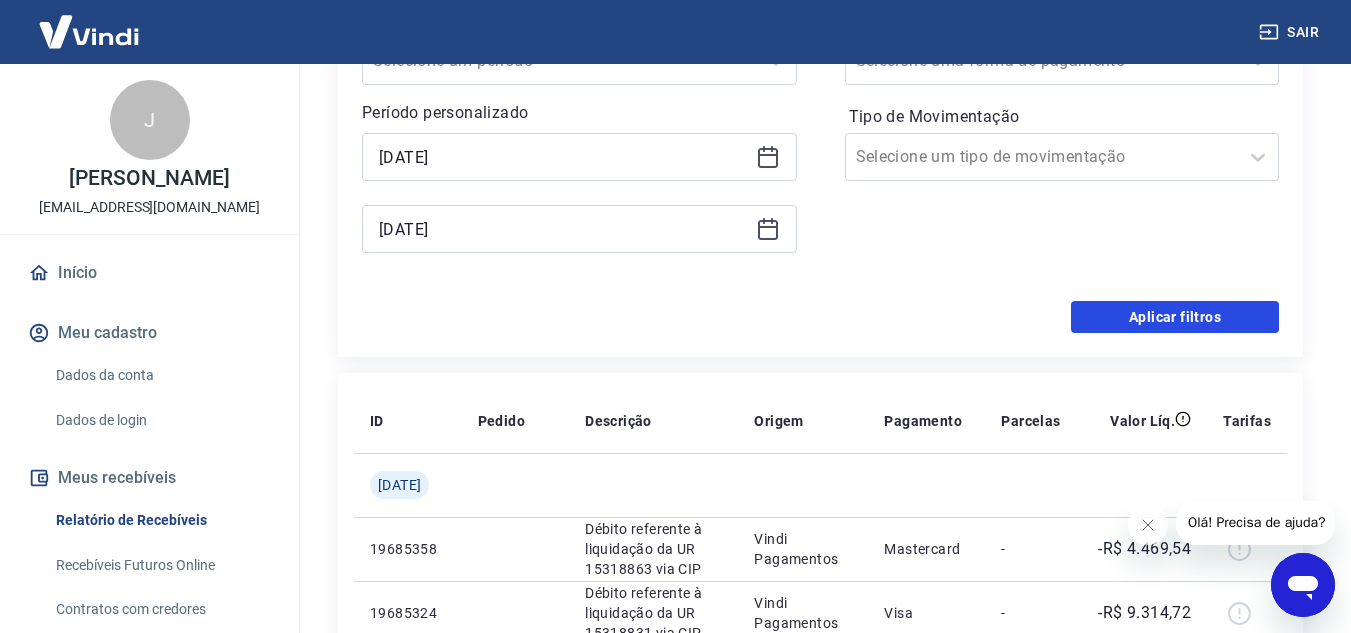 click on "Aplicar filtros" at bounding box center [1175, 317] 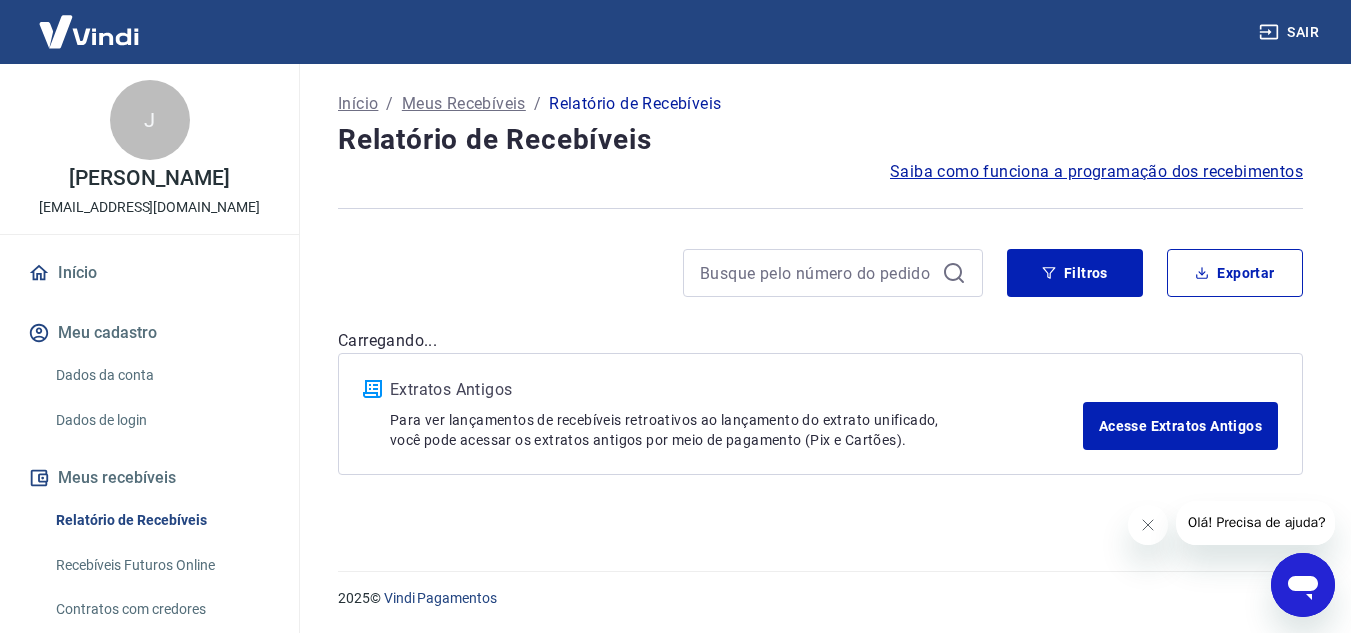 scroll, scrollTop: 0, scrollLeft: 0, axis: both 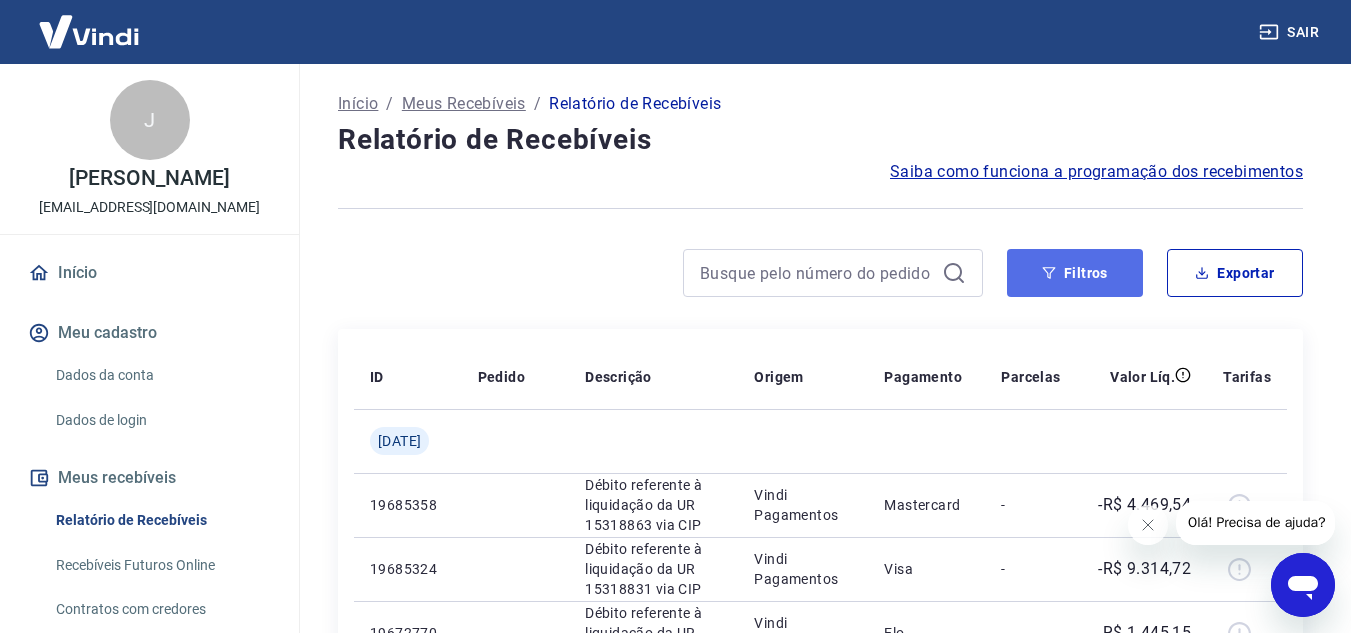 click on "Filtros" at bounding box center (1075, 273) 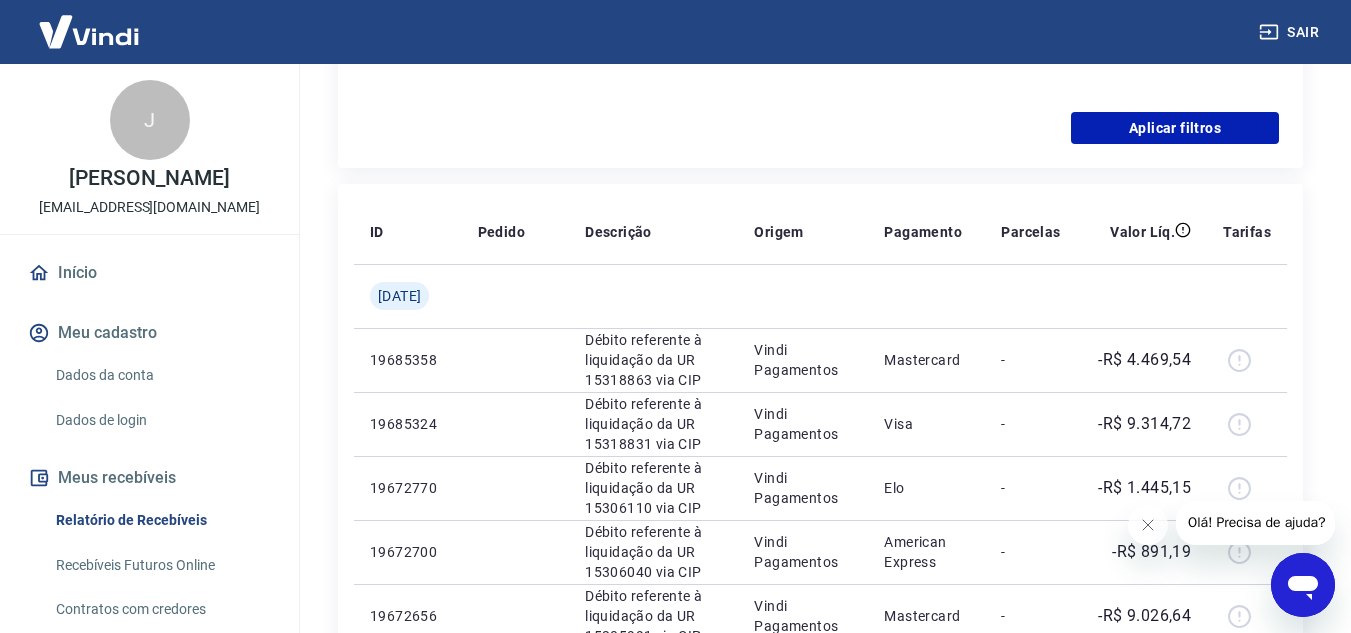 scroll, scrollTop: 600, scrollLeft: 0, axis: vertical 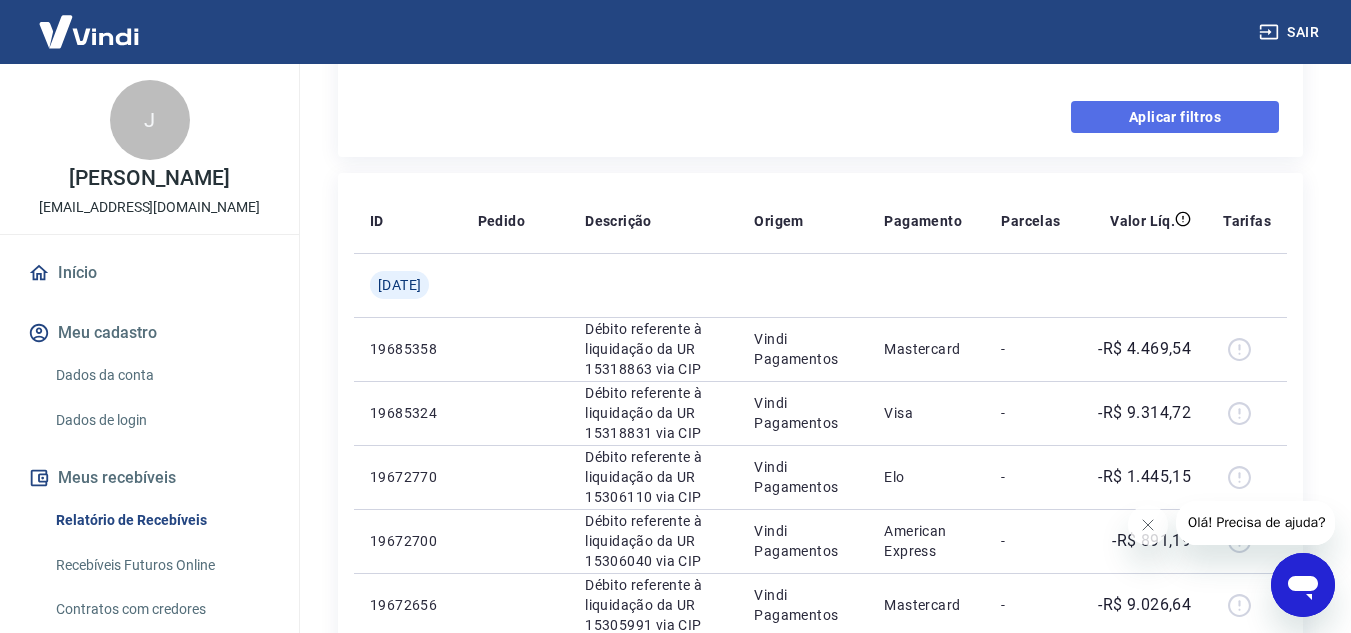 click on "Aplicar filtros" at bounding box center (1175, 117) 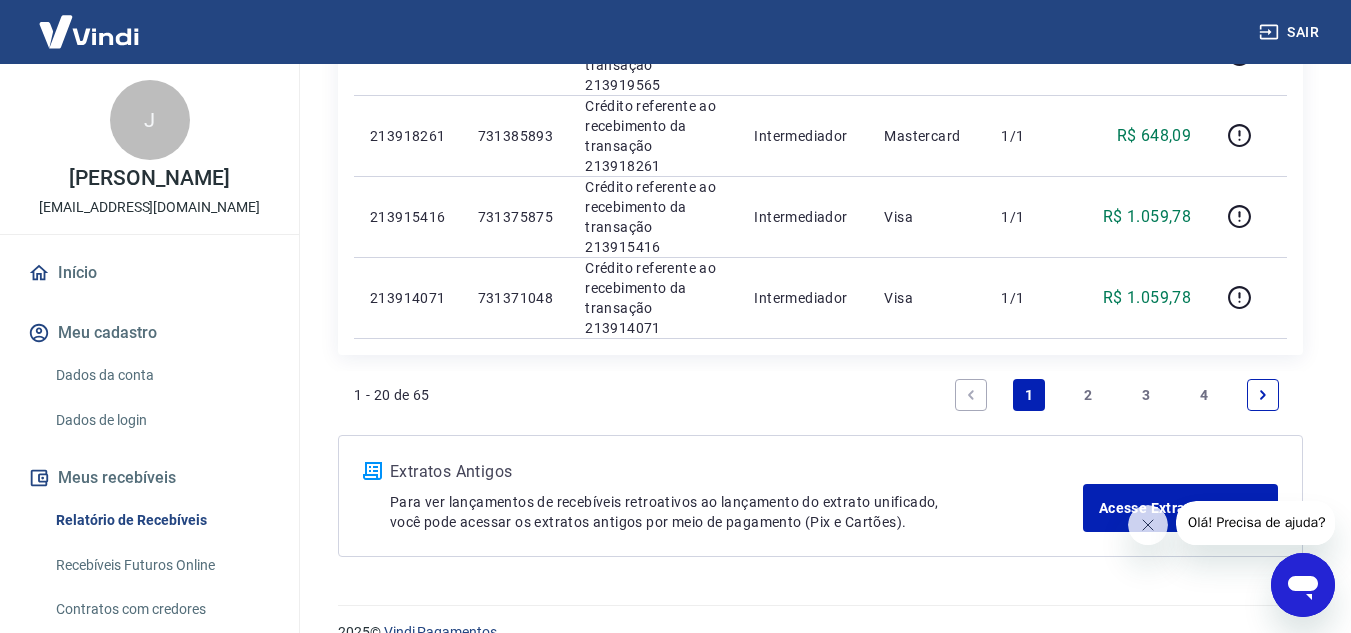 scroll, scrollTop: 1734, scrollLeft: 0, axis: vertical 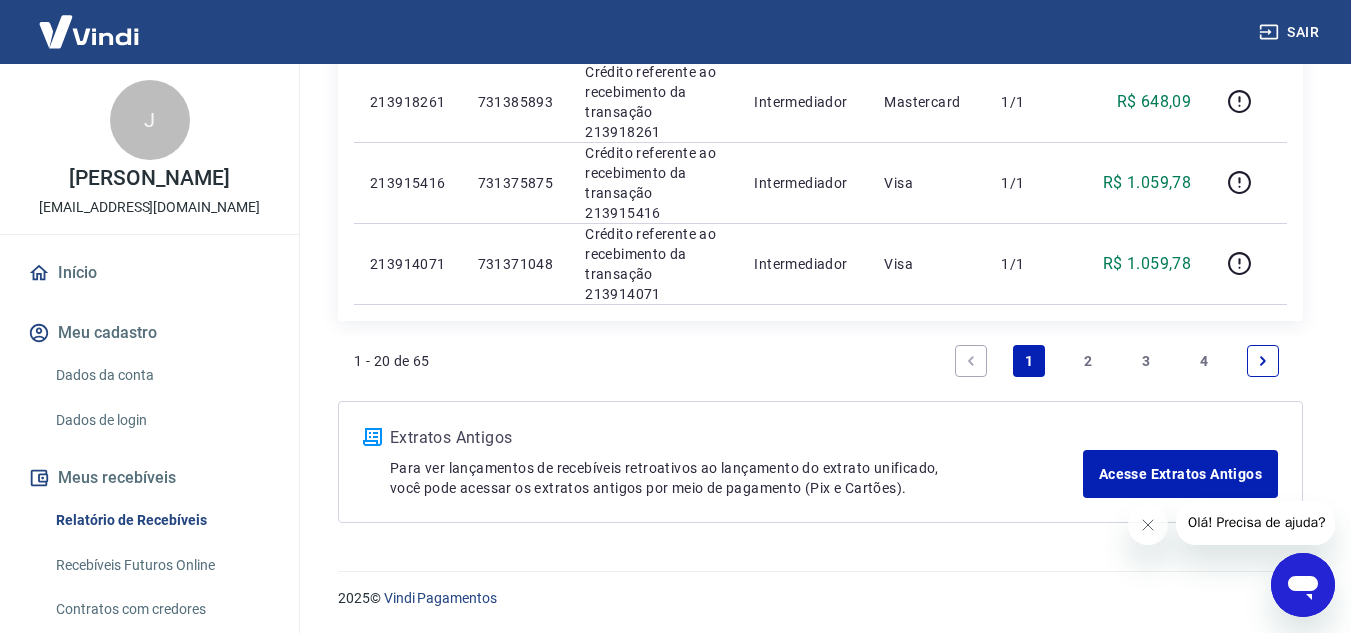 click on "2" at bounding box center (1088, 361) 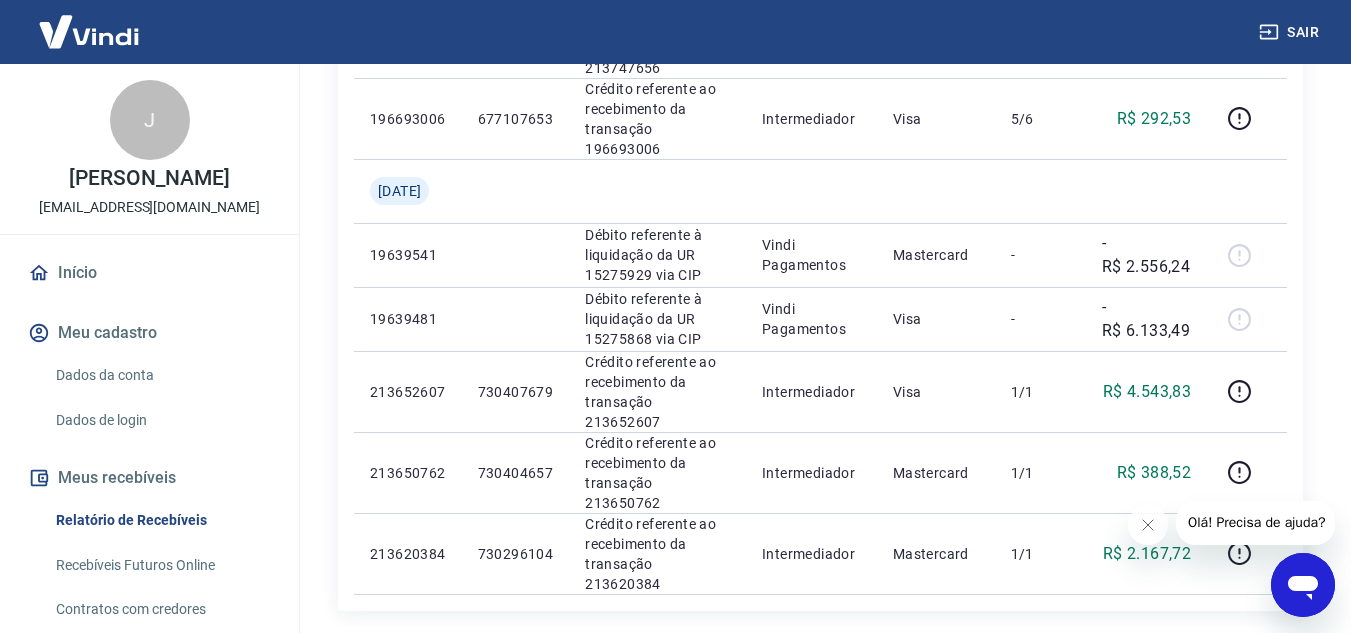 scroll, scrollTop: 1700, scrollLeft: 0, axis: vertical 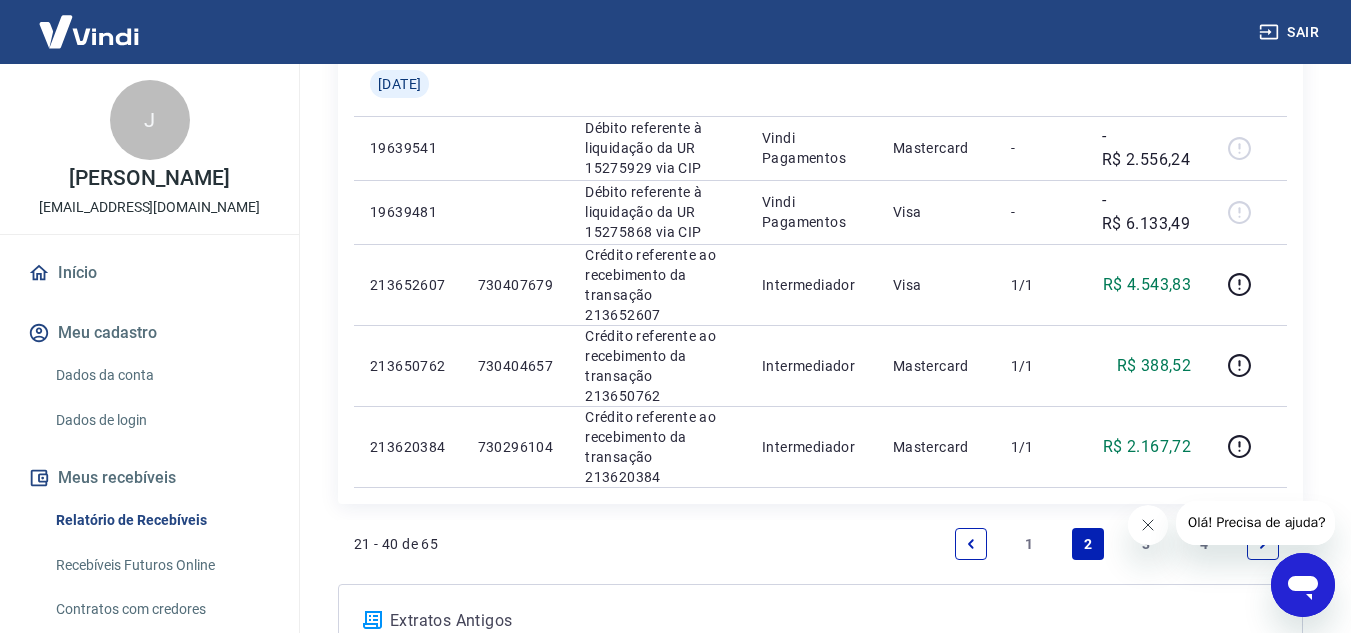 click at bounding box center (1147, 525) 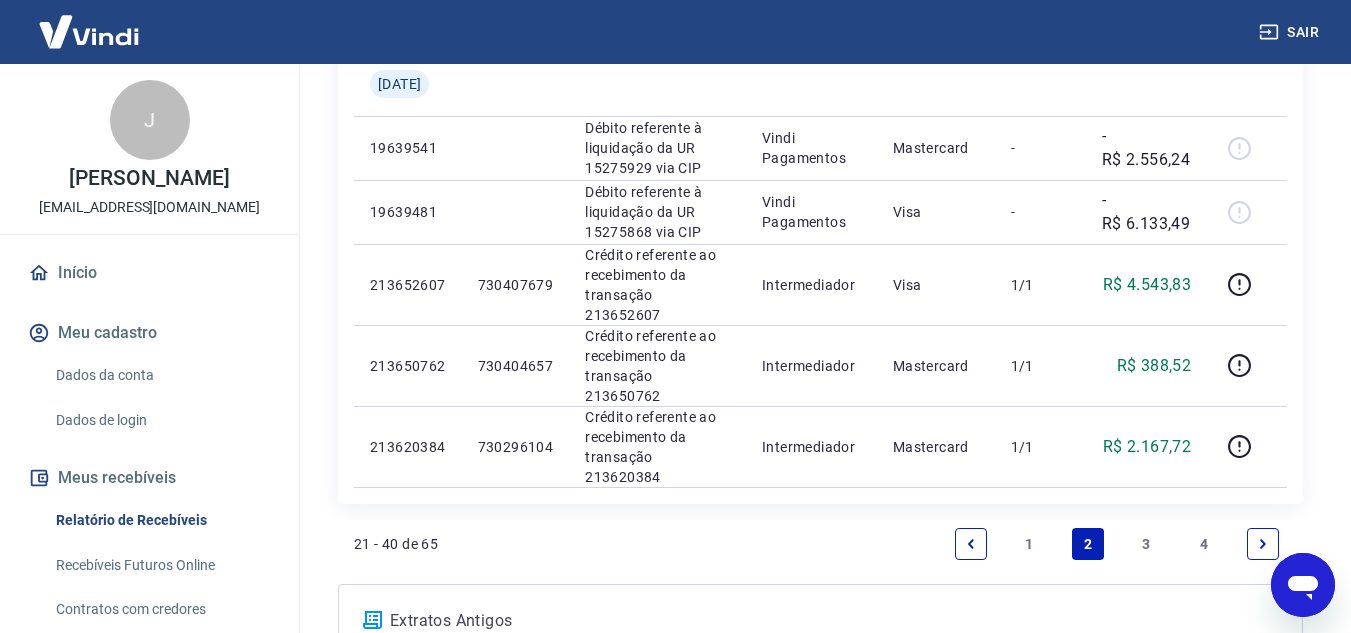 click on "3" at bounding box center (1146, 544) 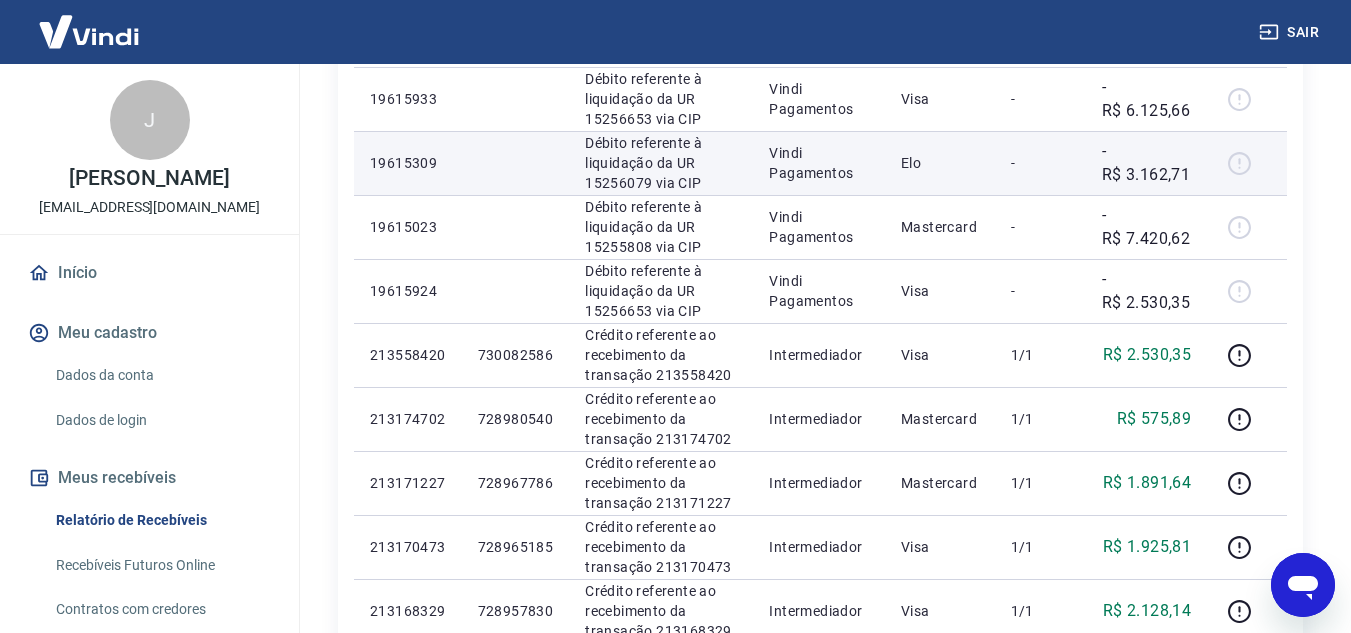 scroll, scrollTop: 600, scrollLeft: 0, axis: vertical 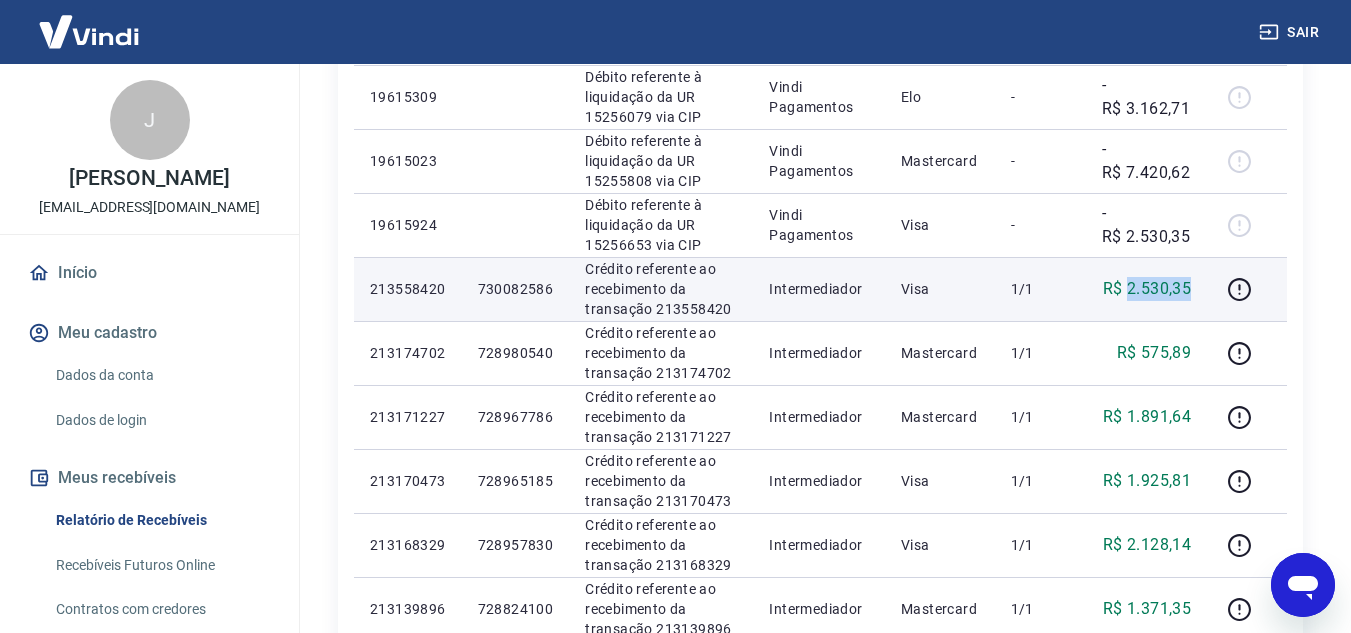 drag, startPoint x: 1131, startPoint y: 288, endPoint x: 1192, endPoint y: 285, distance: 61.073727 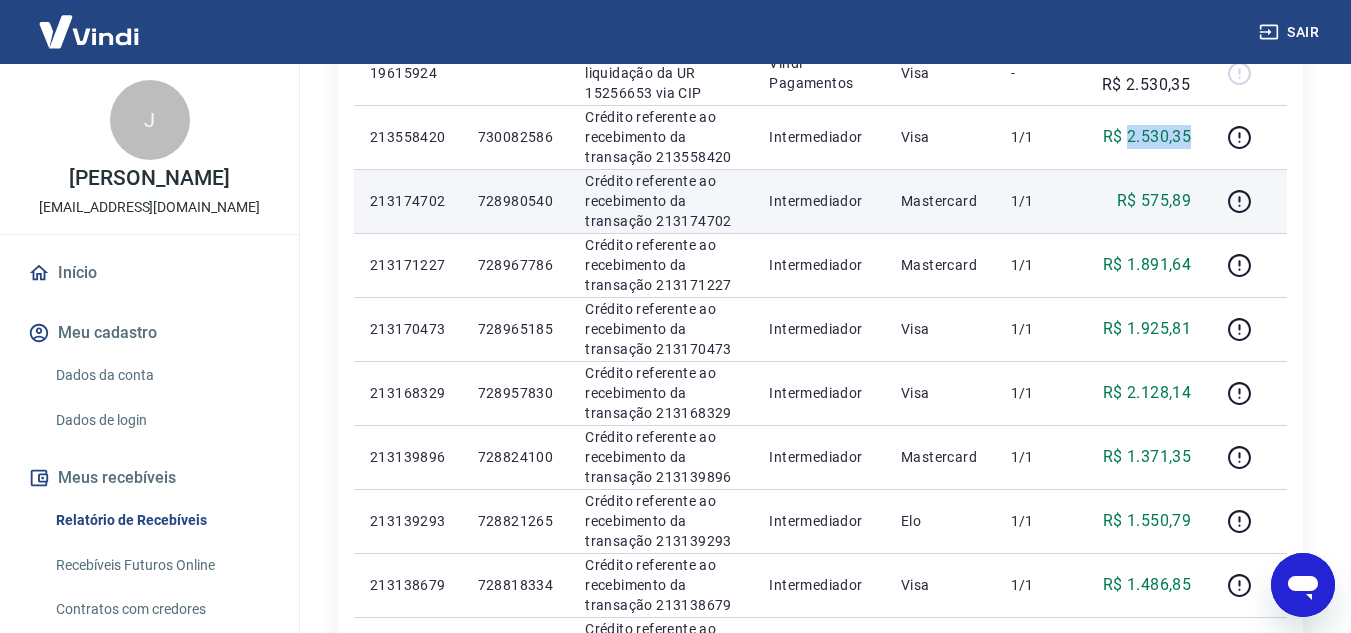 scroll, scrollTop: 800, scrollLeft: 0, axis: vertical 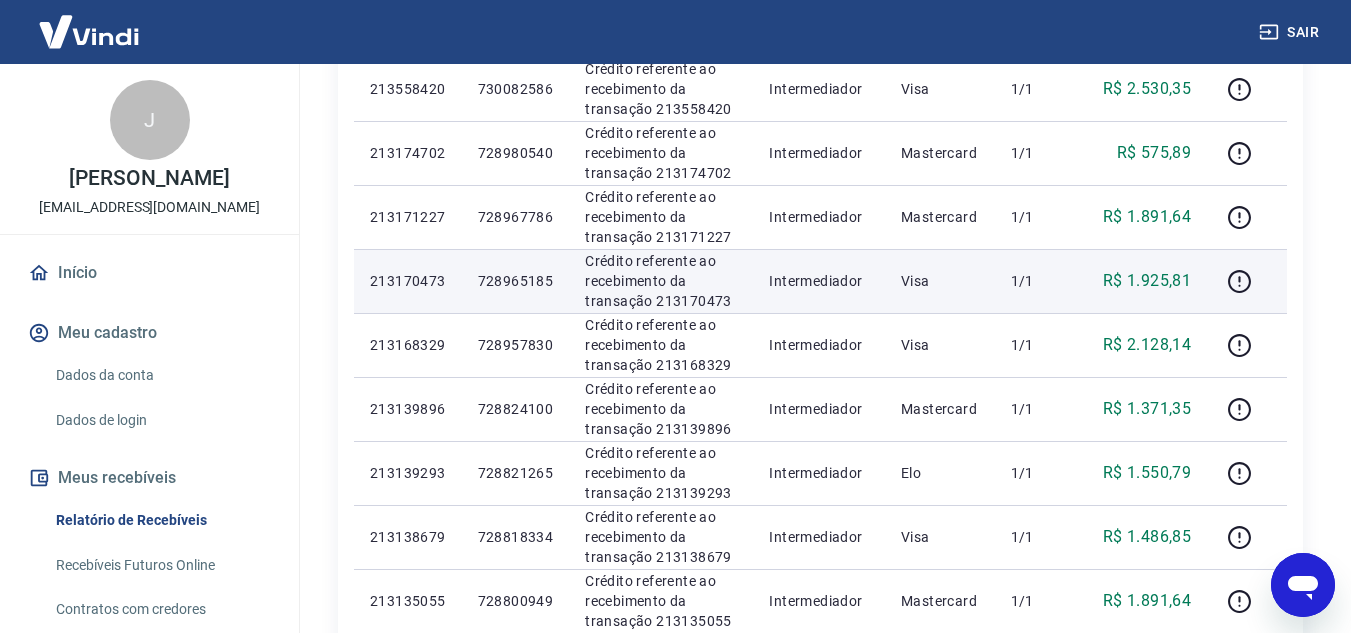 click on "R$ 1.925,81" at bounding box center (1147, 281) 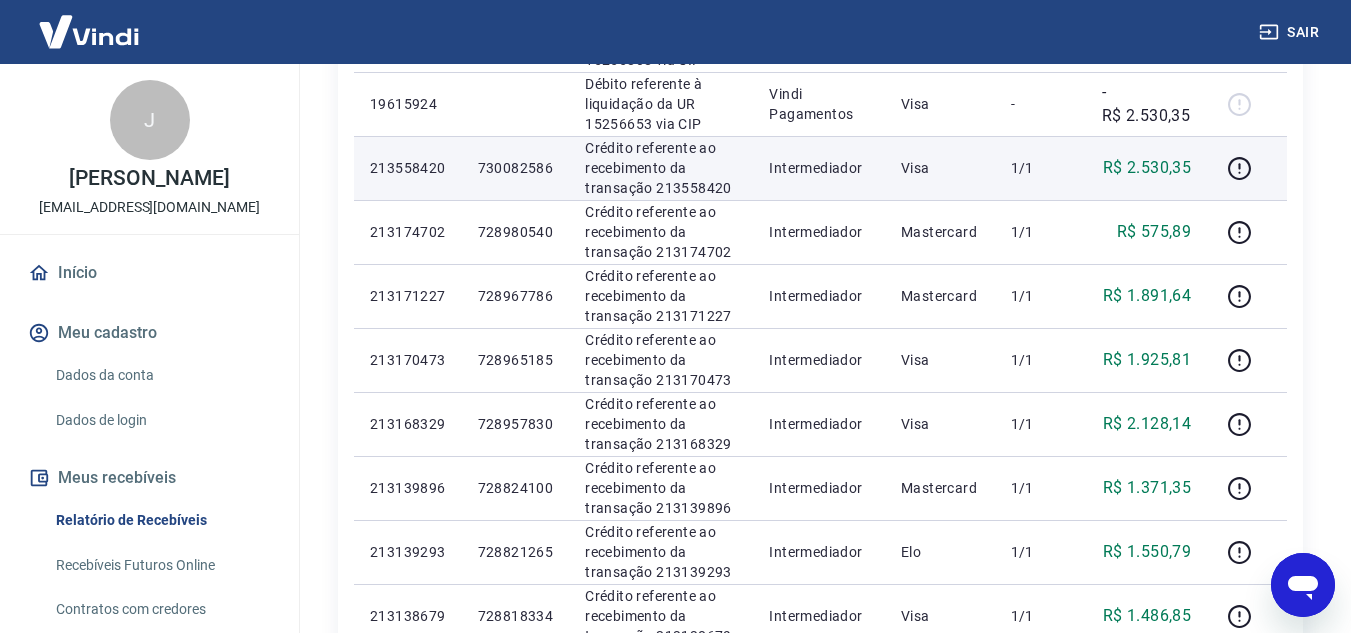 scroll, scrollTop: 600, scrollLeft: 0, axis: vertical 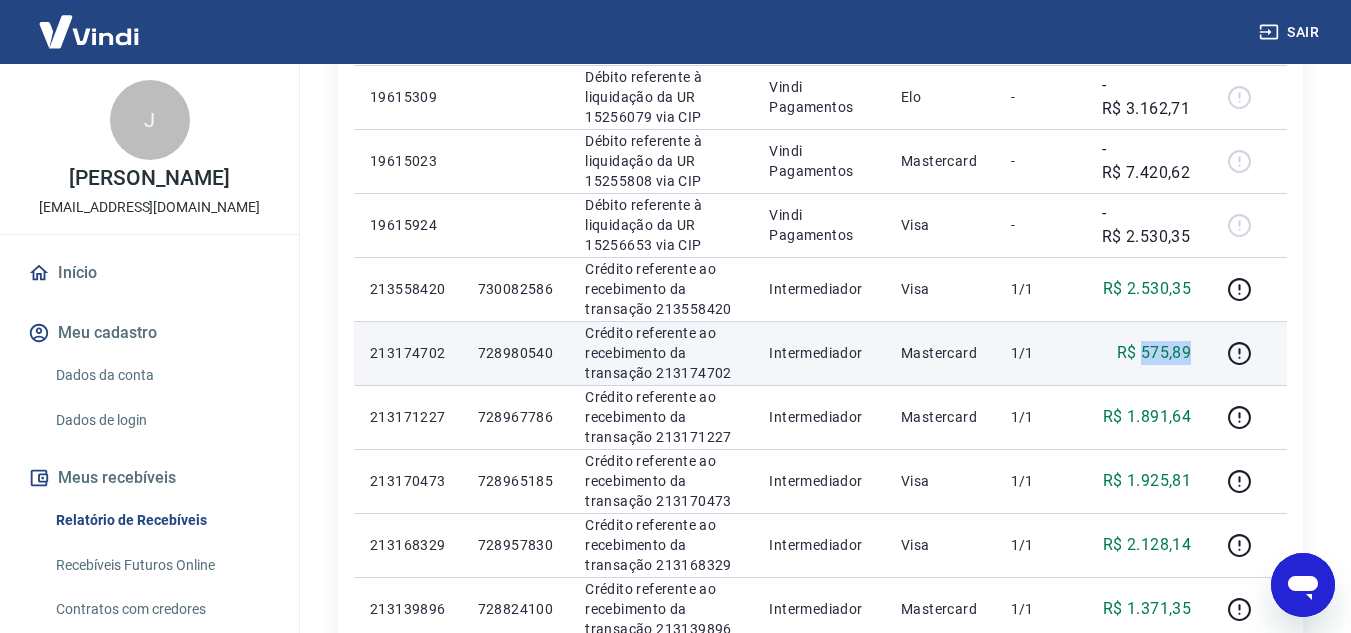 drag, startPoint x: 1143, startPoint y: 346, endPoint x: 1193, endPoint y: 346, distance: 50 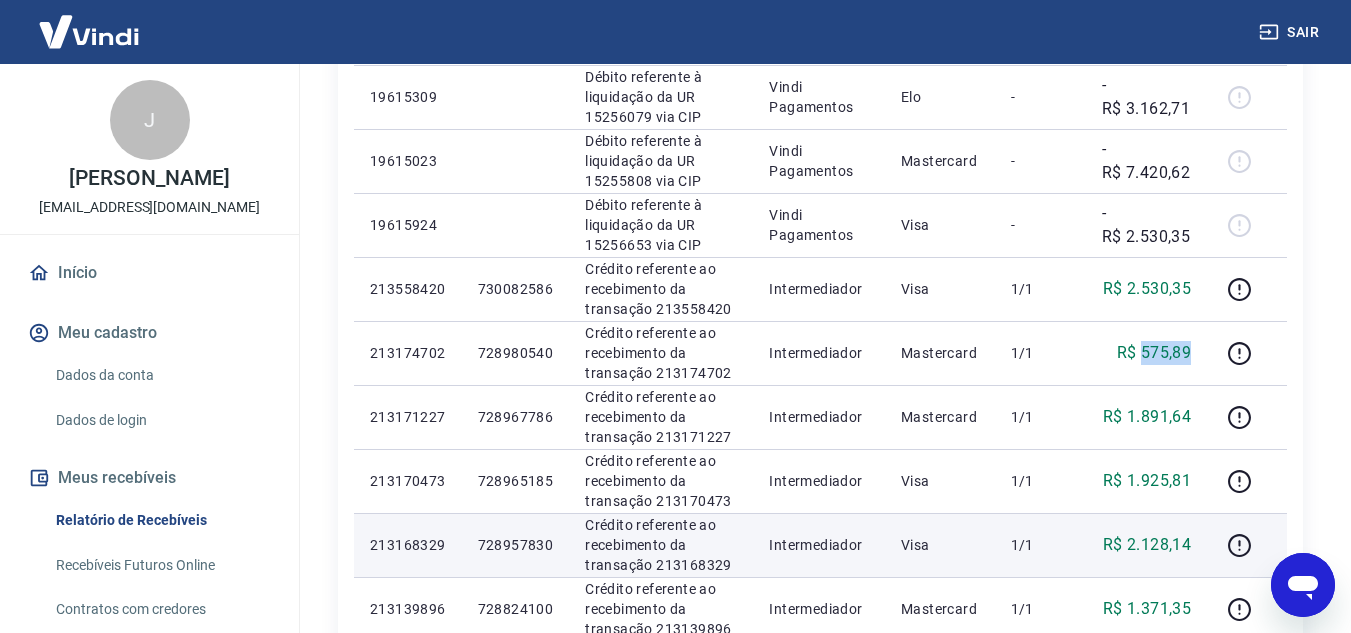 copy on "575,89" 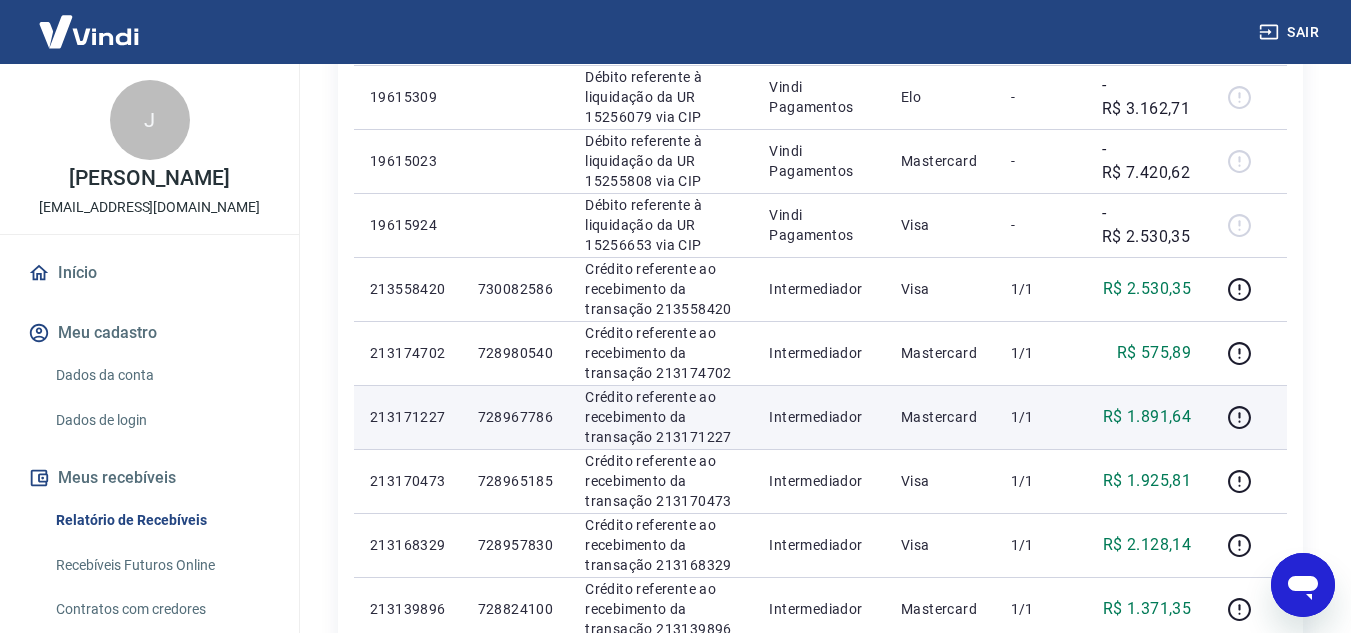 drag, startPoint x: 1129, startPoint y: 406, endPoint x: 1130, endPoint y: 418, distance: 12.0415945 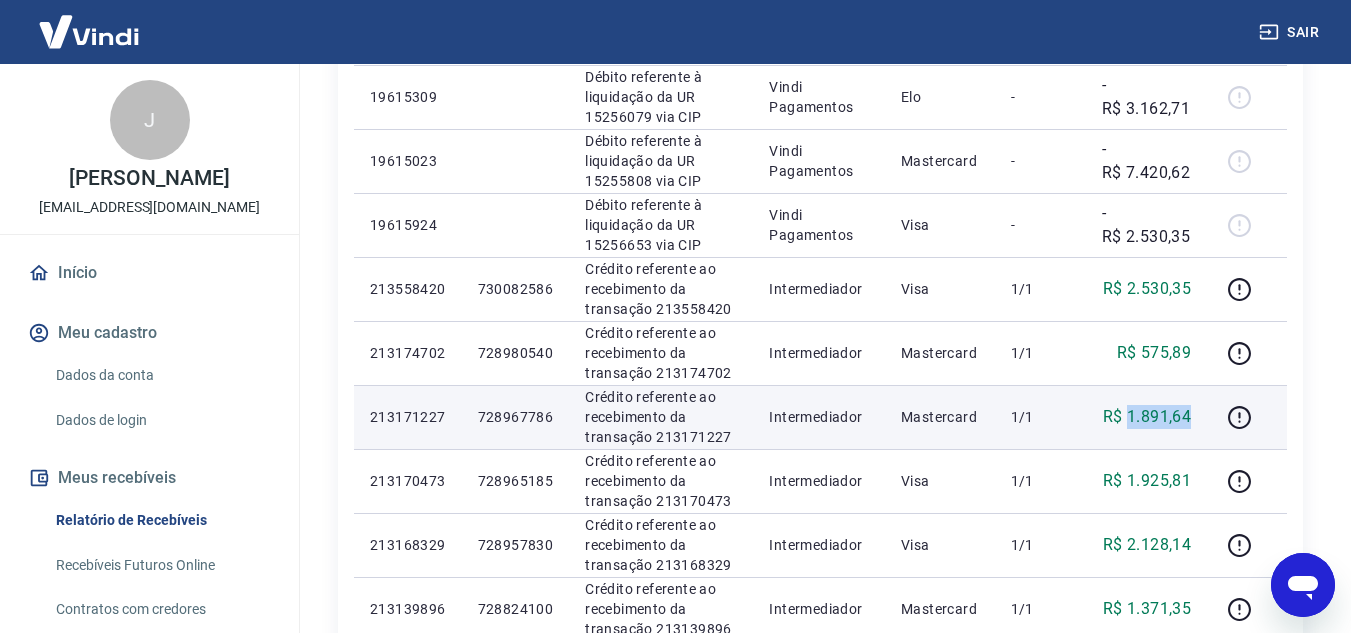 drag, startPoint x: 1130, startPoint y: 418, endPoint x: 1193, endPoint y: 418, distance: 63 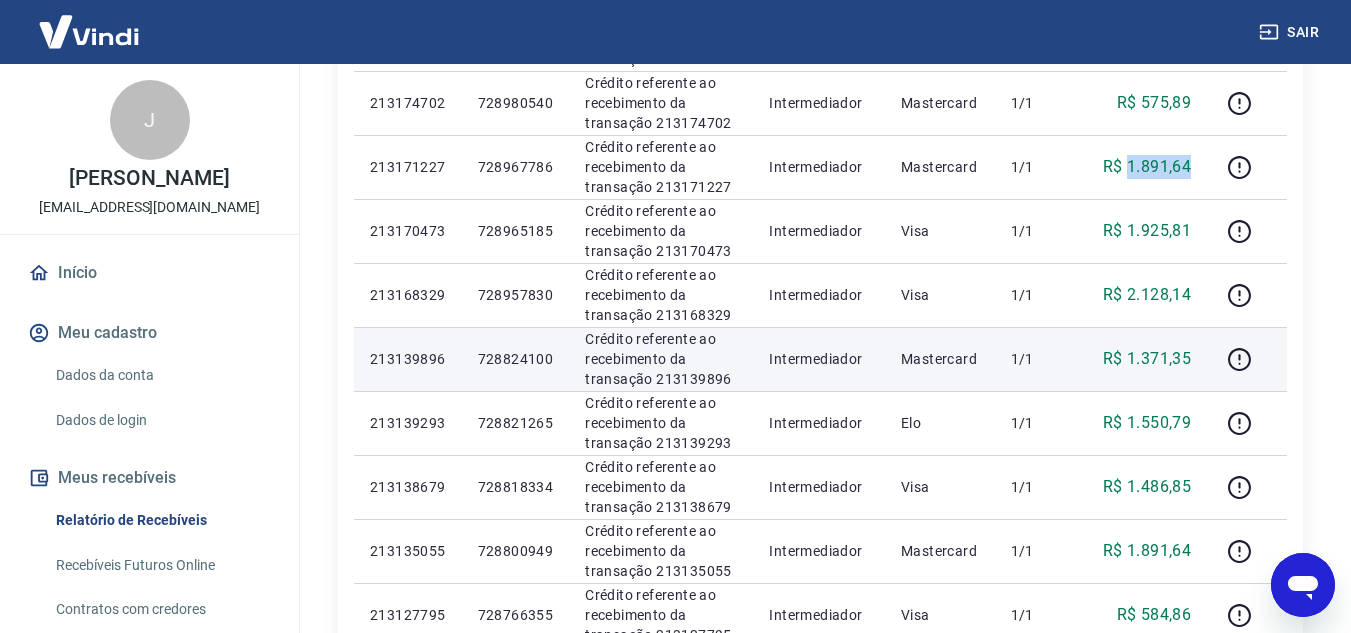 scroll, scrollTop: 900, scrollLeft: 0, axis: vertical 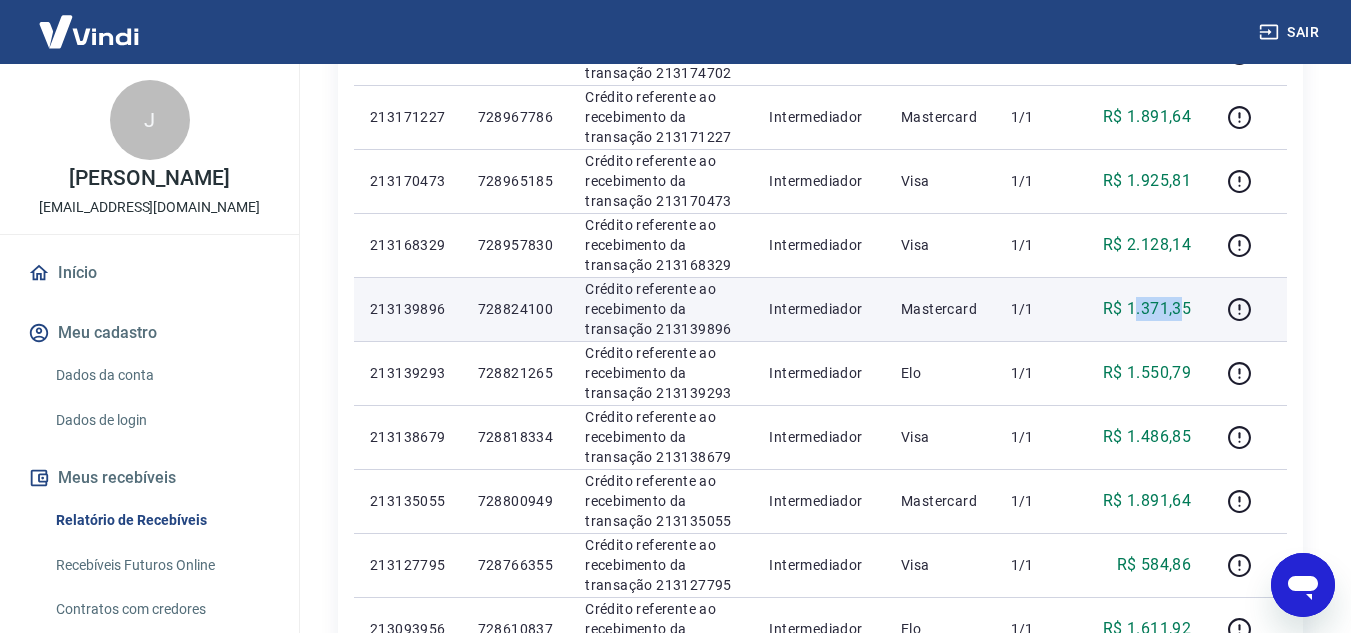 drag, startPoint x: 1133, startPoint y: 305, endPoint x: 1183, endPoint y: 306, distance: 50.01 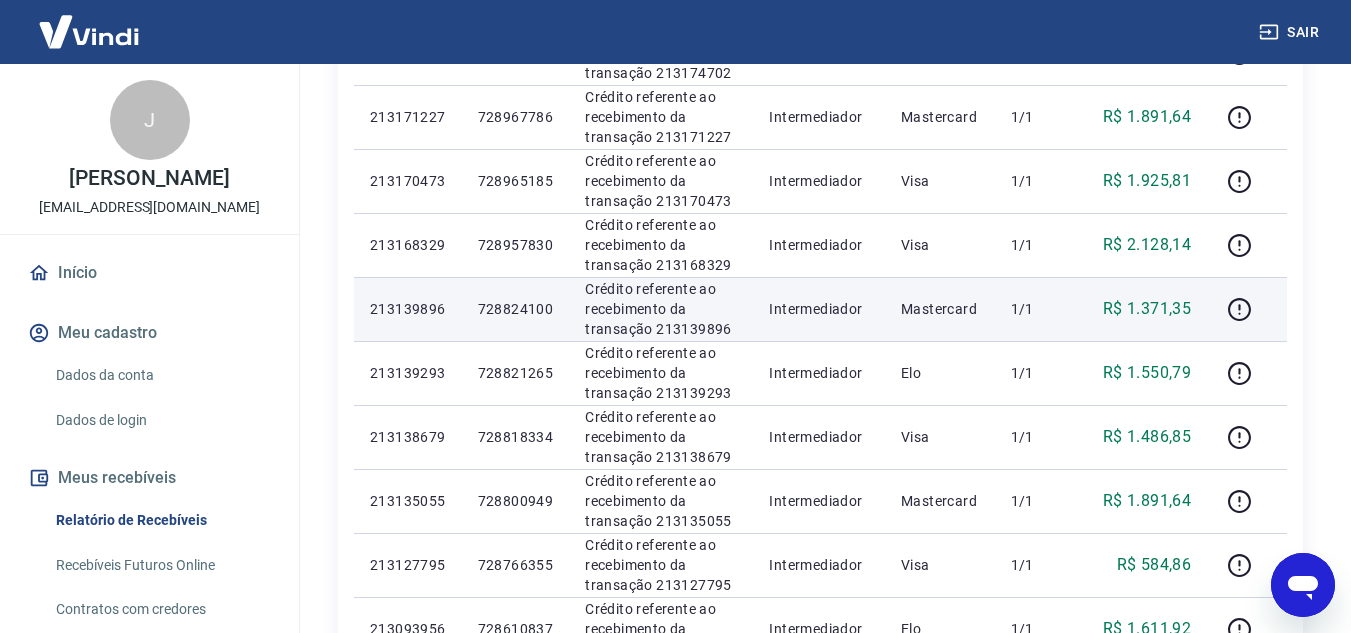 click on "R$ 1.371,35" at bounding box center [1147, 309] 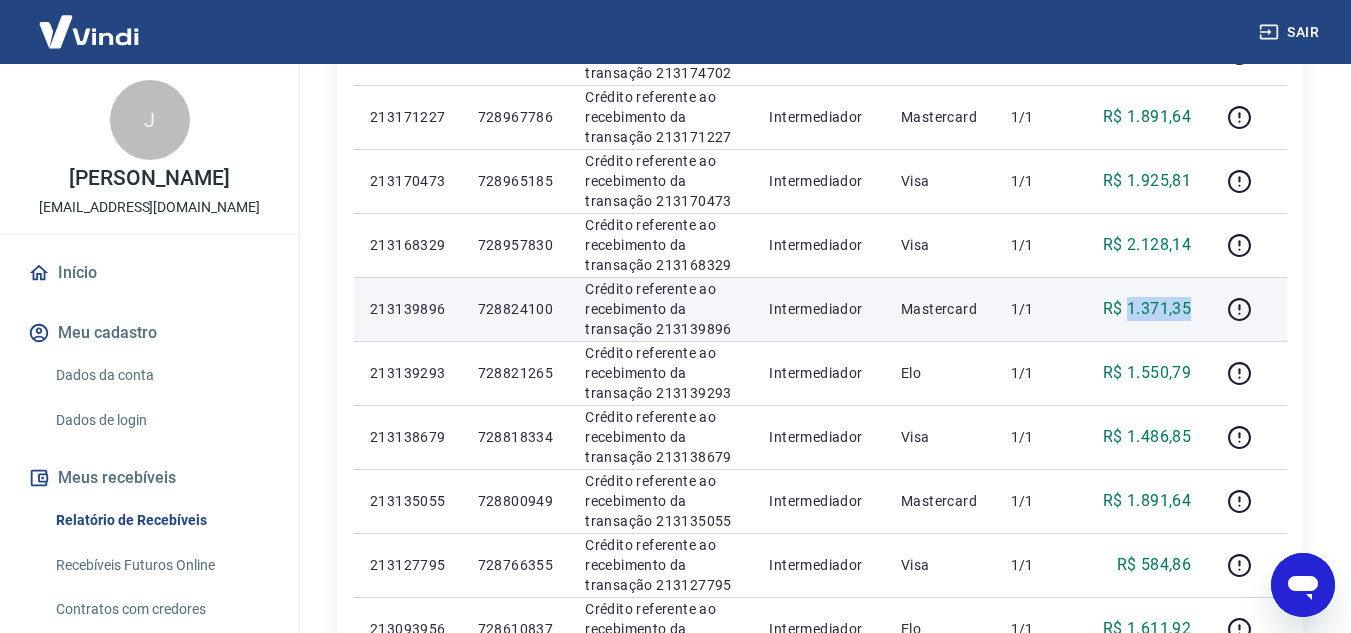 drag, startPoint x: 1132, startPoint y: 304, endPoint x: 1193, endPoint y: 309, distance: 61.204575 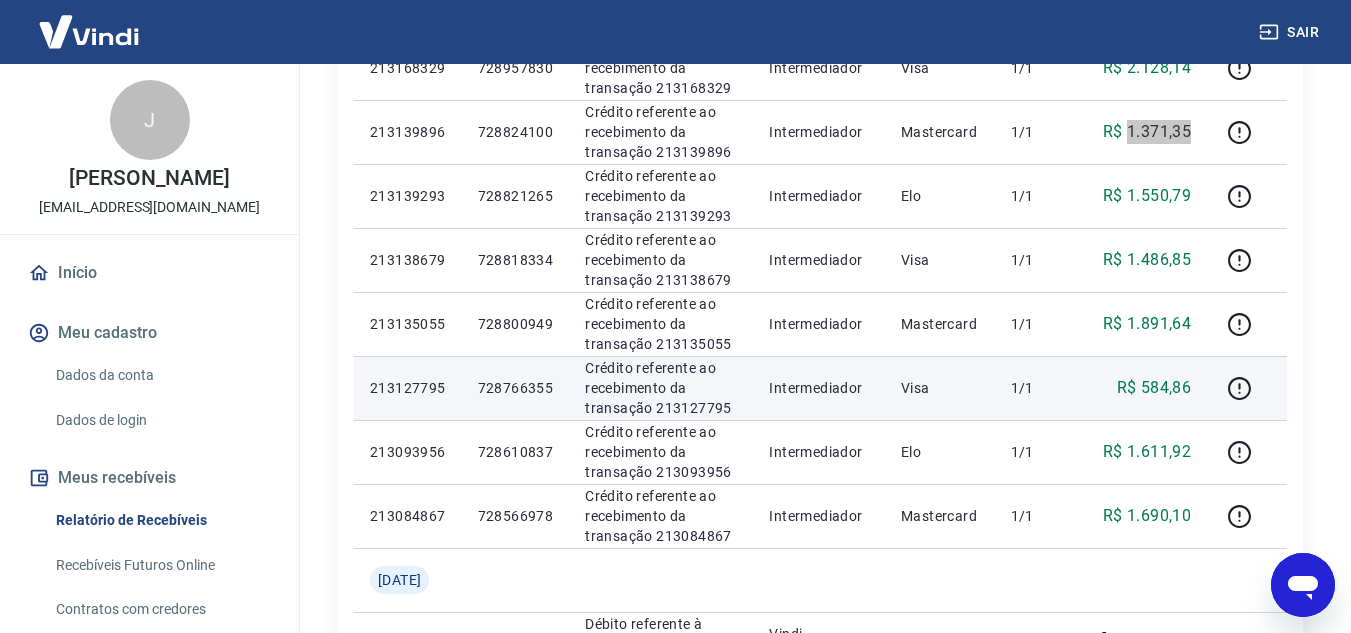 scroll, scrollTop: 1100, scrollLeft: 0, axis: vertical 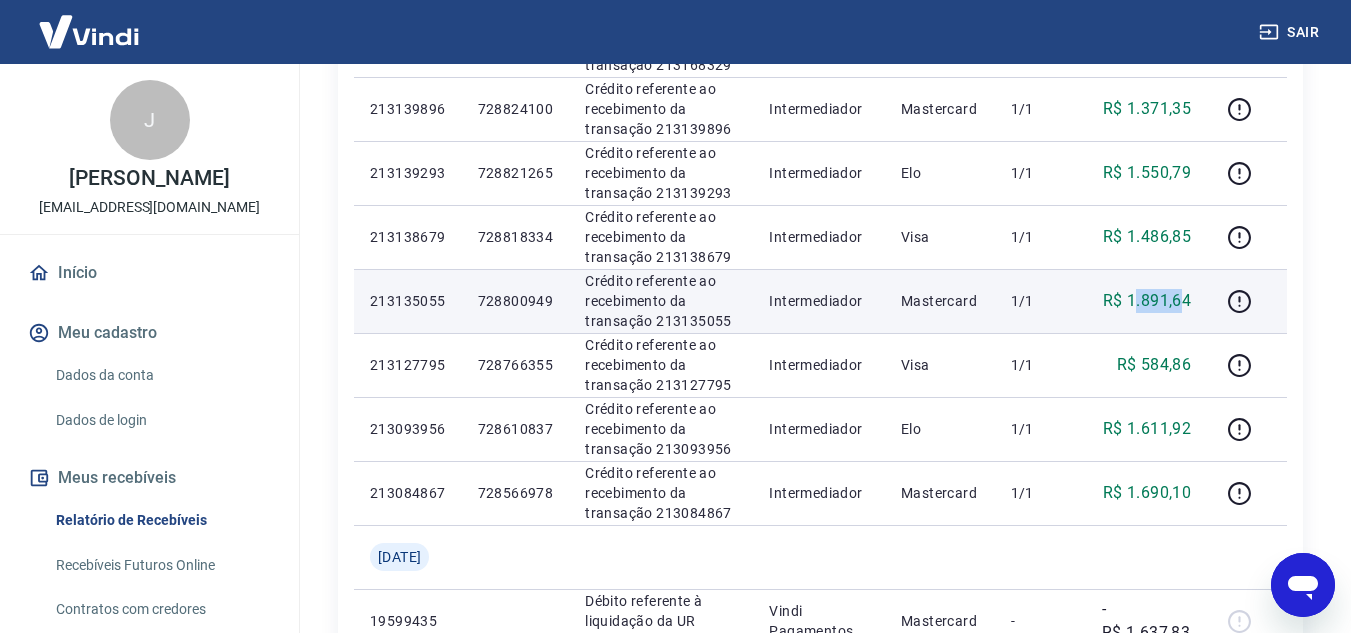 drag, startPoint x: 1133, startPoint y: 297, endPoint x: 1179, endPoint y: 300, distance: 46.09772 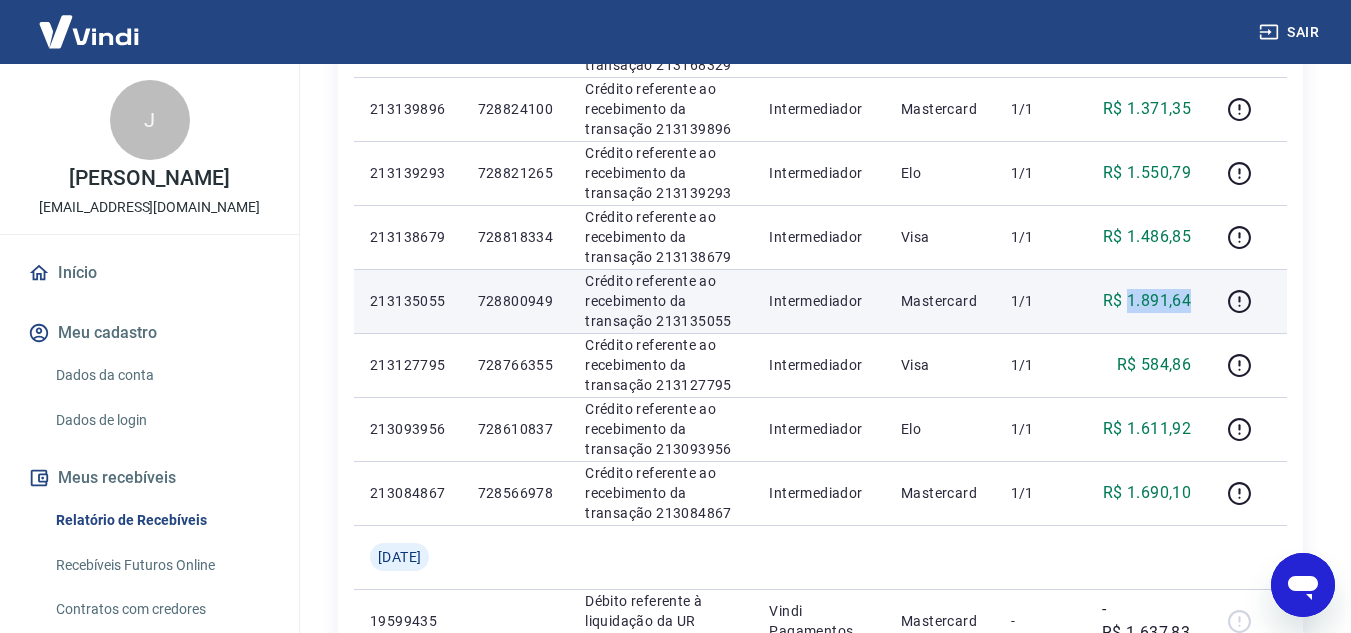 drag, startPoint x: 1130, startPoint y: 298, endPoint x: 1194, endPoint y: 299, distance: 64.00781 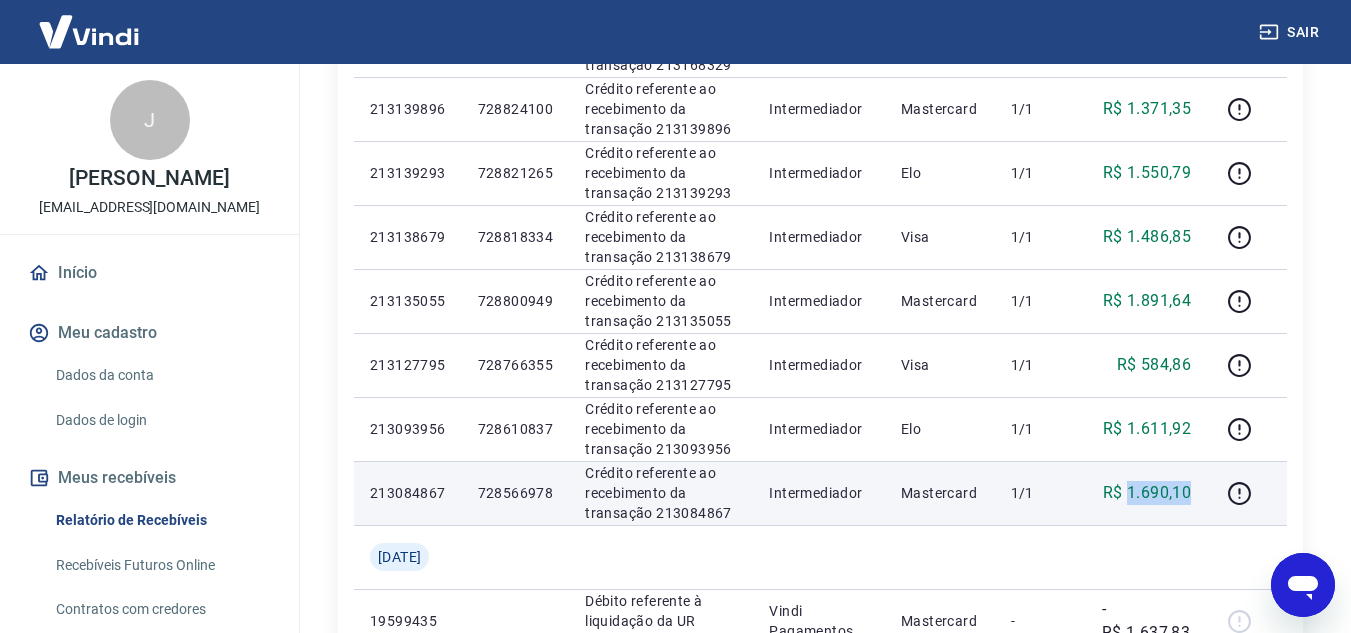 drag, startPoint x: 1131, startPoint y: 494, endPoint x: 1202, endPoint y: 500, distance: 71.25307 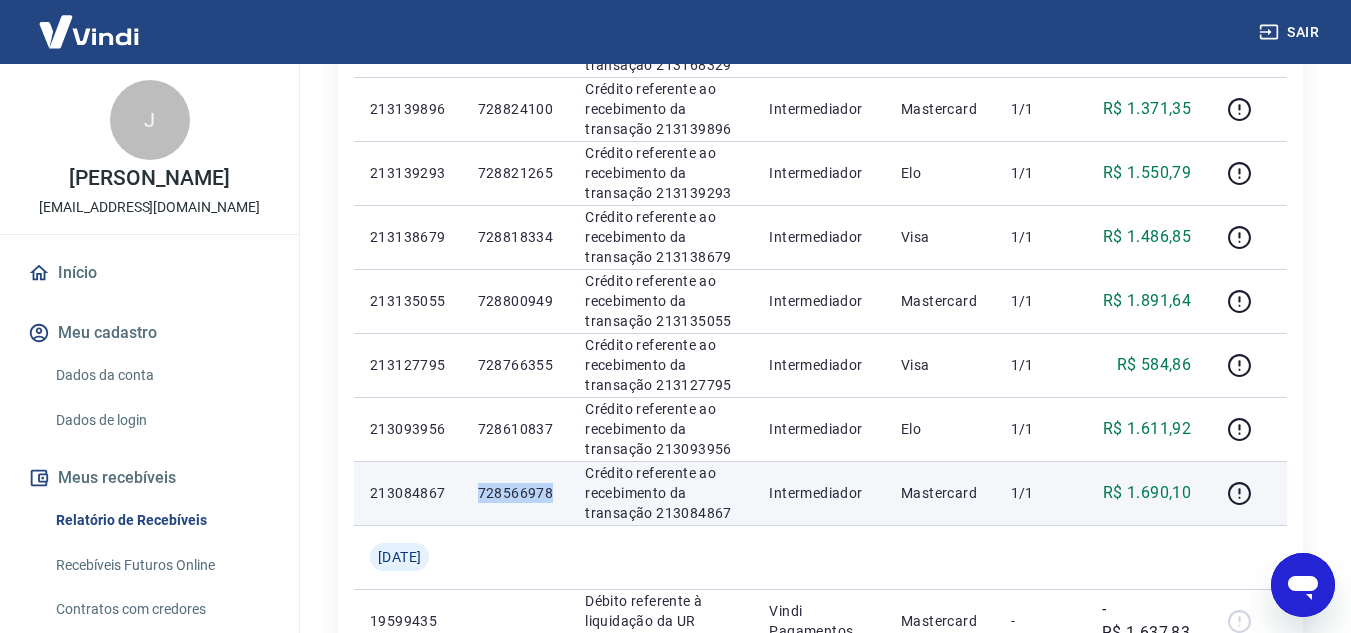 drag, startPoint x: 485, startPoint y: 492, endPoint x: 570, endPoint y: 493, distance: 85.00588 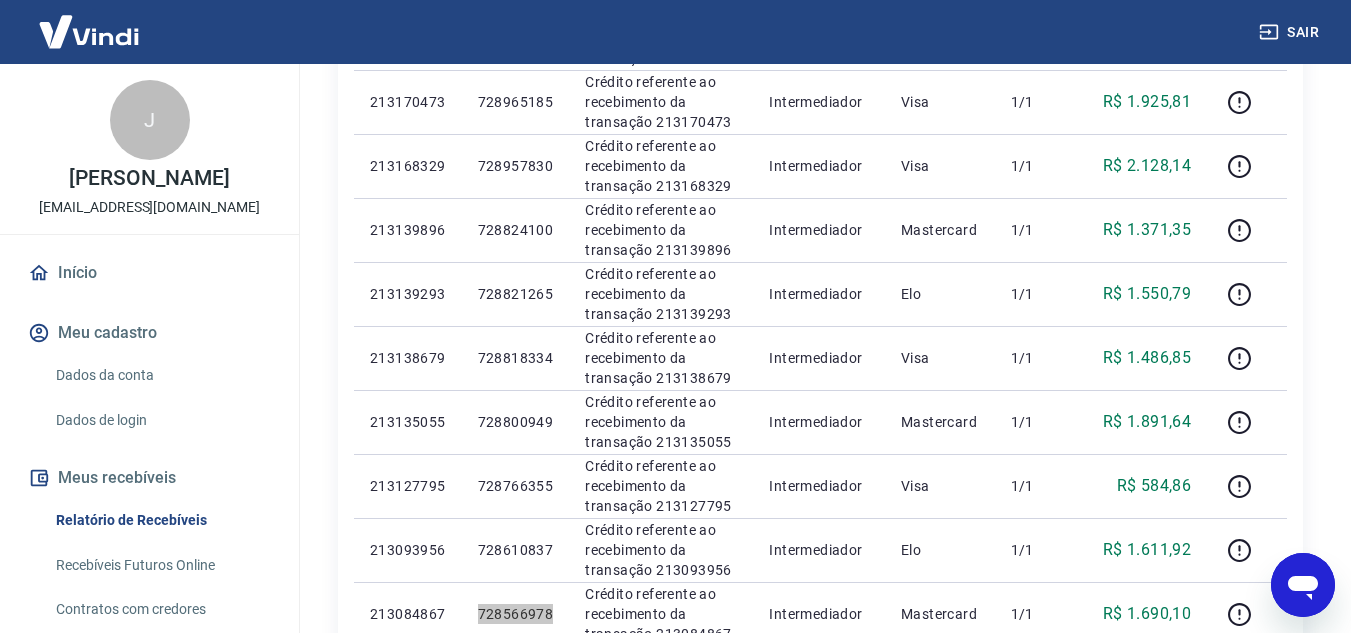 scroll, scrollTop: 1000, scrollLeft: 0, axis: vertical 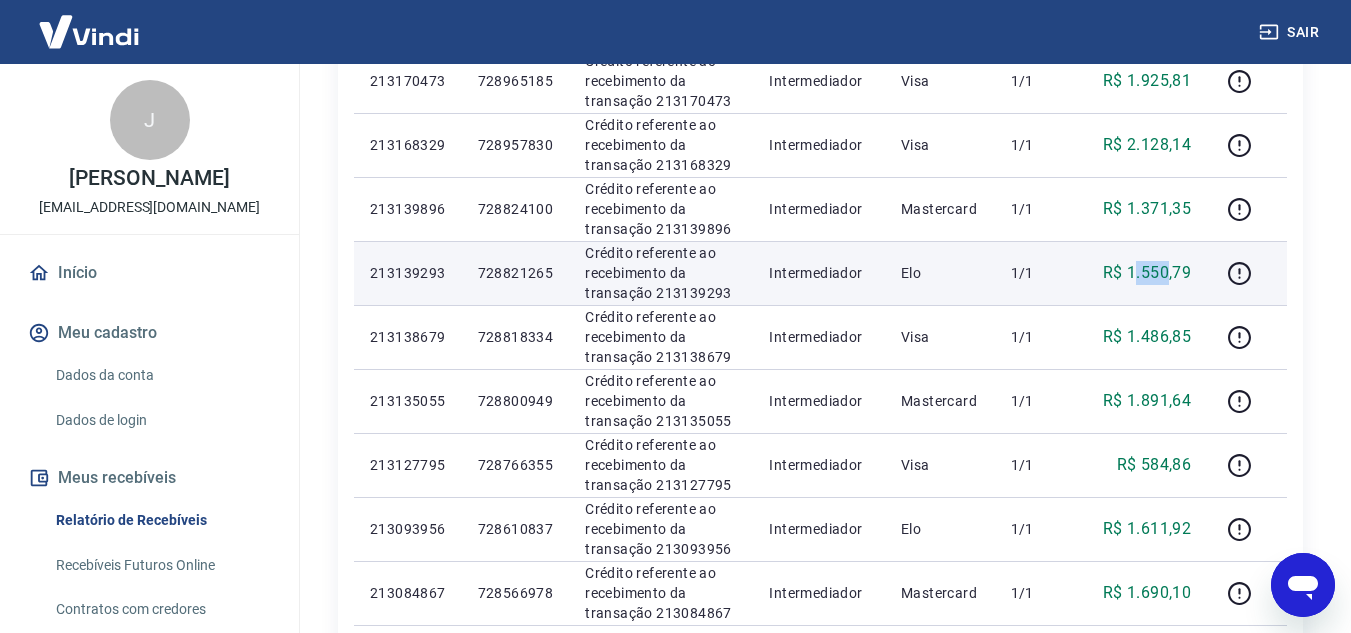 drag, startPoint x: 1133, startPoint y: 270, endPoint x: 1167, endPoint y: 266, distance: 34.234486 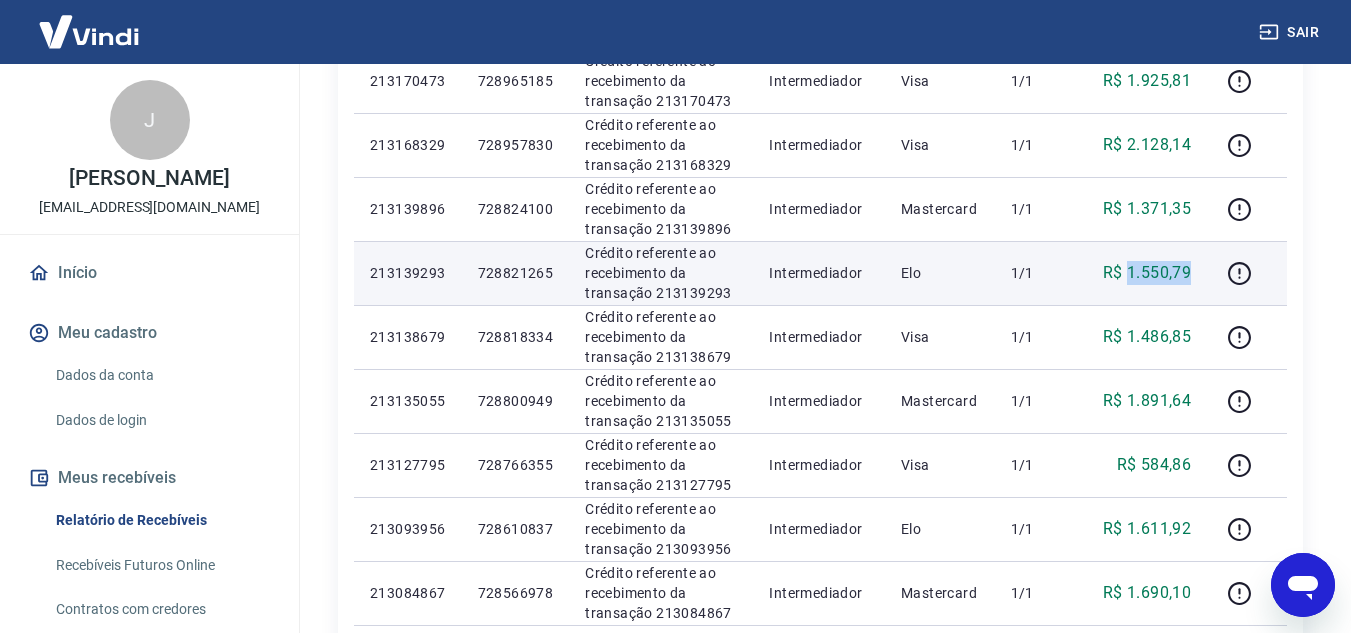drag, startPoint x: 1130, startPoint y: 269, endPoint x: 1189, endPoint y: 277, distance: 59.5399 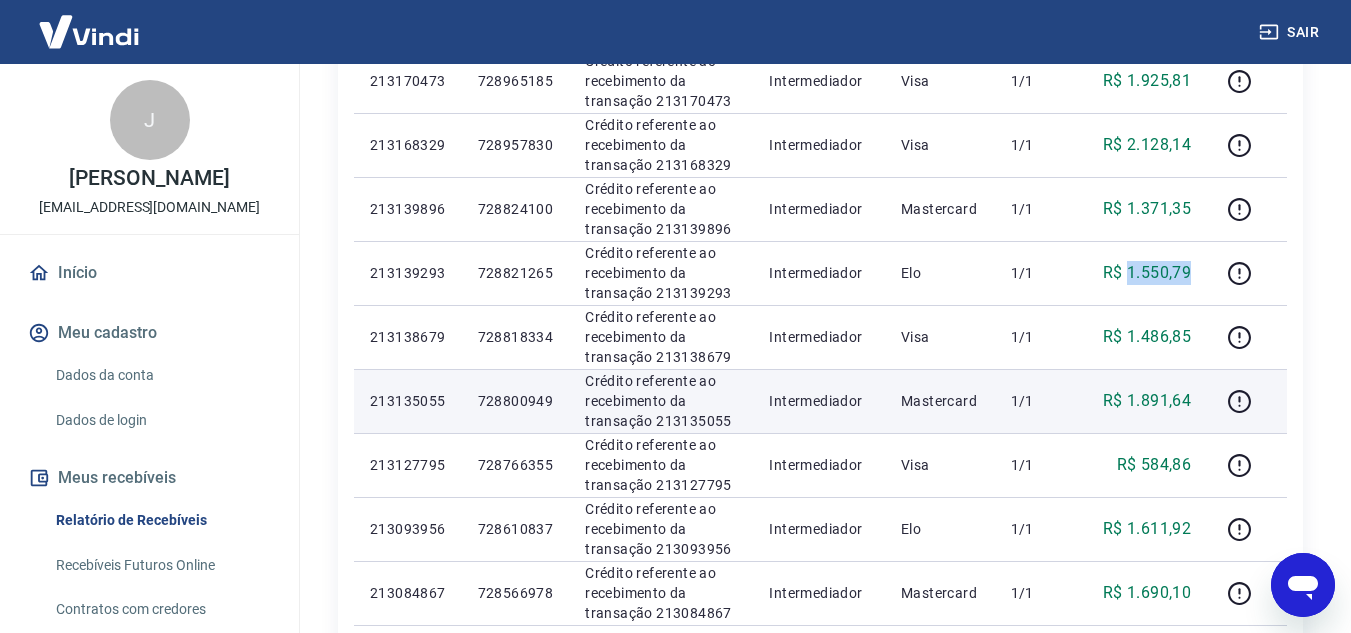 copy on "1.550,79" 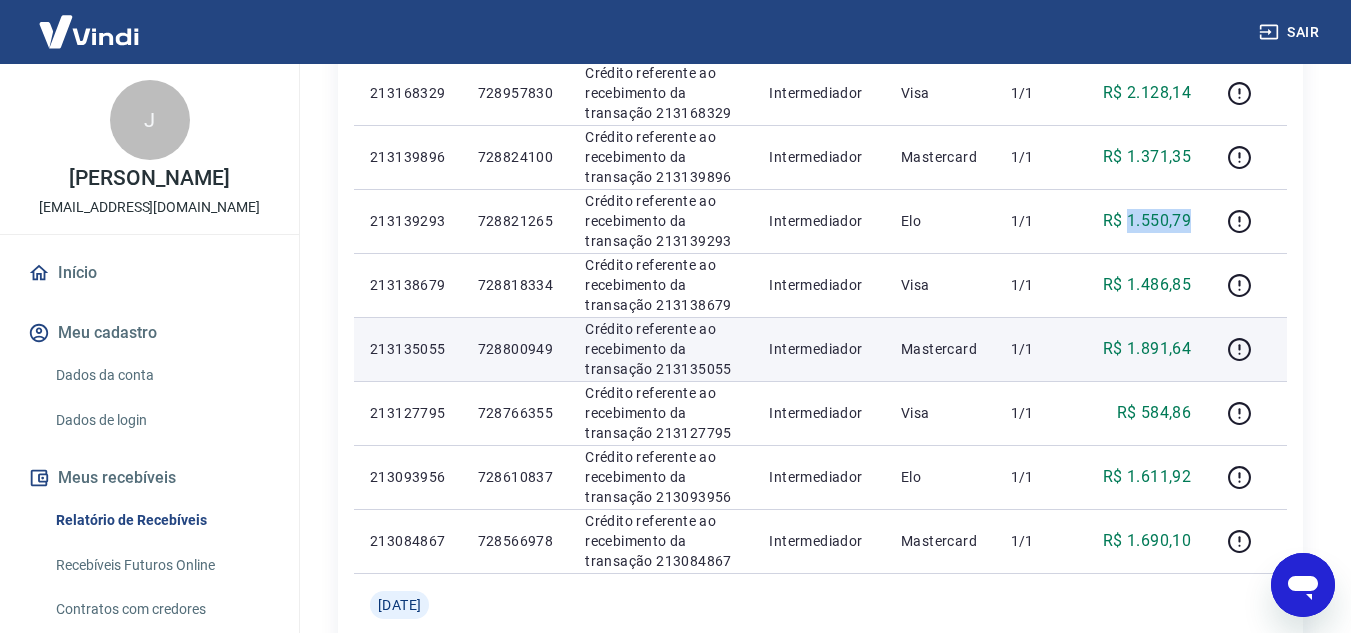 scroll, scrollTop: 1100, scrollLeft: 0, axis: vertical 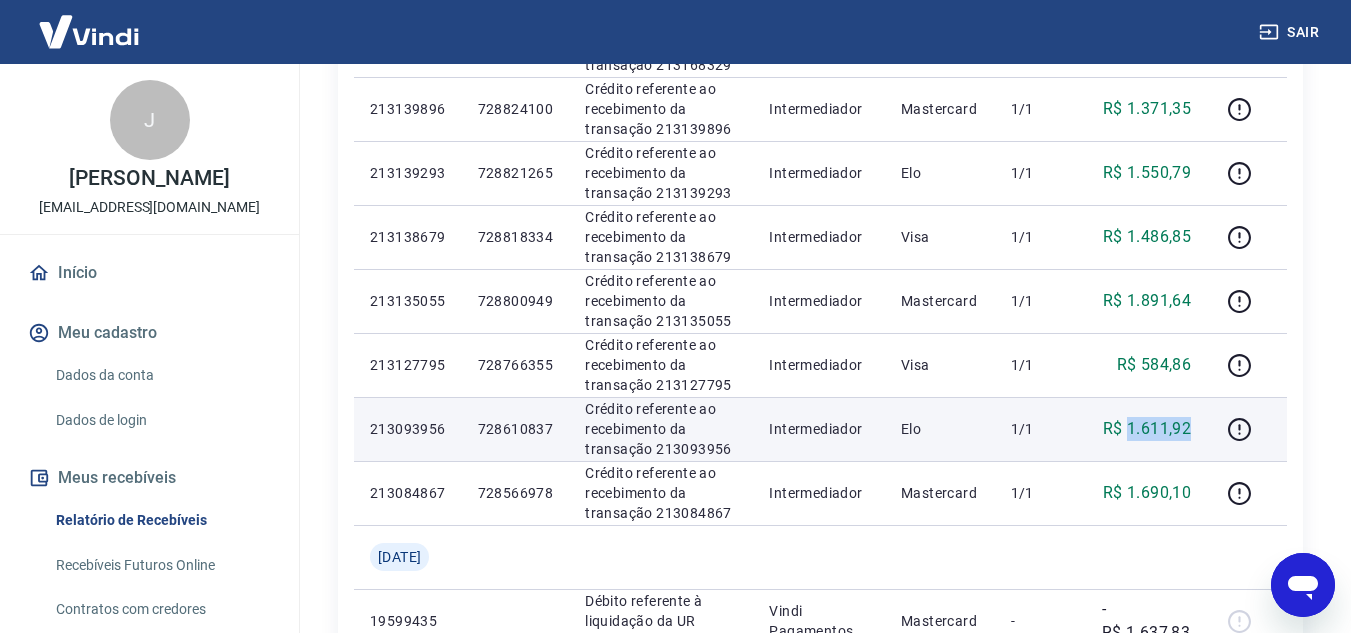 drag, startPoint x: 1132, startPoint y: 427, endPoint x: 1192, endPoint y: 430, distance: 60.074955 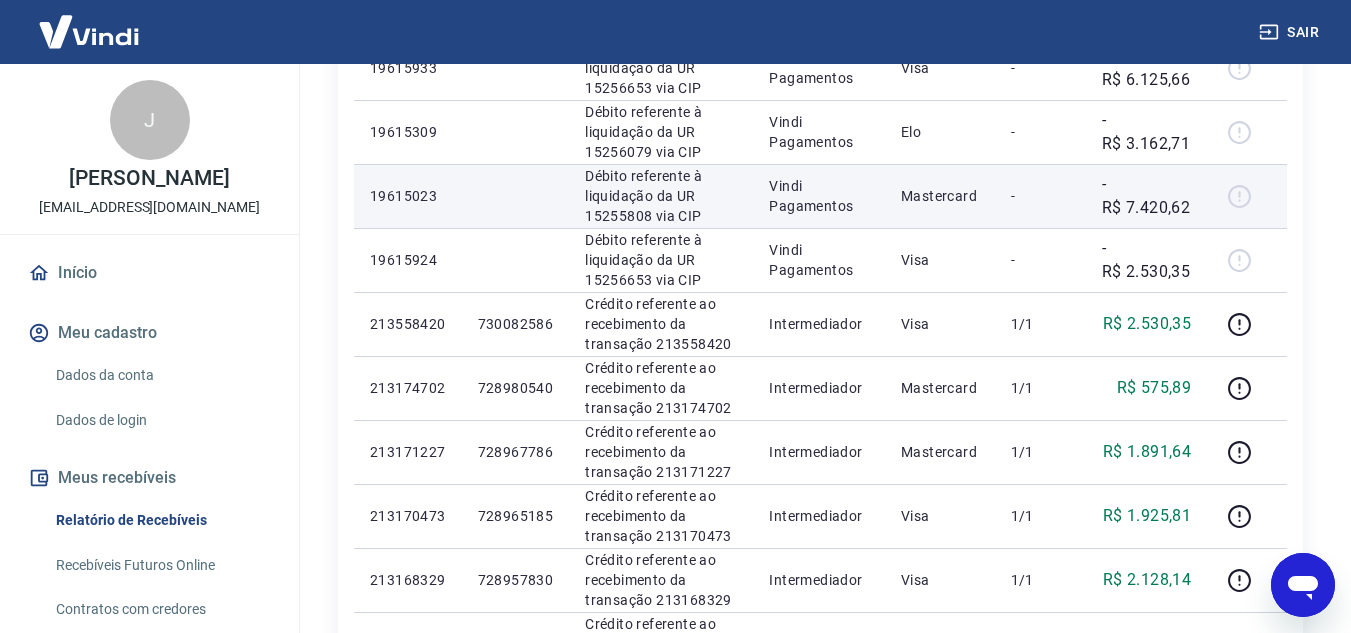 scroll, scrollTop: 600, scrollLeft: 0, axis: vertical 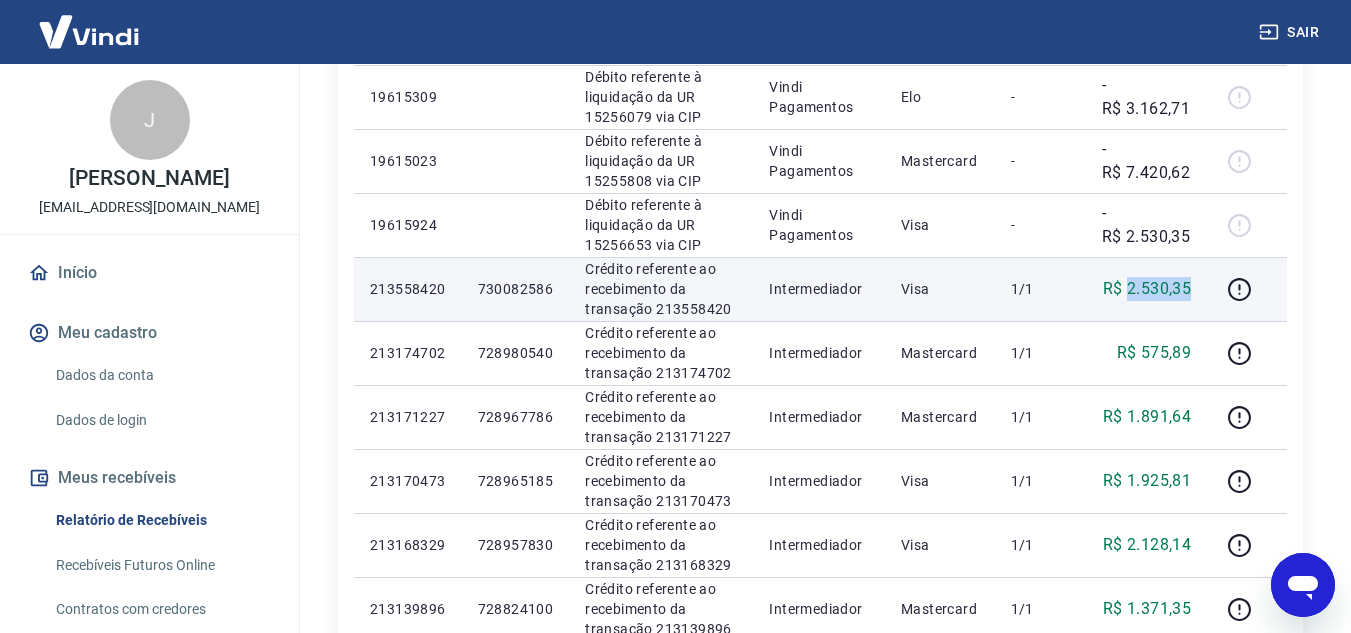 drag, startPoint x: 1132, startPoint y: 289, endPoint x: 1194, endPoint y: 288, distance: 62.008064 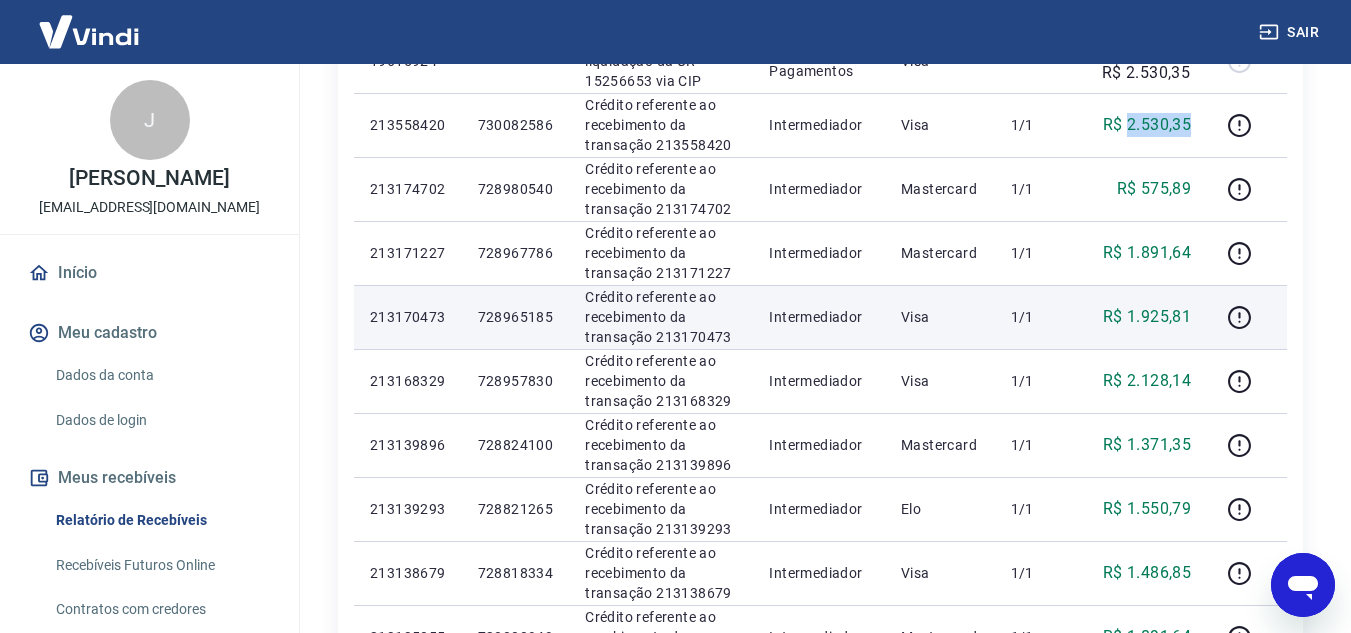 scroll, scrollTop: 800, scrollLeft: 0, axis: vertical 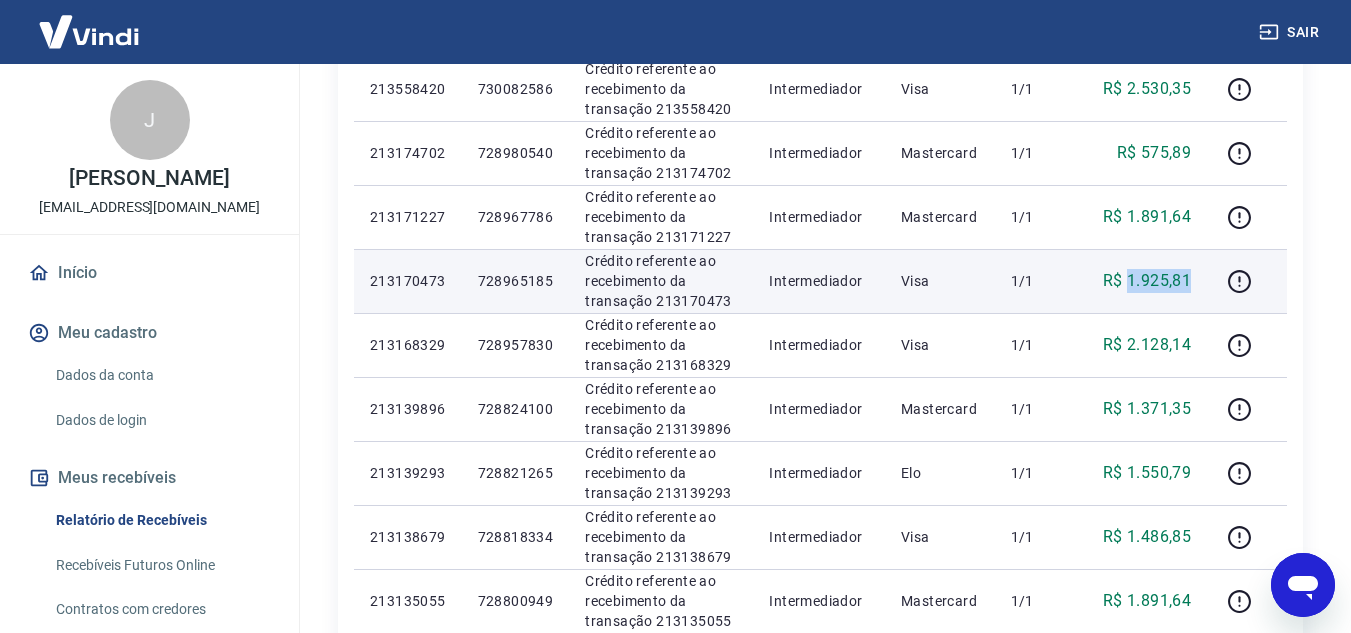 drag, startPoint x: 1131, startPoint y: 282, endPoint x: 1193, endPoint y: 283, distance: 62.008064 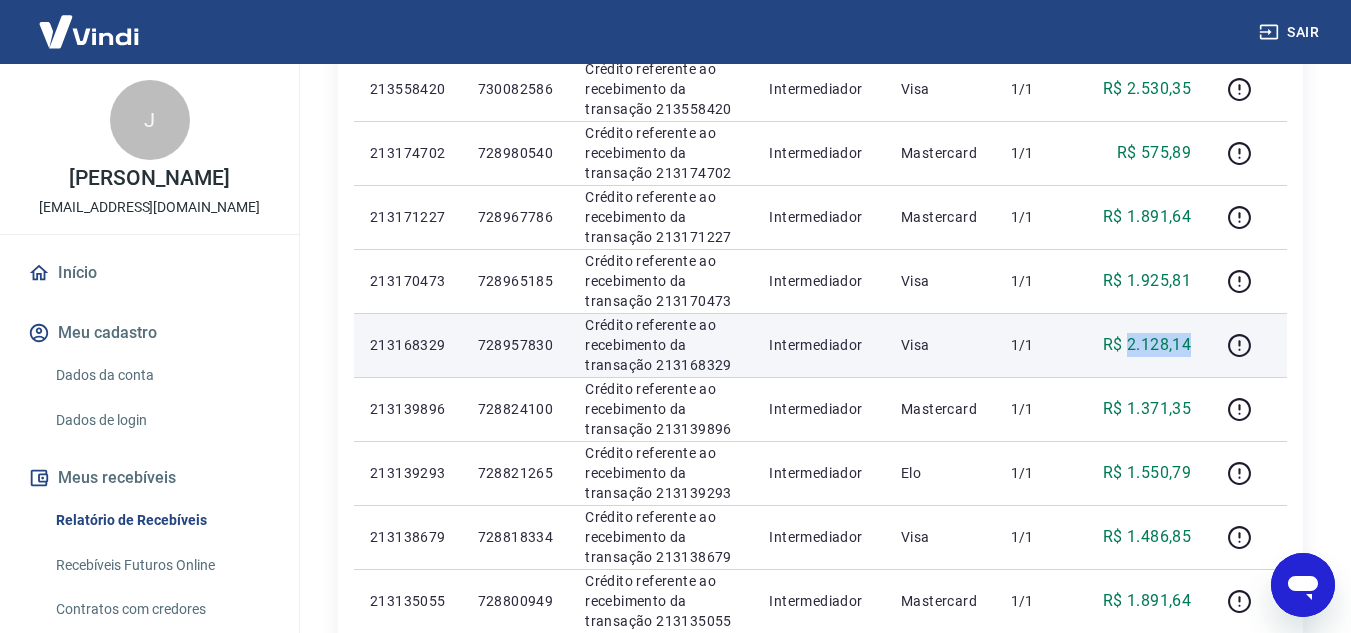drag, startPoint x: 1130, startPoint y: 339, endPoint x: 1195, endPoint y: 339, distance: 65 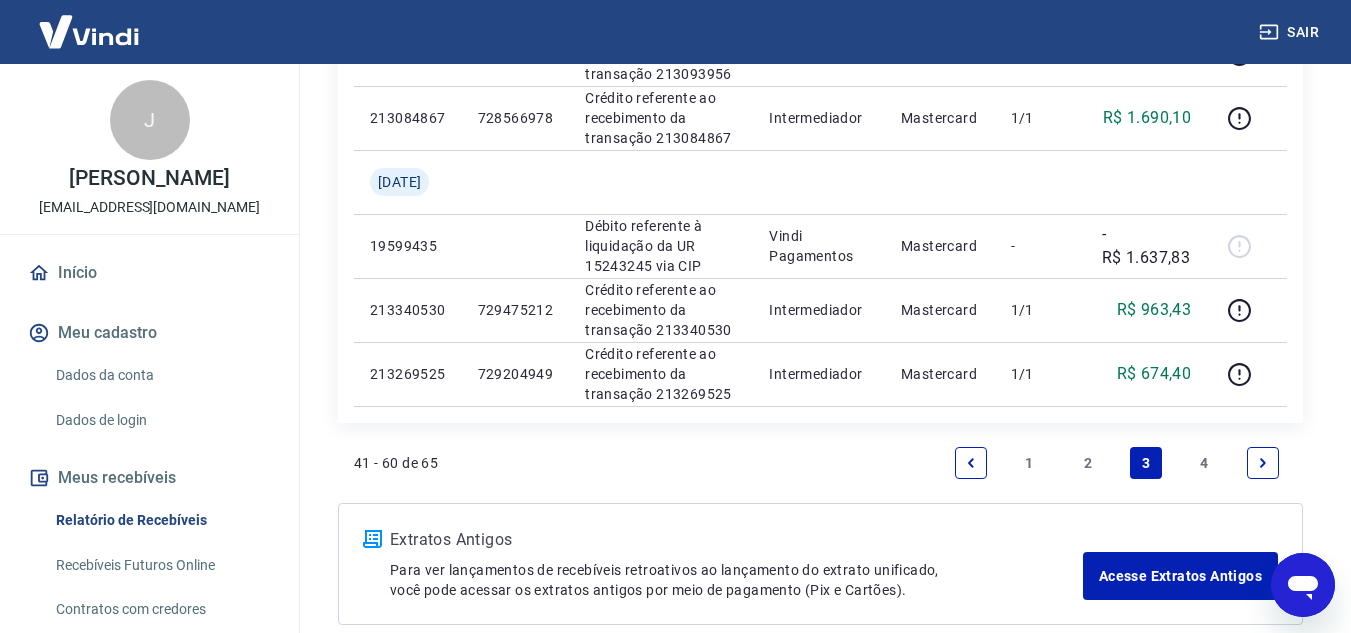 scroll, scrollTop: 1577, scrollLeft: 0, axis: vertical 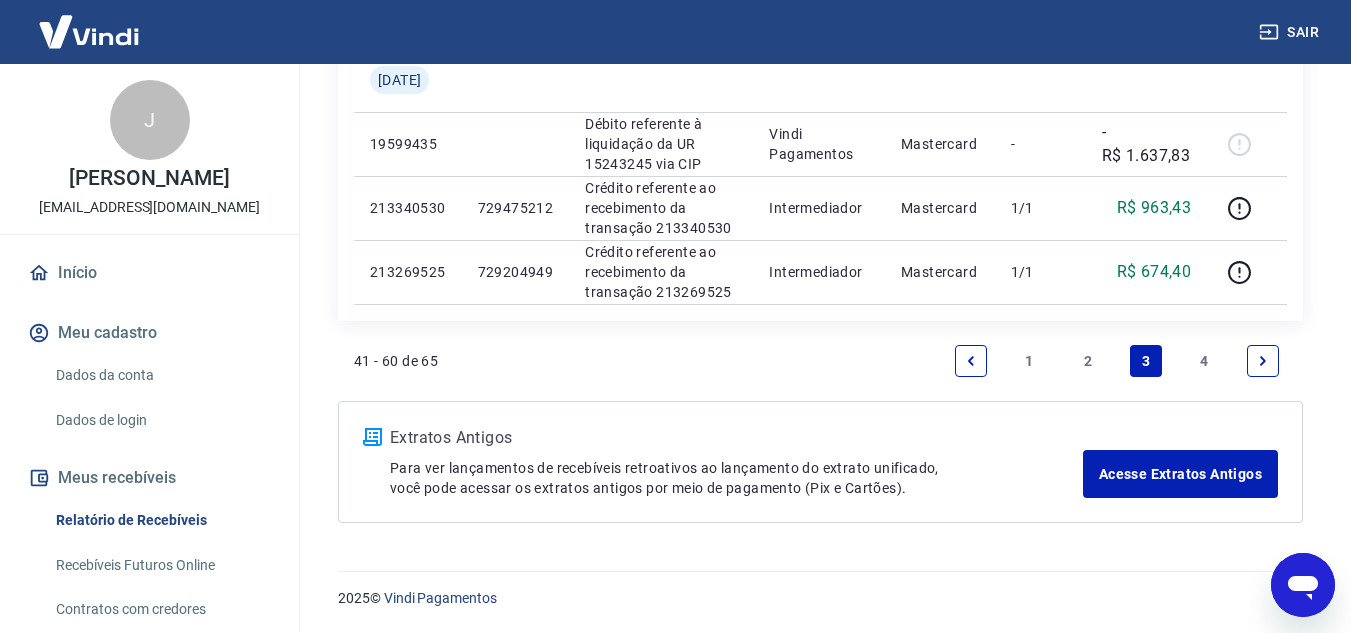 click on "2" at bounding box center (1088, 361) 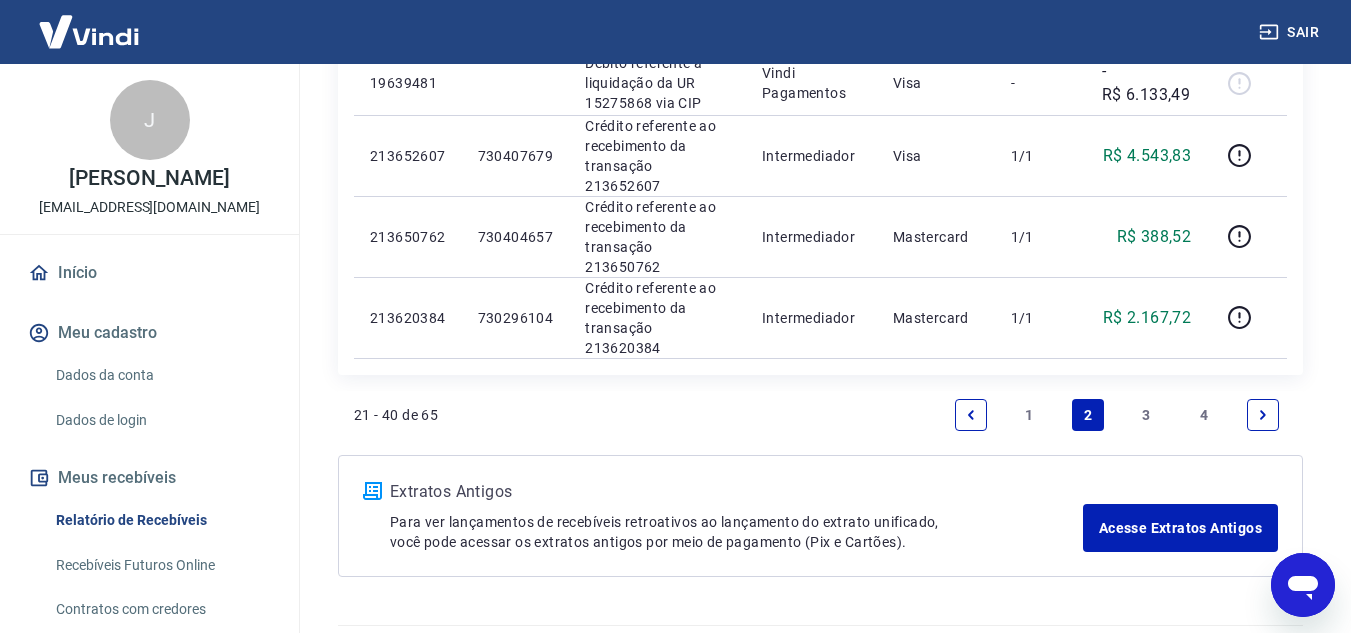 scroll, scrollTop: 1683, scrollLeft: 0, axis: vertical 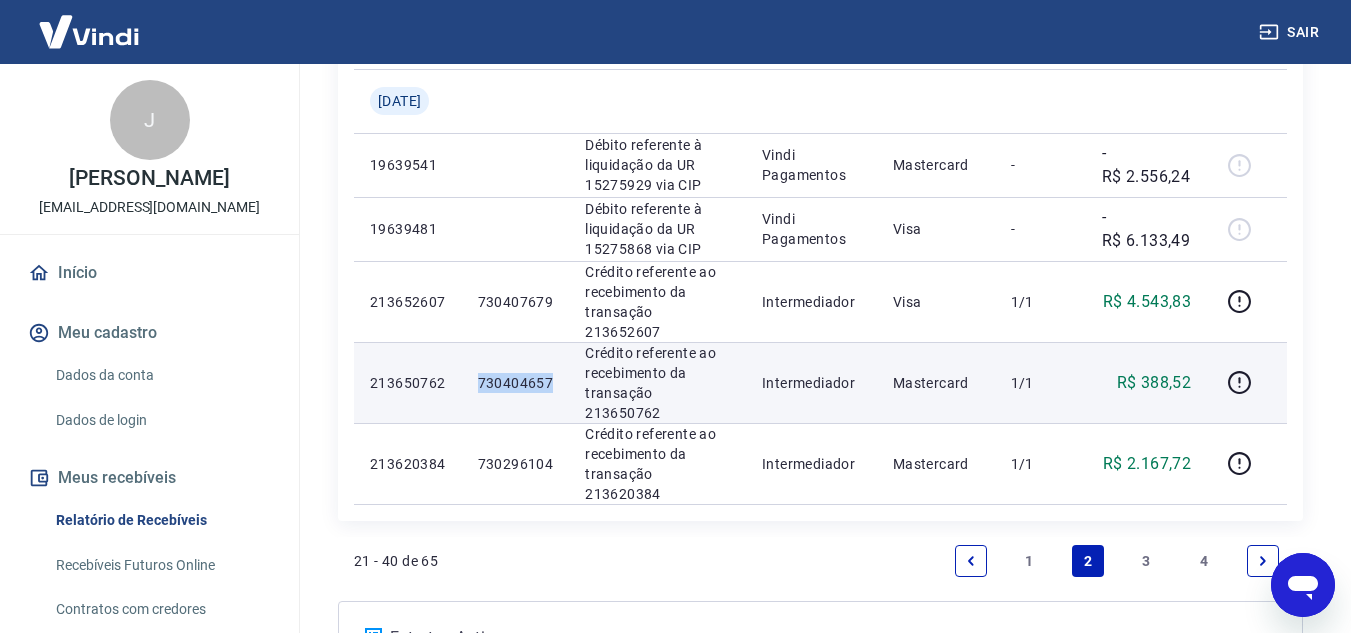 drag, startPoint x: 492, startPoint y: 387, endPoint x: 569, endPoint y: 380, distance: 77.31753 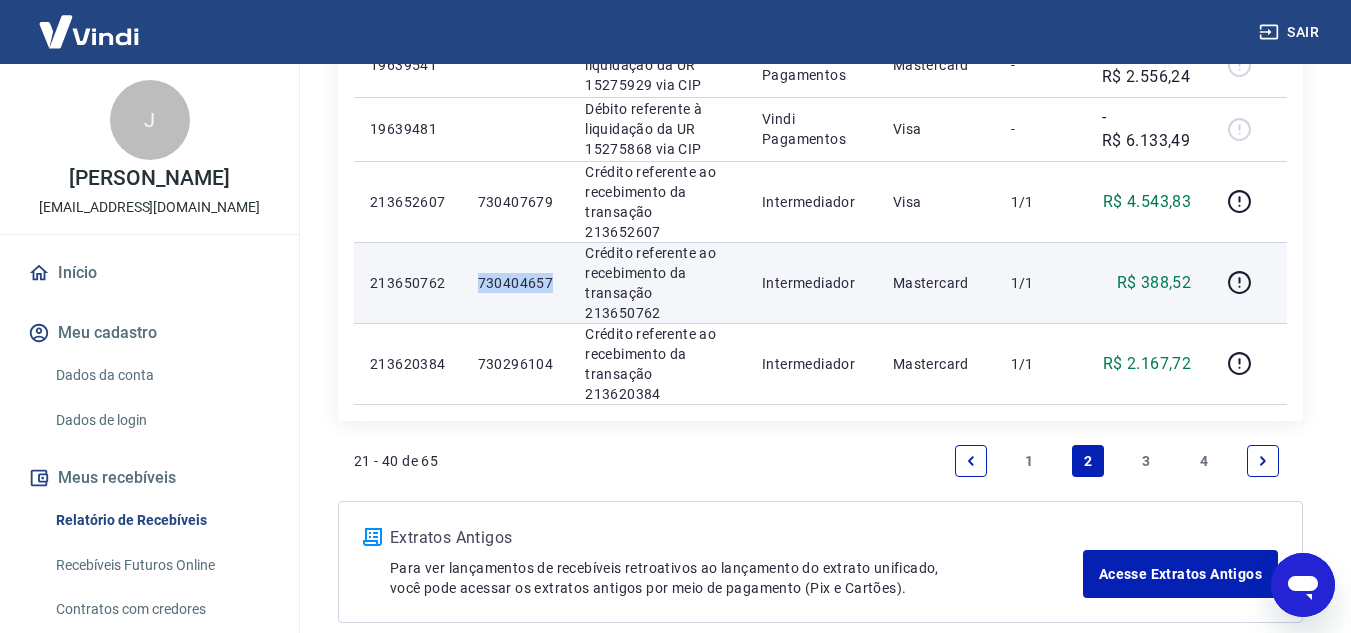 scroll, scrollTop: 1683, scrollLeft: 0, axis: vertical 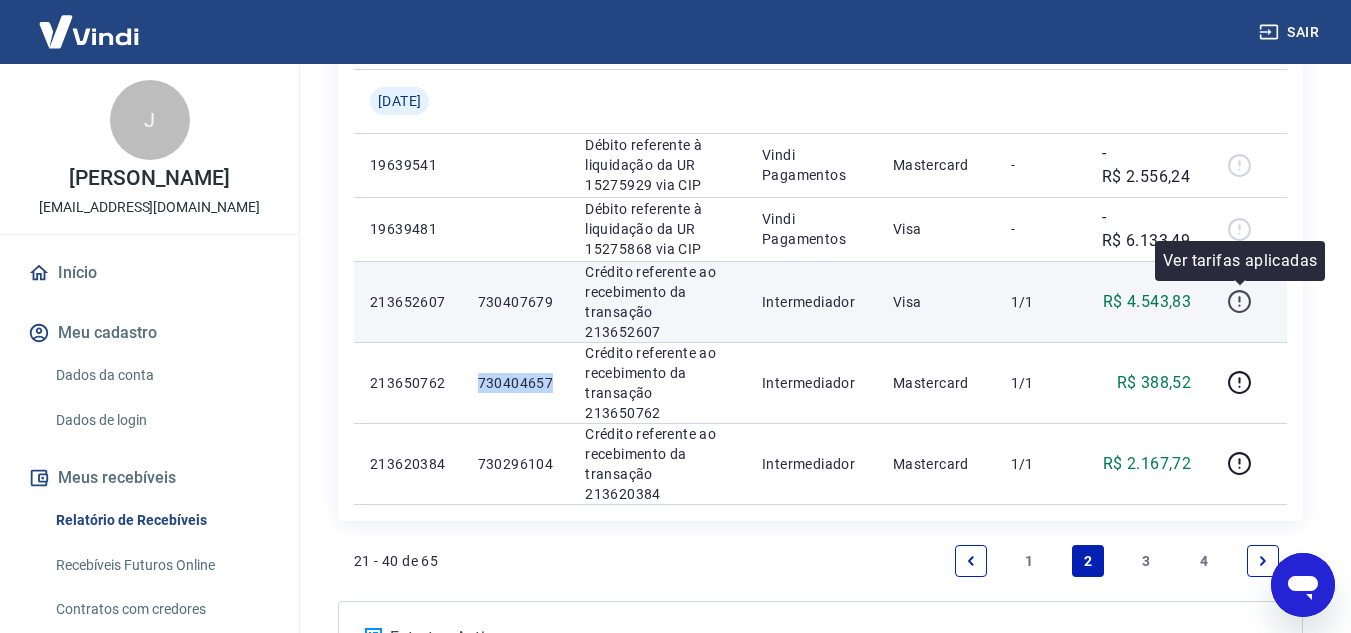 click 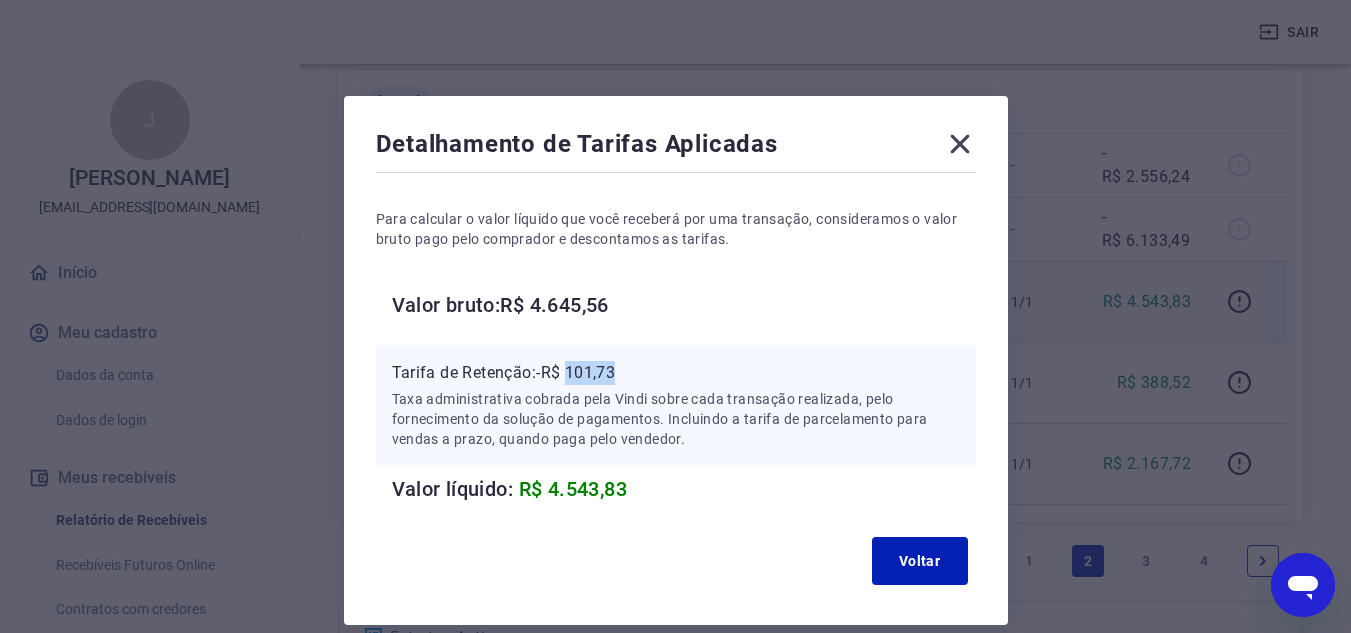 drag, startPoint x: 570, startPoint y: 368, endPoint x: 633, endPoint y: 379, distance: 63.953106 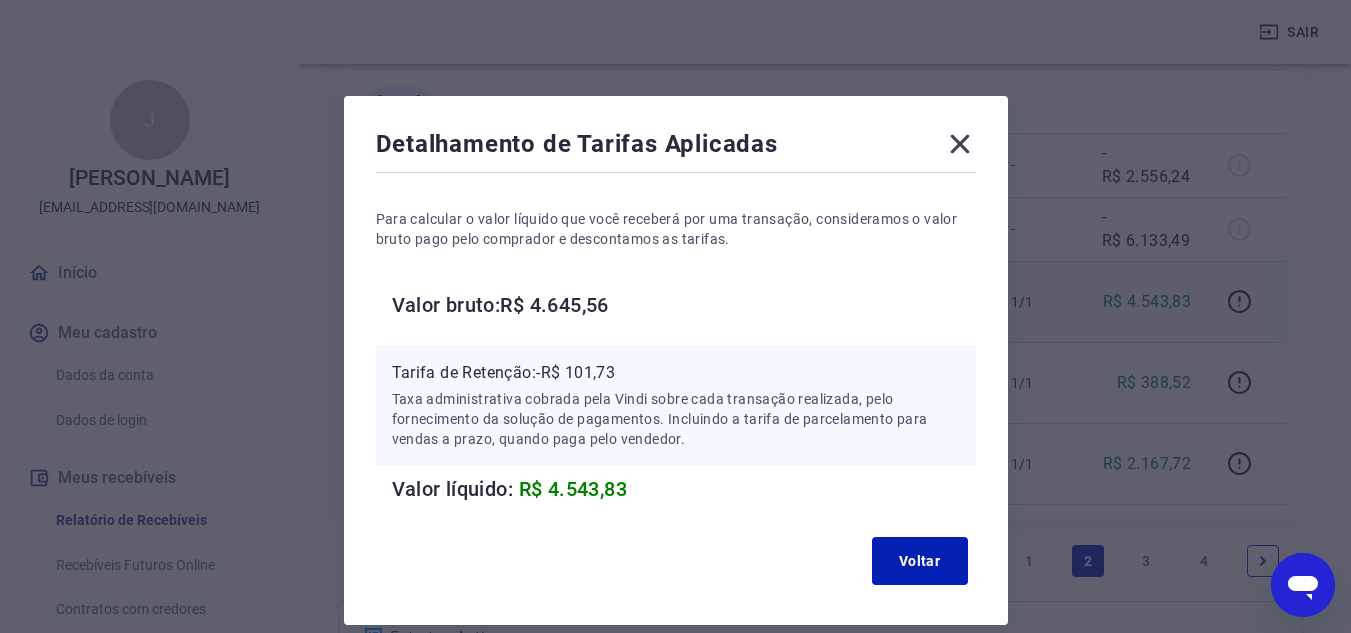 click 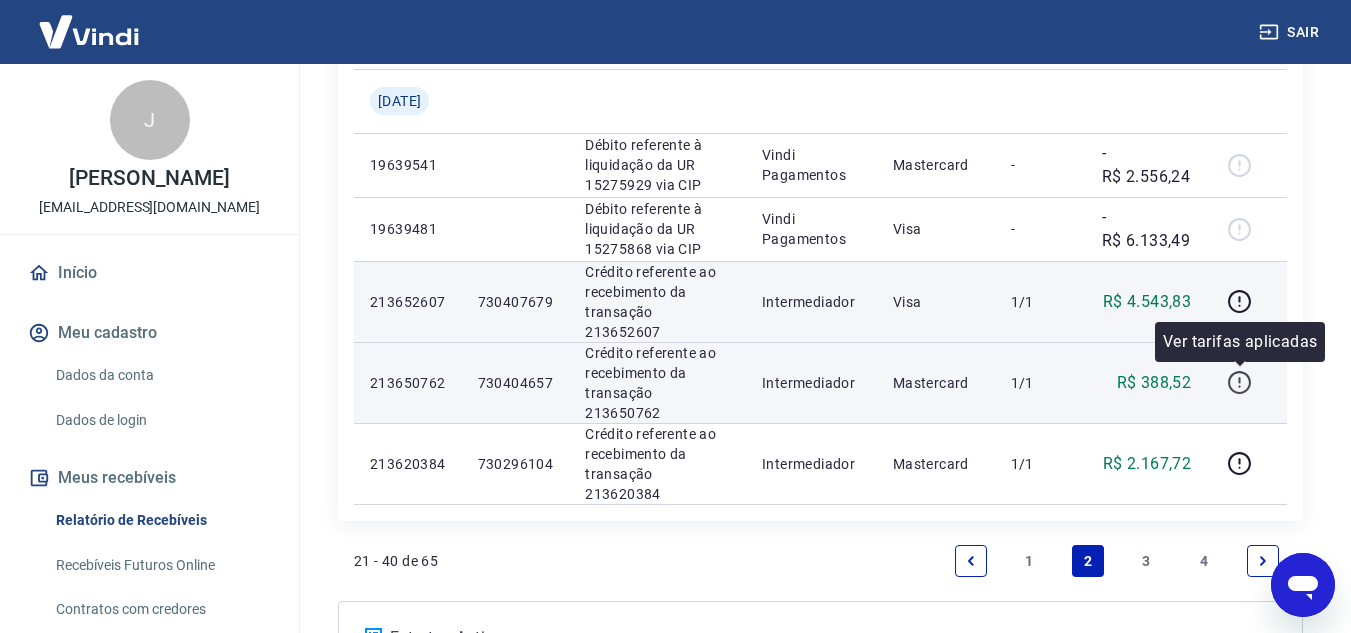 click 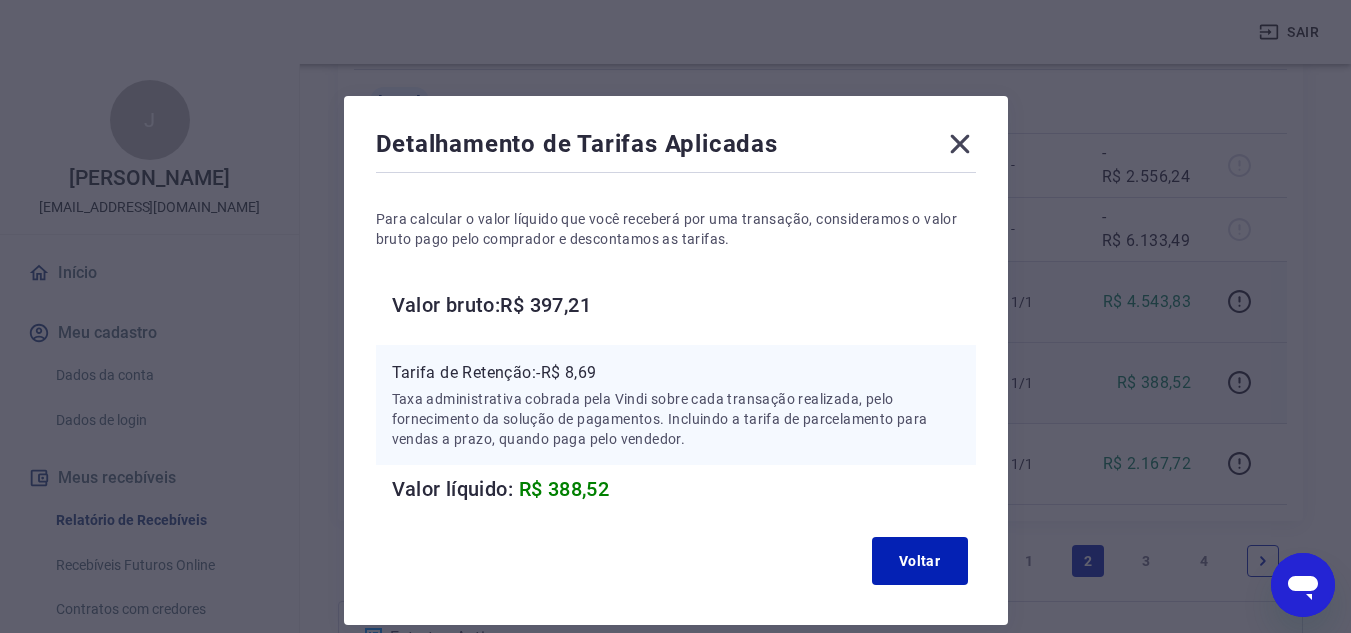 click 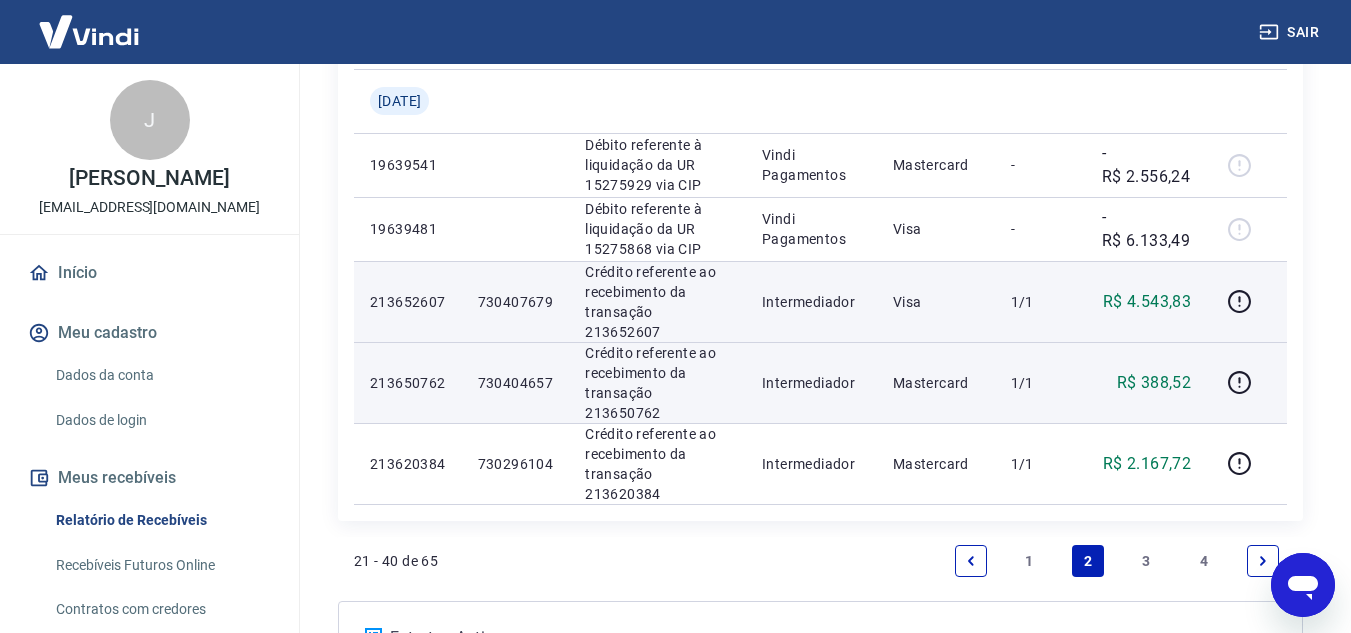 scroll, scrollTop: 1783, scrollLeft: 0, axis: vertical 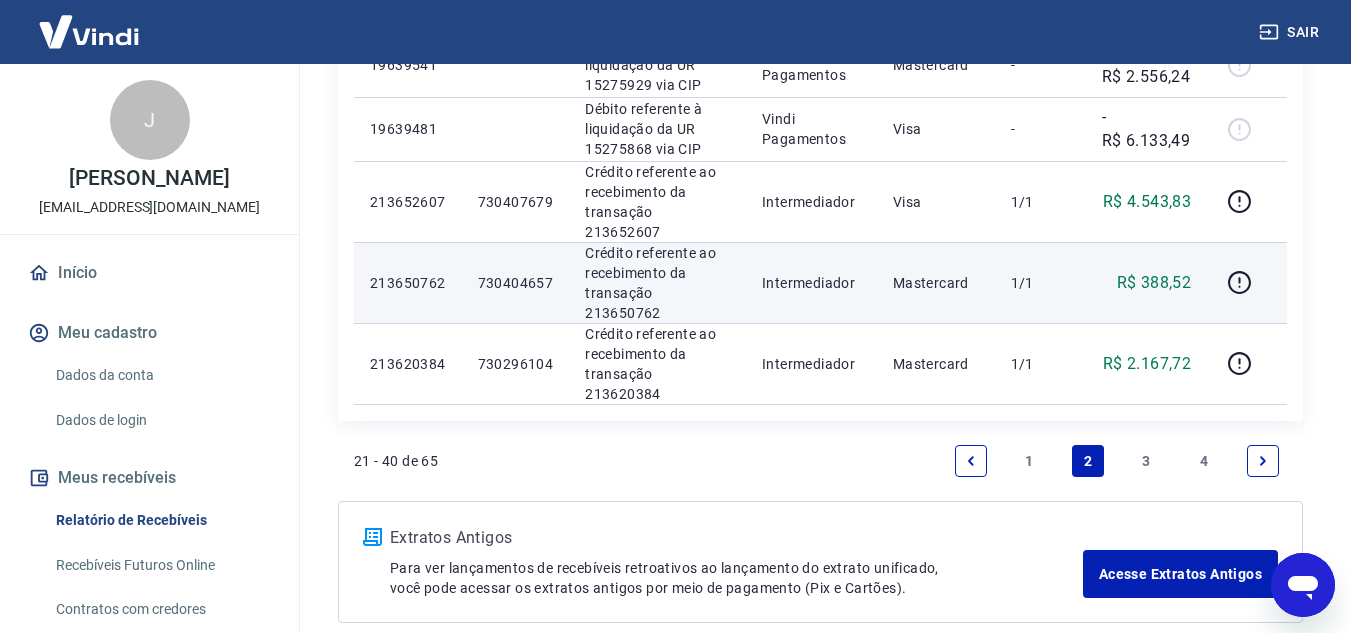click on "3" at bounding box center [1146, 461] 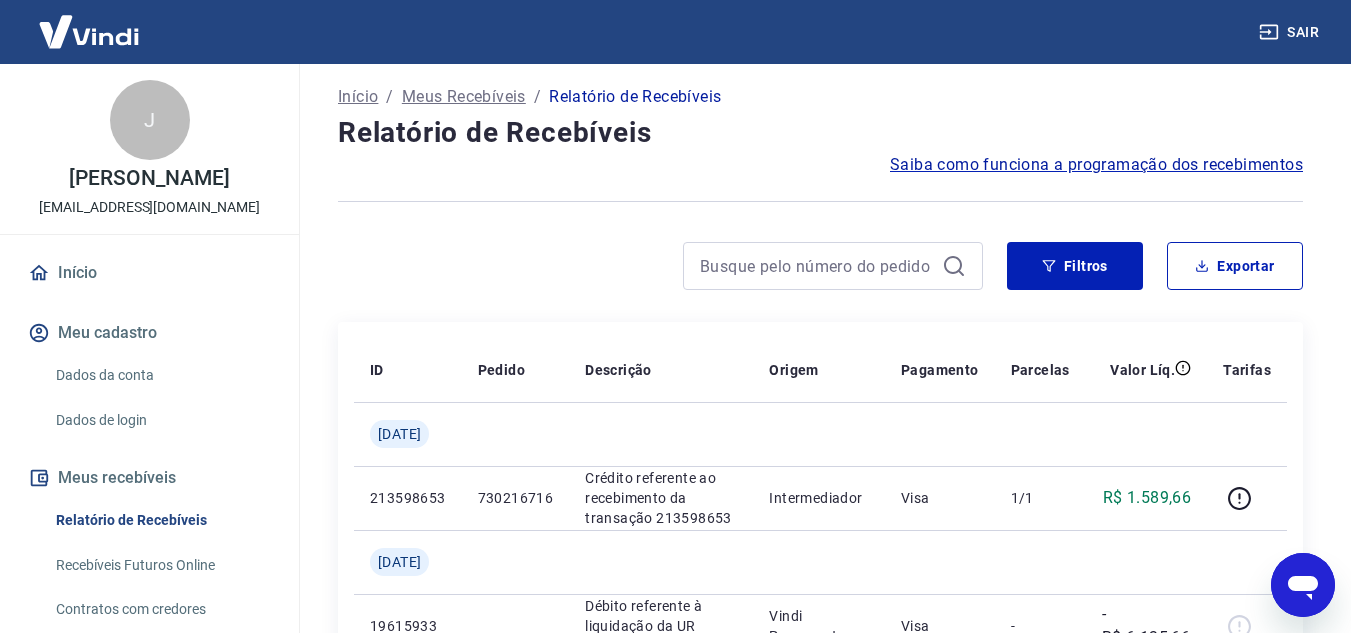 scroll, scrollTop: 0, scrollLeft: 0, axis: both 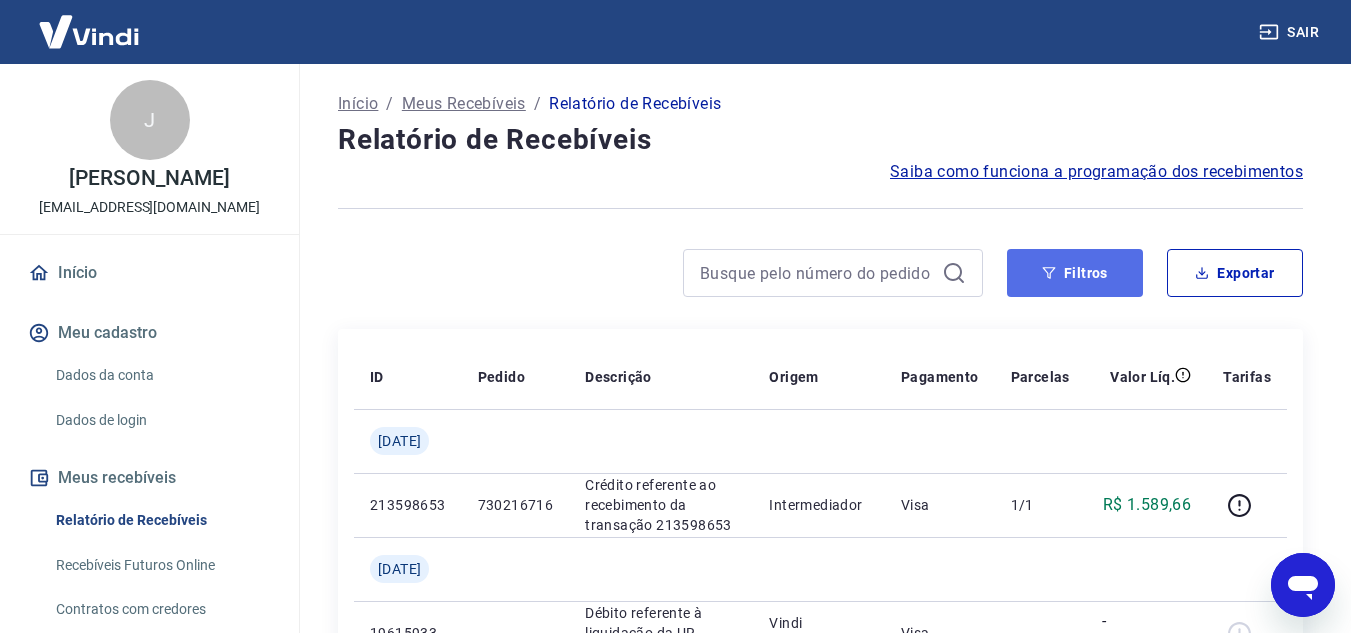 click 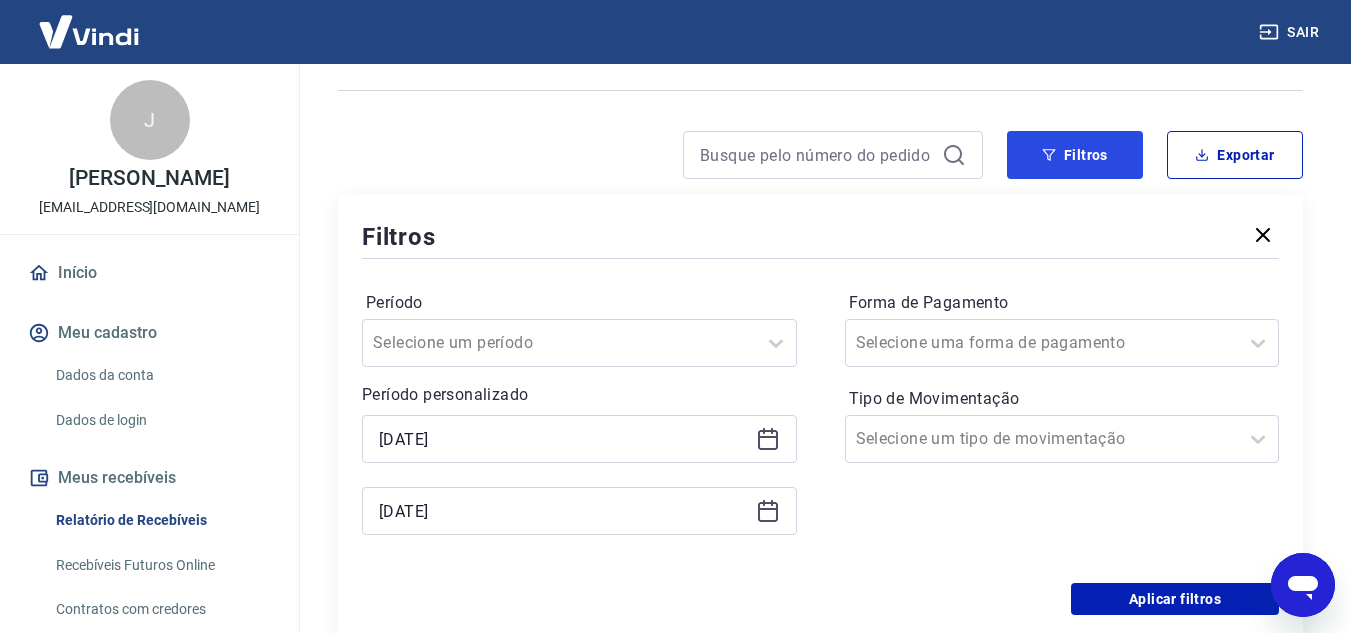 scroll, scrollTop: 400, scrollLeft: 0, axis: vertical 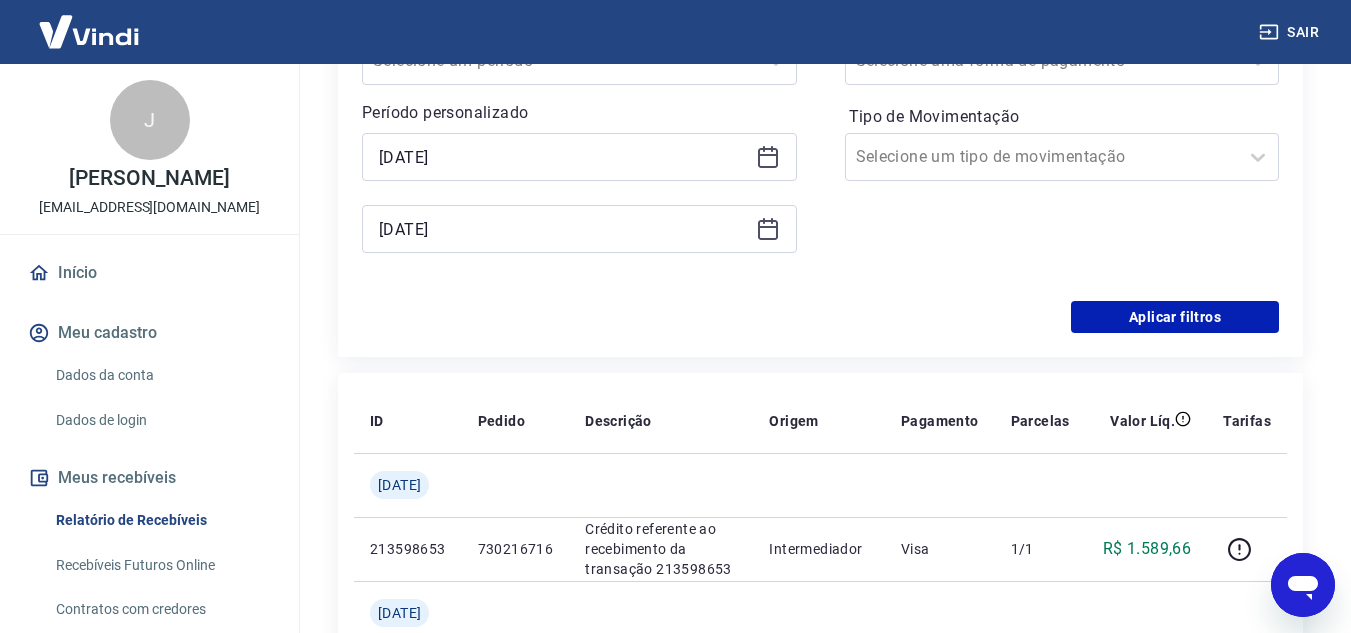 click 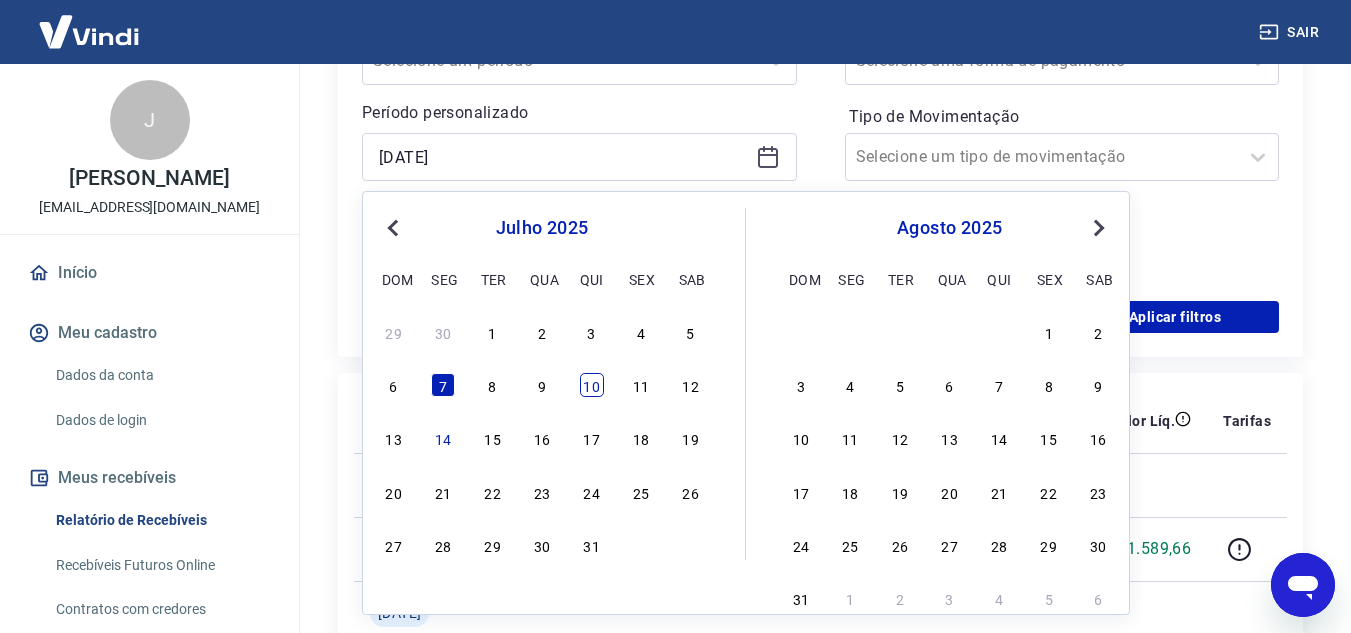click on "10" at bounding box center (592, 385) 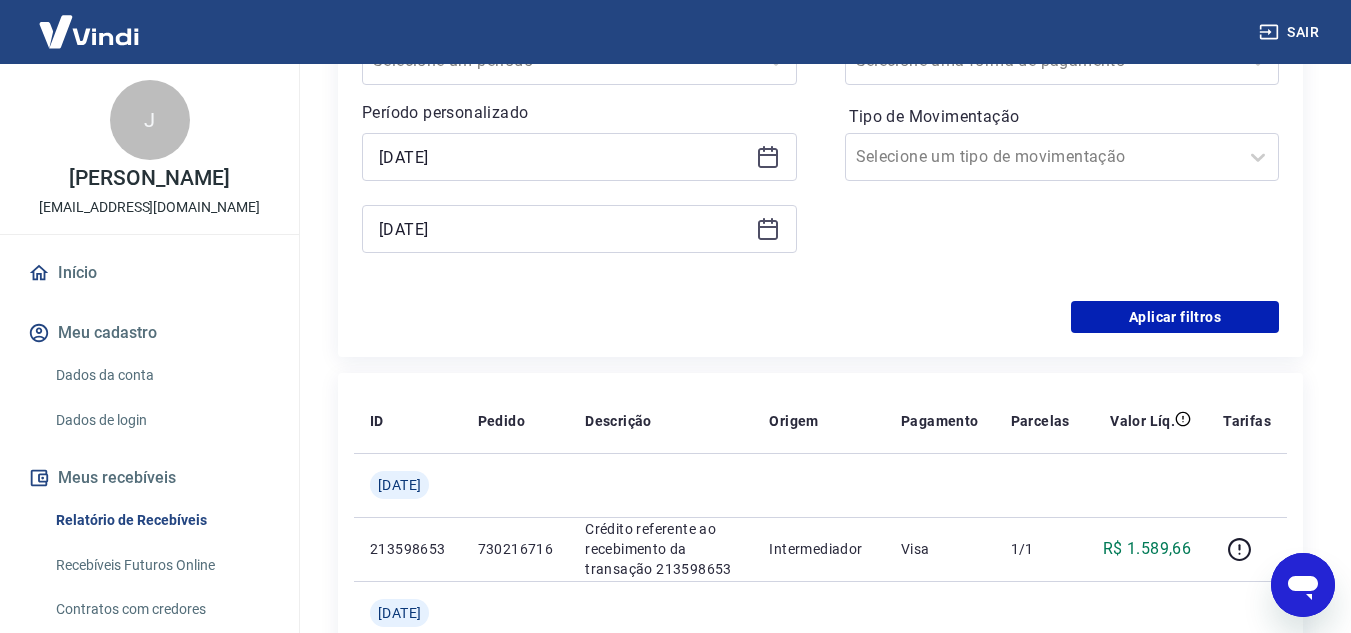 click on "[DATE]" at bounding box center (579, 229) 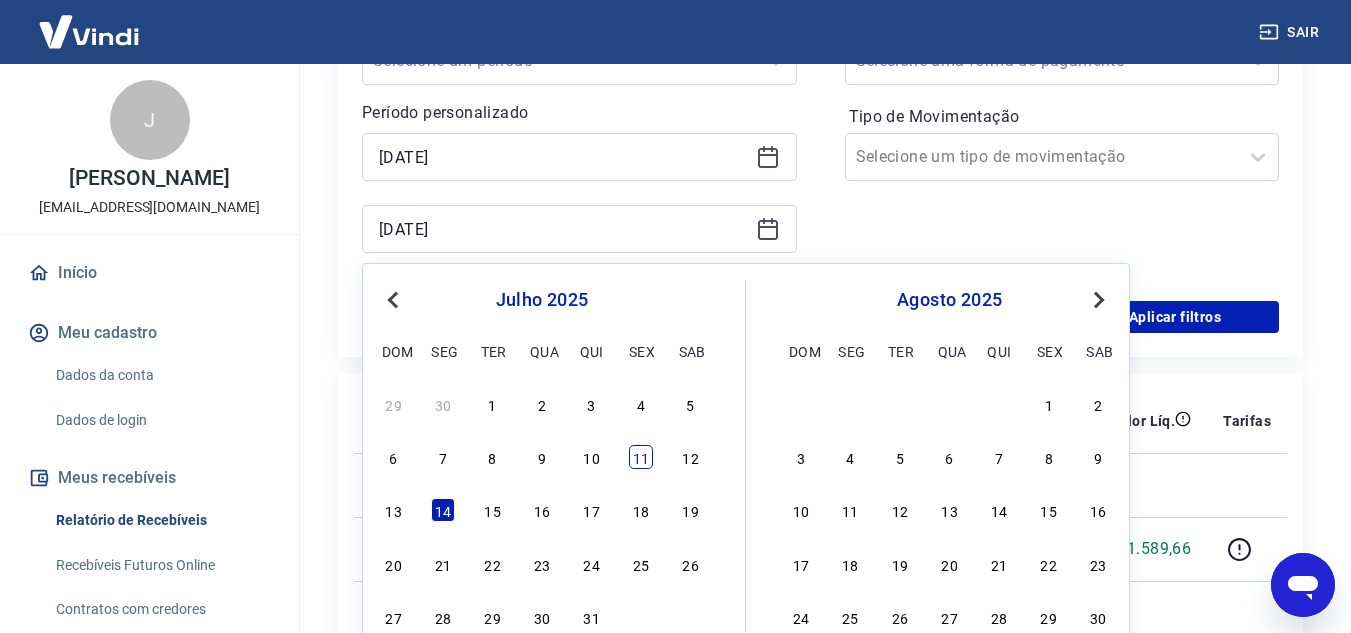 click on "11" at bounding box center (641, 457) 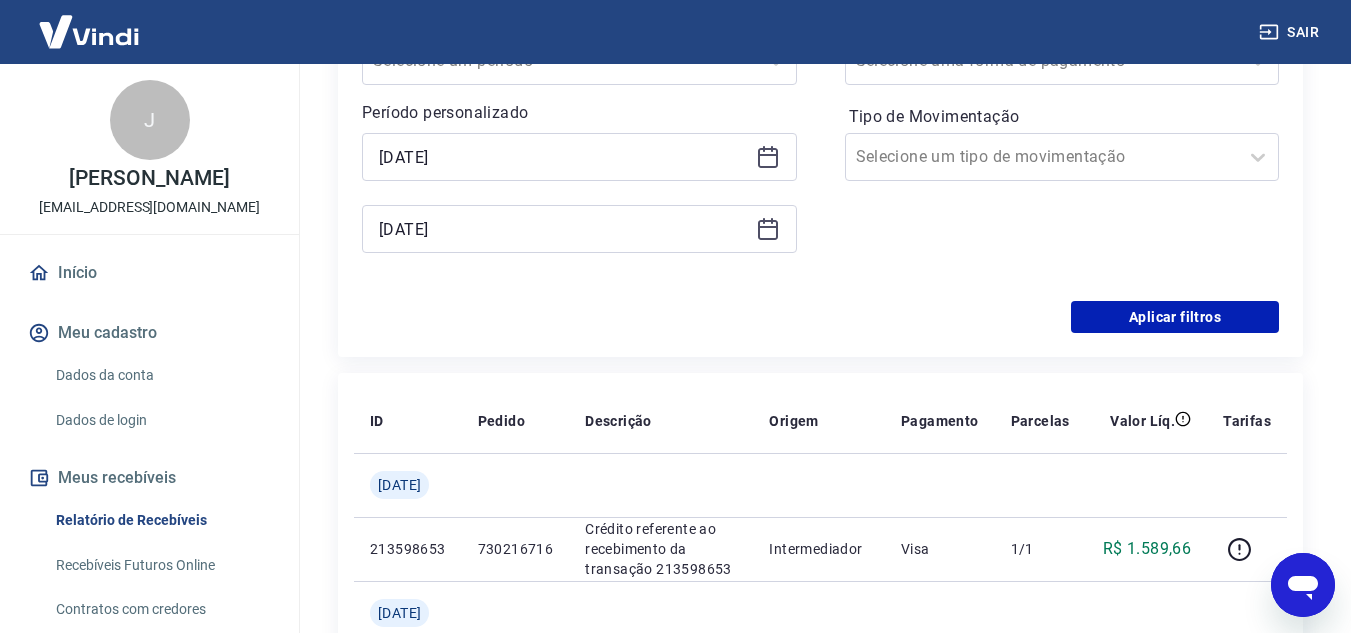 type on "11/07/2025" 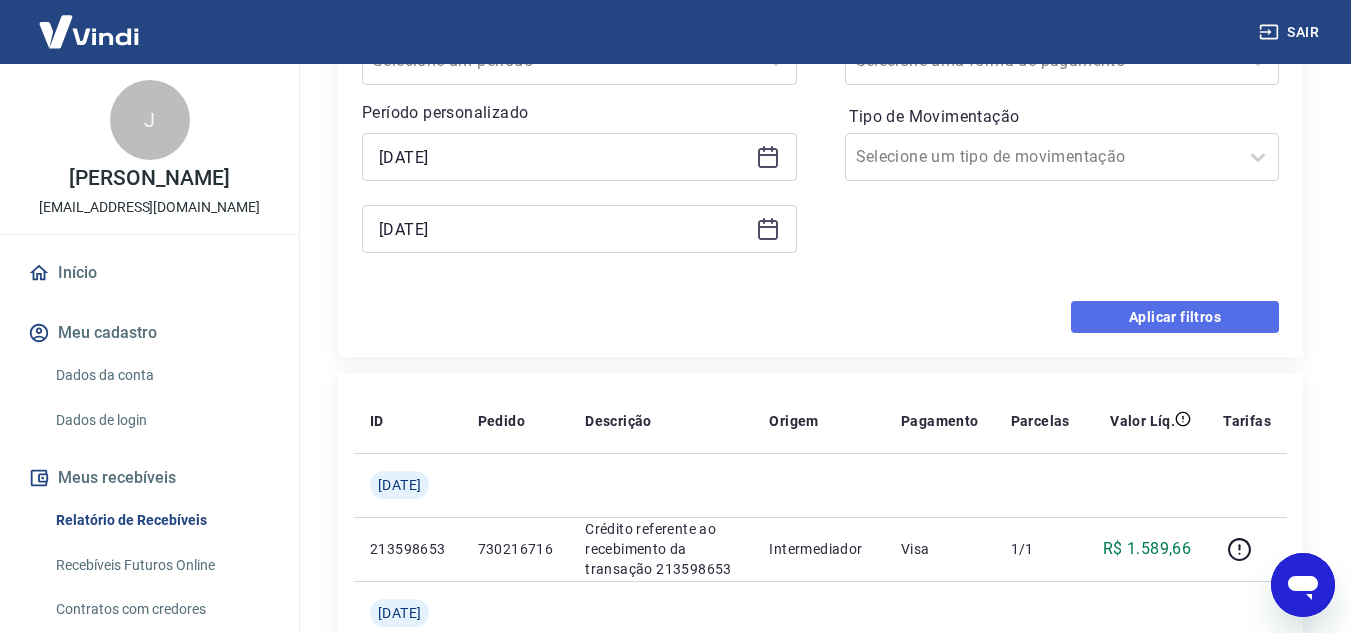 click on "Aplicar filtros" at bounding box center [1175, 317] 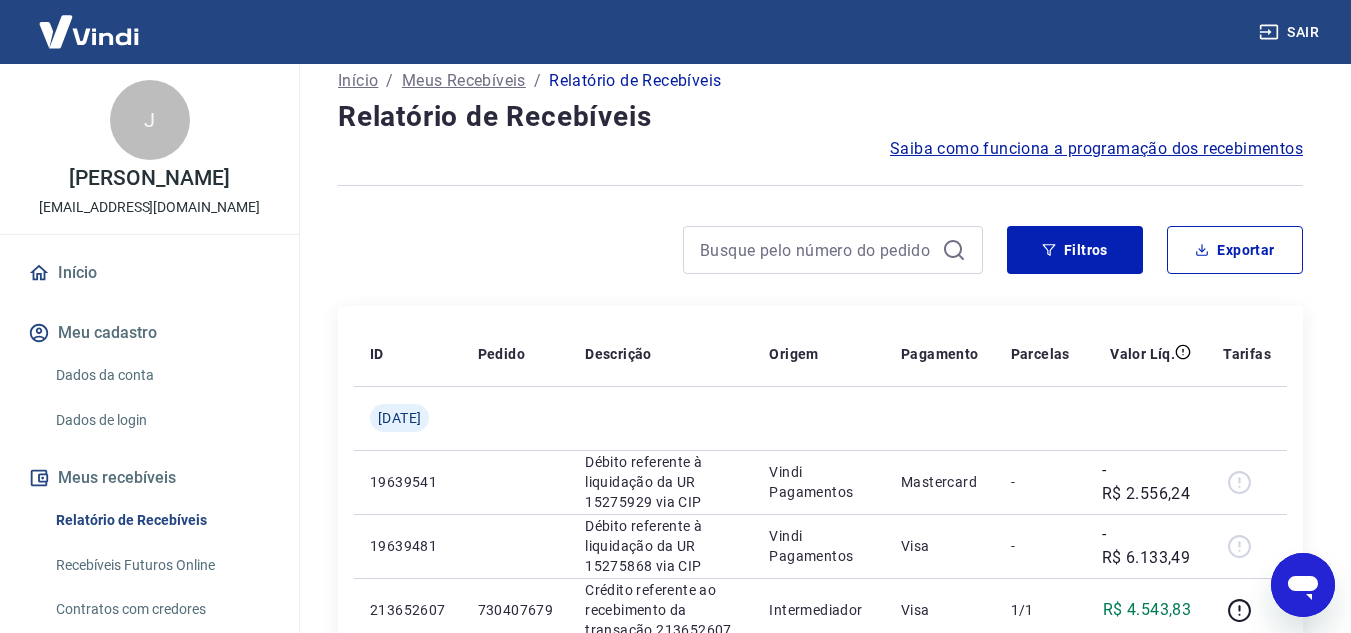 scroll, scrollTop: 0, scrollLeft: 0, axis: both 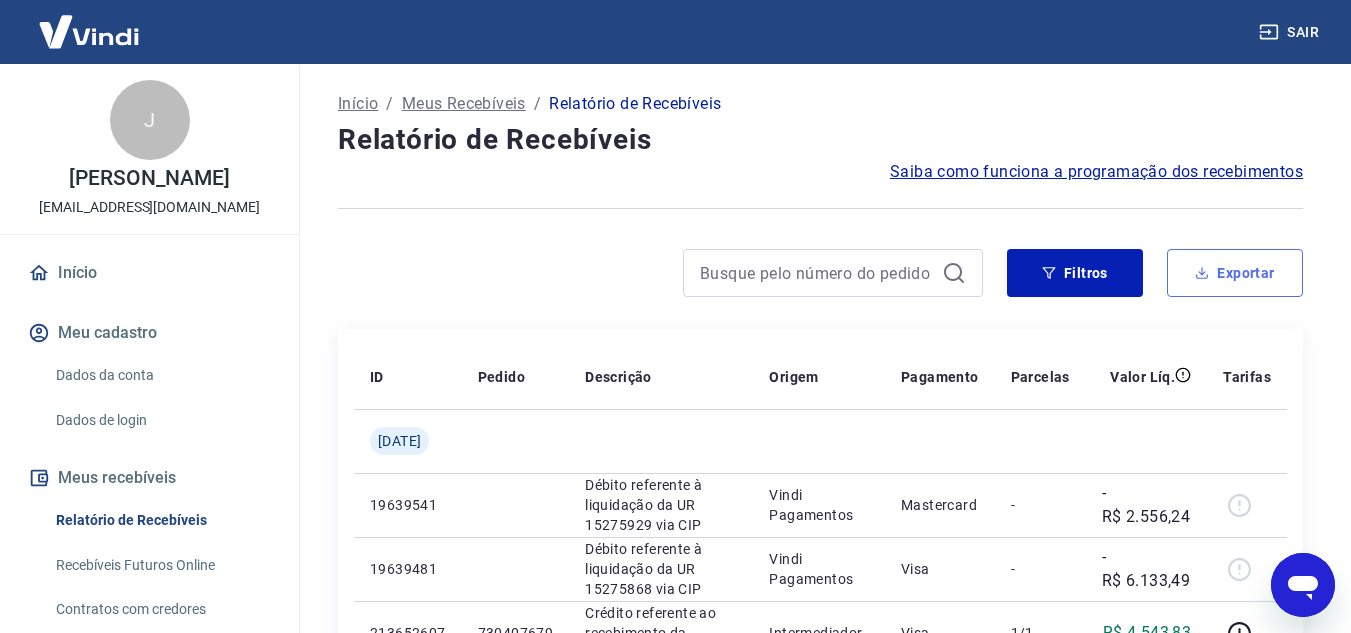 click on "Exportar" at bounding box center [1235, 273] 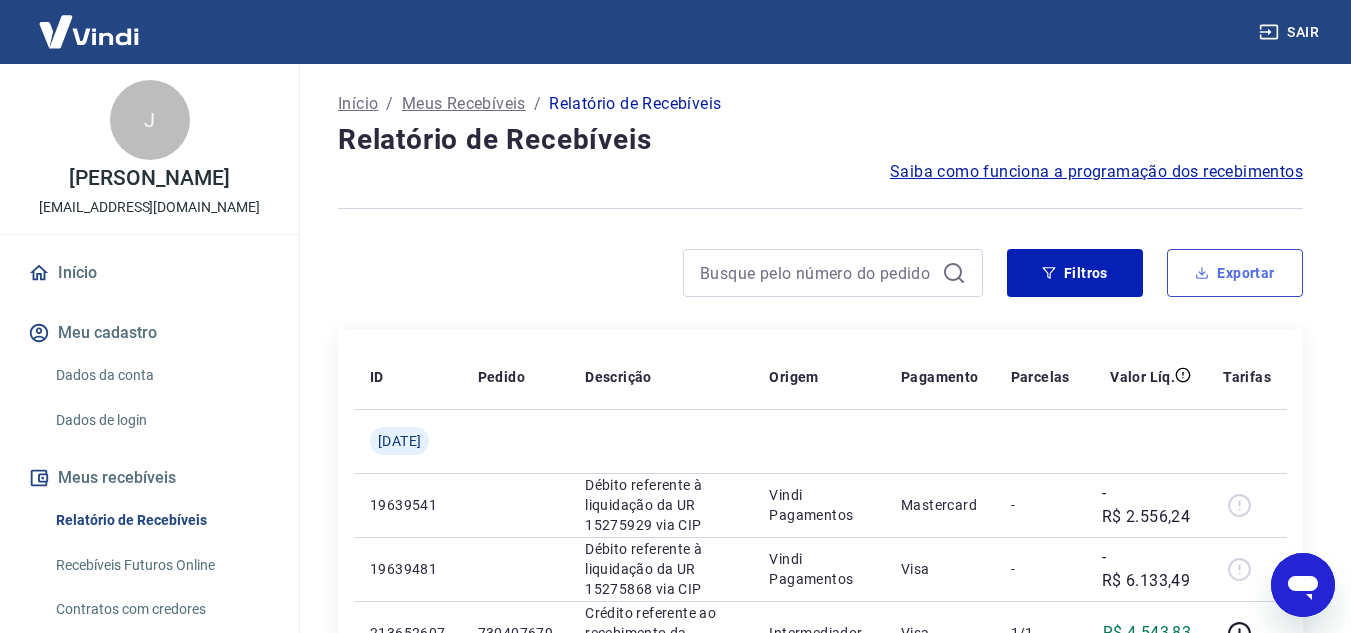 type on "10/07/2025" 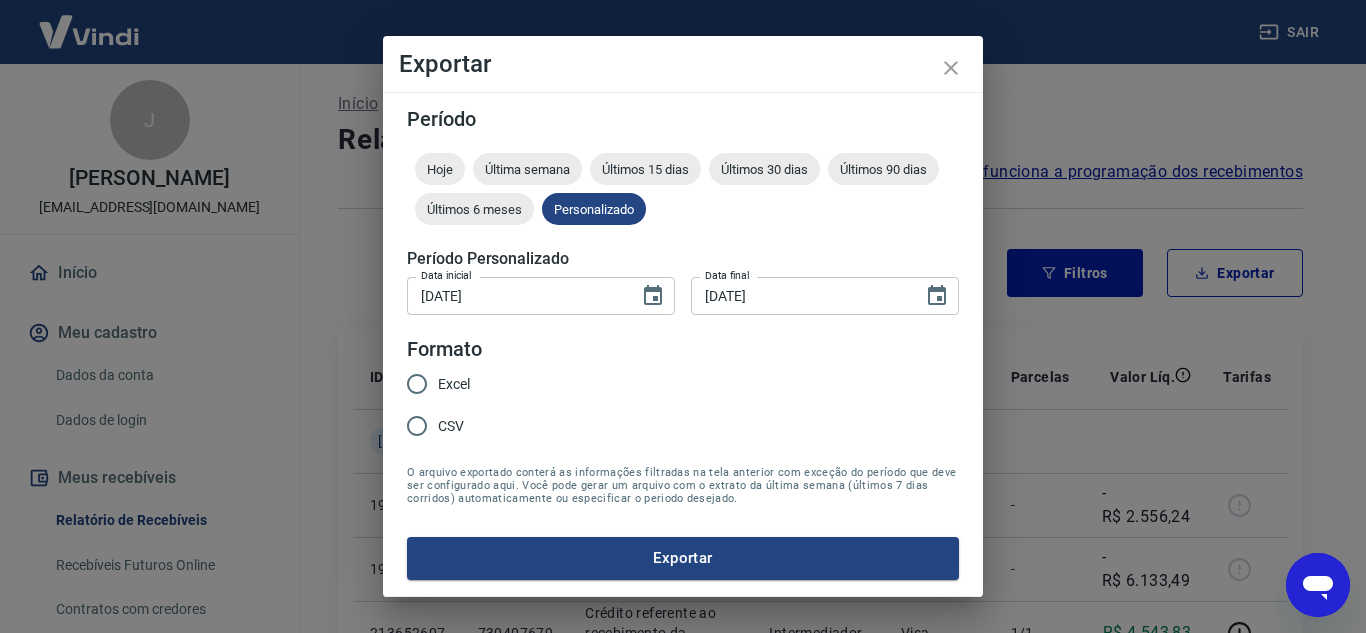 click on "Excel" at bounding box center (454, 384) 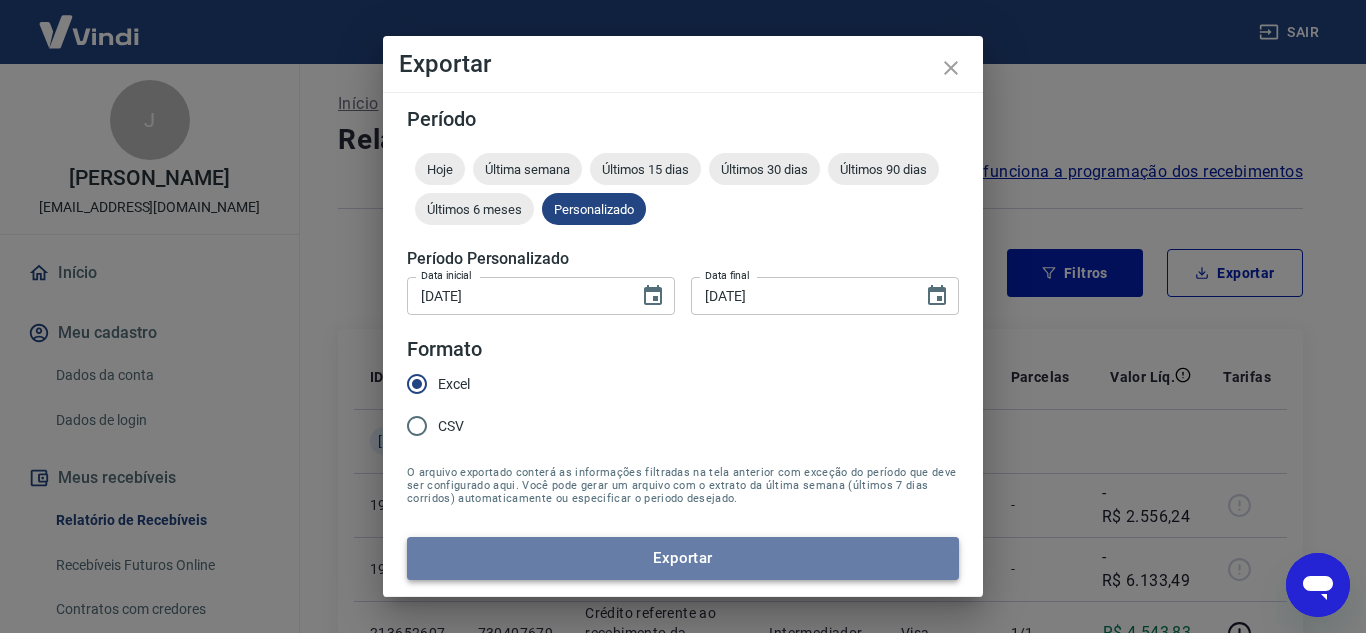 click on "Exportar" at bounding box center (683, 558) 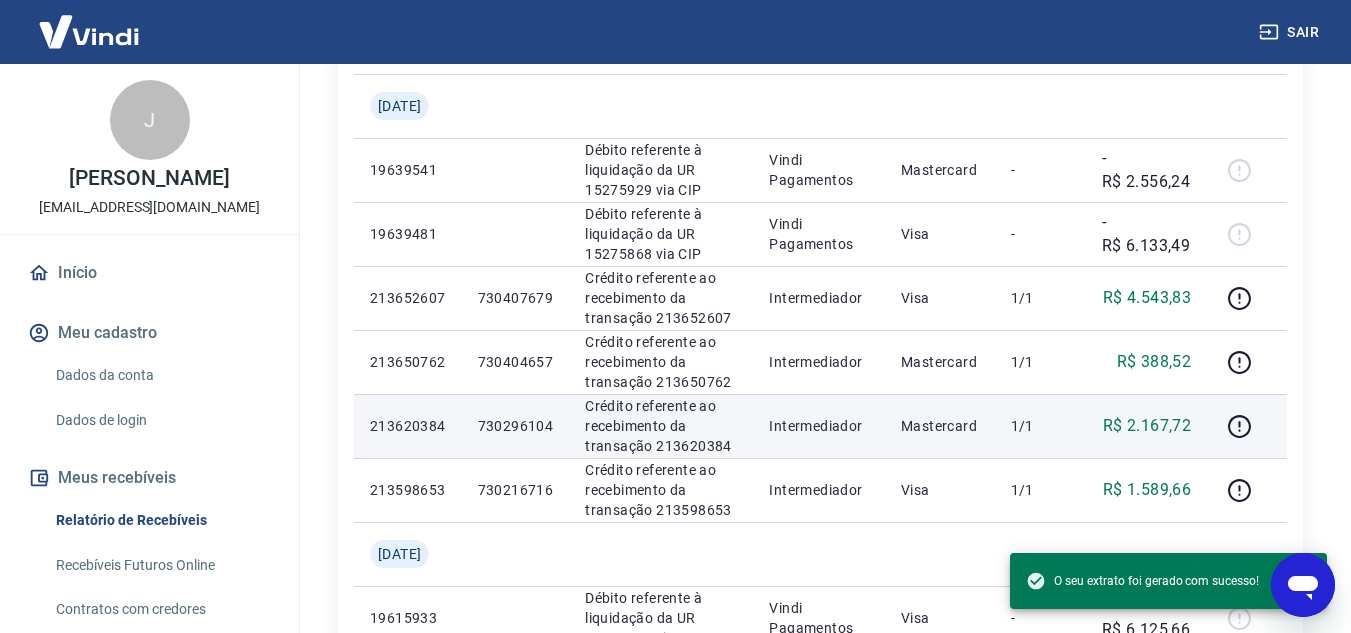 scroll, scrollTop: 300, scrollLeft: 0, axis: vertical 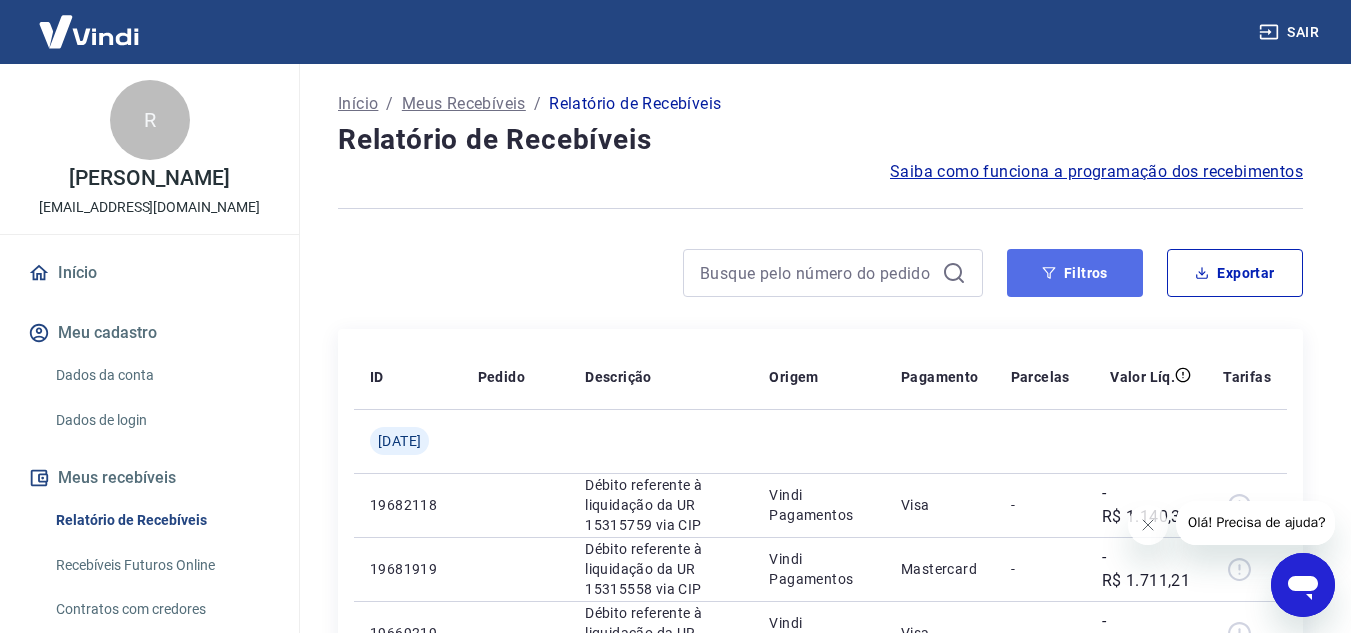 click on "Filtros" at bounding box center [1075, 273] 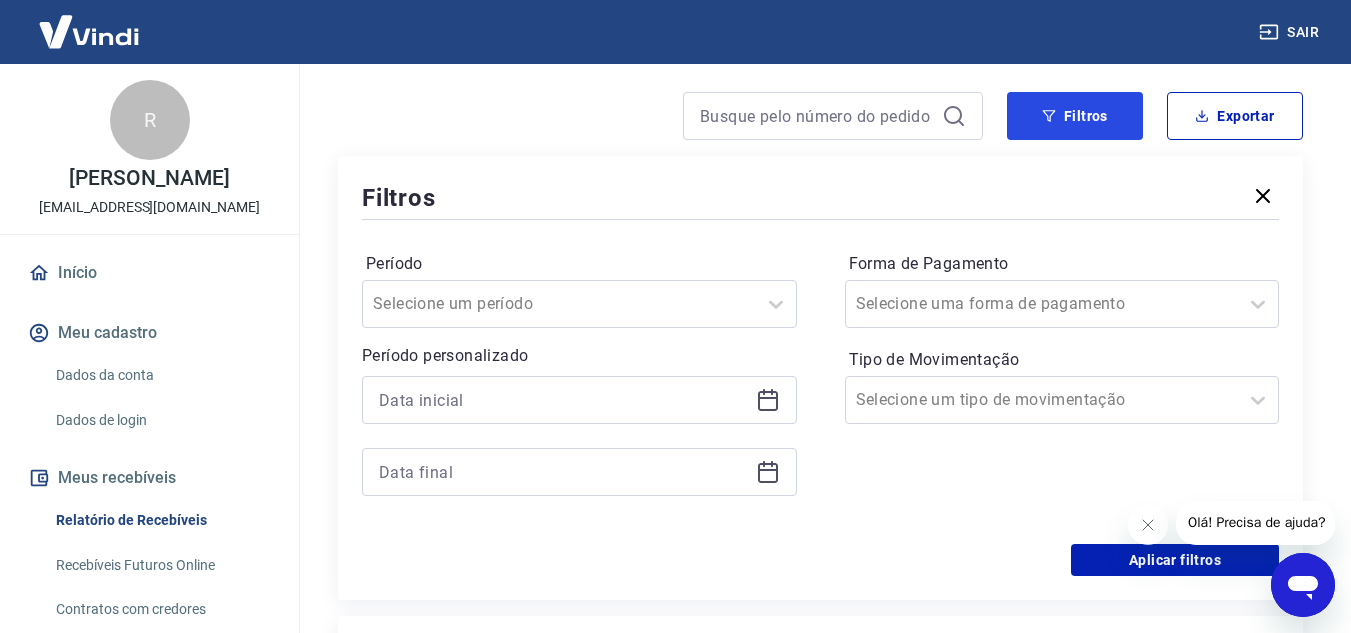 scroll, scrollTop: 200, scrollLeft: 0, axis: vertical 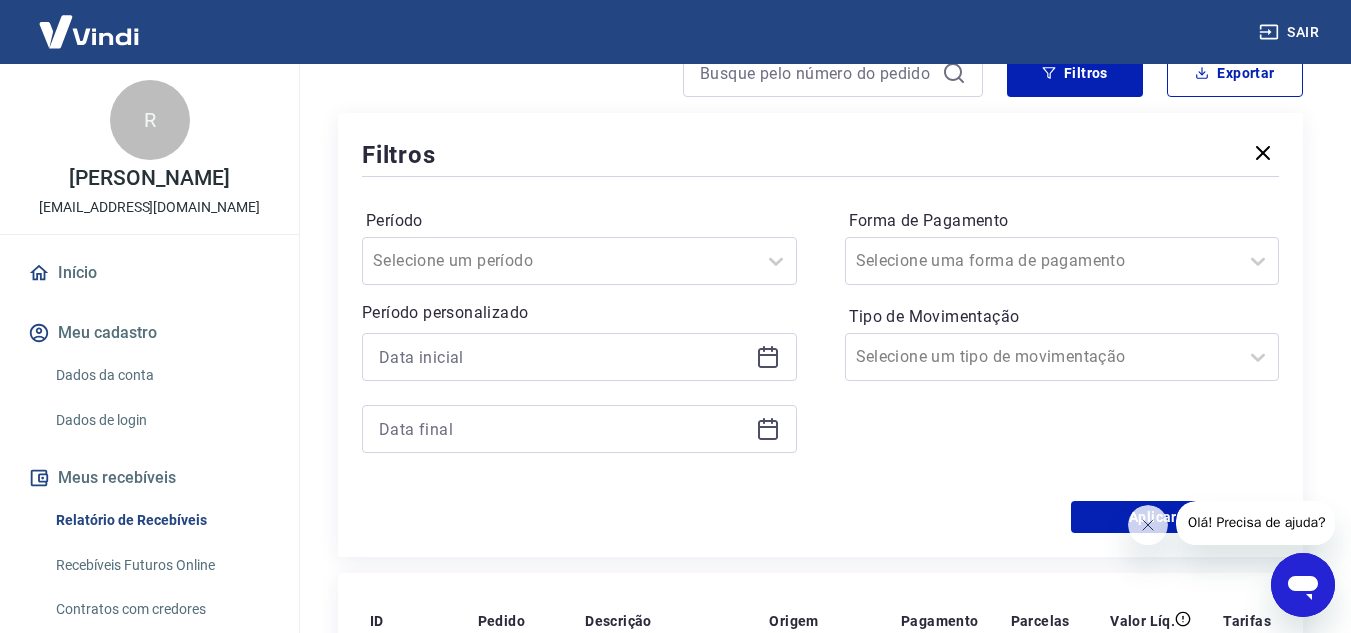 click at bounding box center (579, 357) 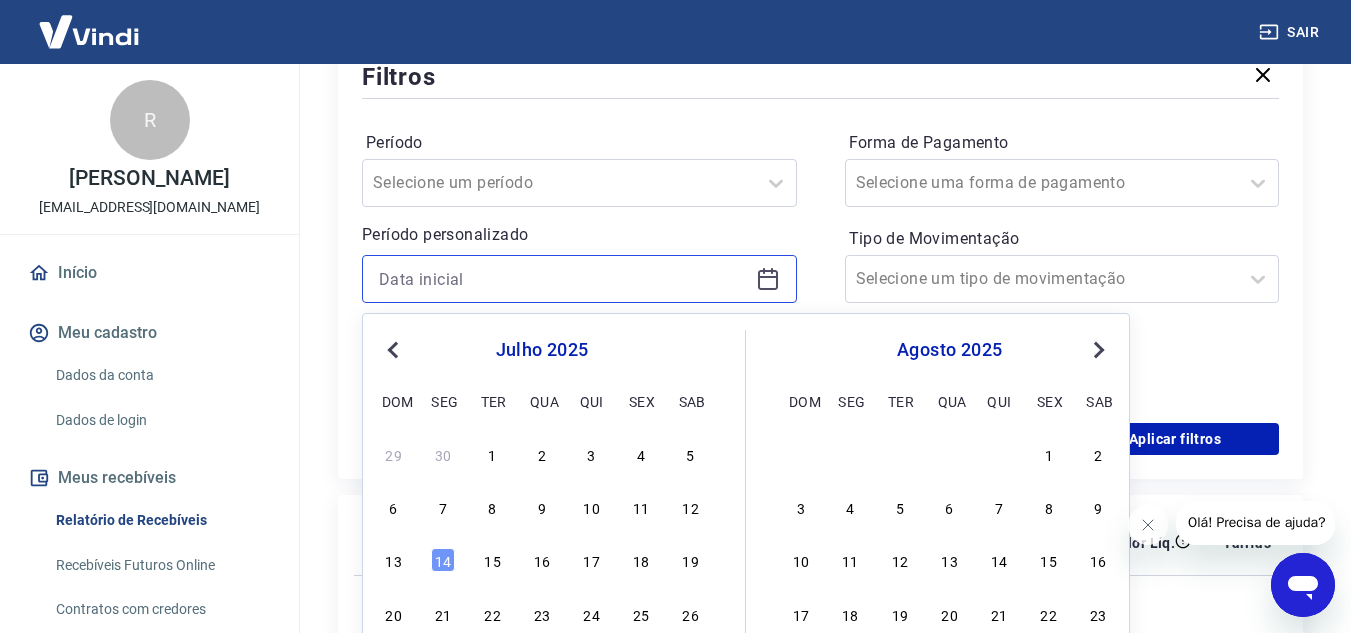 scroll, scrollTop: 400, scrollLeft: 0, axis: vertical 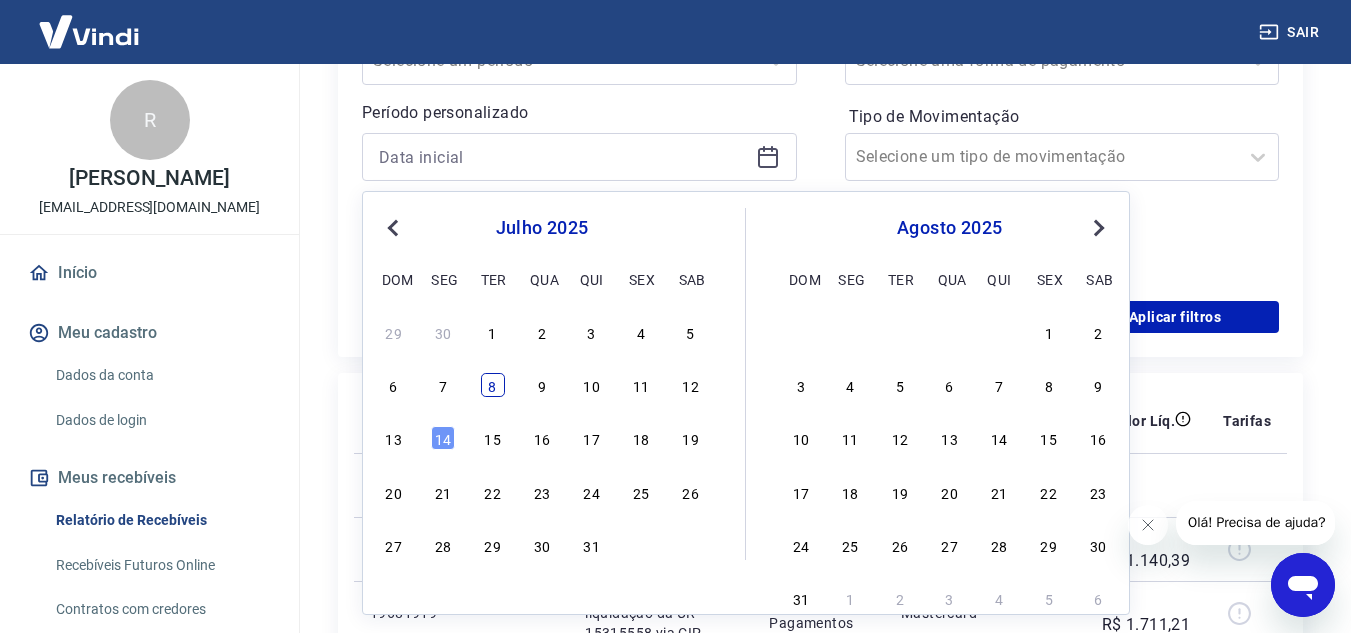 click on "8" at bounding box center [493, 385] 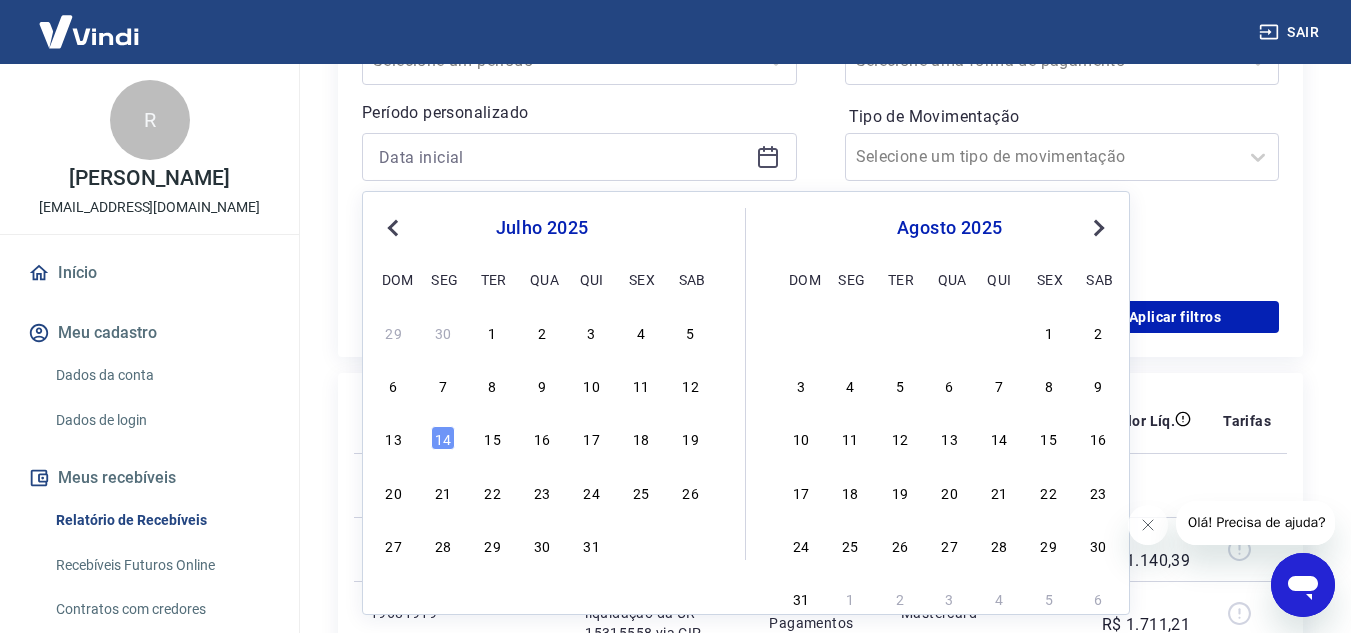 type on "08/07/2025" 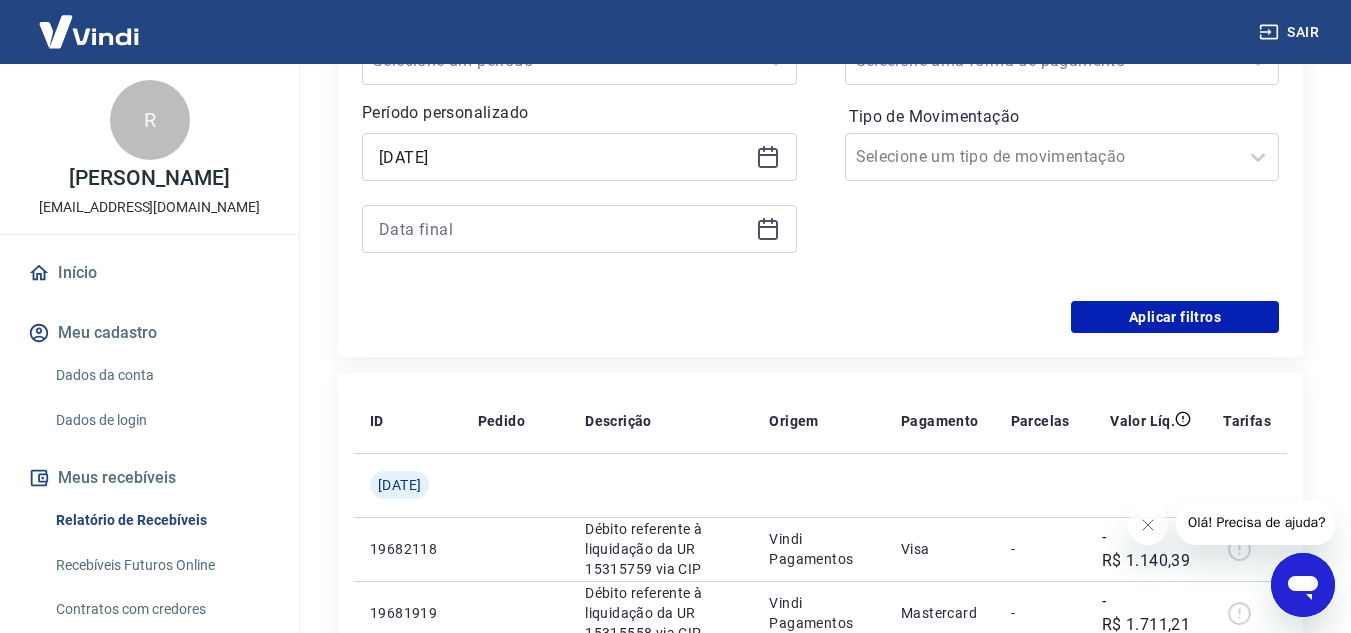 click 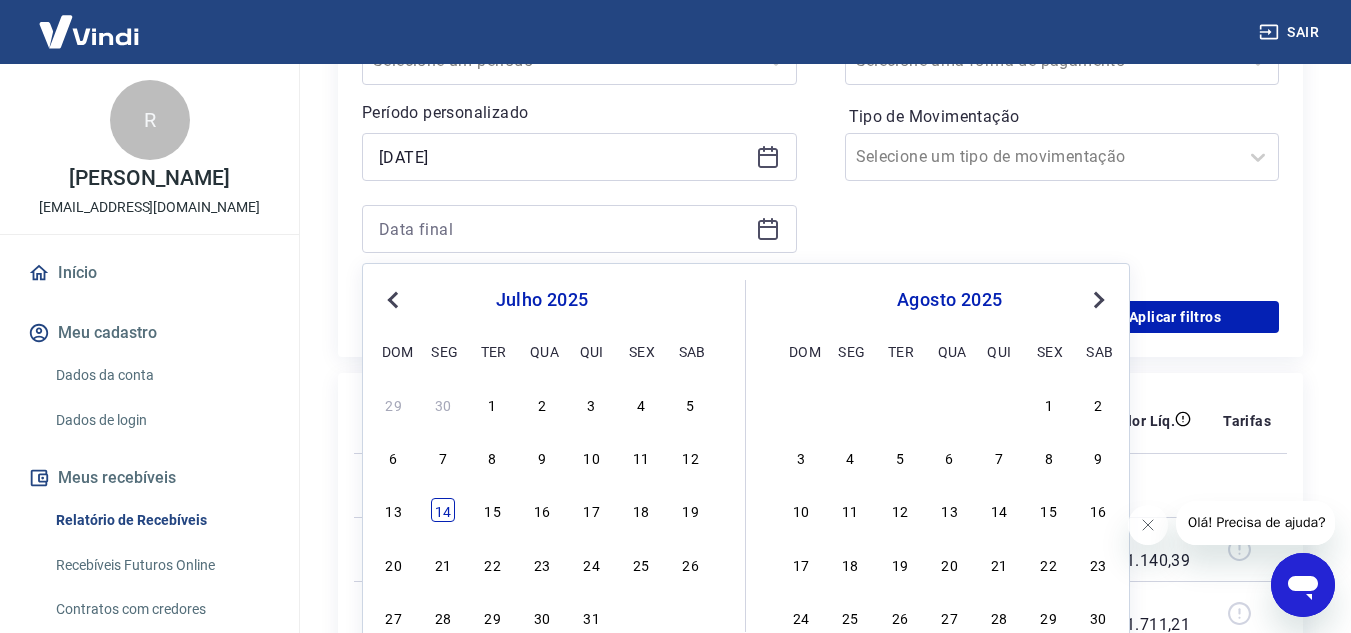 click on "14" at bounding box center [443, 510] 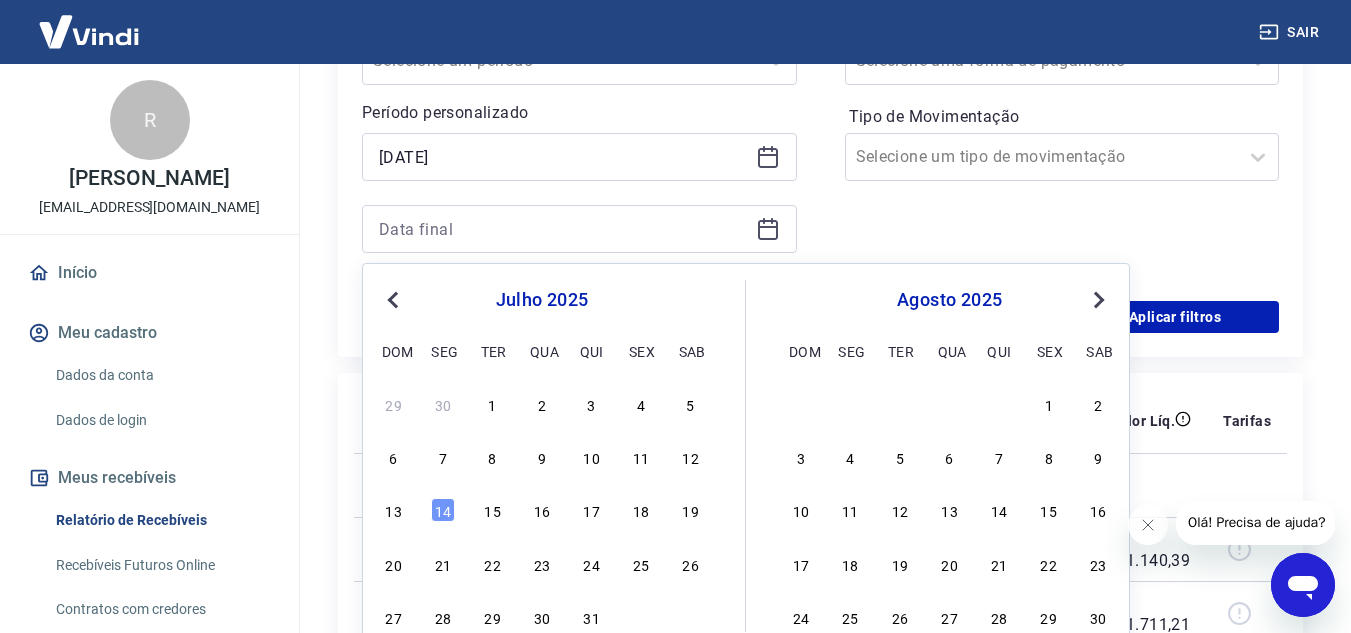 type on "14/07/2025" 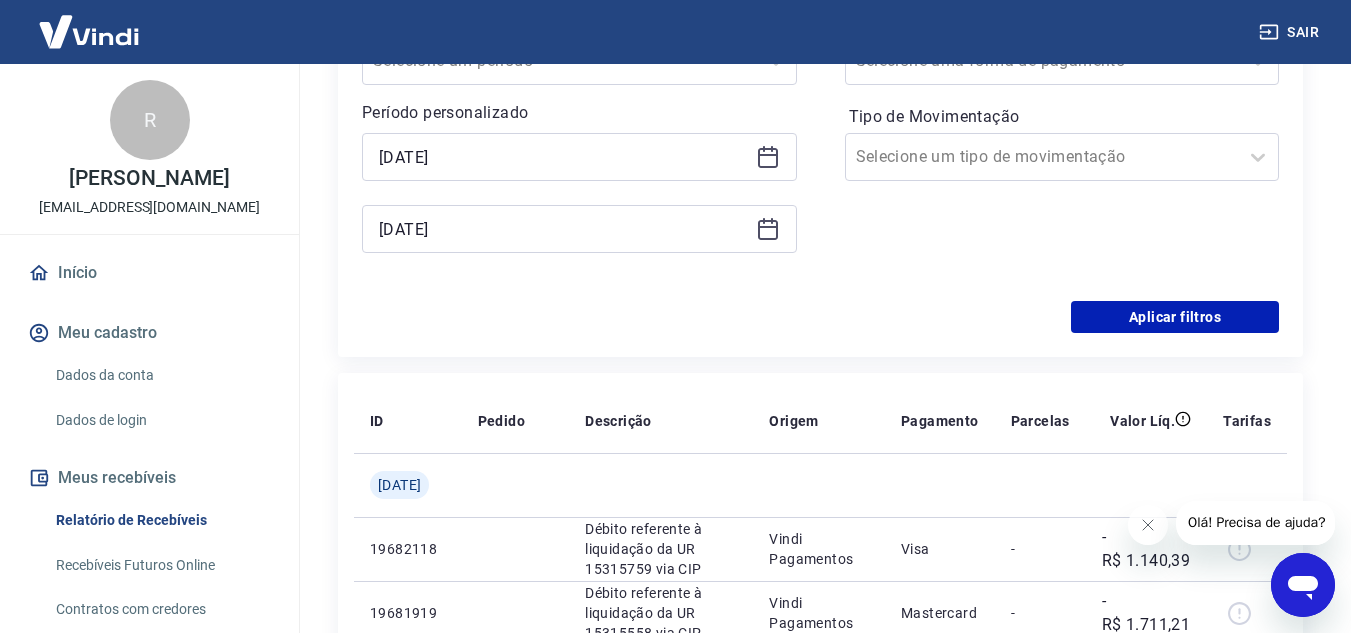click on "Filtros Período Selecione um período Período personalizado Selected date: terça-feira, 8 de julho de 2025 08/07/2025 Selected date: segunda-feira, 14 de julho de 2025 14/07/2025 Forma de Pagamento Selecione uma forma de pagamento Tipo de Movimentação Selecione um tipo de movimentação Aplicar filtros" at bounding box center (820, 135) 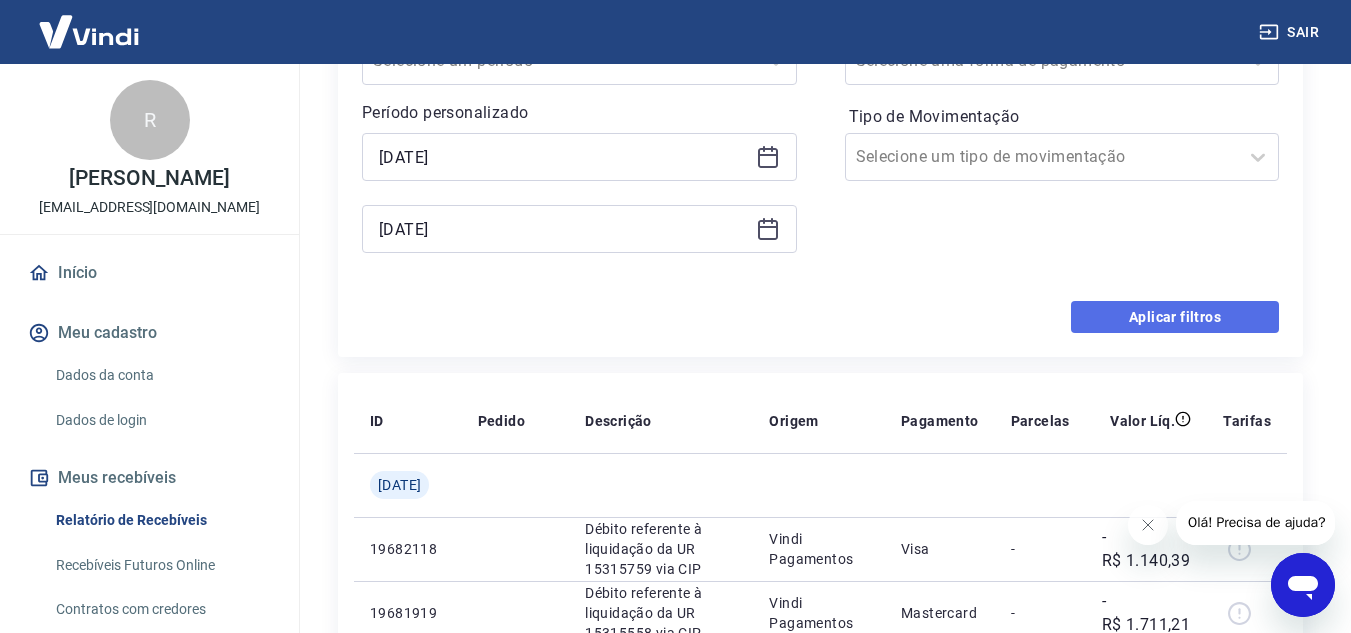 click on "Aplicar filtros" at bounding box center [1175, 317] 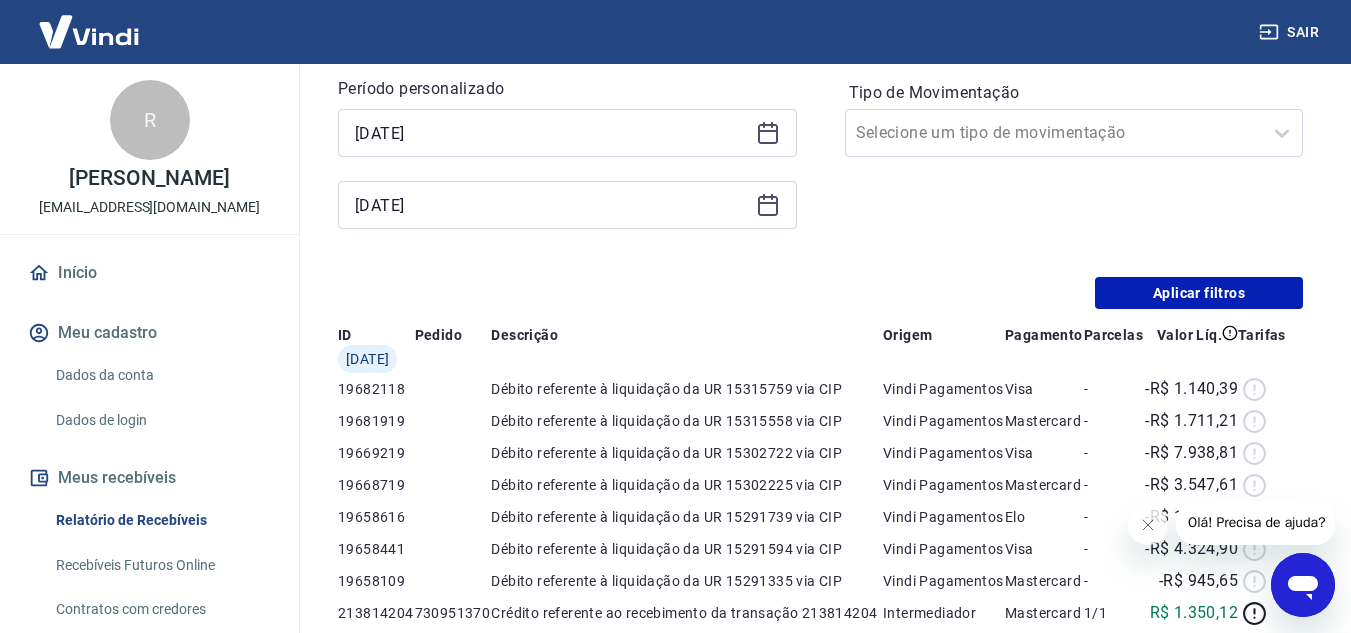 scroll, scrollTop: 0, scrollLeft: 0, axis: both 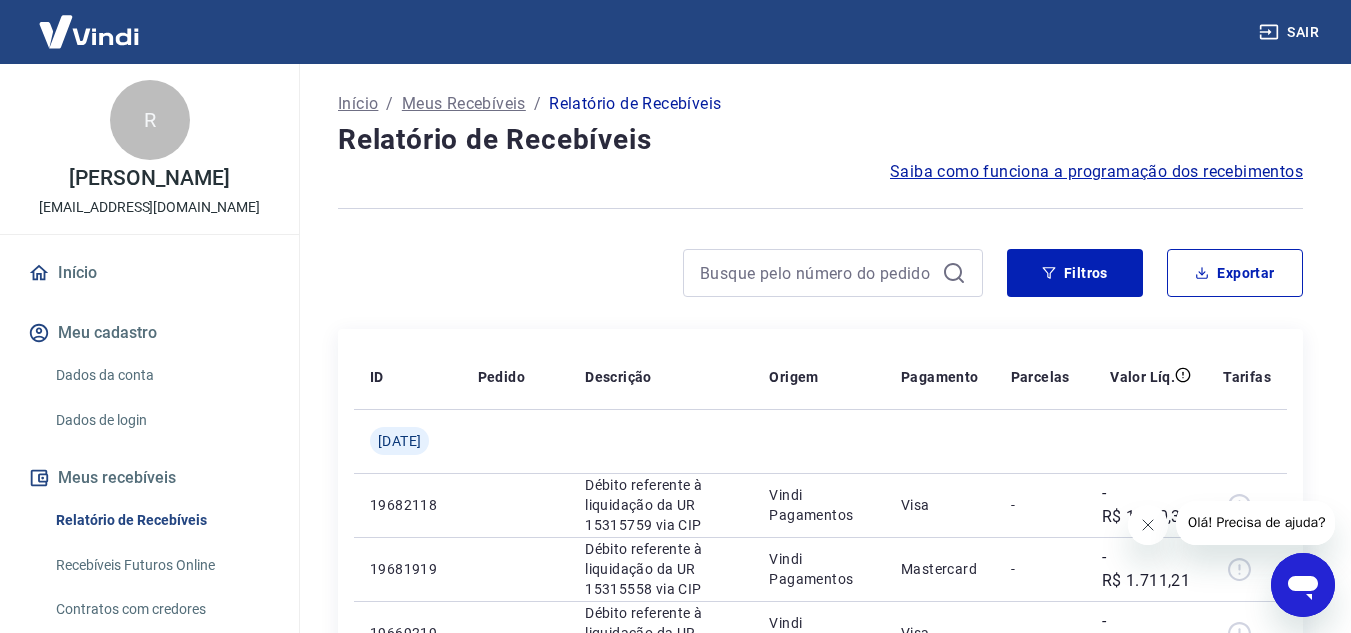 click 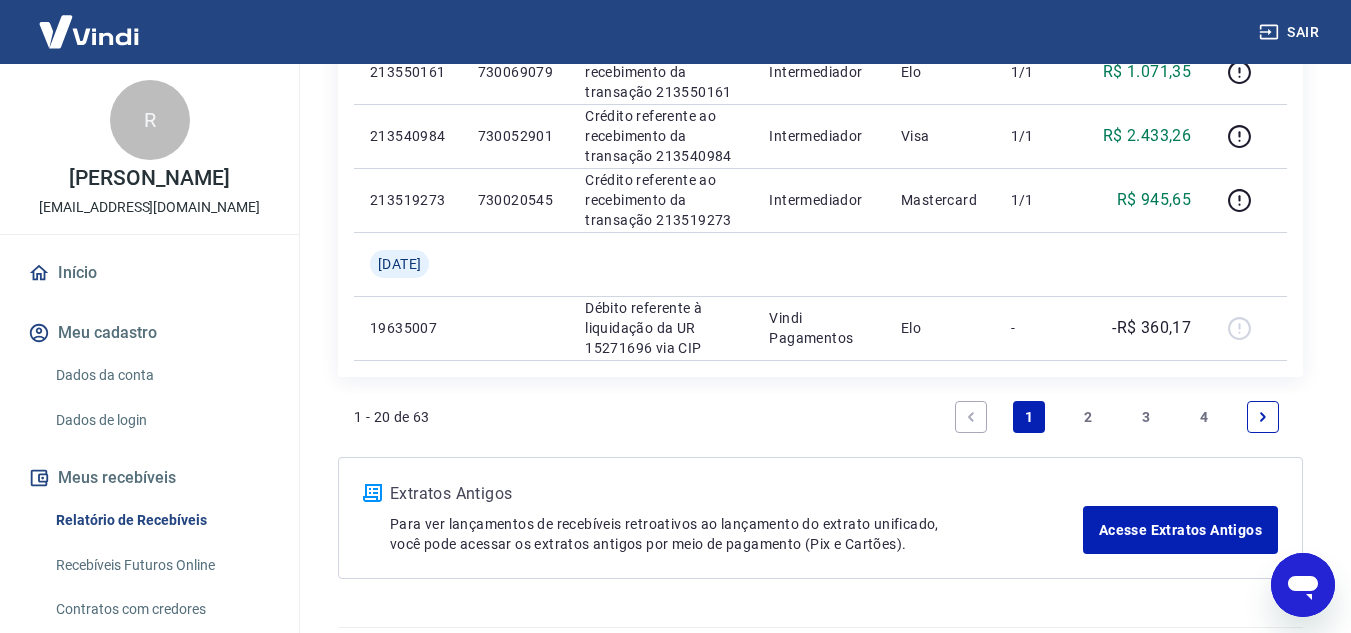 scroll, scrollTop: 1600, scrollLeft: 0, axis: vertical 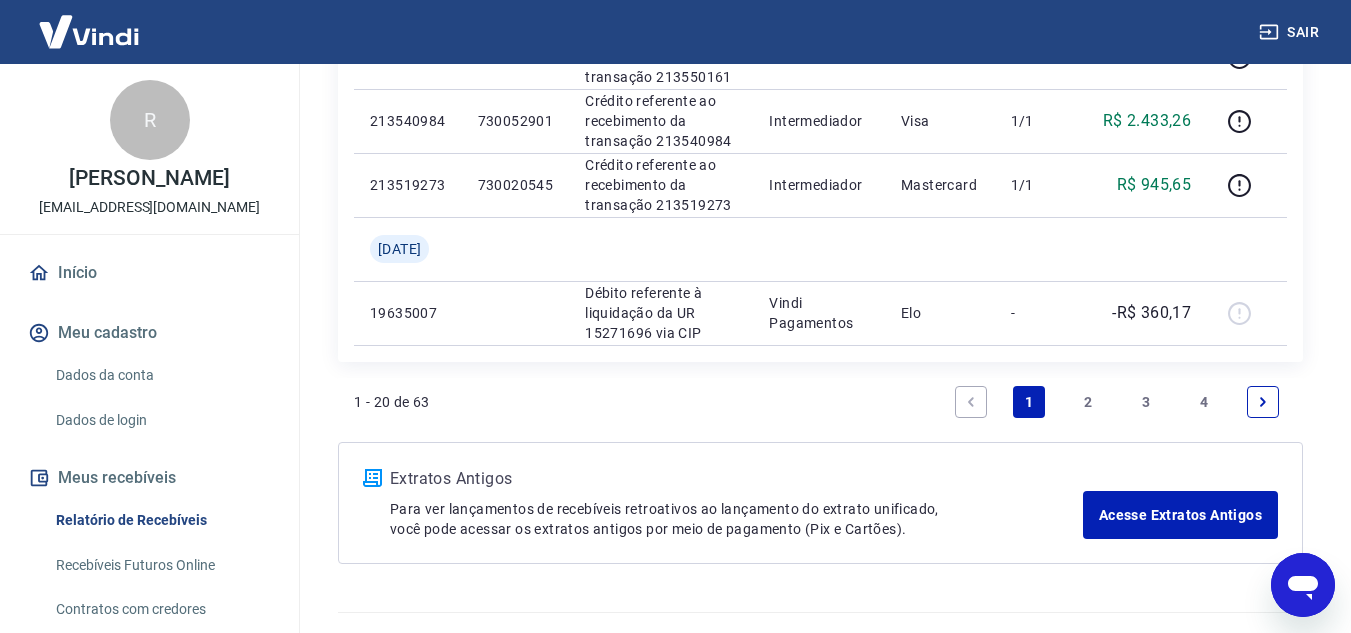 click on "2" at bounding box center [1088, 402] 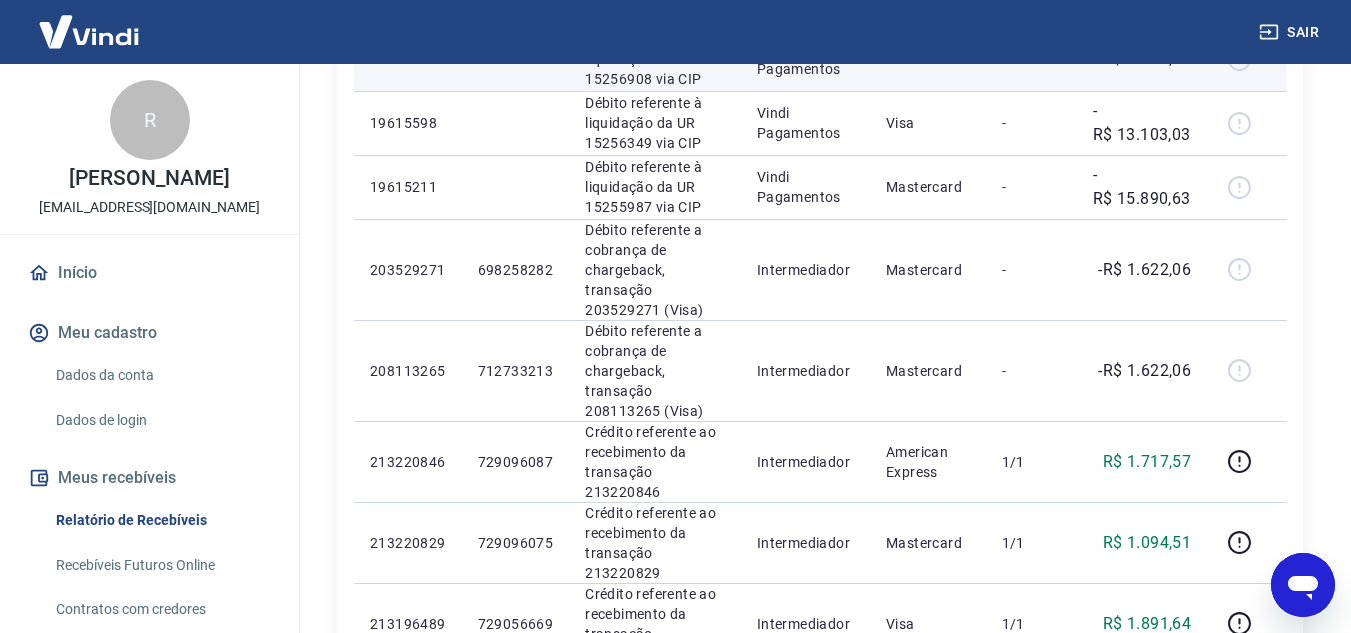 scroll, scrollTop: 1100, scrollLeft: 0, axis: vertical 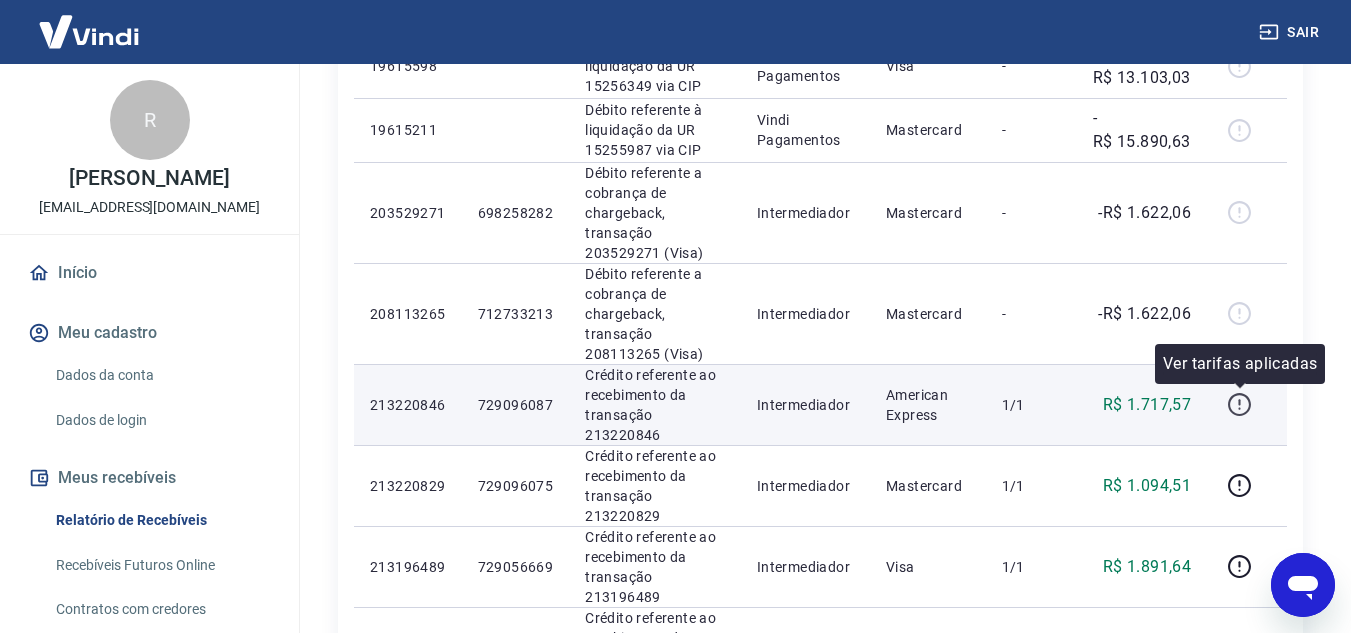 click 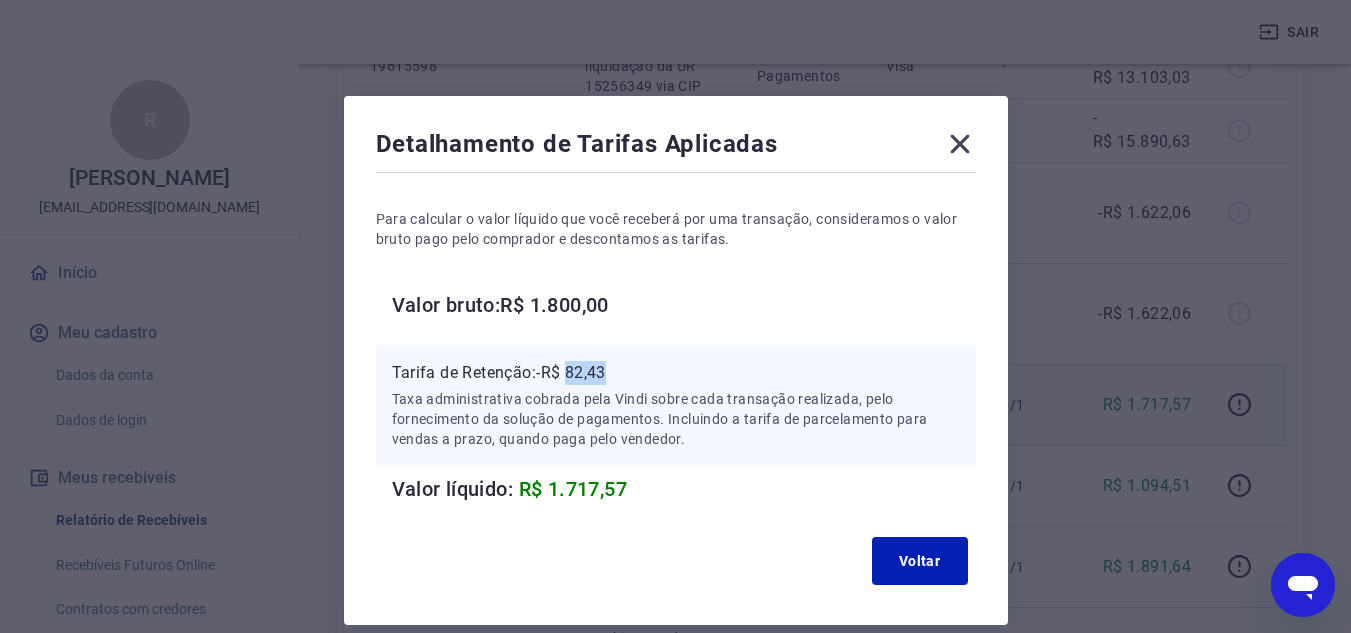 drag, startPoint x: 573, startPoint y: 367, endPoint x: 645, endPoint y: 352, distance: 73.545906 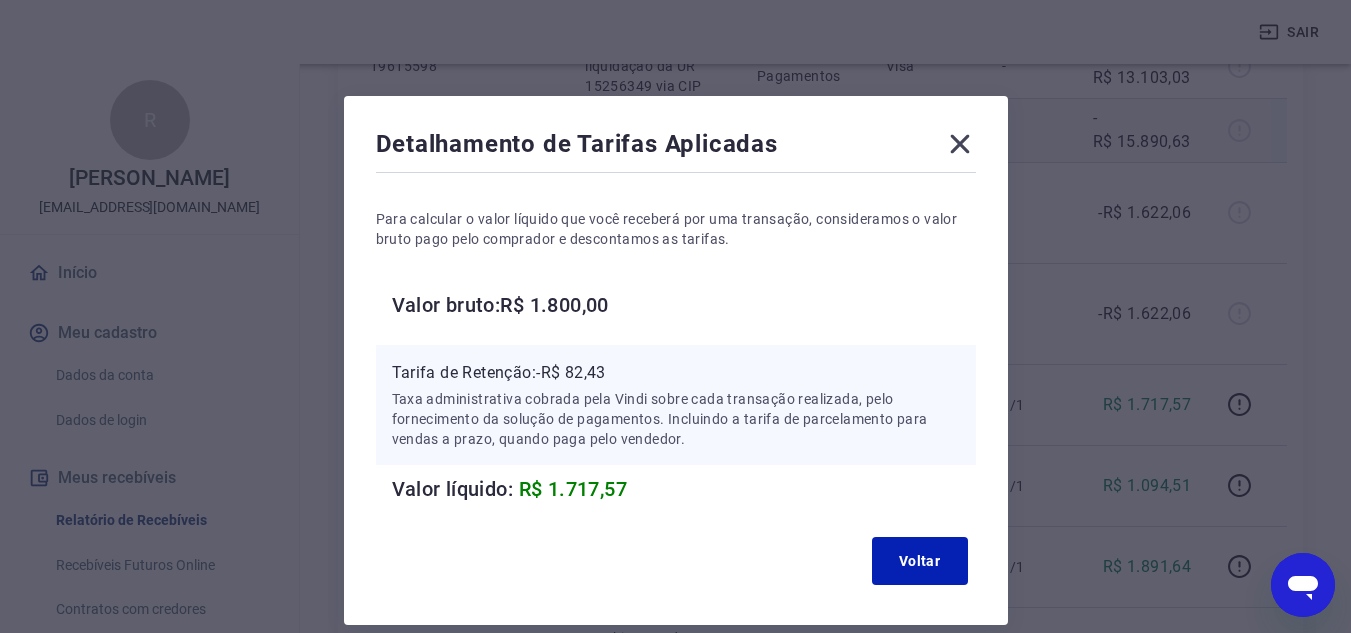 click 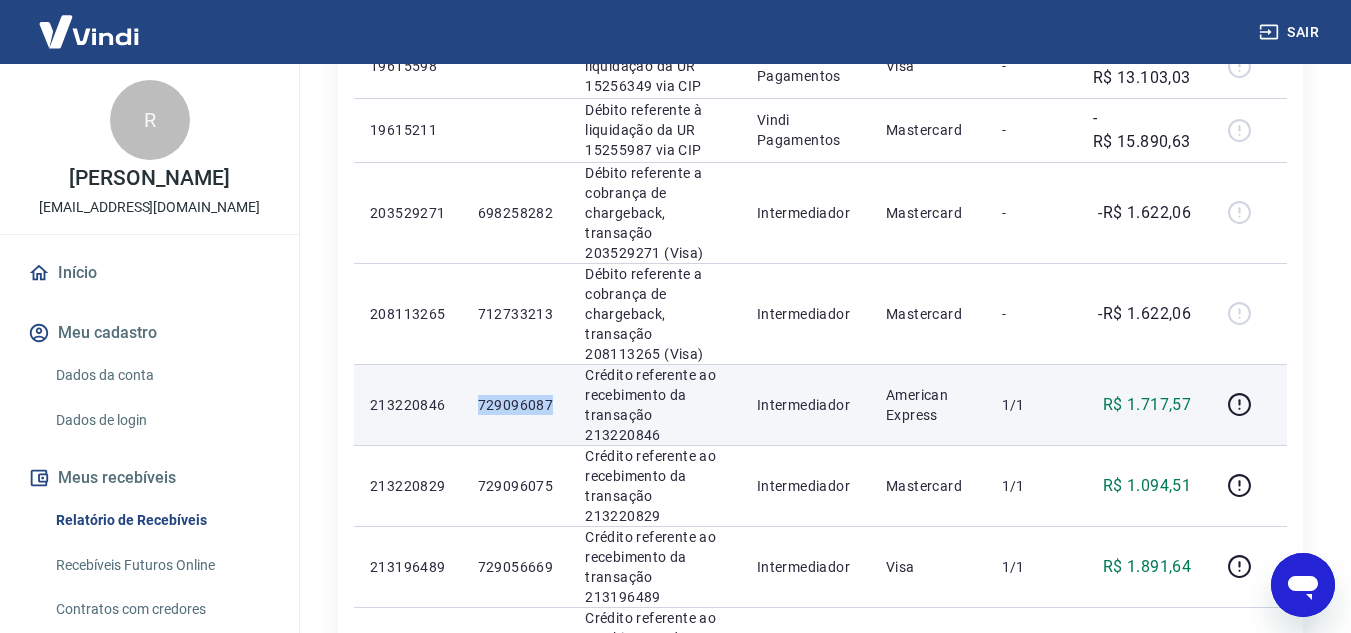 drag, startPoint x: 508, startPoint y: 402, endPoint x: 560, endPoint y: 402, distance: 52 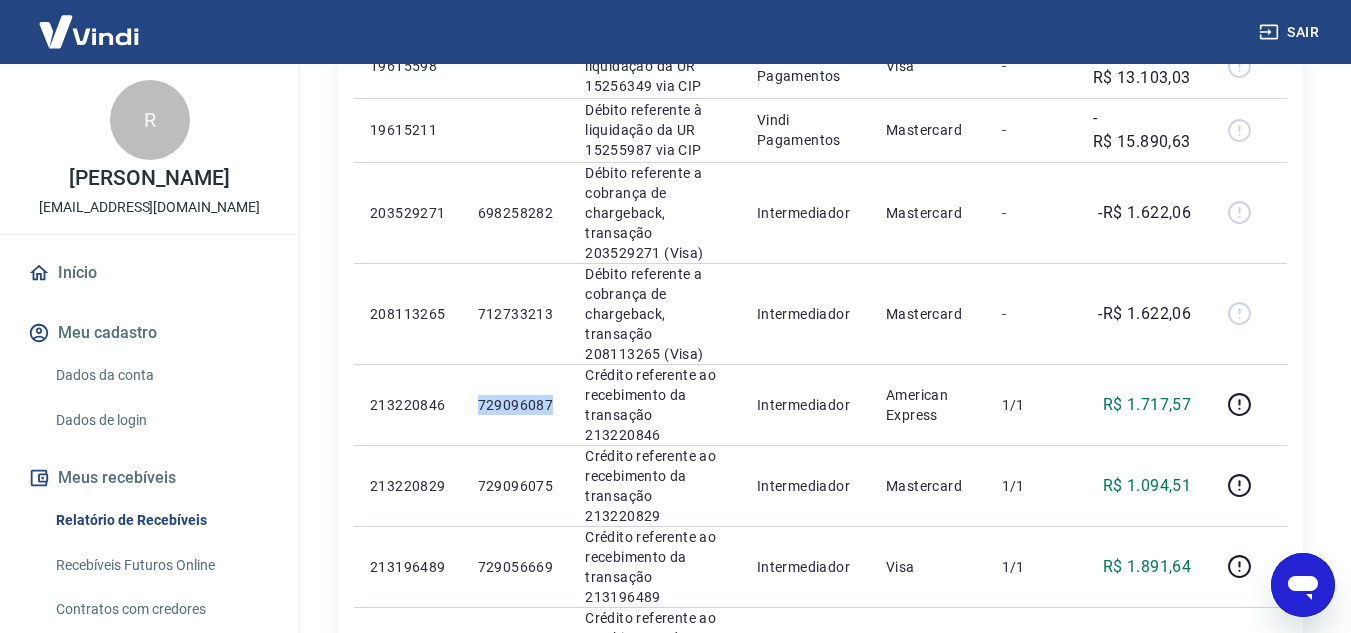 copy on "729096087" 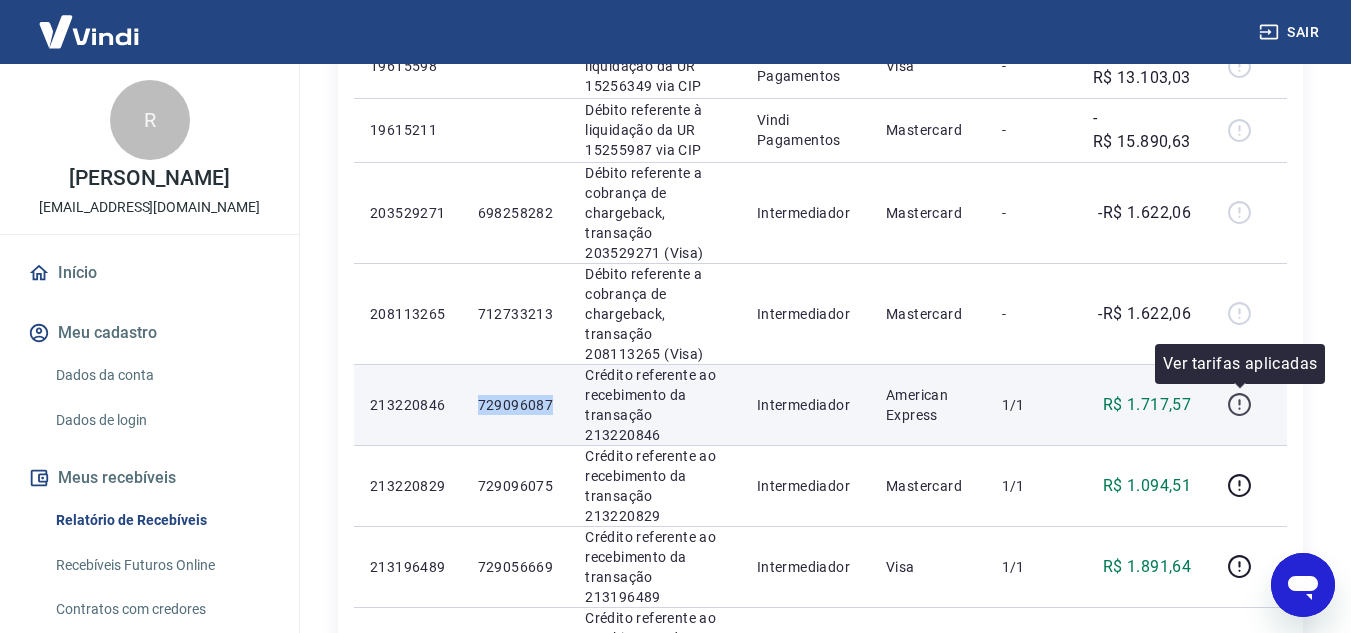 click 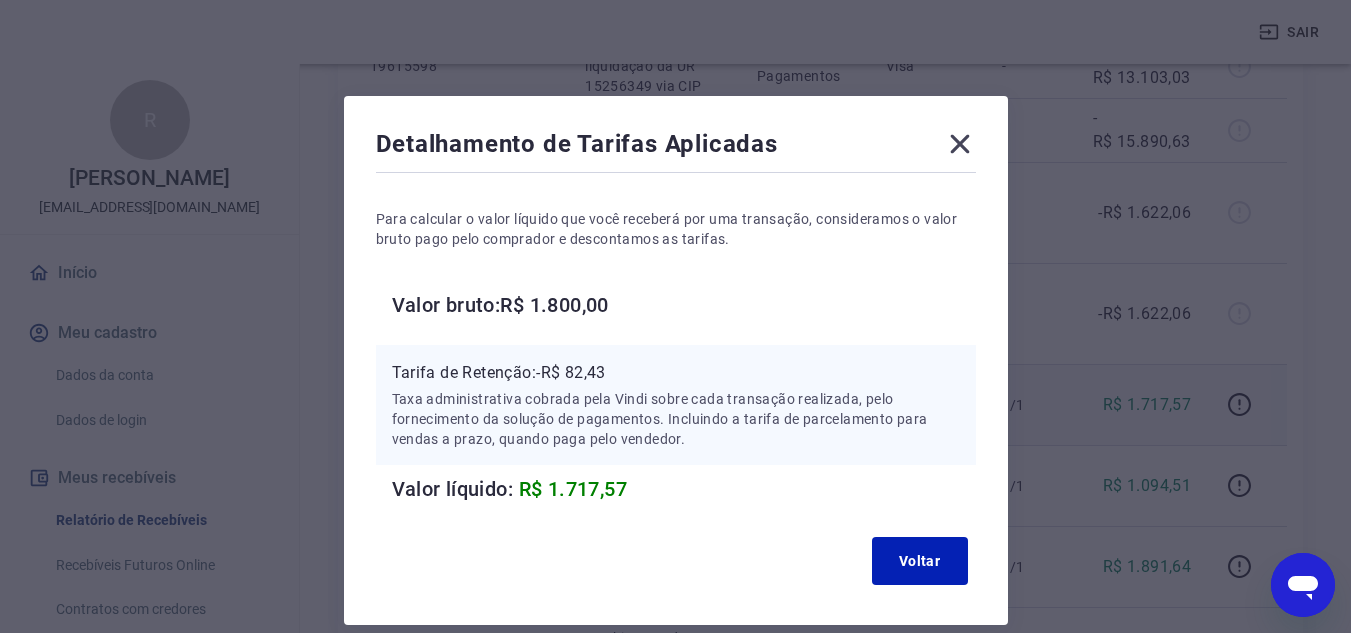 click 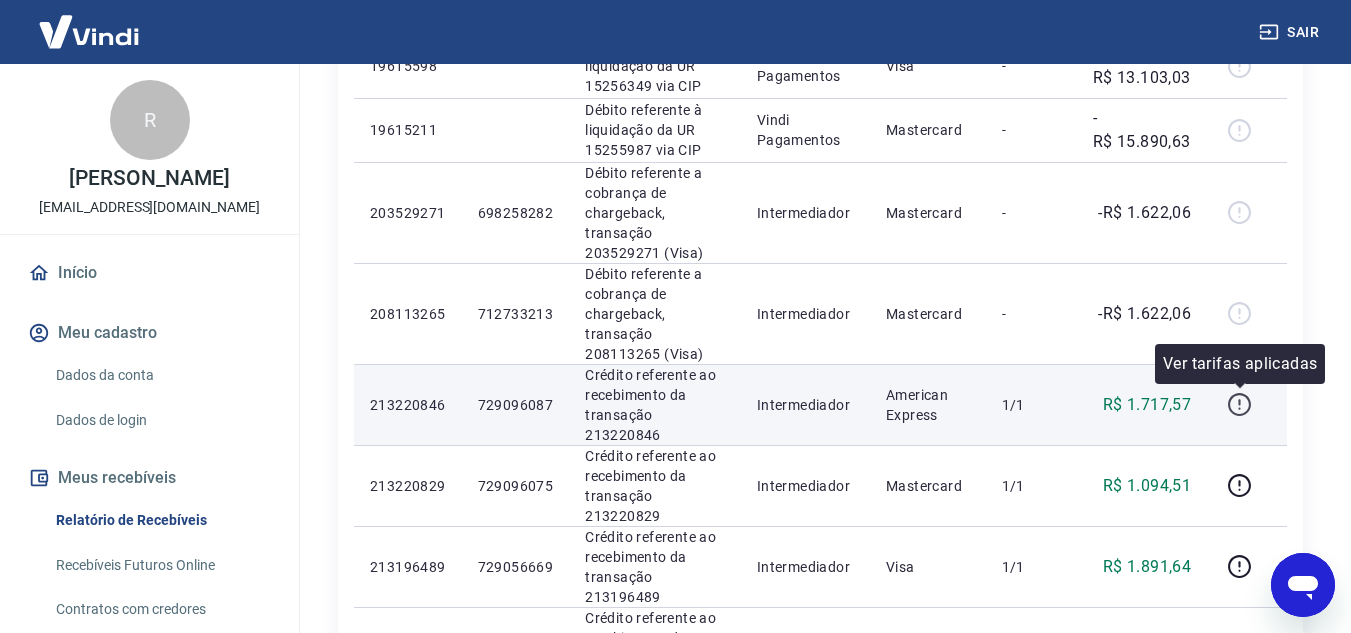 click 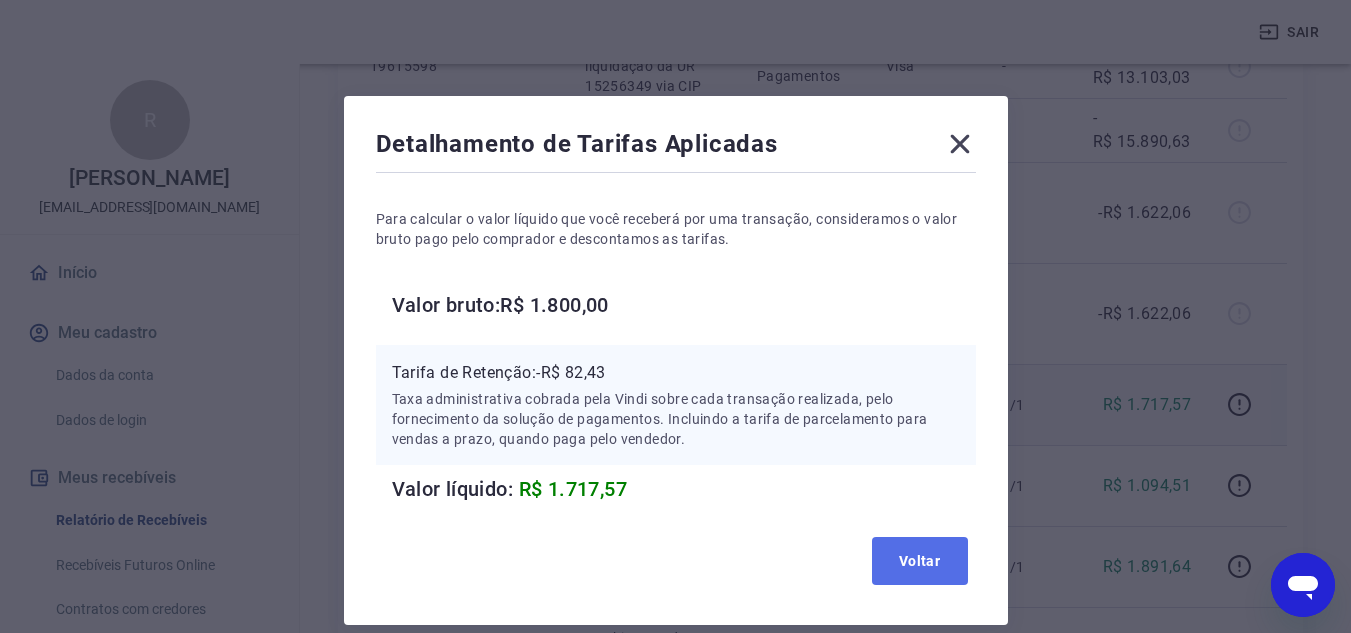 click on "Voltar" at bounding box center [920, 561] 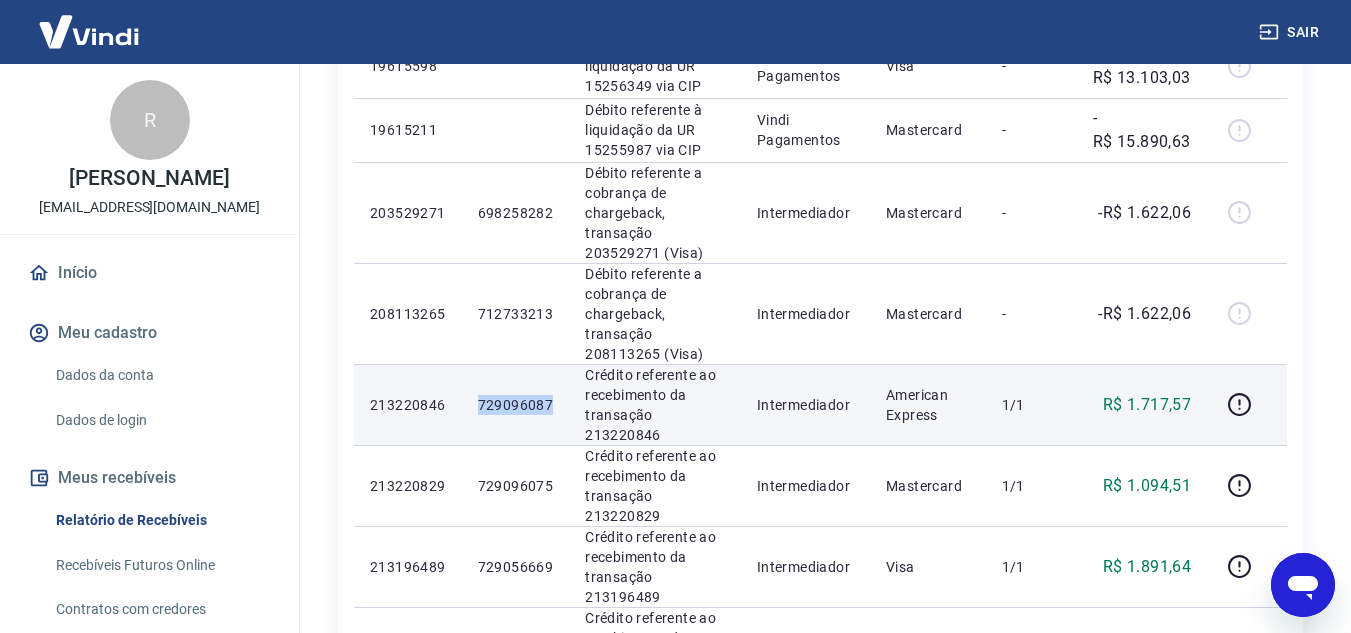 drag, startPoint x: 498, startPoint y: 406, endPoint x: 559, endPoint y: 406, distance: 61 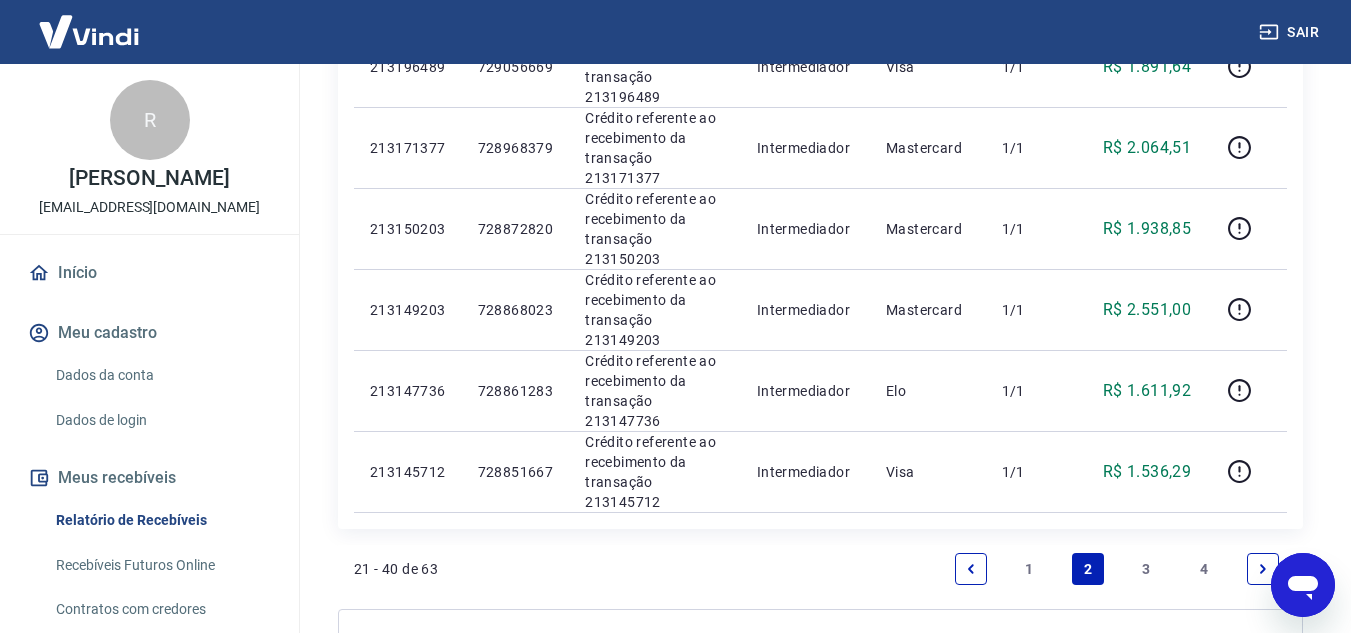 scroll, scrollTop: 1700, scrollLeft: 0, axis: vertical 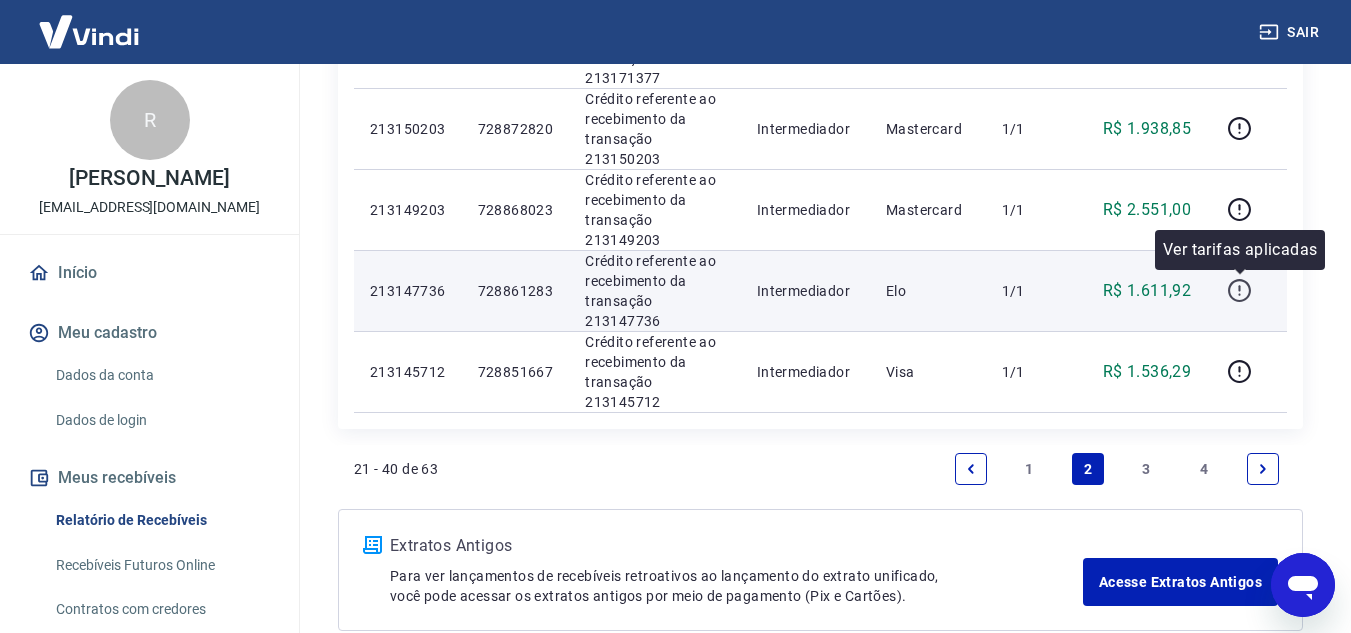 click 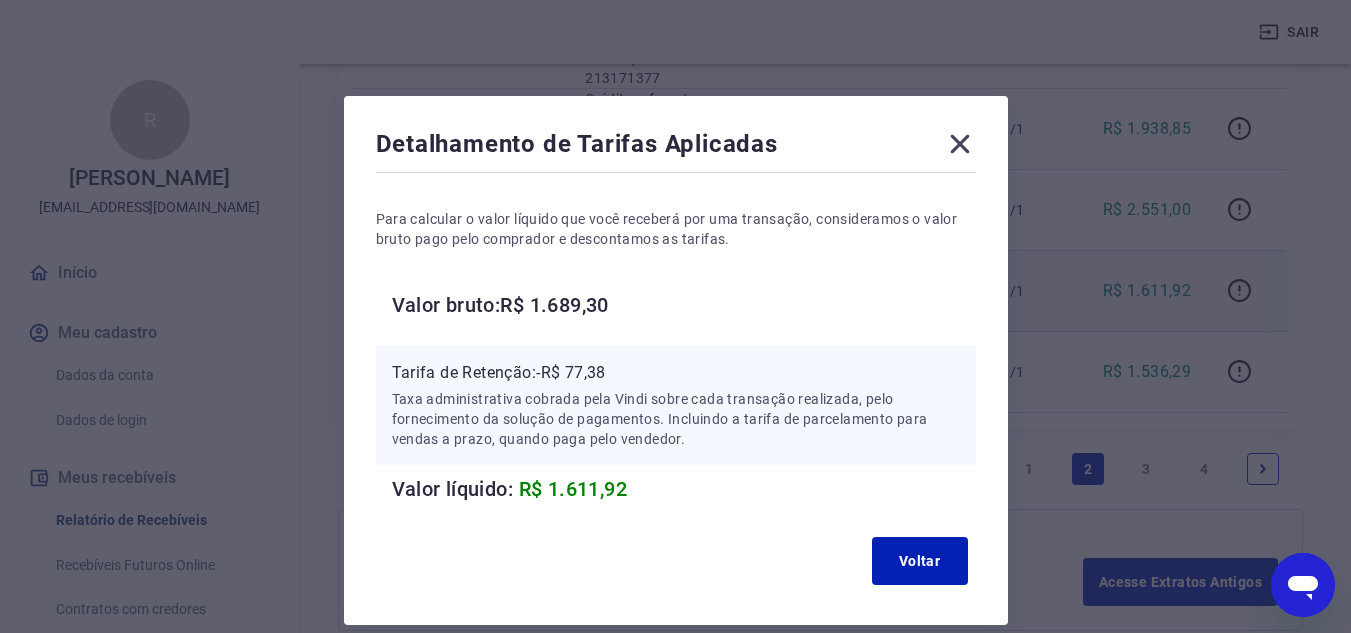 click 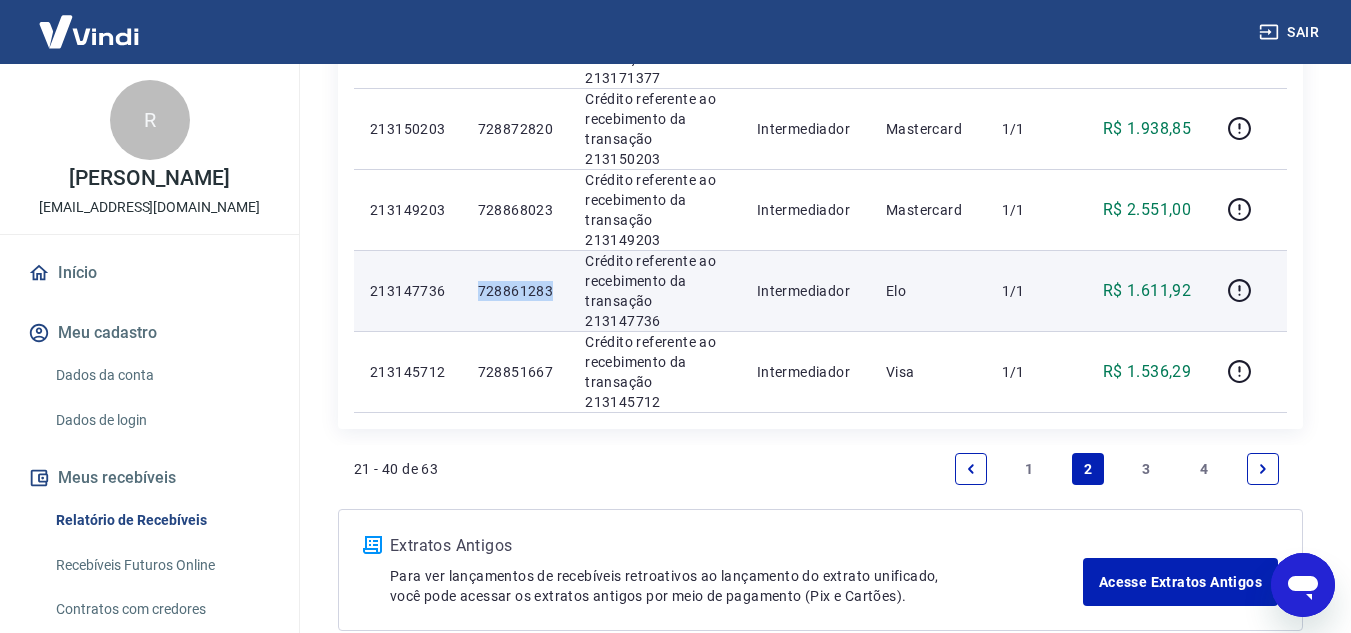drag, startPoint x: 486, startPoint y: 289, endPoint x: 566, endPoint y: 288, distance: 80.00625 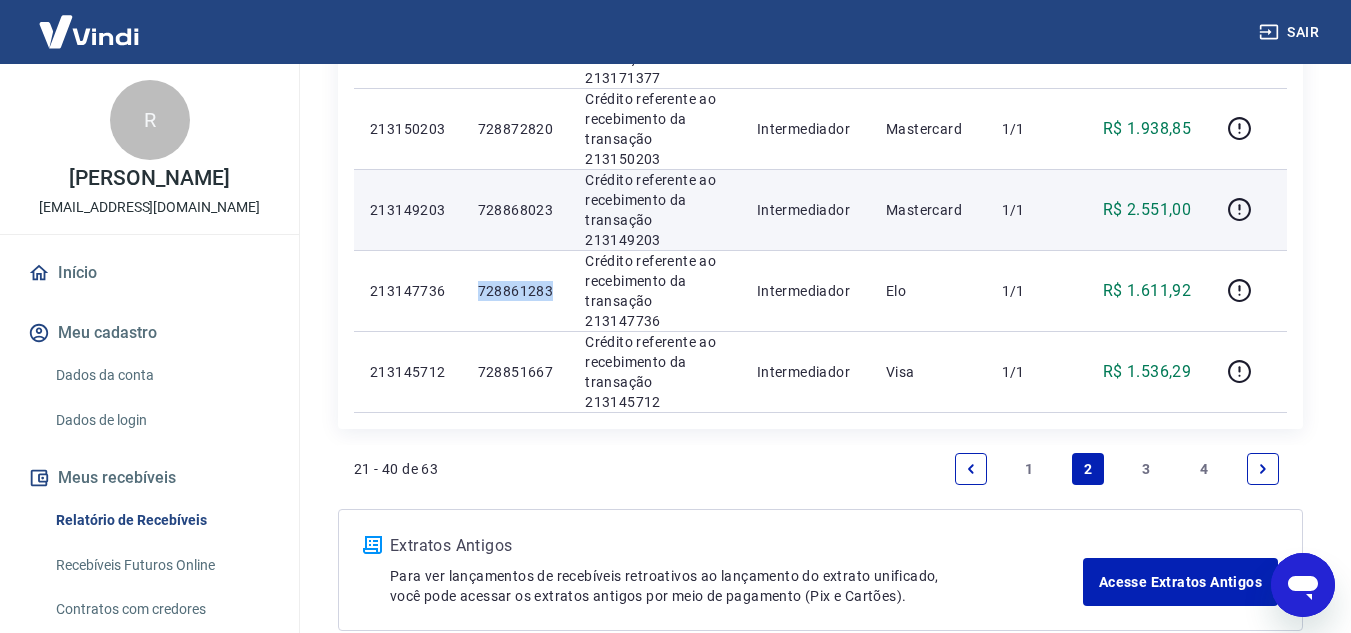 copy on "728861283" 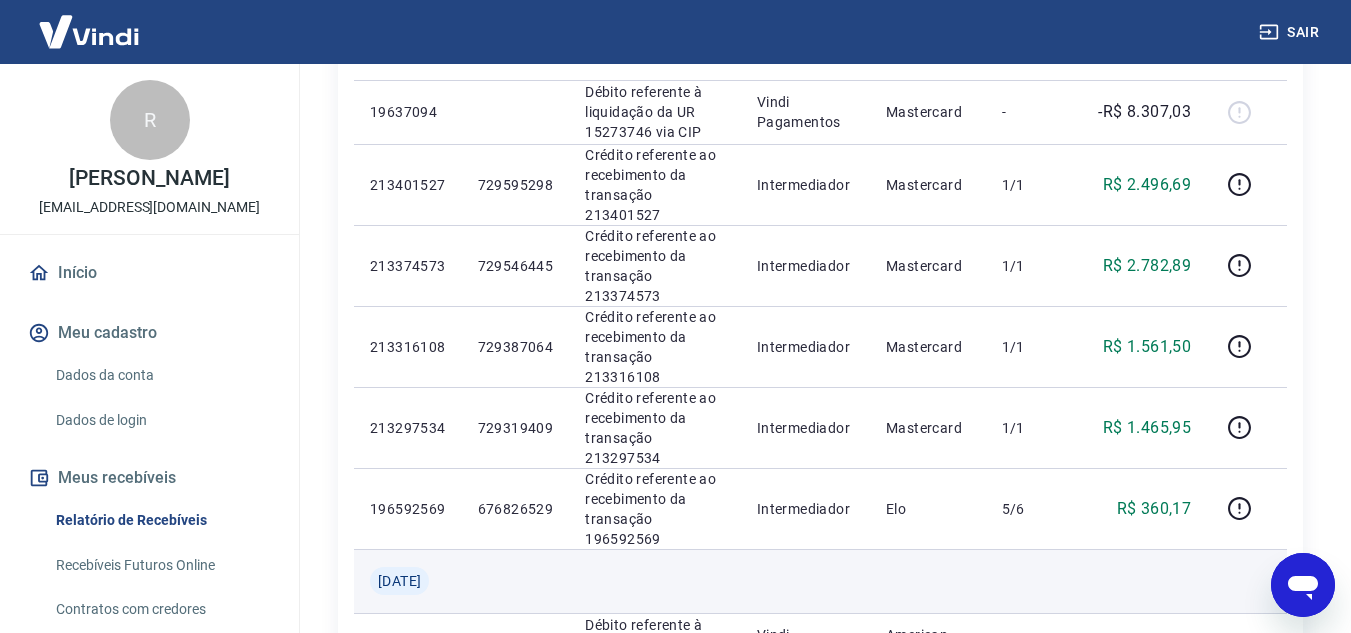 scroll, scrollTop: 500, scrollLeft: 0, axis: vertical 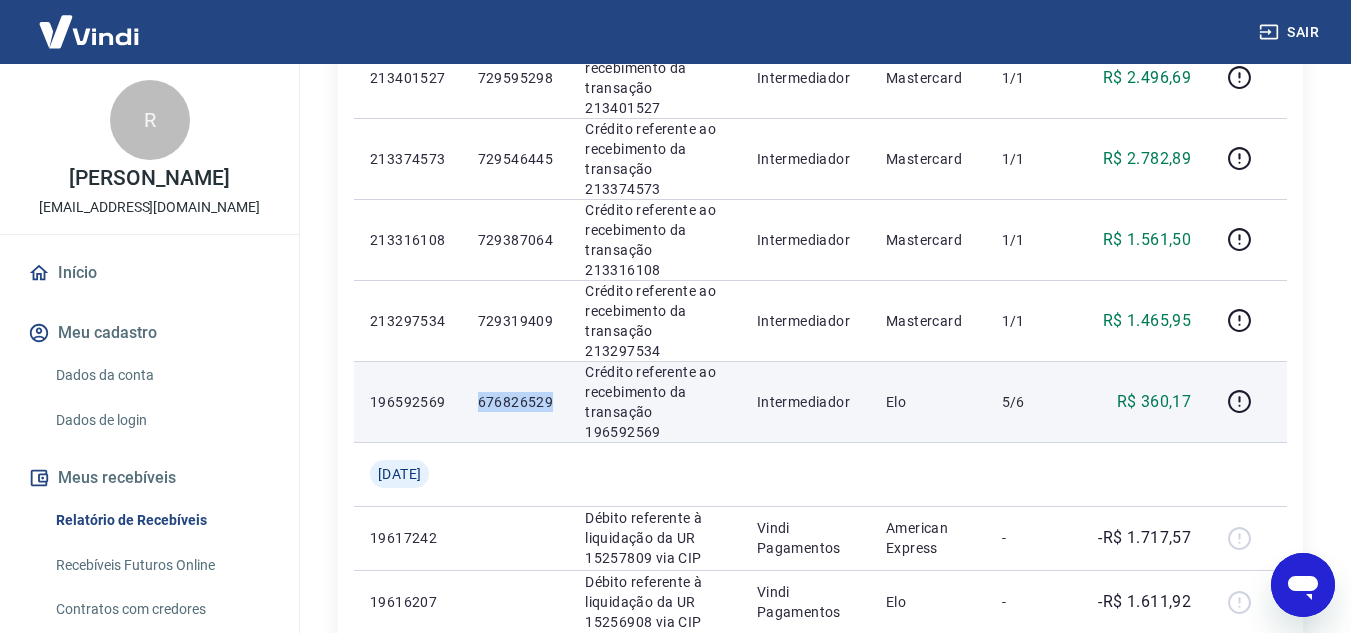 drag, startPoint x: 489, startPoint y: 402, endPoint x: 566, endPoint y: 402, distance: 77 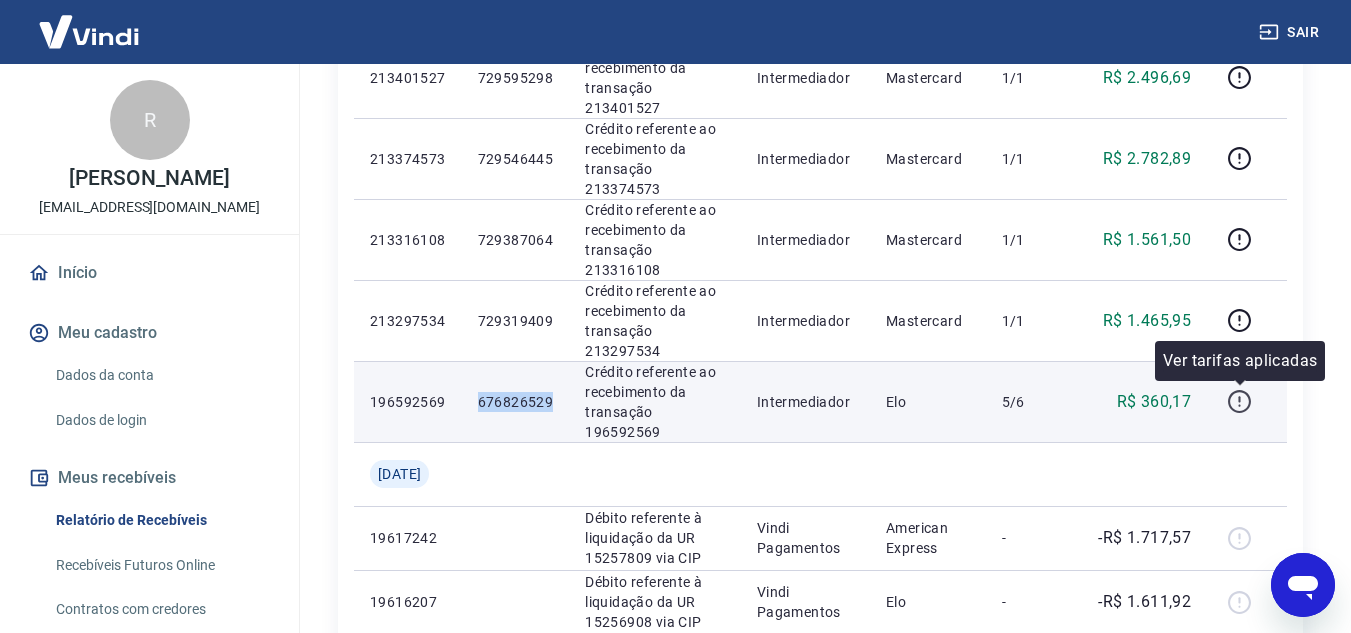 click 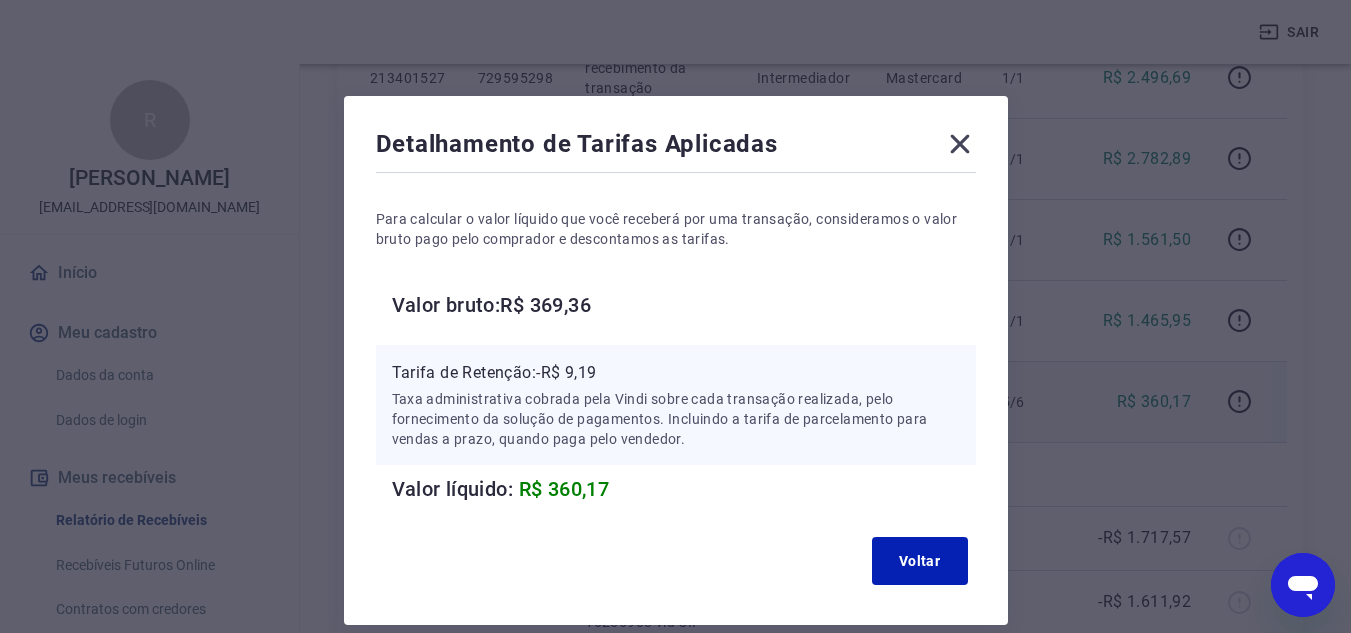 click 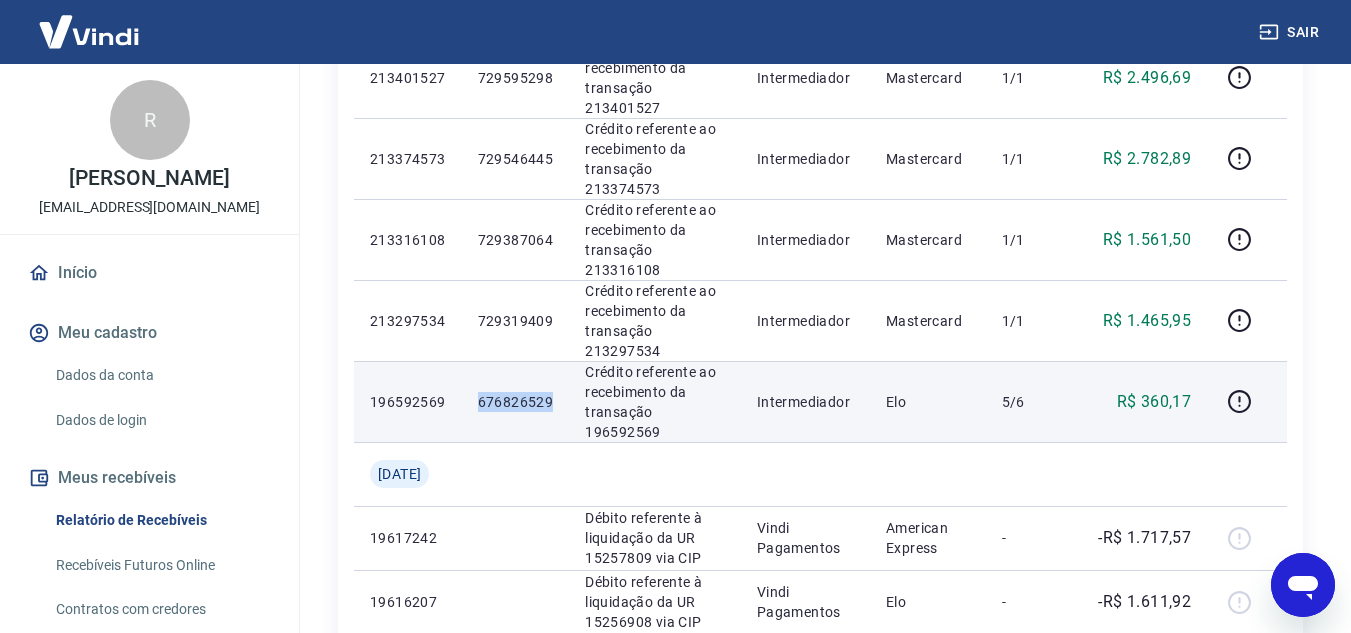 drag, startPoint x: 486, startPoint y: 397, endPoint x: 560, endPoint y: 398, distance: 74.00676 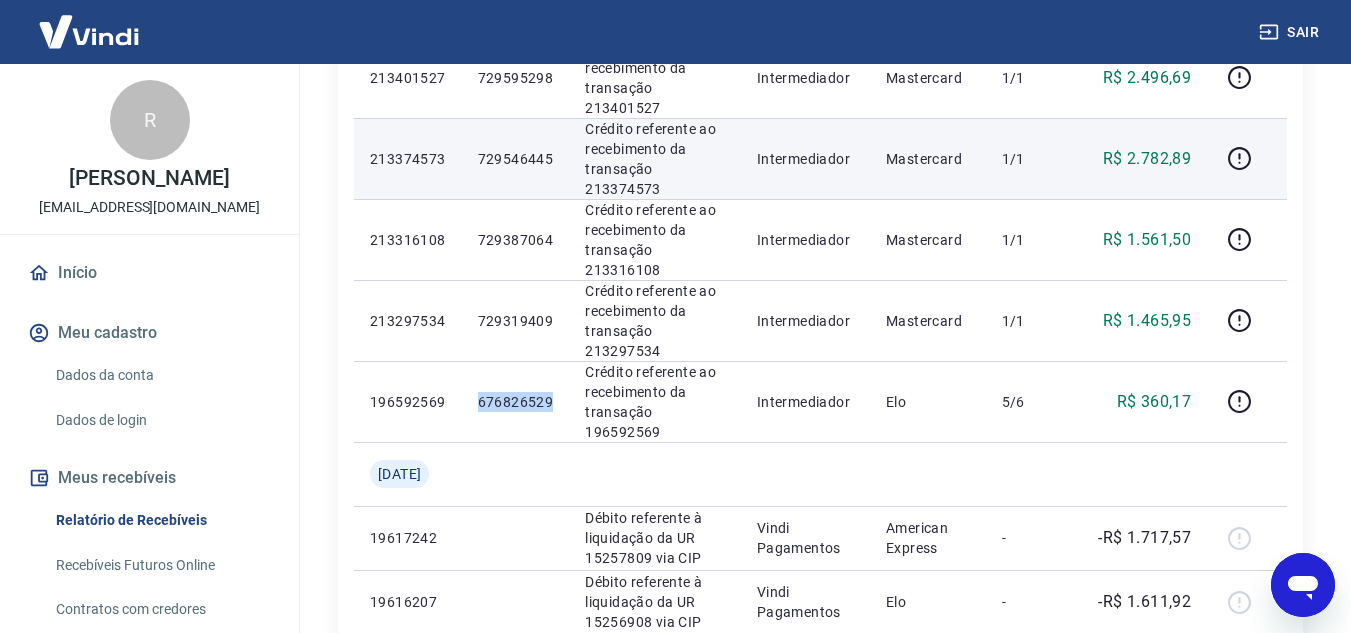copy on "676826529" 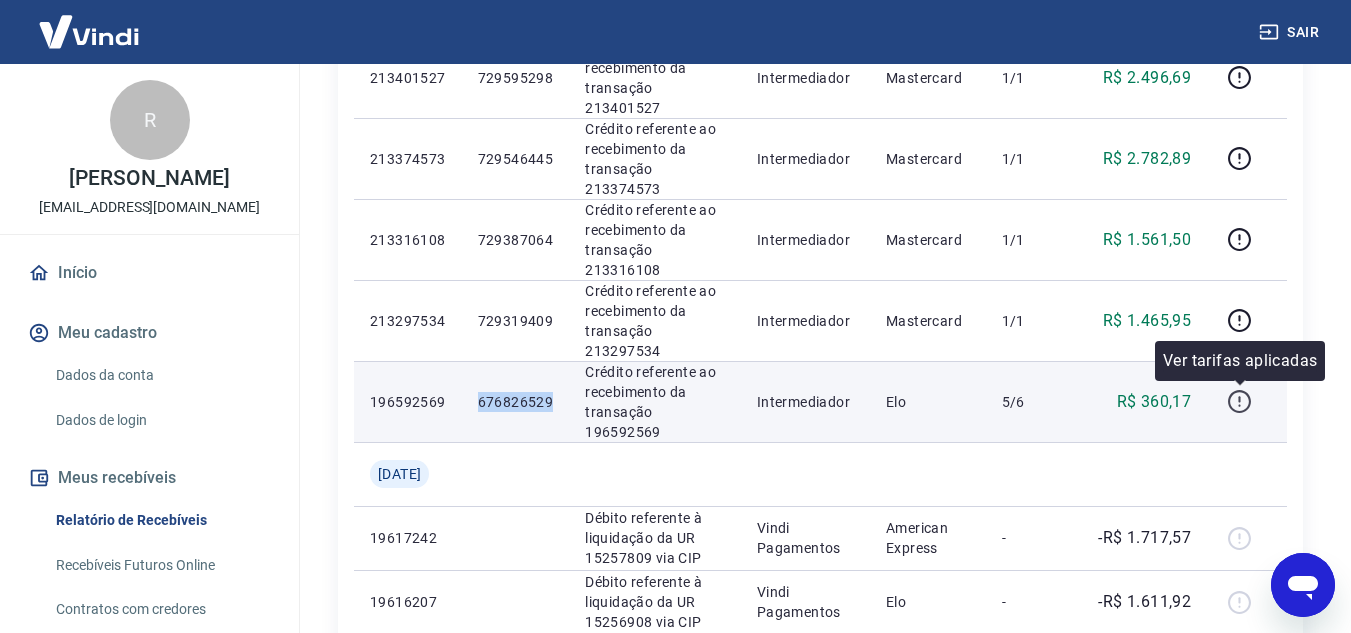 click 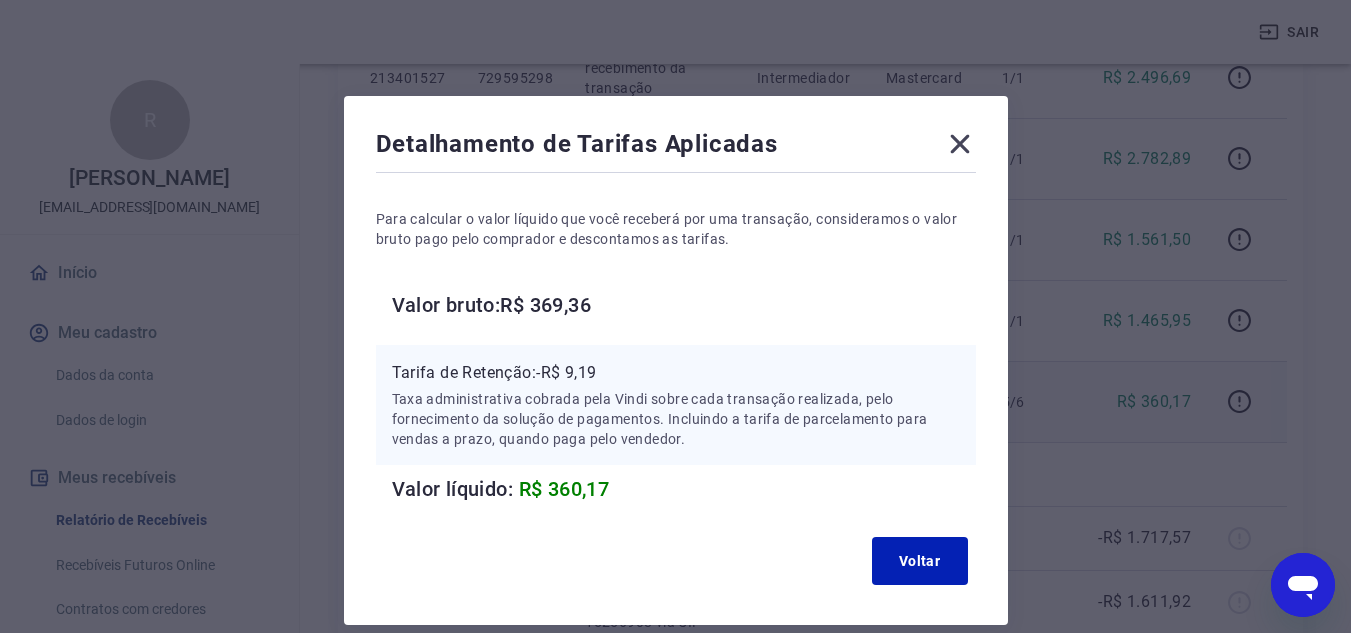 click 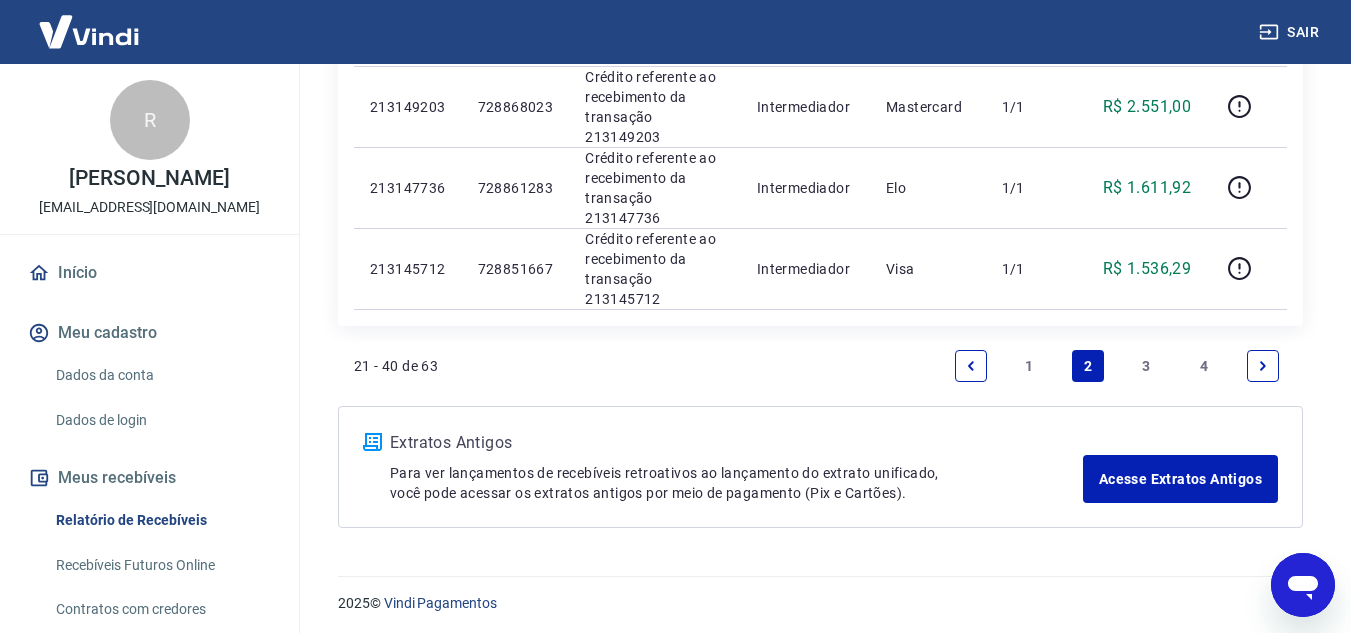 scroll, scrollTop: 1808, scrollLeft: 0, axis: vertical 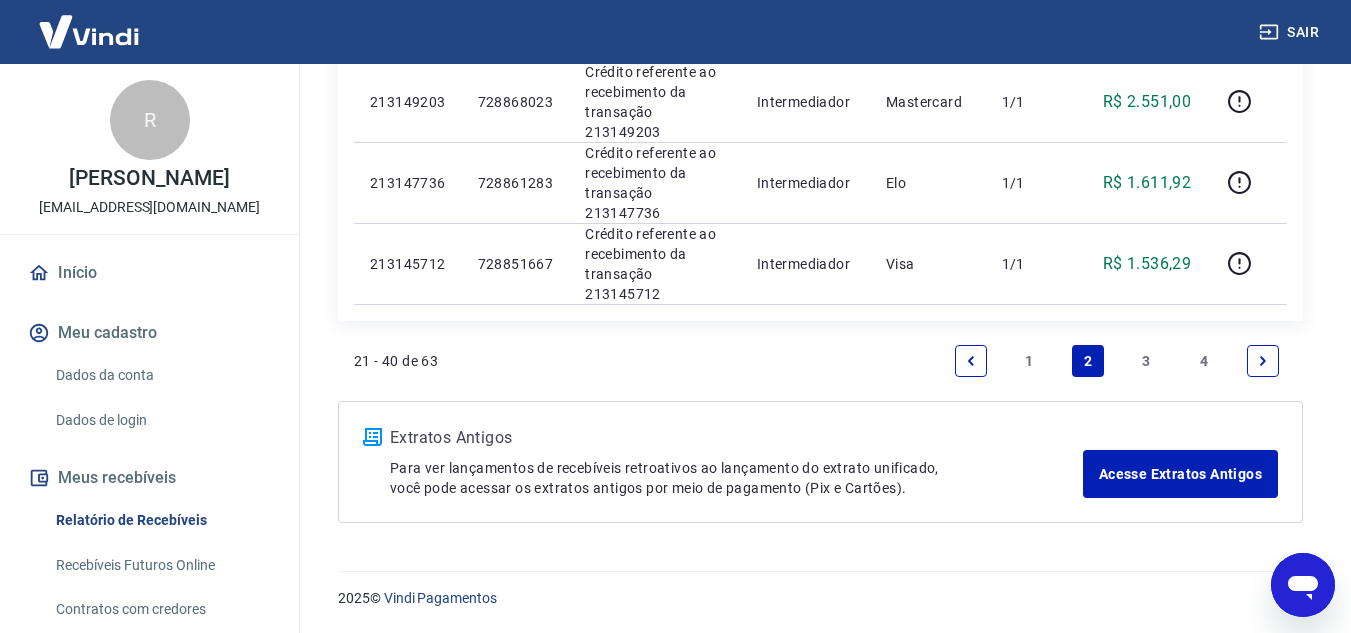 click on "3" at bounding box center [1146, 361] 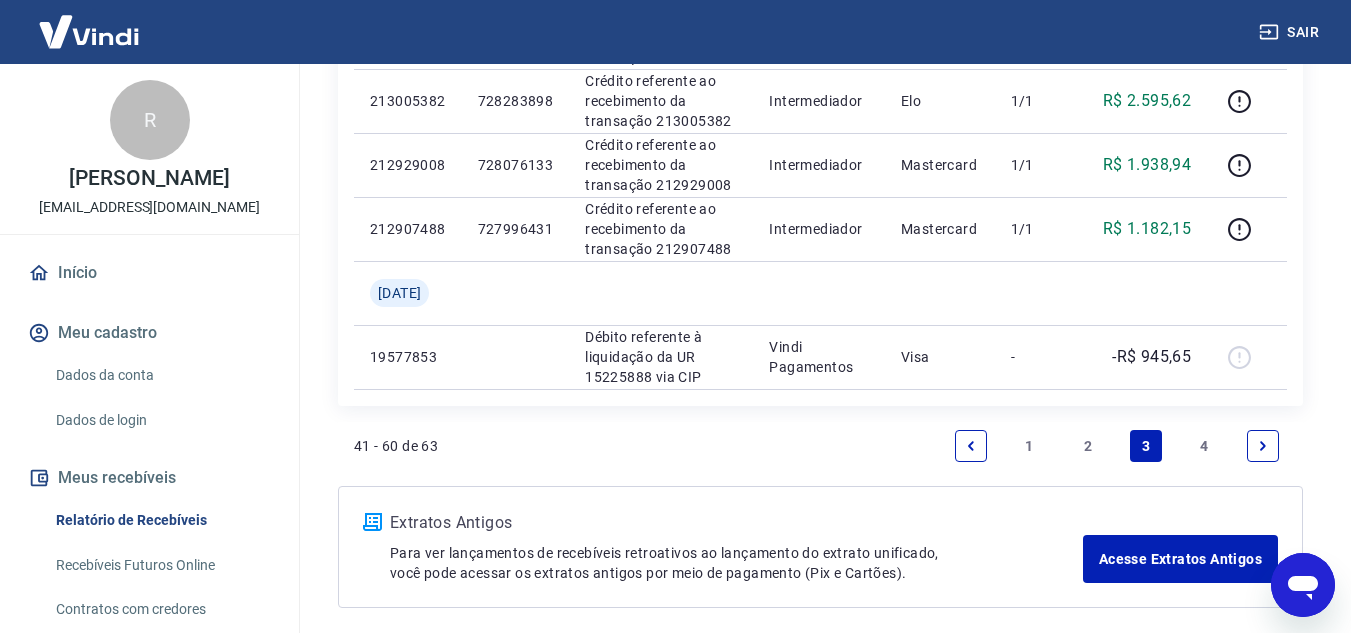 scroll, scrollTop: 1577, scrollLeft: 0, axis: vertical 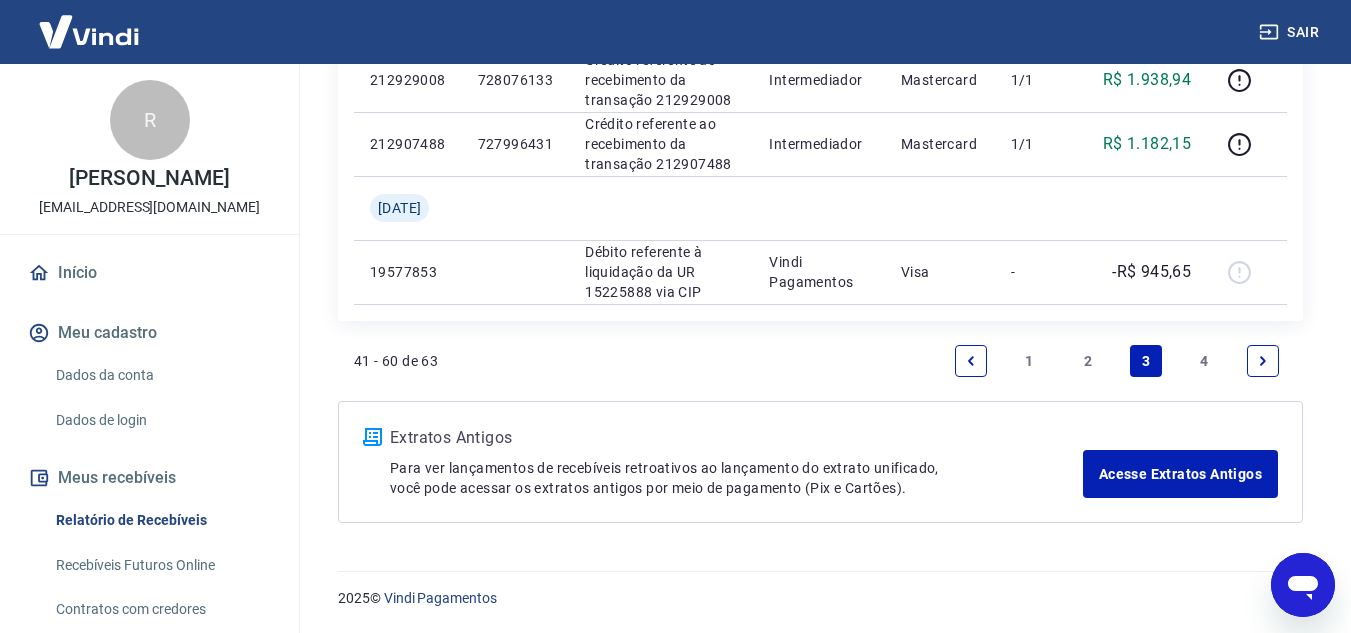 click on "2" at bounding box center (1088, 361) 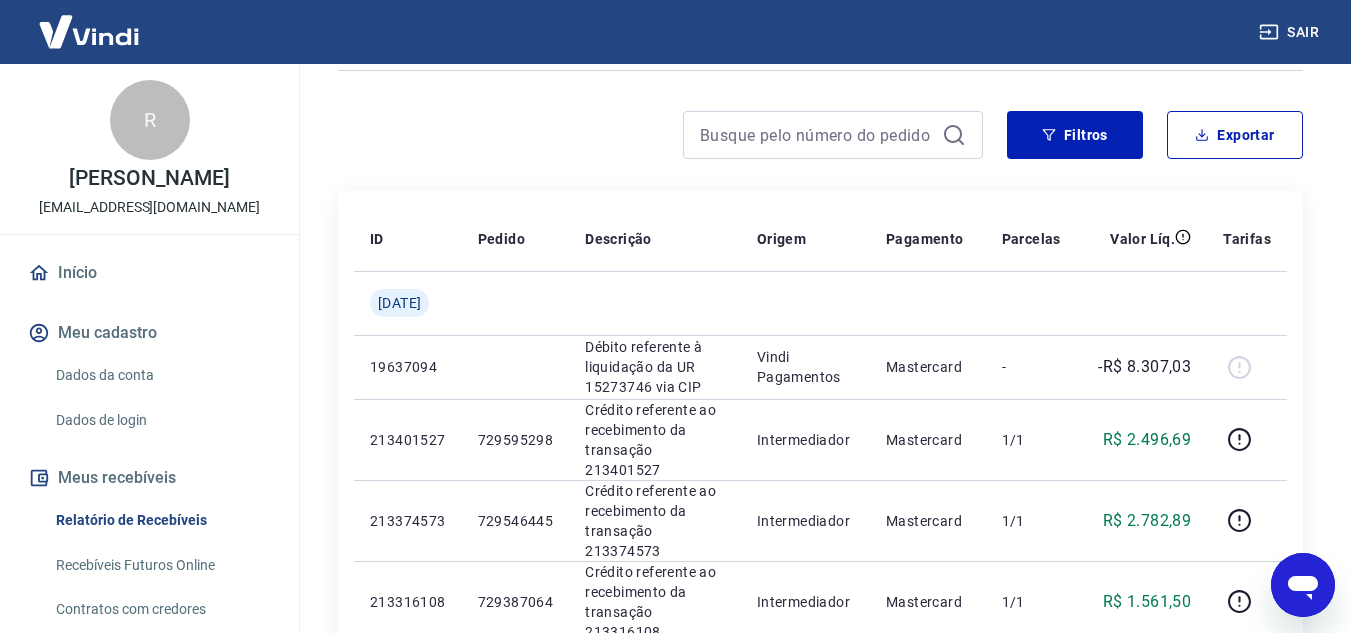 scroll, scrollTop: 0, scrollLeft: 0, axis: both 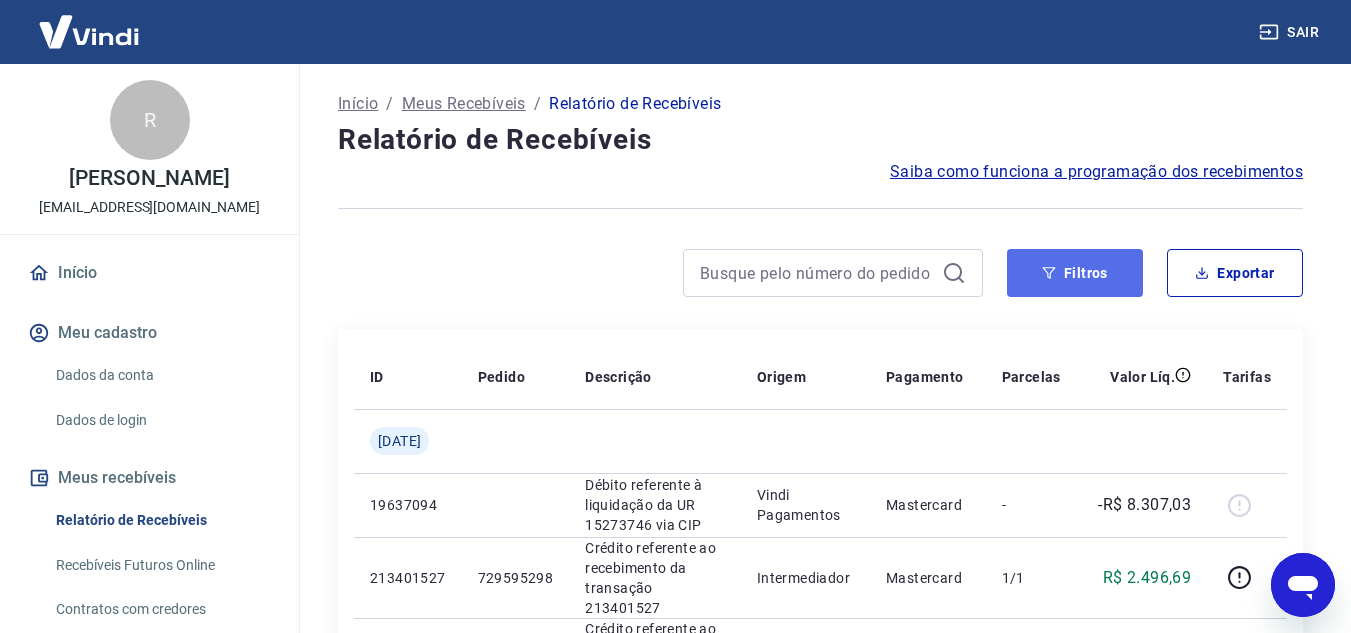 click on "Filtros" at bounding box center [1075, 273] 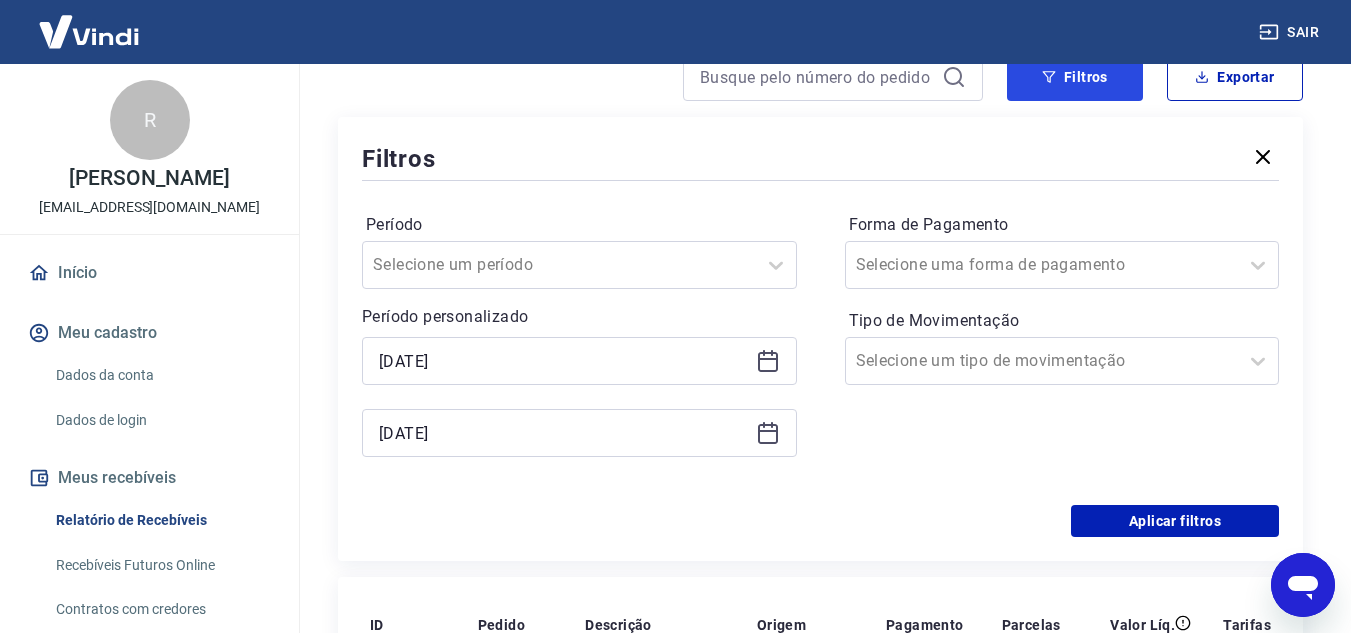 scroll, scrollTop: 200, scrollLeft: 0, axis: vertical 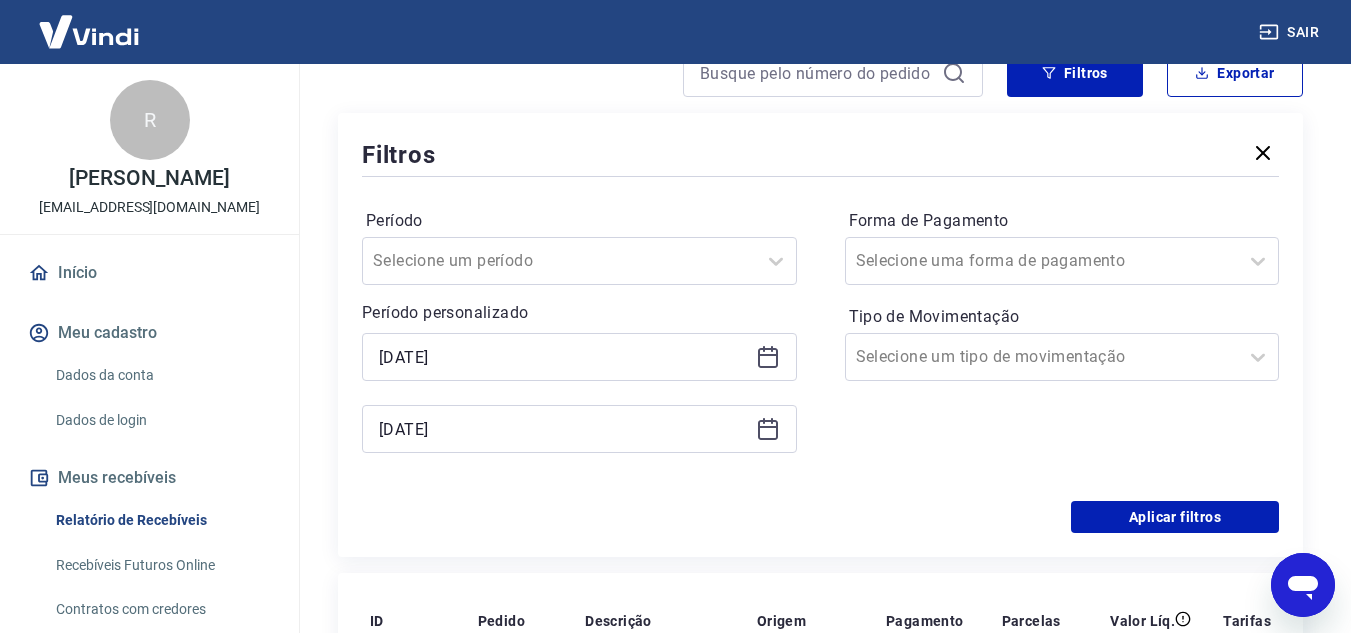click 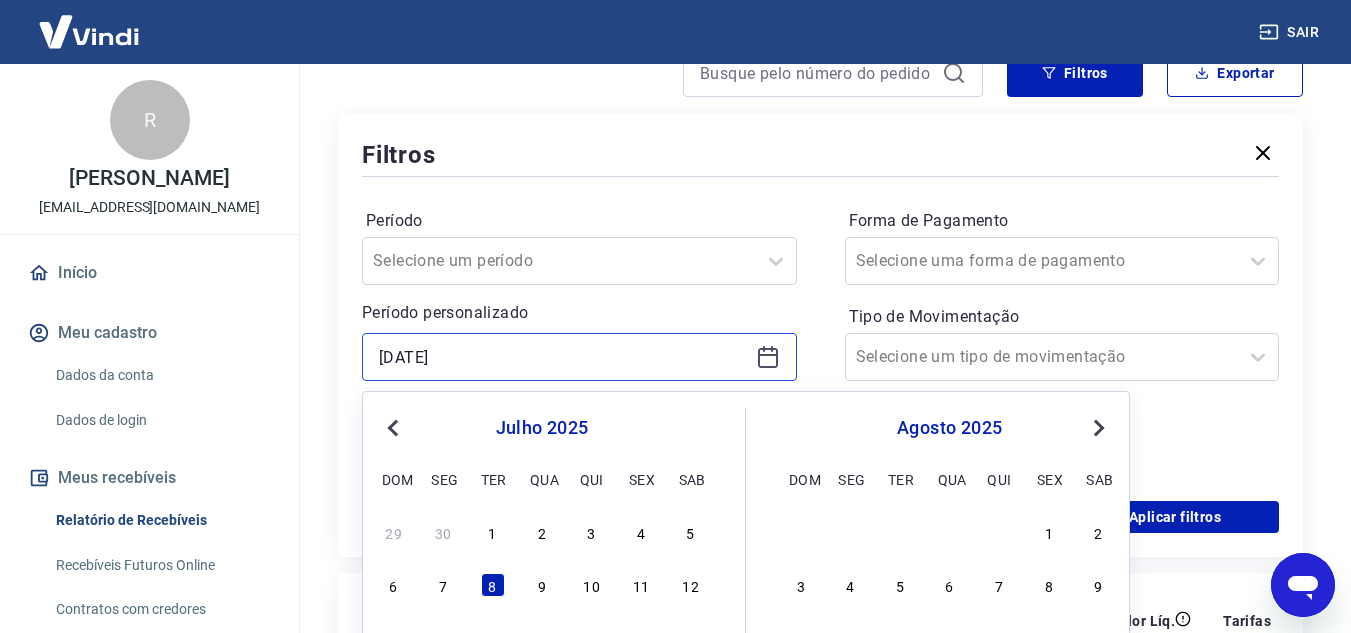 scroll, scrollTop: 300, scrollLeft: 0, axis: vertical 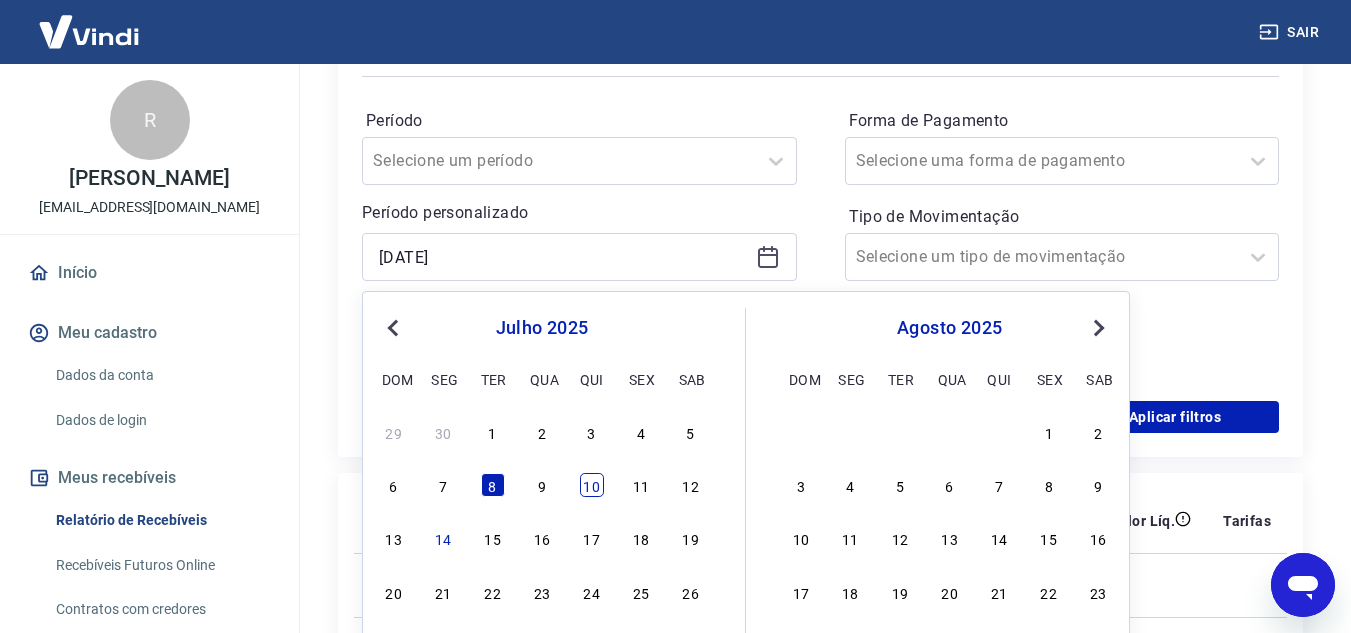click on "10" at bounding box center (592, 485) 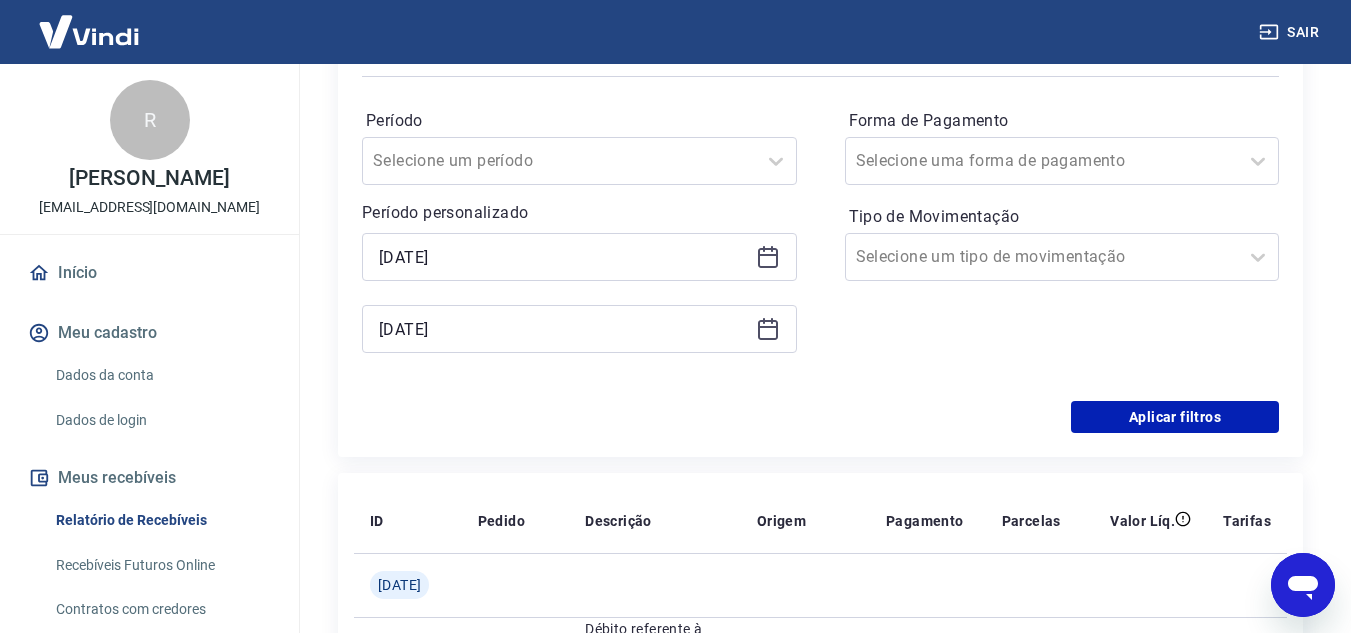 click 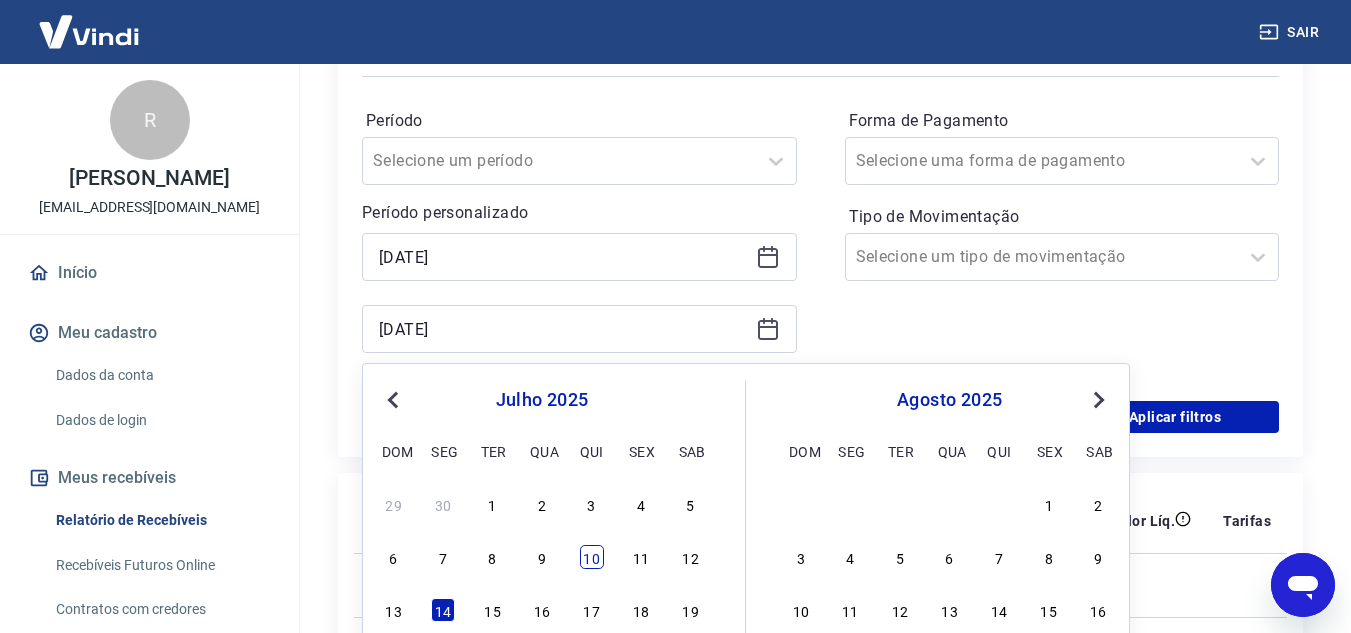 click on "10" at bounding box center (592, 557) 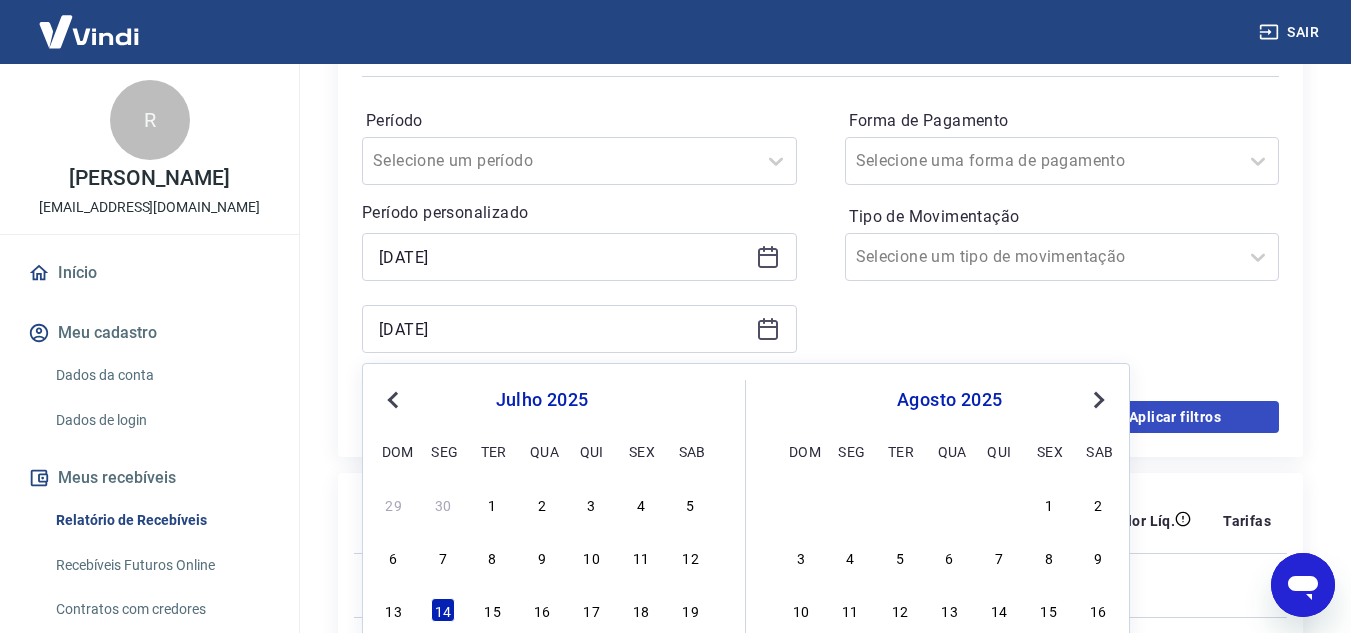 type on "10/07/2025" 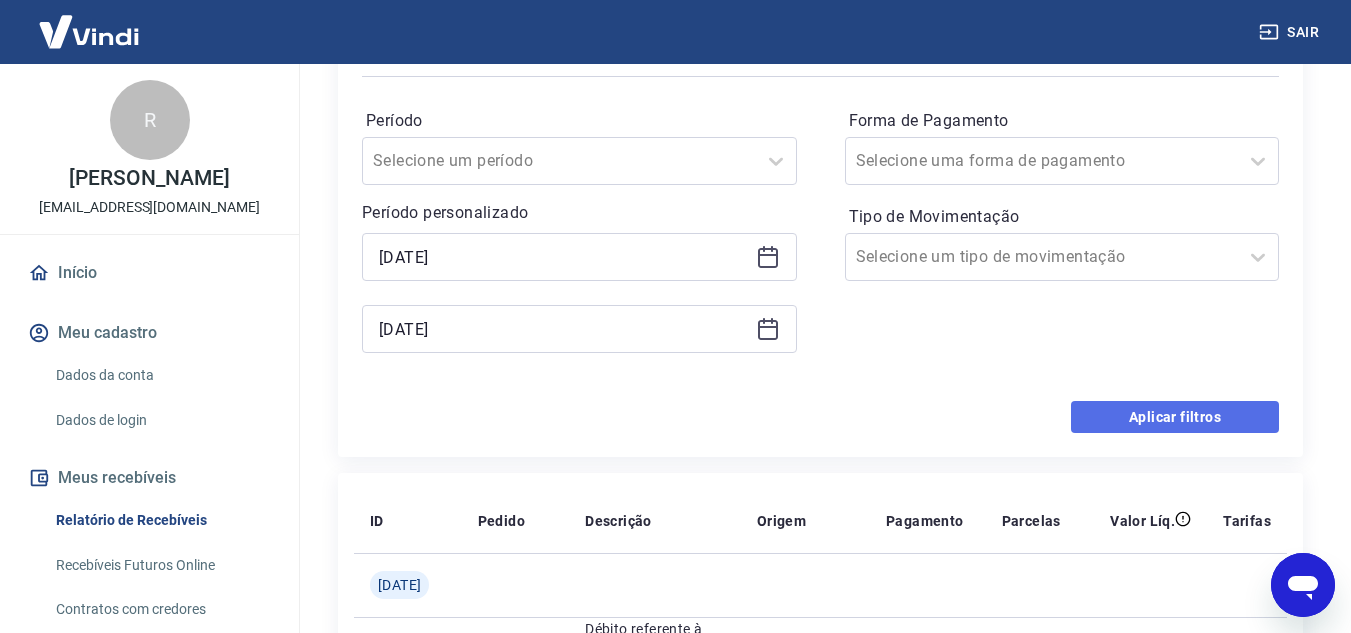 click on "Aplicar filtros" at bounding box center [1175, 417] 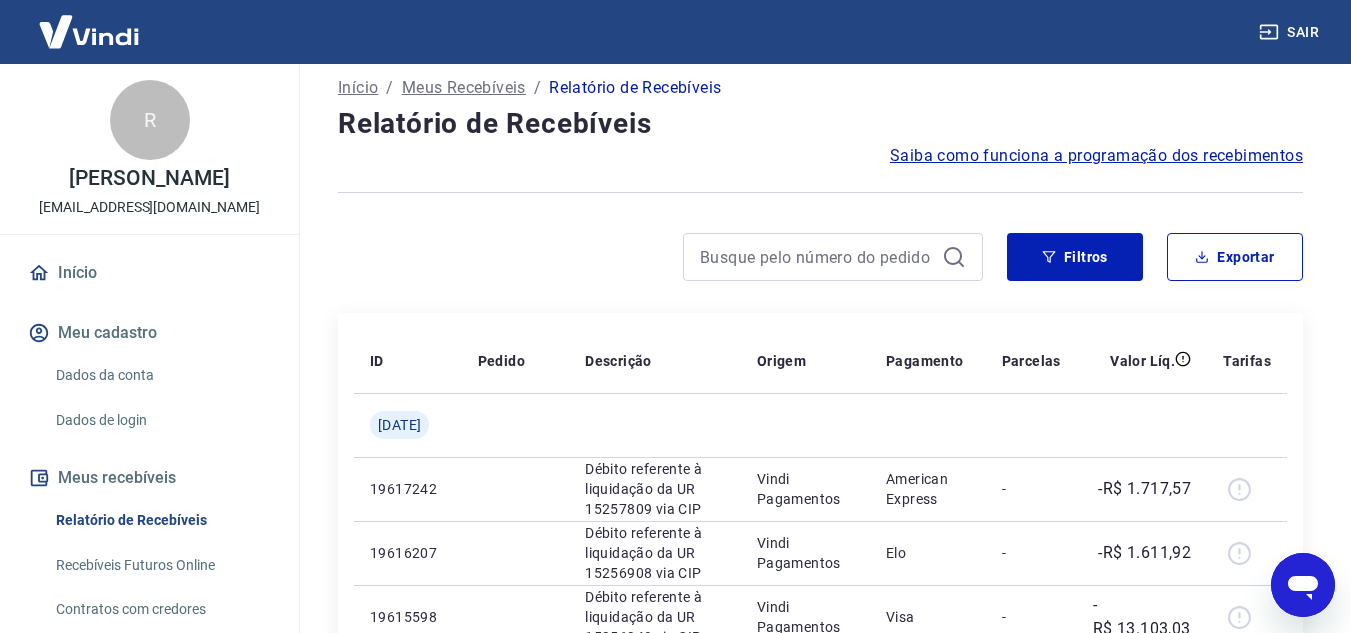 scroll, scrollTop: 0, scrollLeft: 0, axis: both 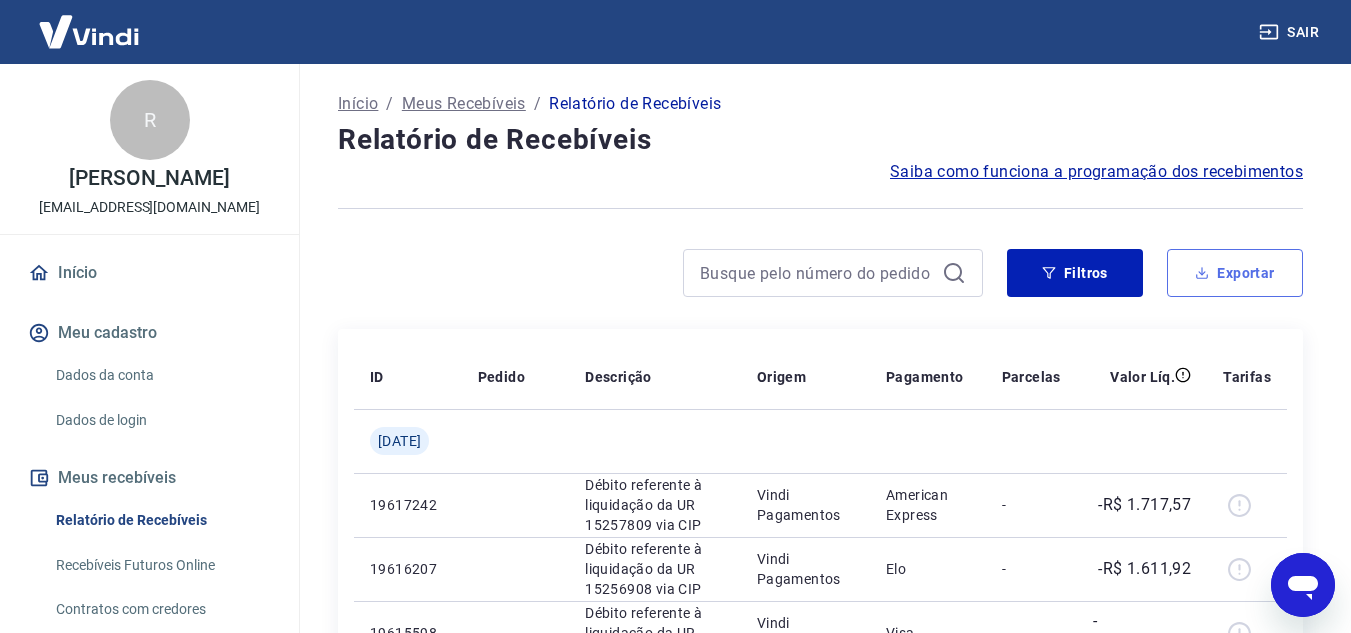 click on "Exportar" at bounding box center (1235, 273) 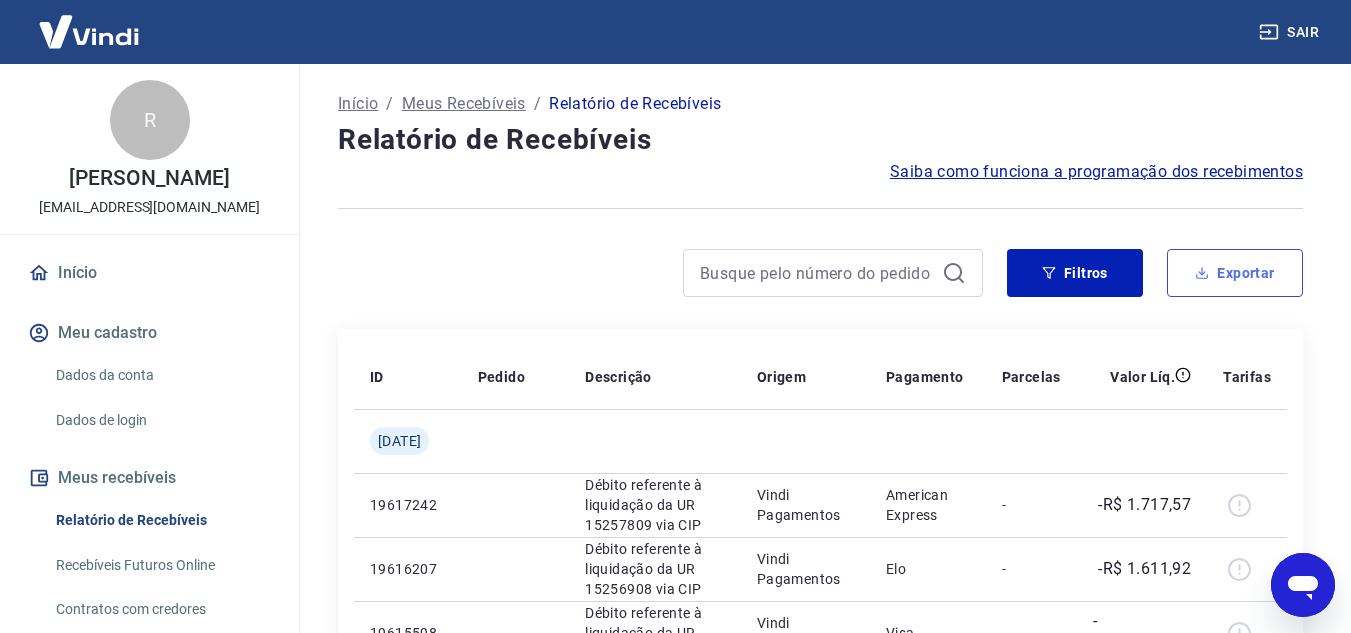 type on "10/07/2025" 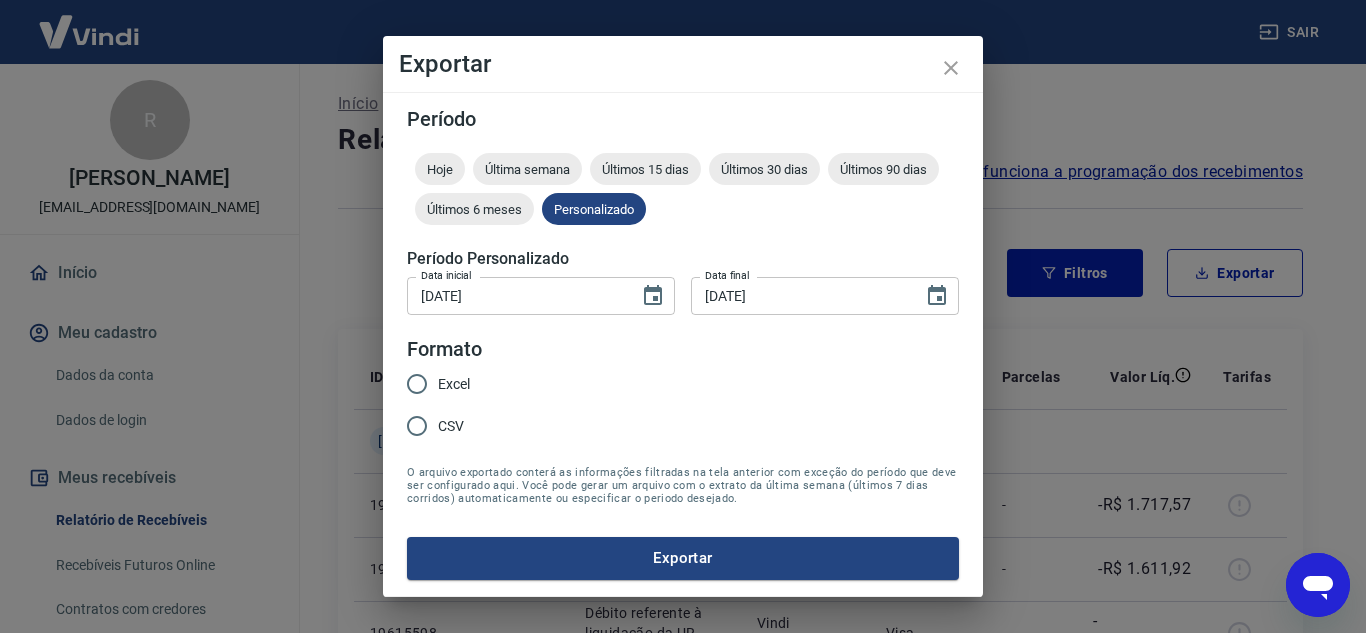 click on "Excel" at bounding box center (454, 384) 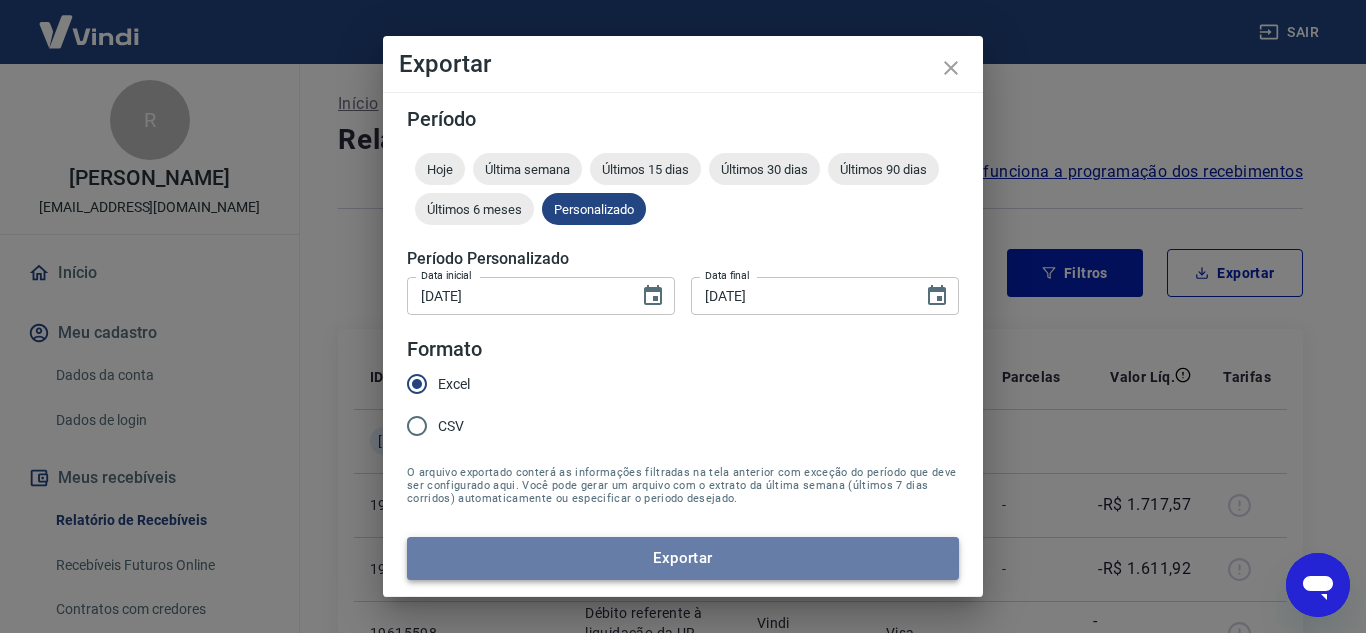 click on "Exportar" at bounding box center [683, 558] 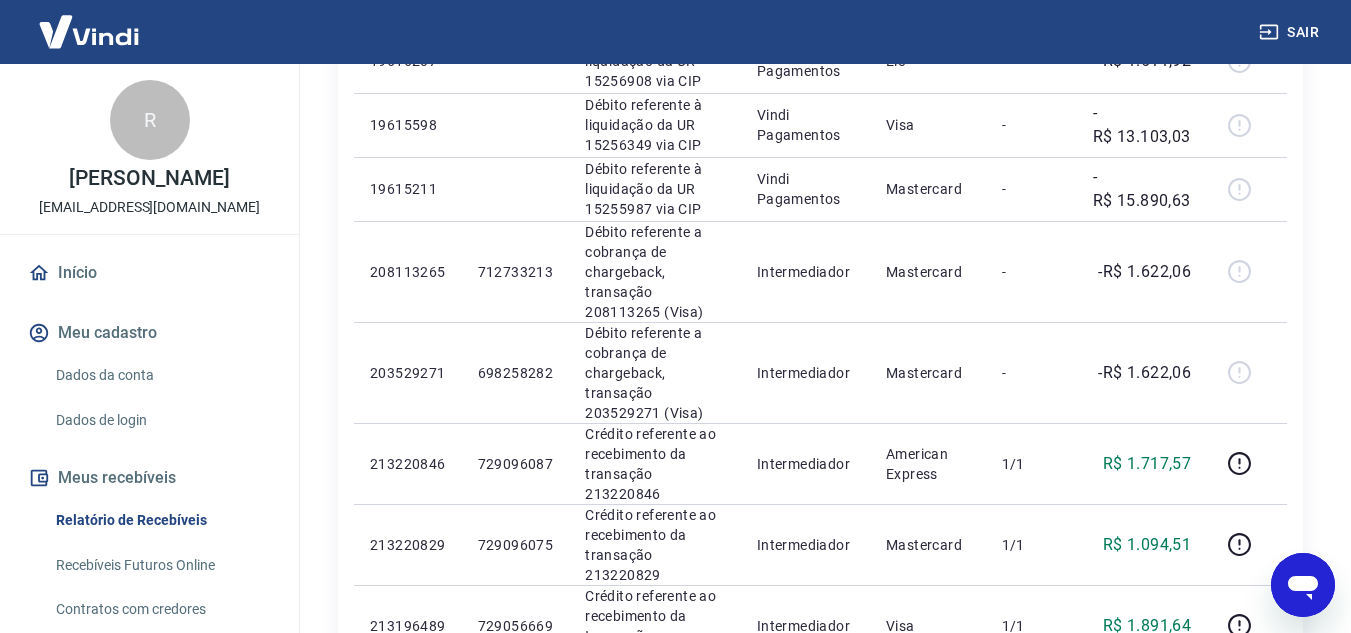 scroll, scrollTop: 500, scrollLeft: 0, axis: vertical 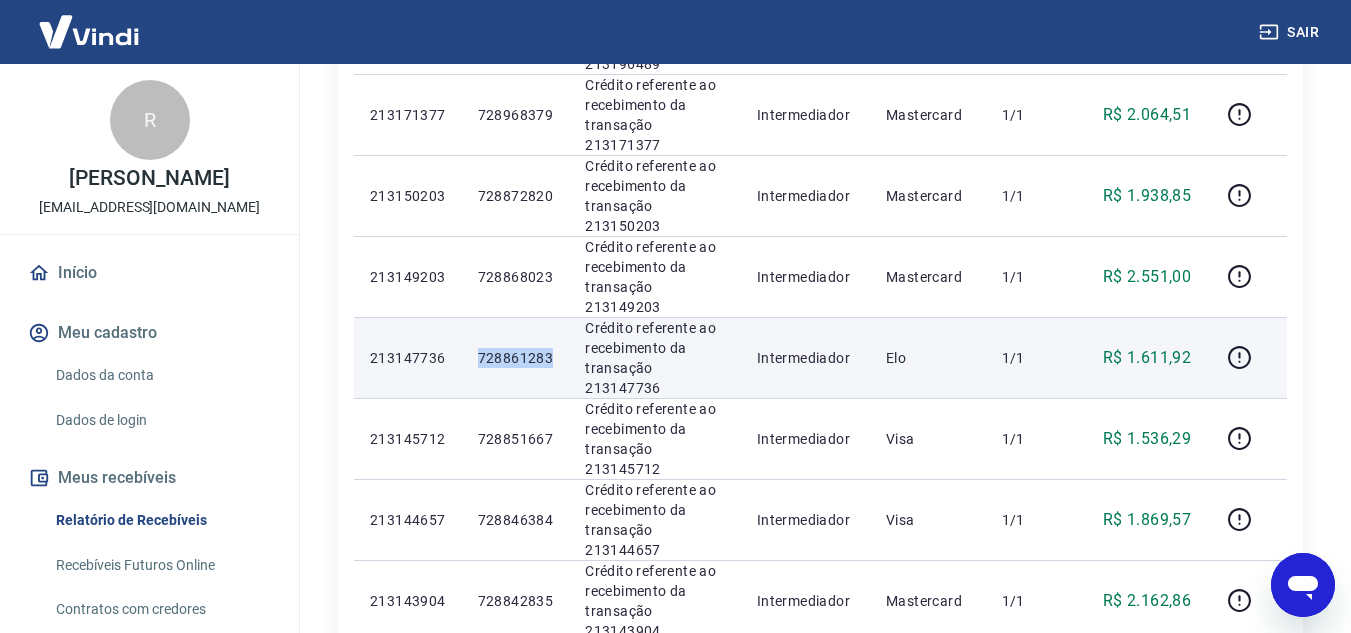 drag, startPoint x: 484, startPoint y: 361, endPoint x: 560, endPoint y: 357, distance: 76.105194 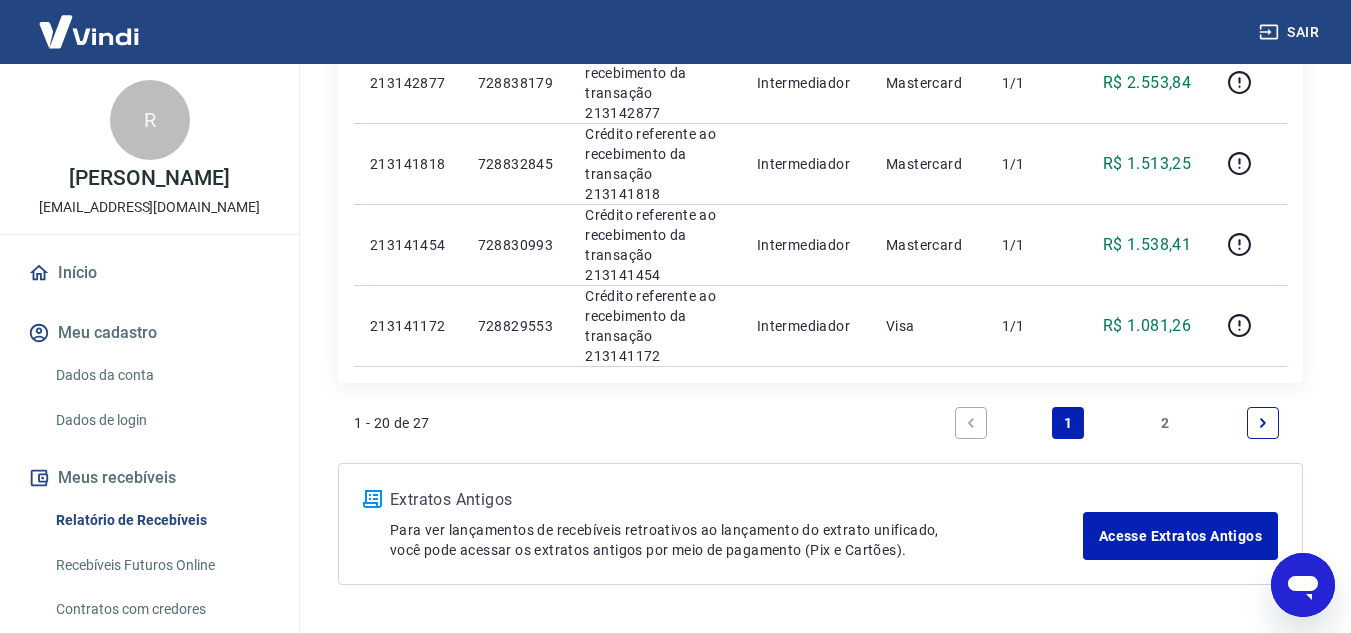 scroll, scrollTop: 1700, scrollLeft: 0, axis: vertical 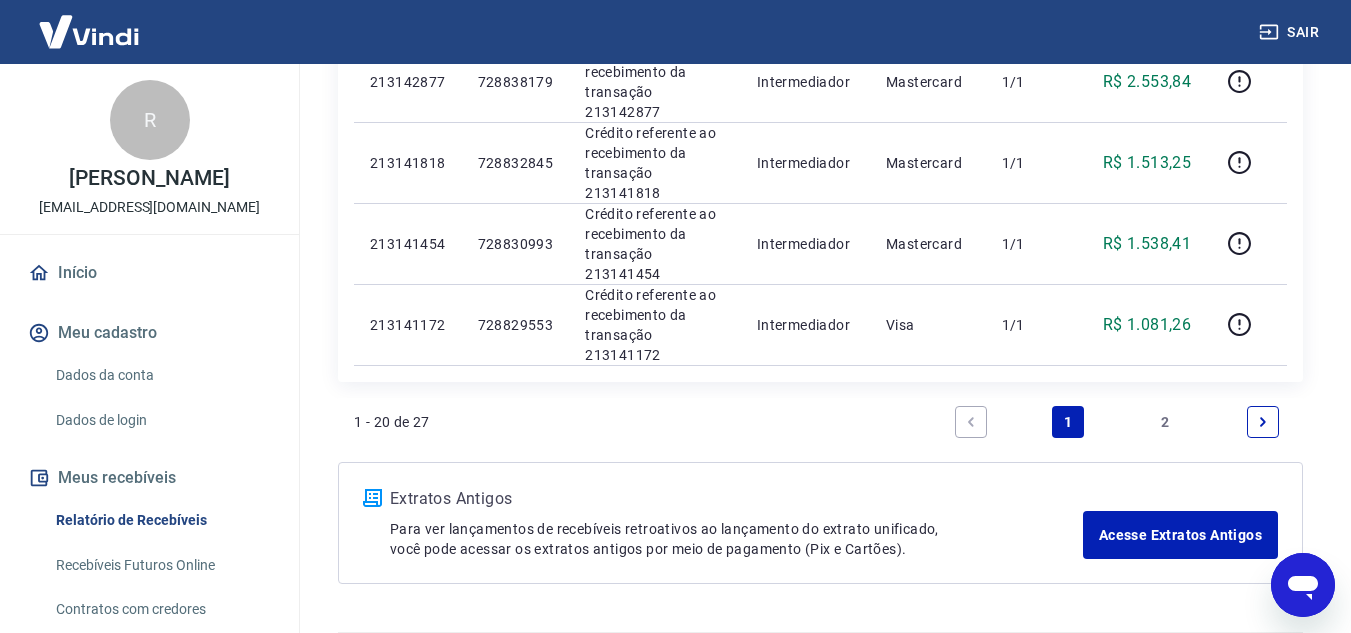 click on "2" at bounding box center [1166, 422] 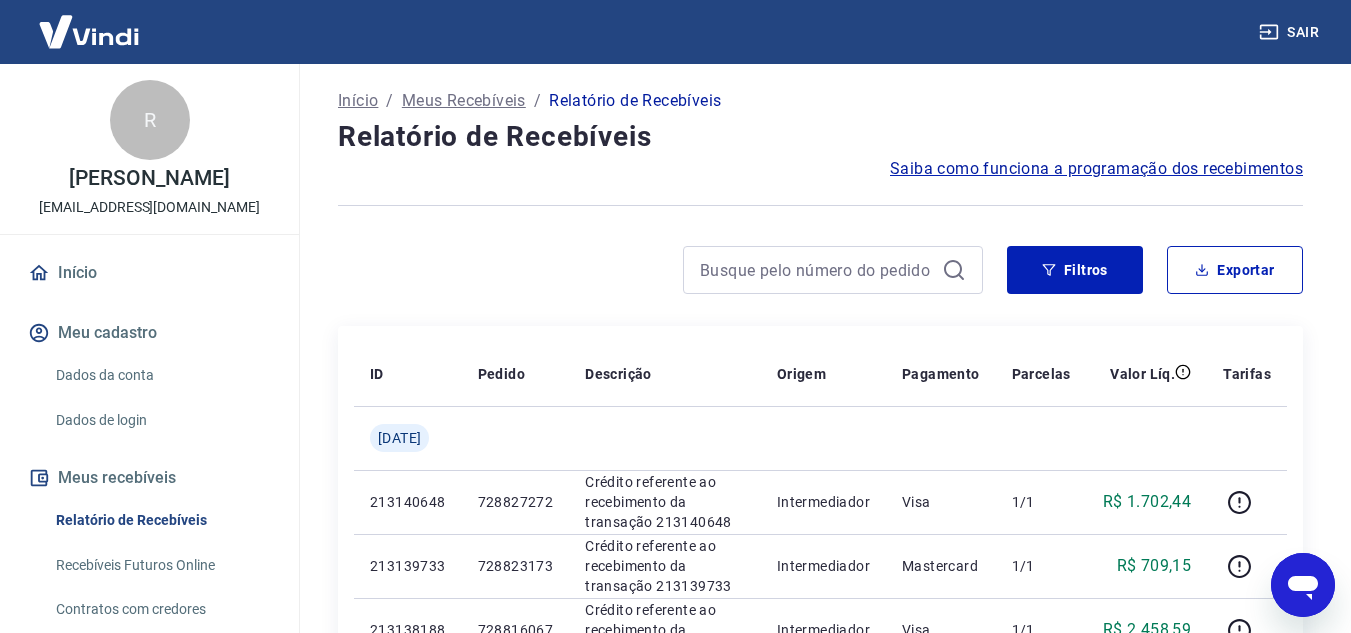 scroll, scrollTop: 0, scrollLeft: 0, axis: both 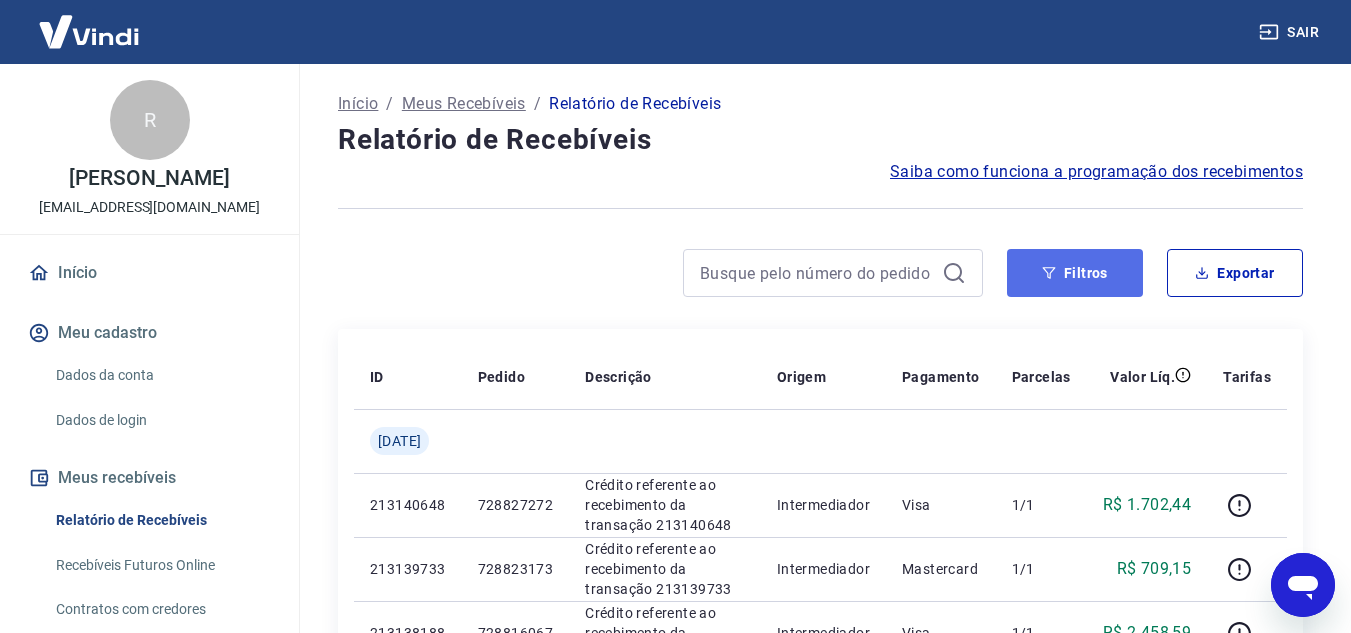 click on "Filtros" at bounding box center (1075, 273) 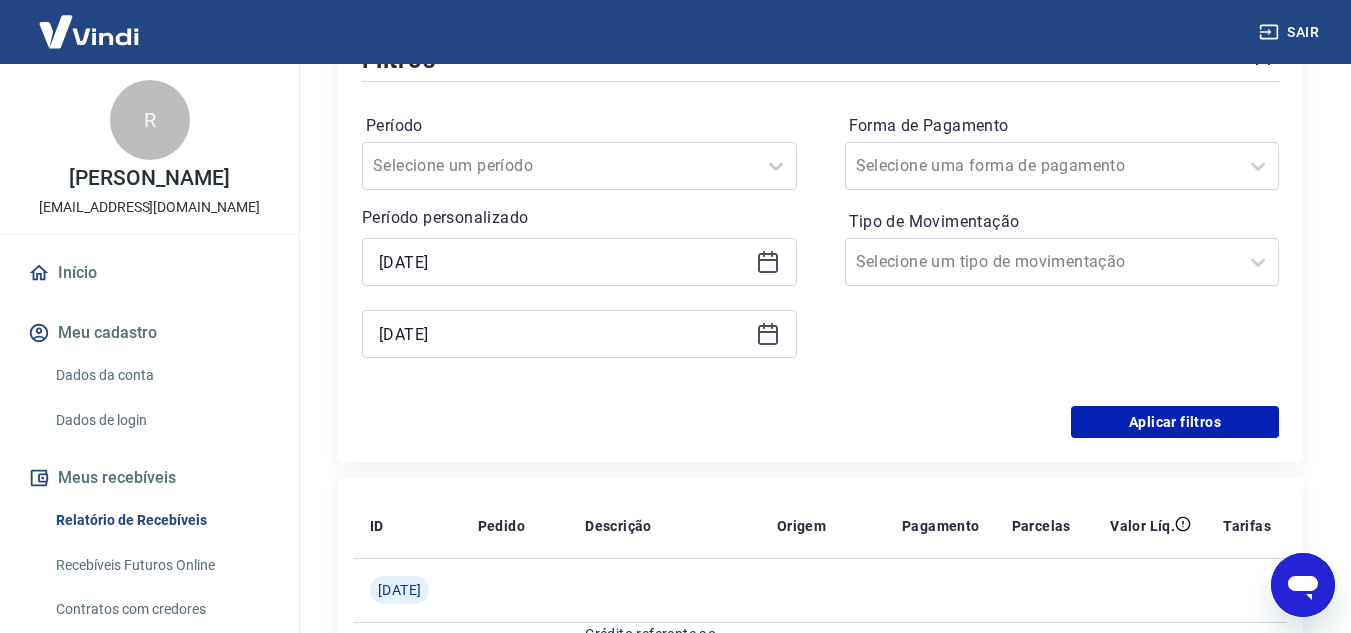 scroll, scrollTop: 300, scrollLeft: 0, axis: vertical 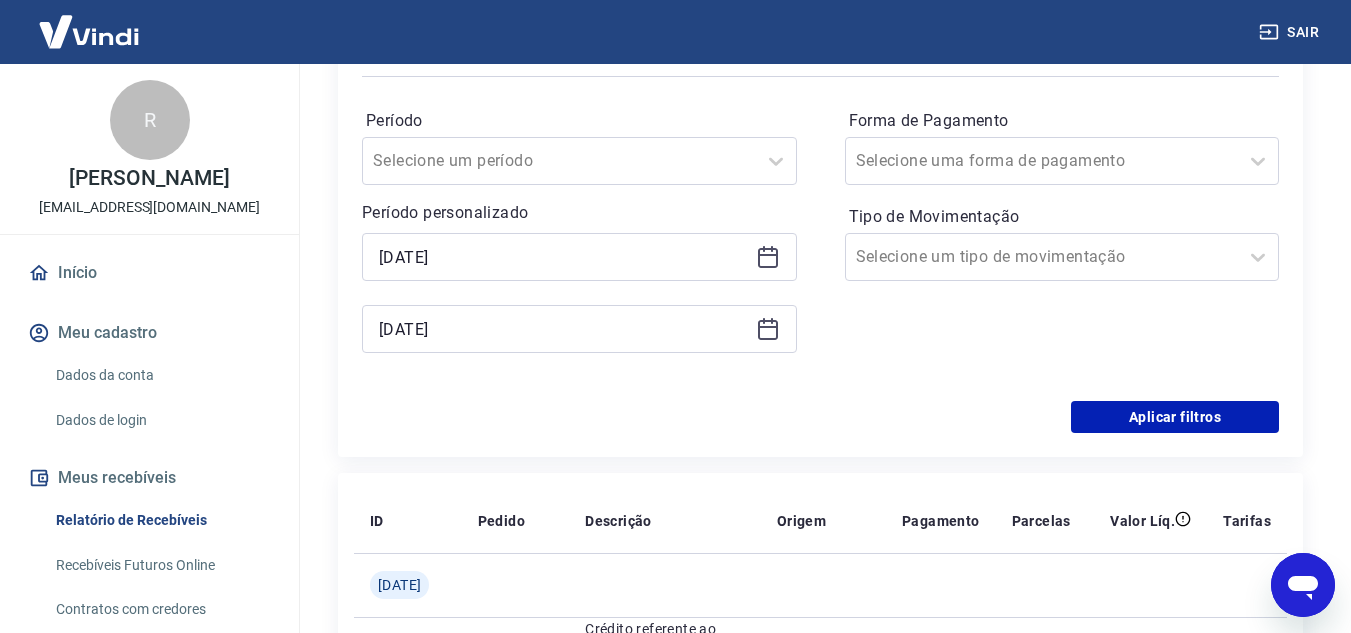 click 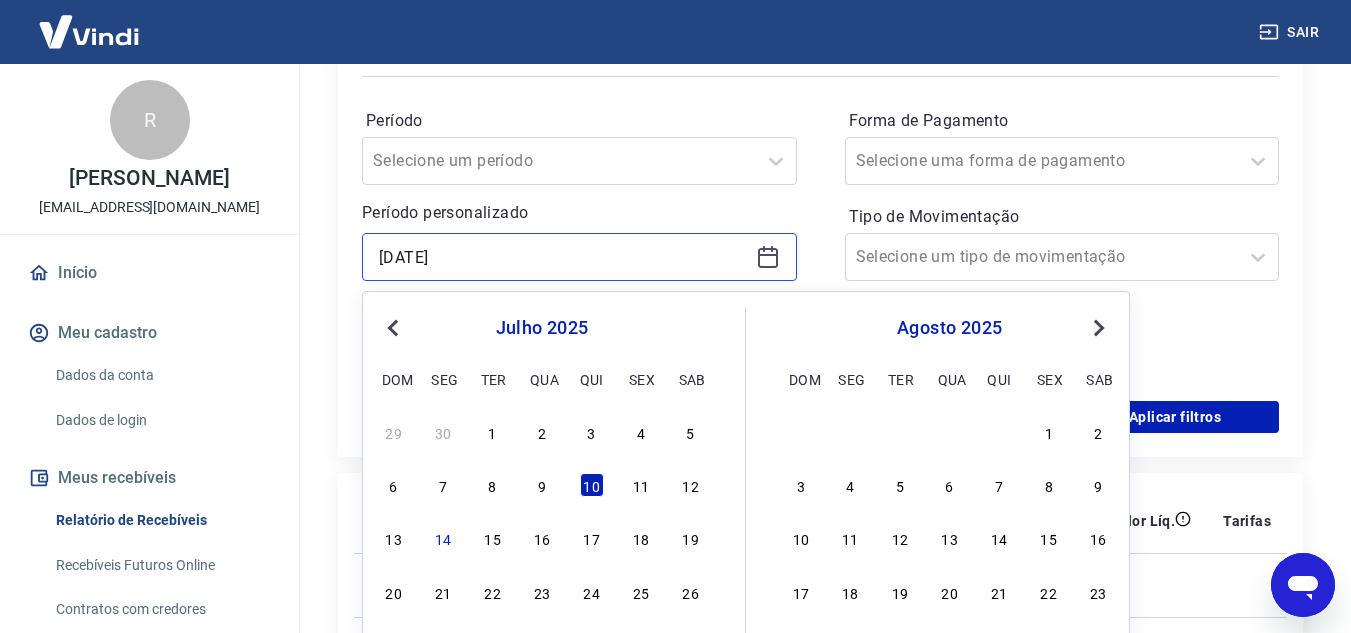 scroll, scrollTop: 400, scrollLeft: 0, axis: vertical 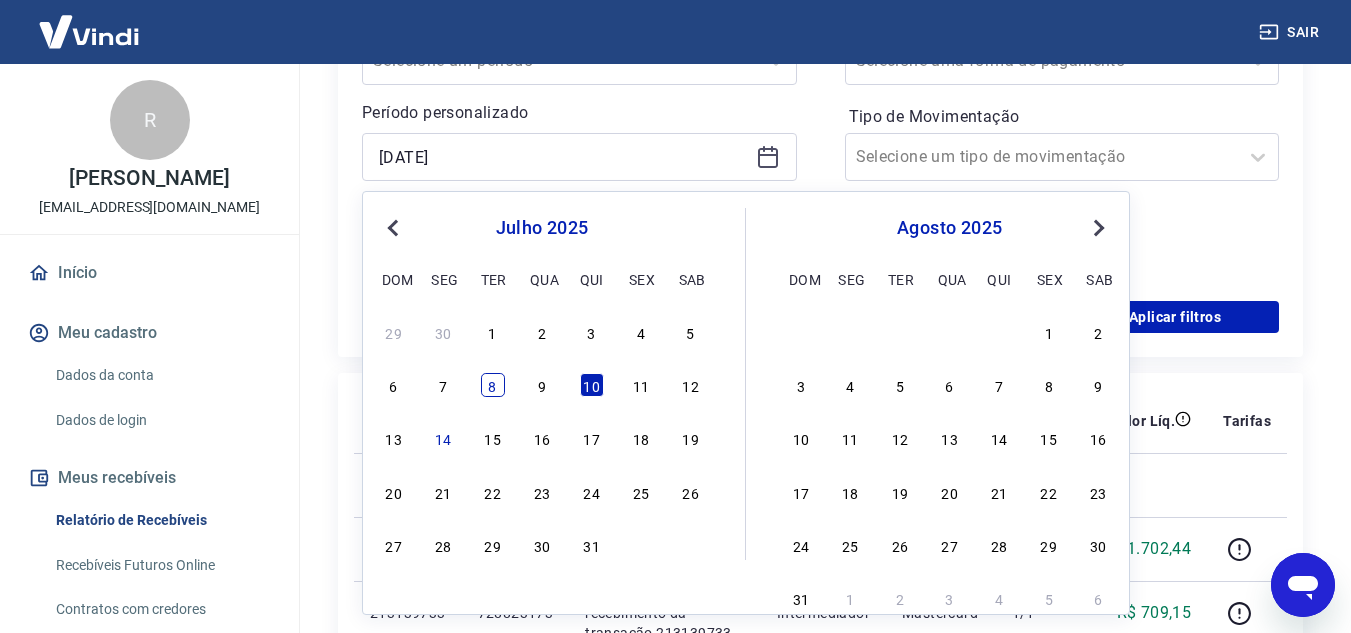 click on "8" at bounding box center [493, 385] 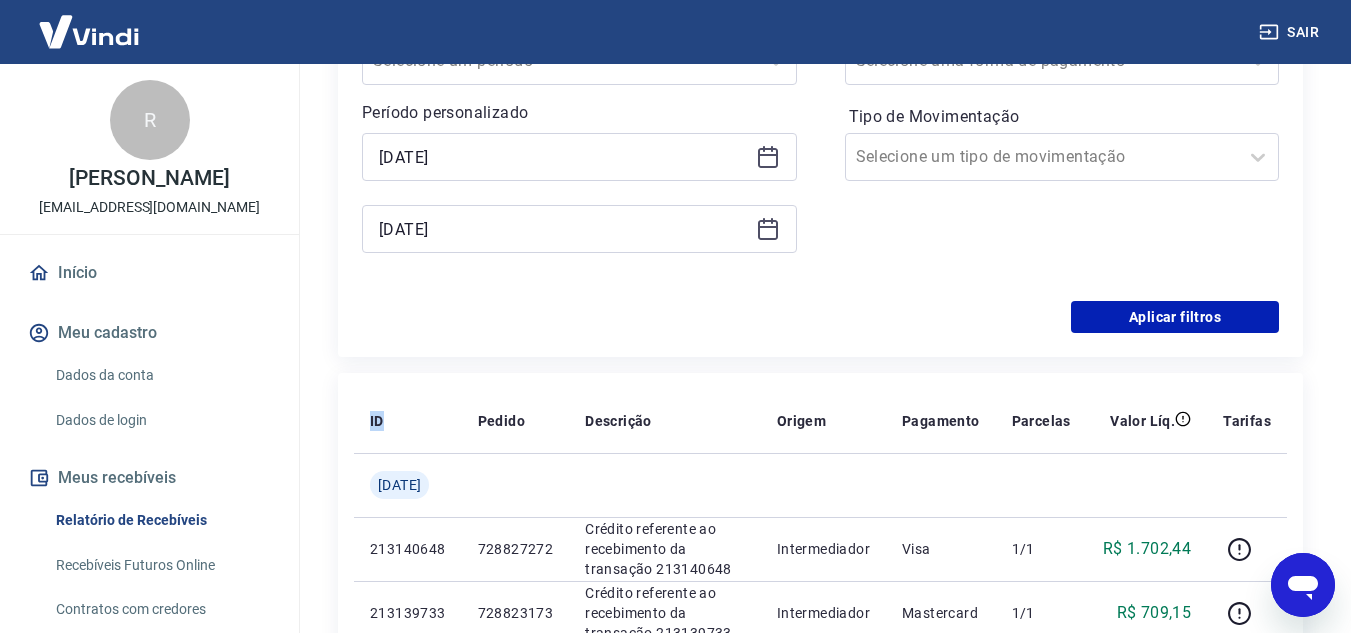 click on "ID Pedido Descrição Origem Pagamento Parcelas Valor Líq. Tarifas Qui, 10 jul 213140648 728827272 Crédito referente ao recebimento da transação 213140648 Intermediador Visa 1/1 R$ 1.702,44 213139733 728823173 Crédito referente ao recebimento da transação 213139733 Intermediador Mastercard 1/1 R$ 709,15 213138188 728816067 Crédito referente ao recebimento da transação 213138188 Intermediador Visa 1/1 R$ 2.458,59 213131007 728781848 Crédito referente ao recebimento da transação 213131007 Intermediador Mastercard 1/1 R$ 945,65 213116066 728712352 Crédito referente ao recebimento da transação 213116066 Intermediador Visa 1/1 R$ 1.712,19 213107343 728674643 Crédito referente ao recebimento da transação 213107343 Intermediador Visa 1/1 R$ 851,05 213091127 728597410 Crédito referente ao recebimento da transação 213091127 Intermediador Mastercard 1/1 R$ 2.062,72" at bounding box center (820, 677) 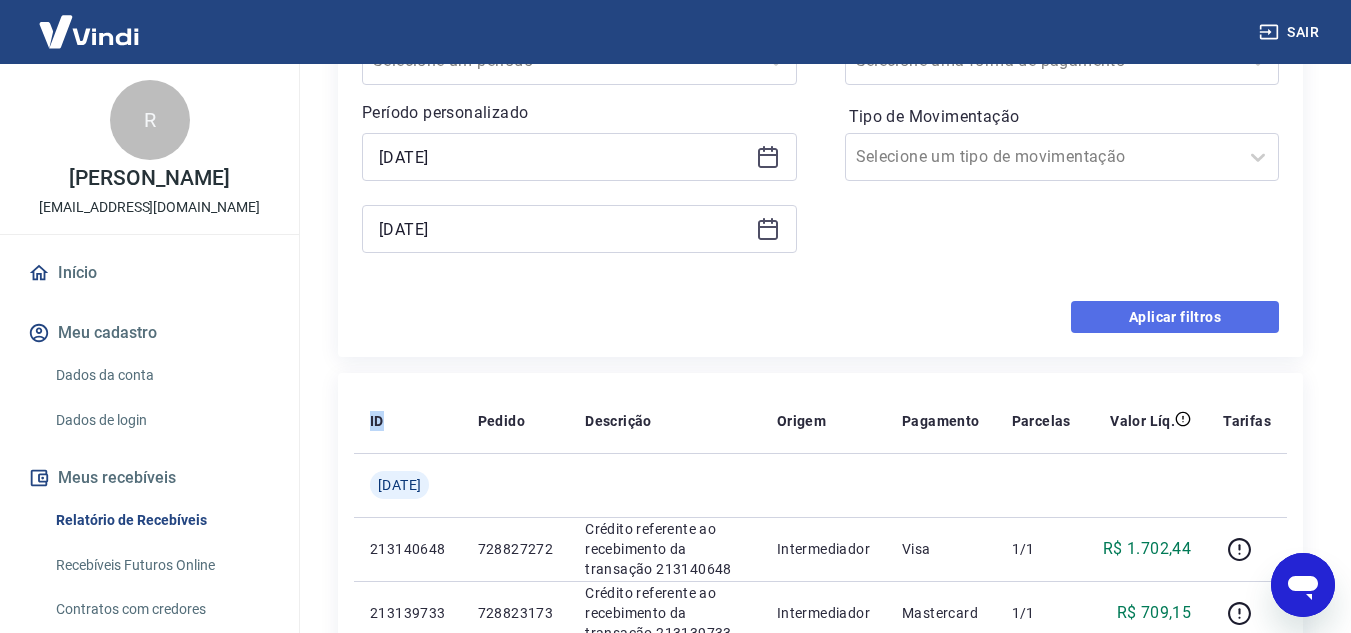 click on "Aplicar filtros" at bounding box center (1175, 317) 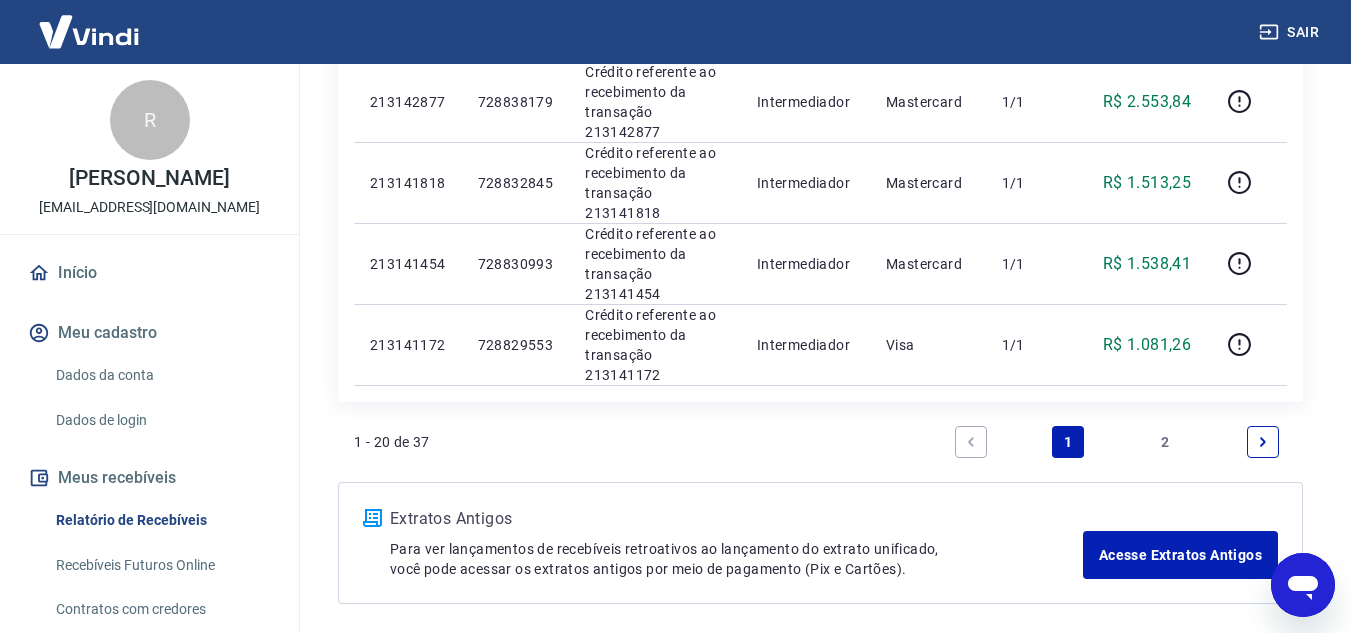 scroll, scrollTop: 1761, scrollLeft: 0, axis: vertical 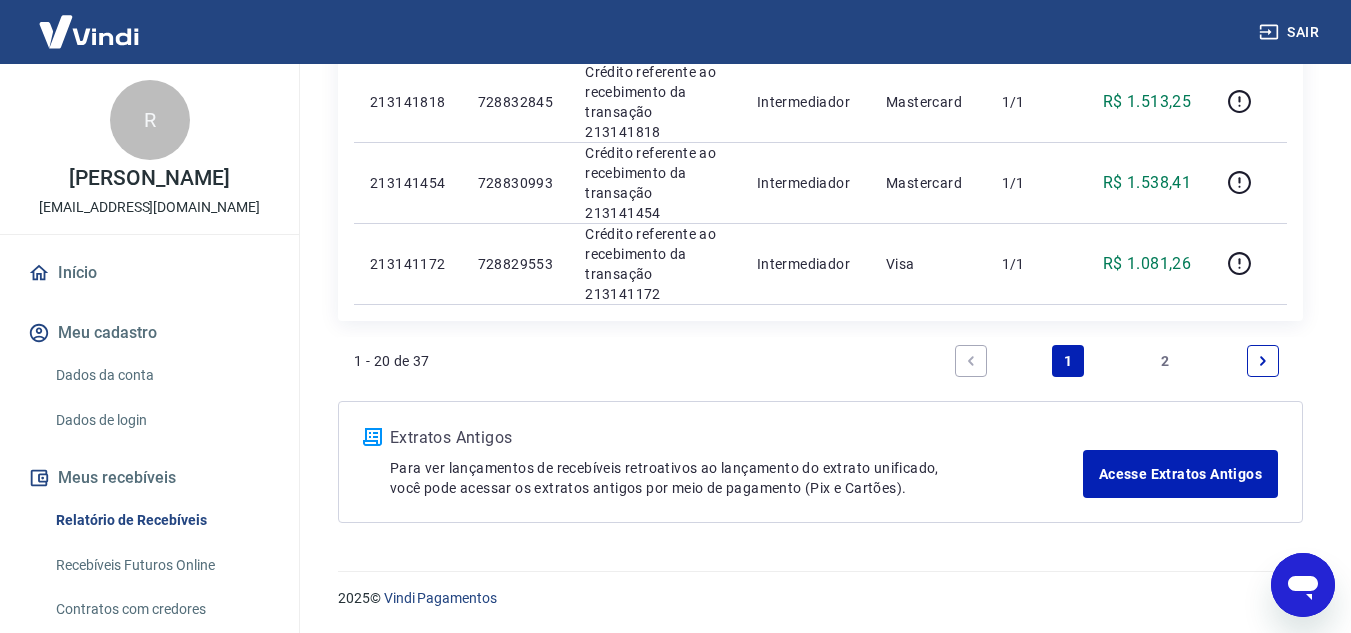 click on "2" at bounding box center (1166, 361) 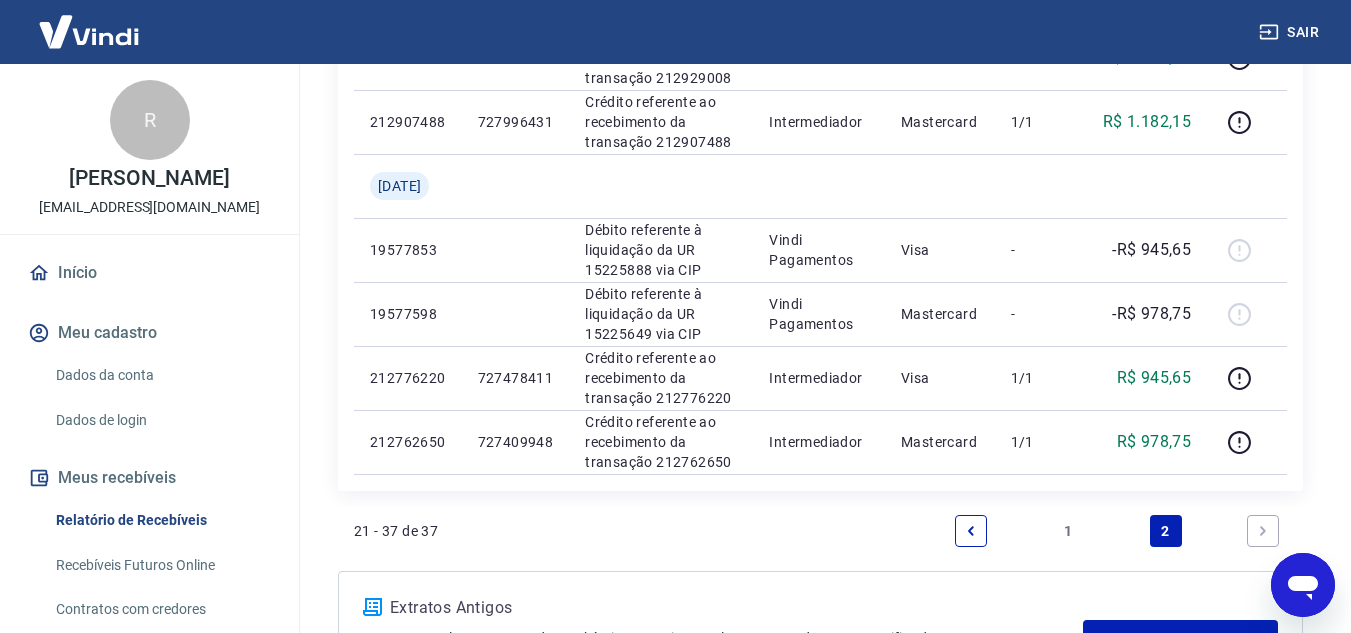 scroll, scrollTop: 1300, scrollLeft: 0, axis: vertical 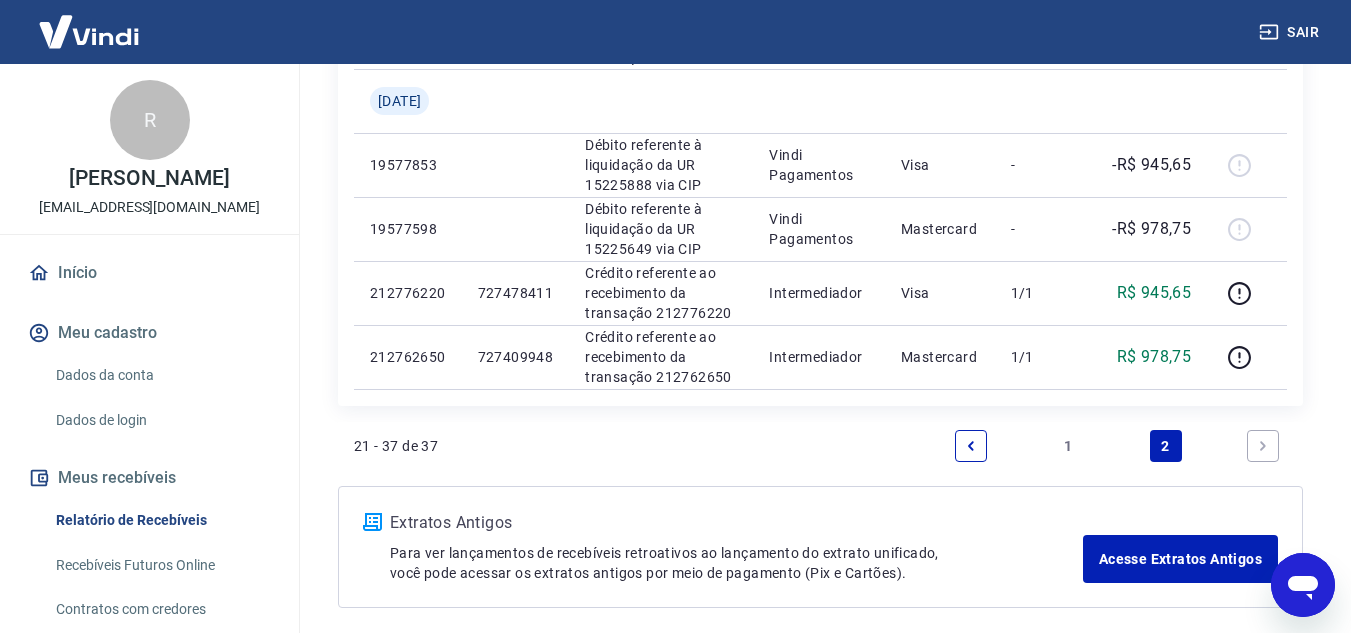 click on "1" at bounding box center (1068, 446) 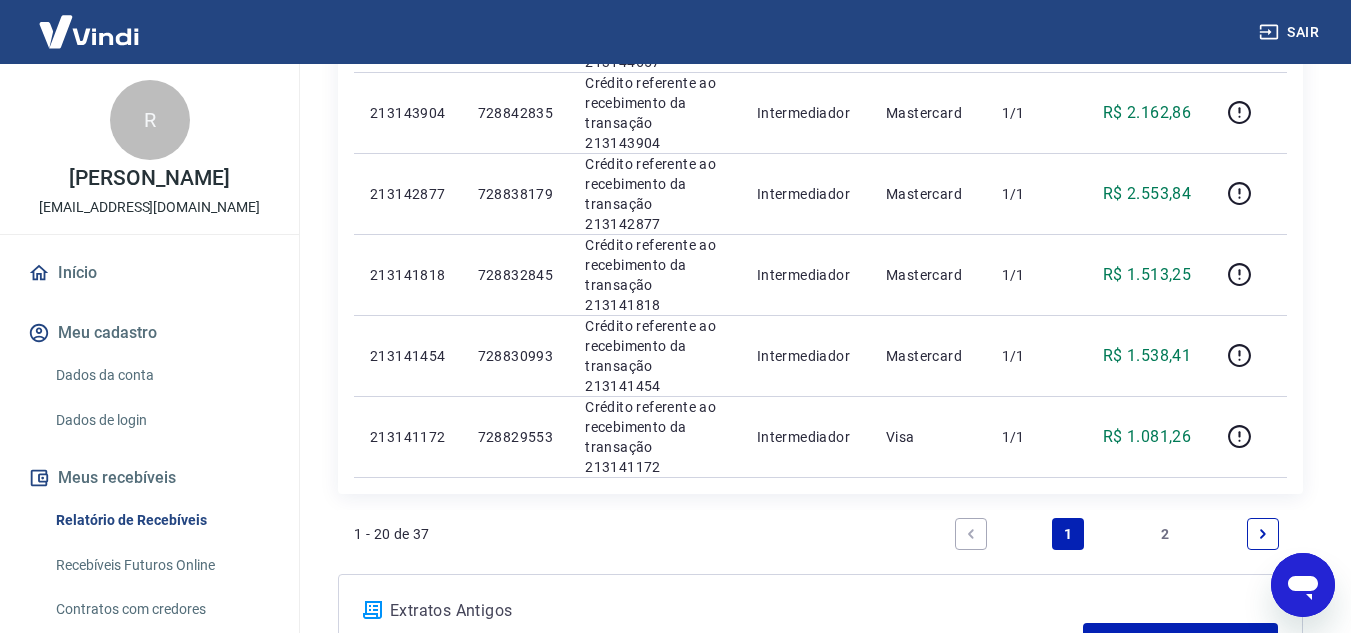 scroll, scrollTop: 1600, scrollLeft: 0, axis: vertical 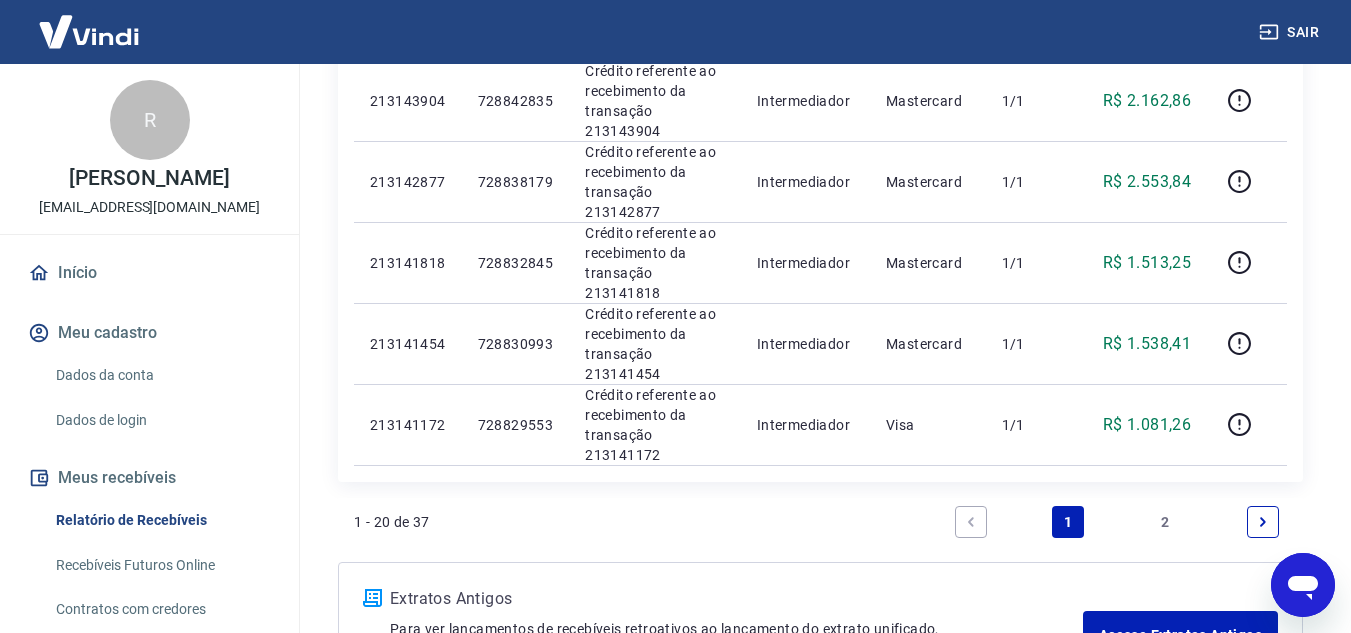 click on "2" at bounding box center [1166, 522] 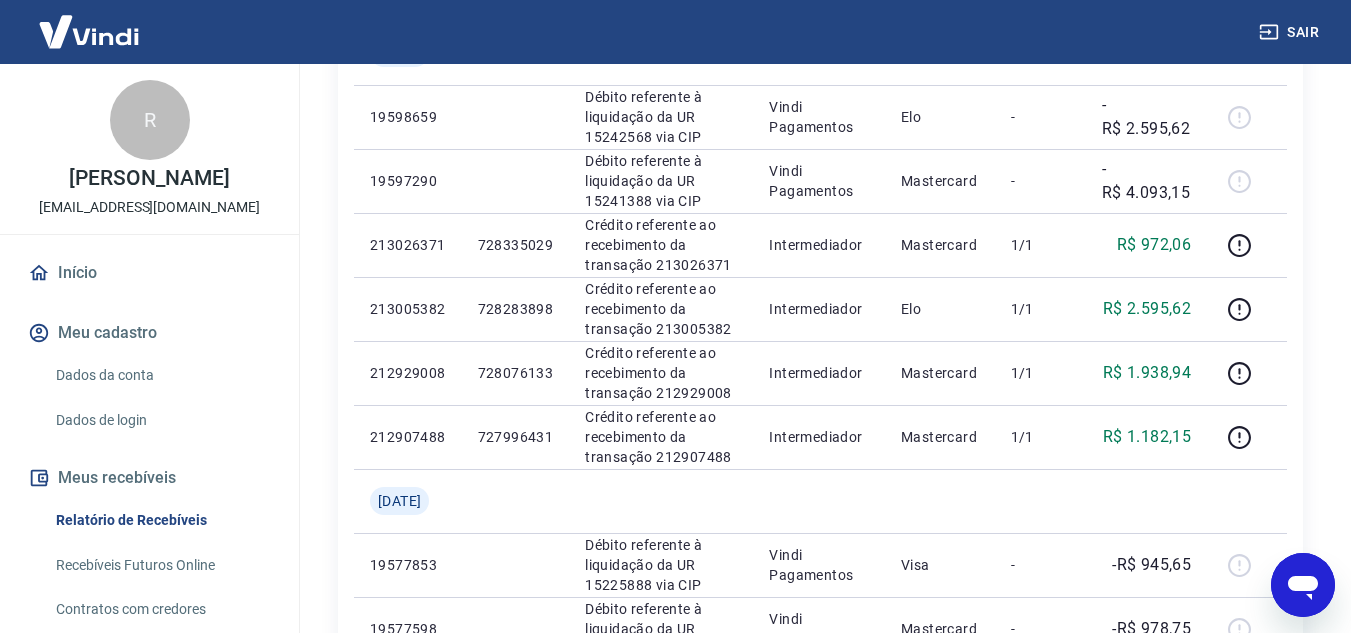 scroll, scrollTop: 1385, scrollLeft: 0, axis: vertical 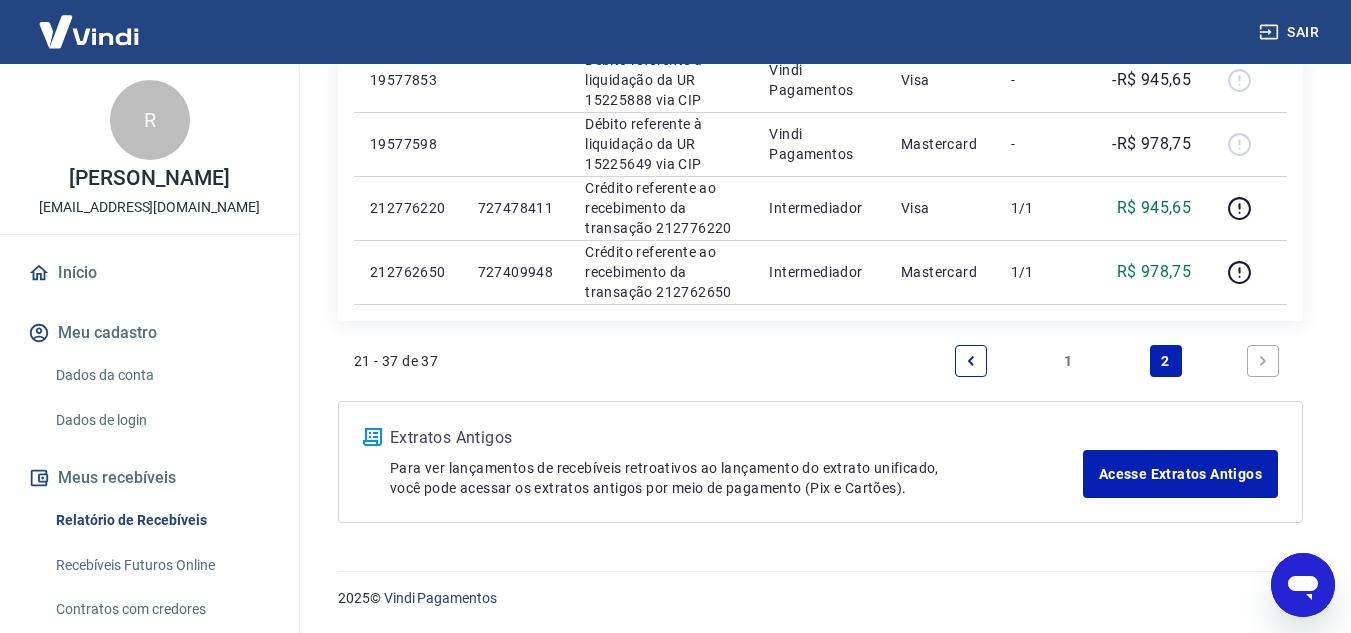click on "1" at bounding box center [1068, 361] 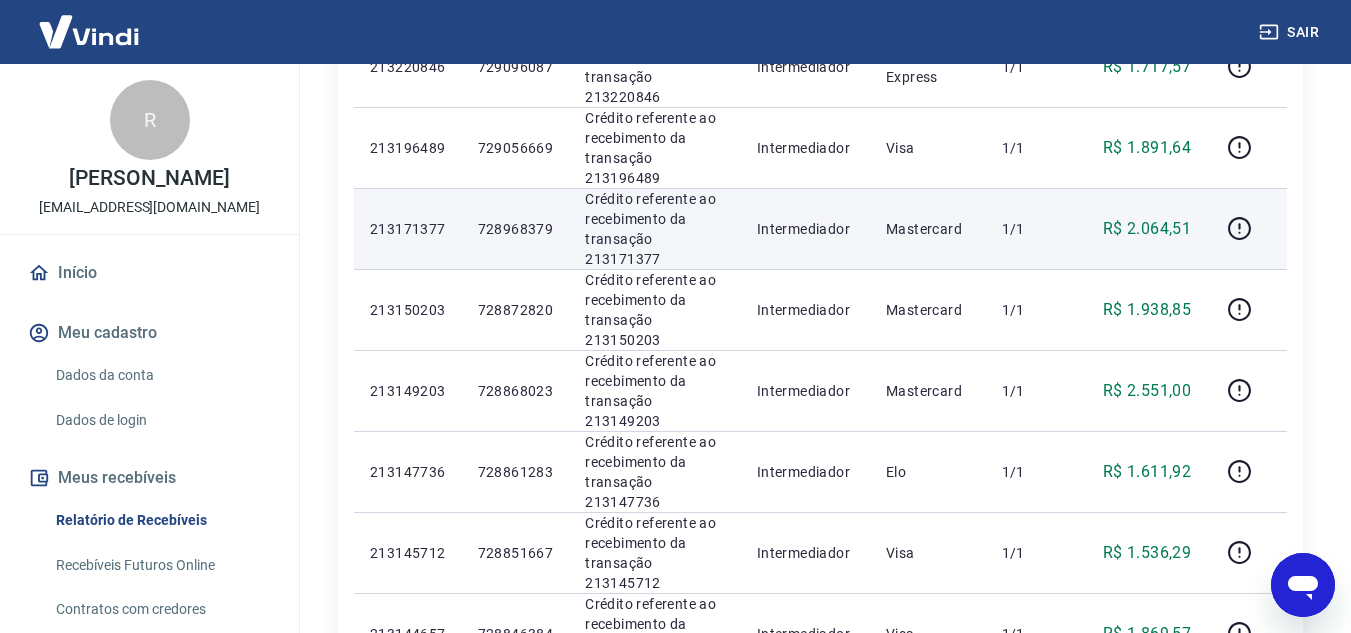 scroll, scrollTop: 1100, scrollLeft: 0, axis: vertical 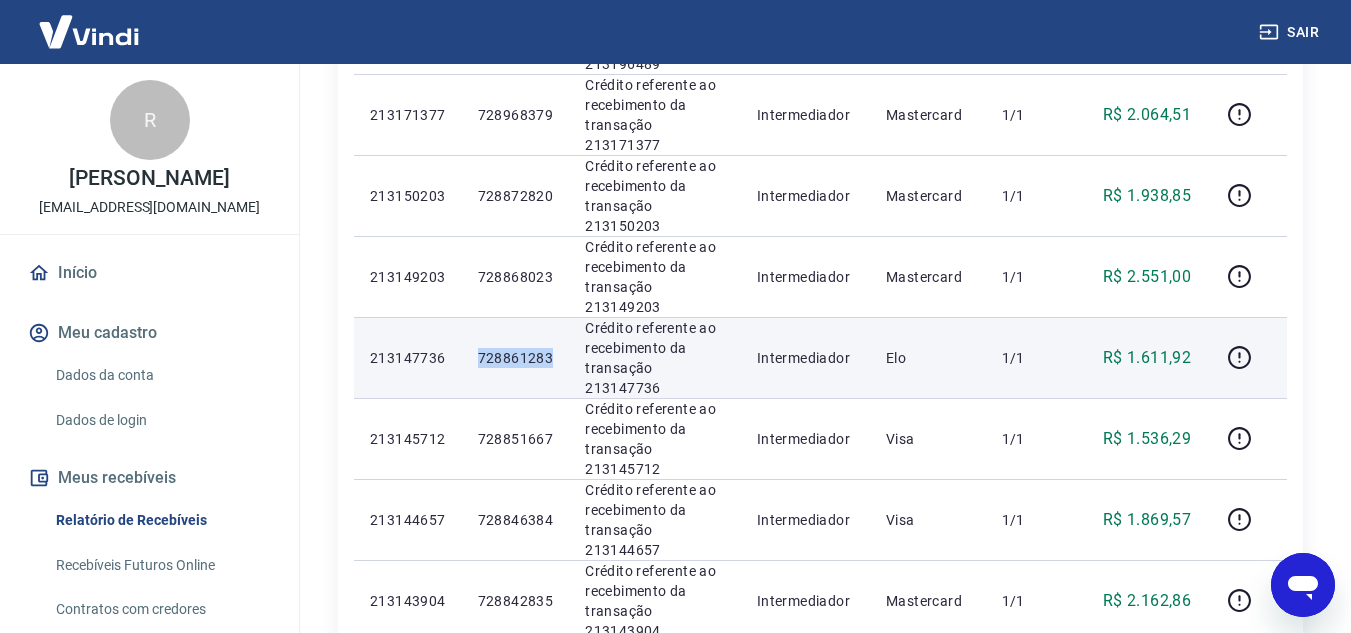 drag, startPoint x: 484, startPoint y: 349, endPoint x: 566, endPoint y: 358, distance: 82.492424 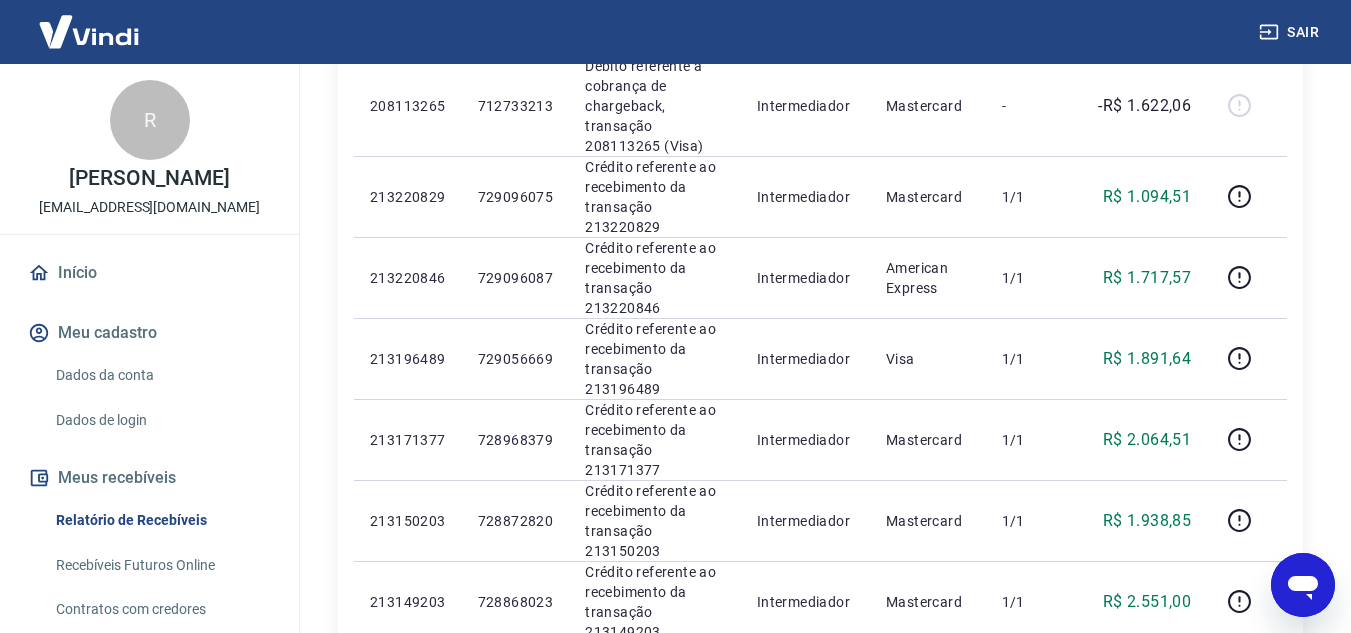 scroll, scrollTop: 800, scrollLeft: 0, axis: vertical 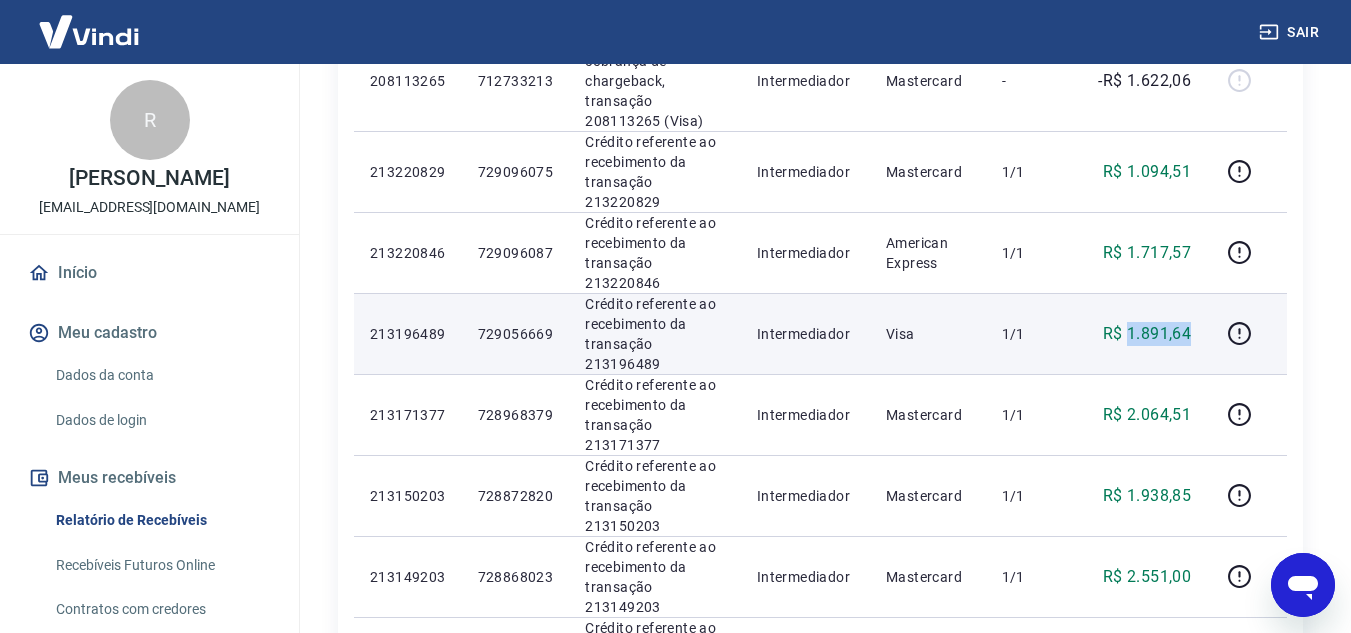 drag, startPoint x: 1132, startPoint y: 335, endPoint x: 1195, endPoint y: 333, distance: 63.03174 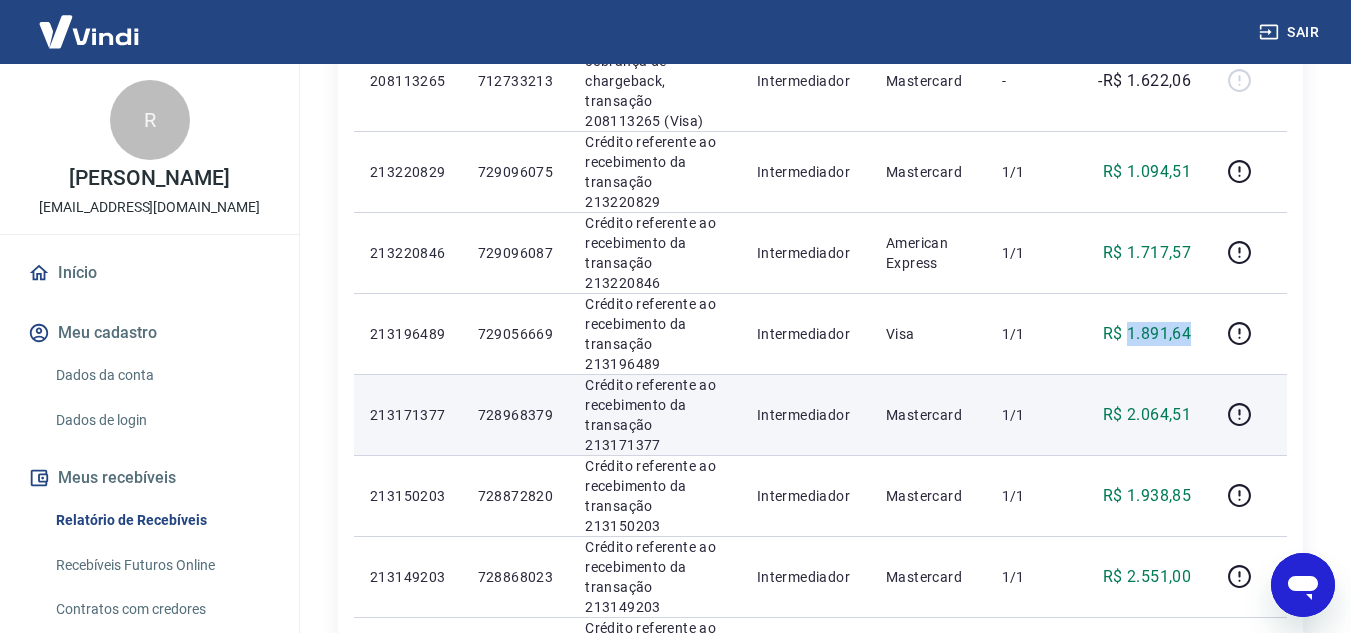 copy on "1.891,64" 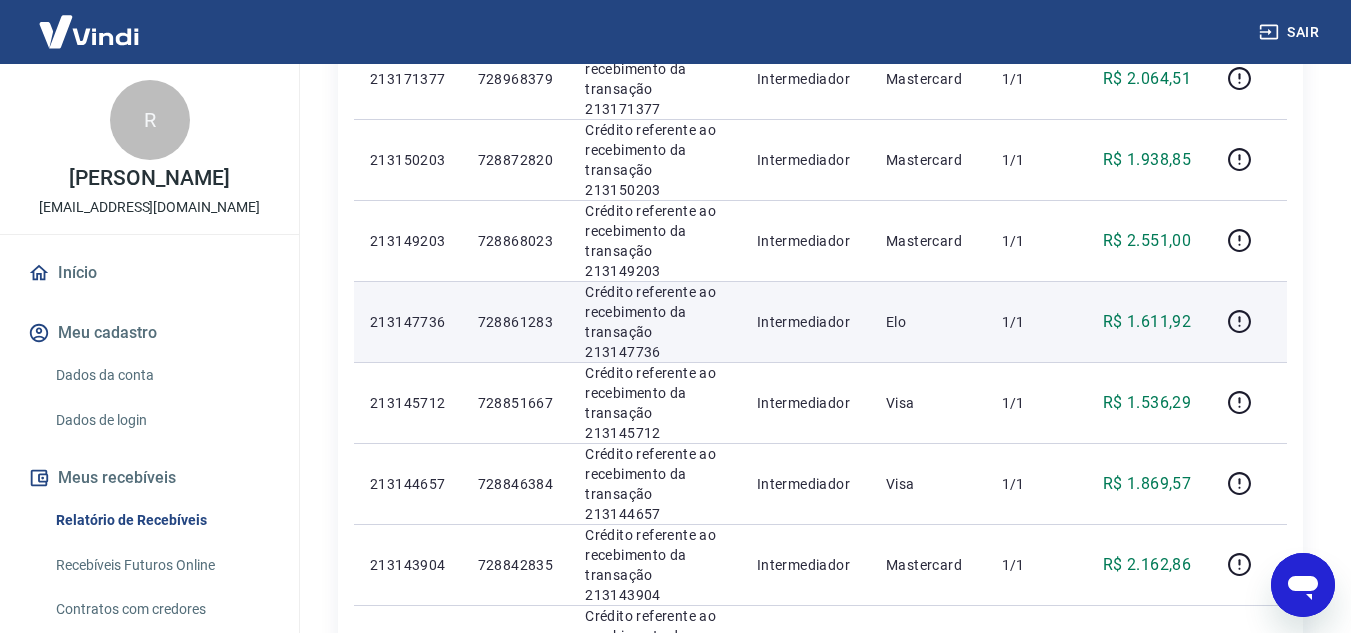 scroll, scrollTop: 1200, scrollLeft: 0, axis: vertical 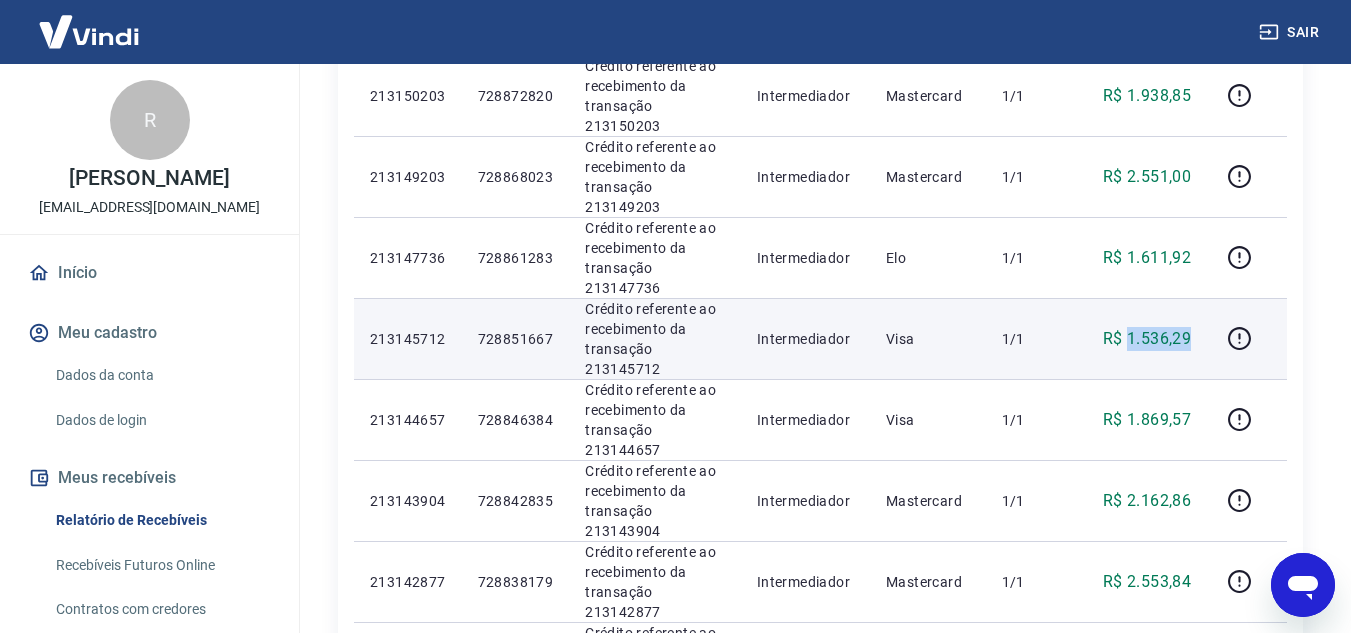 drag, startPoint x: 1132, startPoint y: 337, endPoint x: 1198, endPoint y: 337, distance: 66 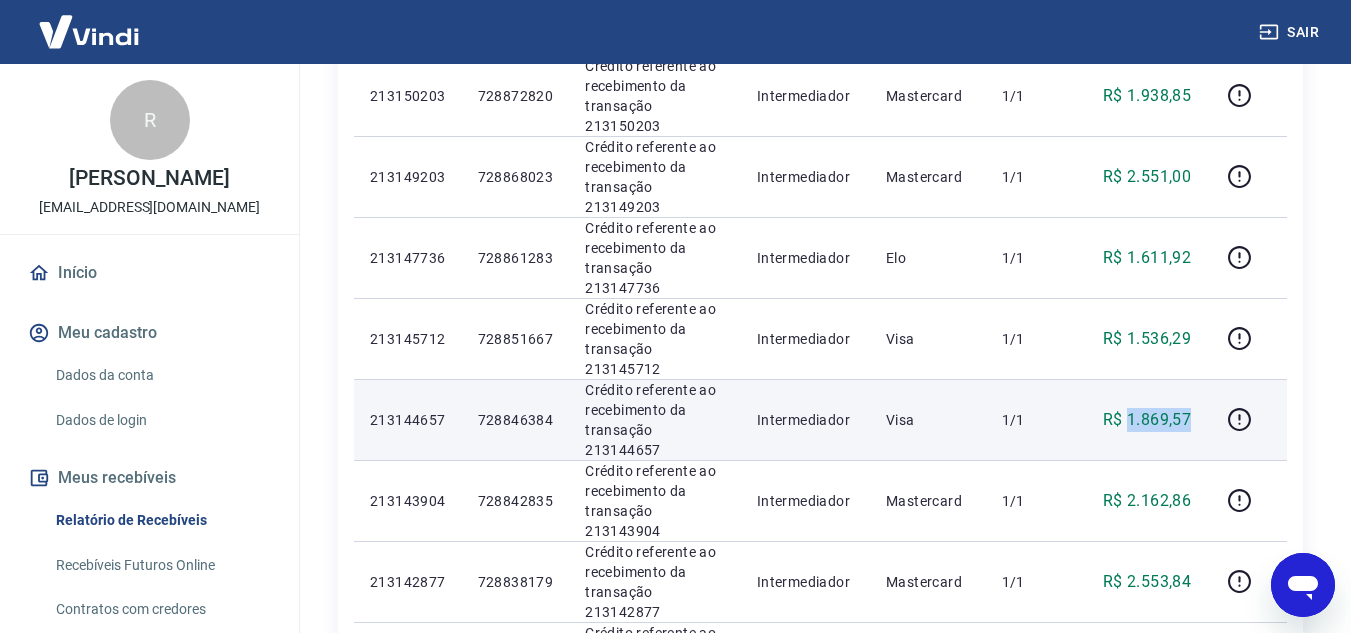 drag, startPoint x: 1131, startPoint y: 418, endPoint x: 1191, endPoint y: 419, distance: 60.00833 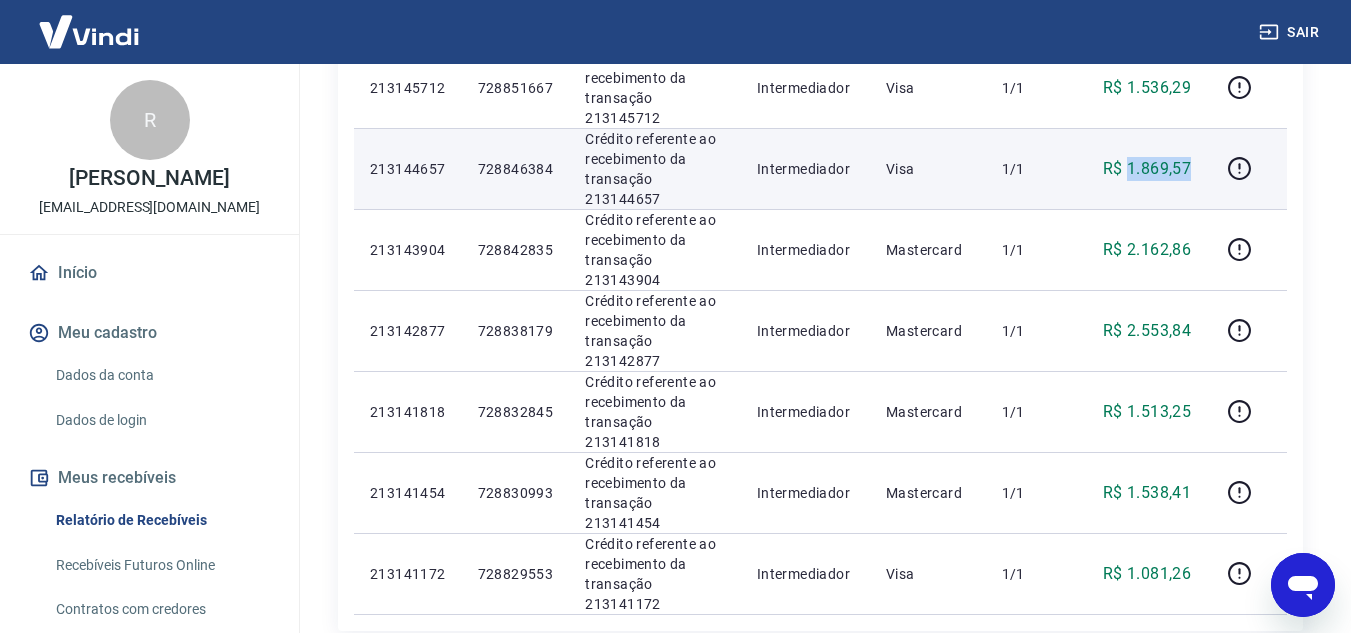 scroll, scrollTop: 1500, scrollLeft: 0, axis: vertical 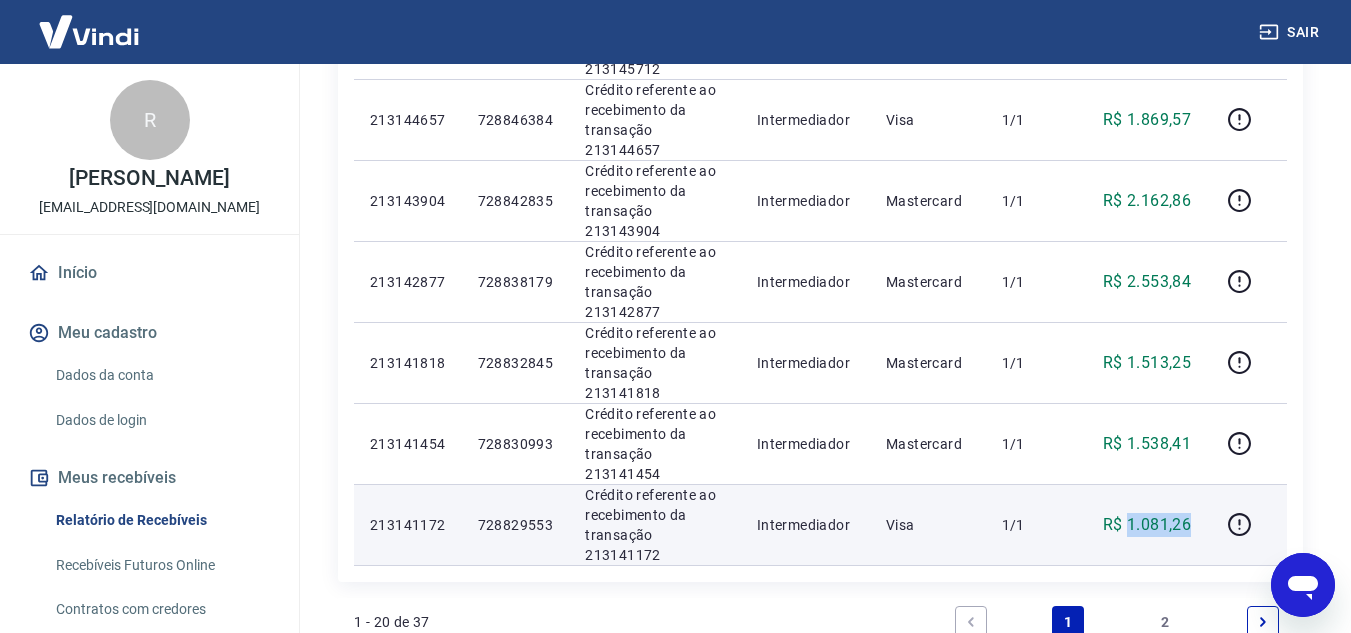 drag, startPoint x: 1130, startPoint y: 518, endPoint x: 1197, endPoint y: 521, distance: 67.06713 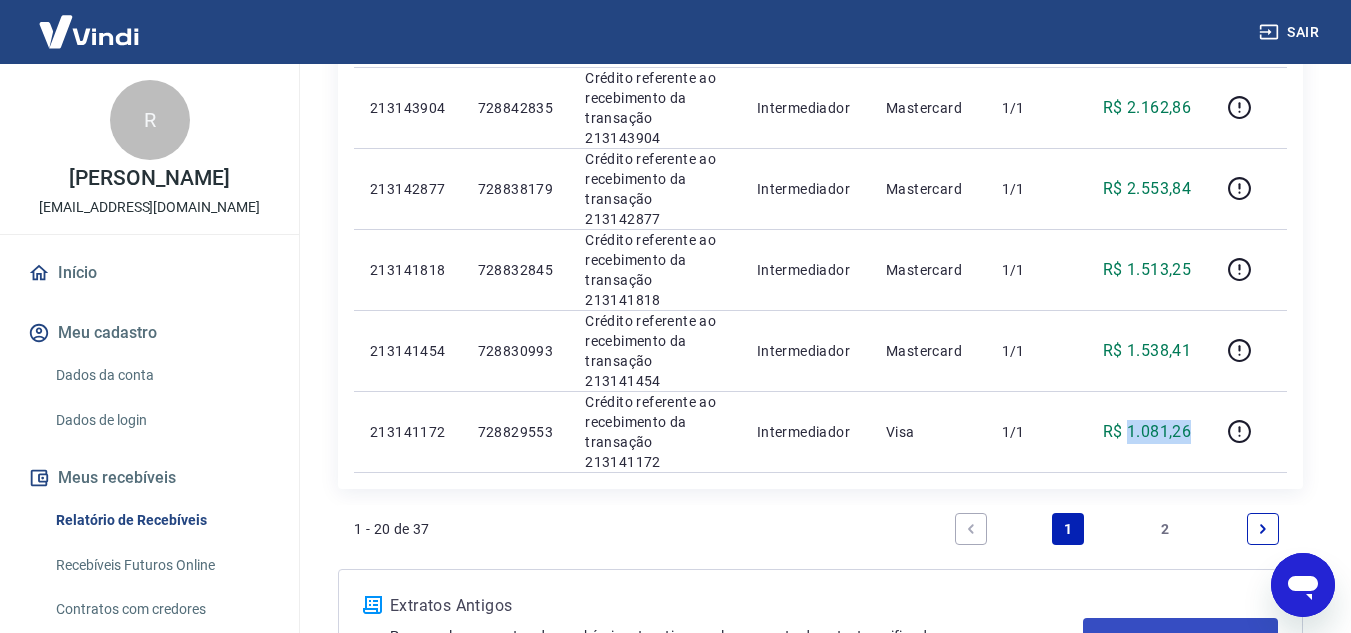 scroll, scrollTop: 1700, scrollLeft: 0, axis: vertical 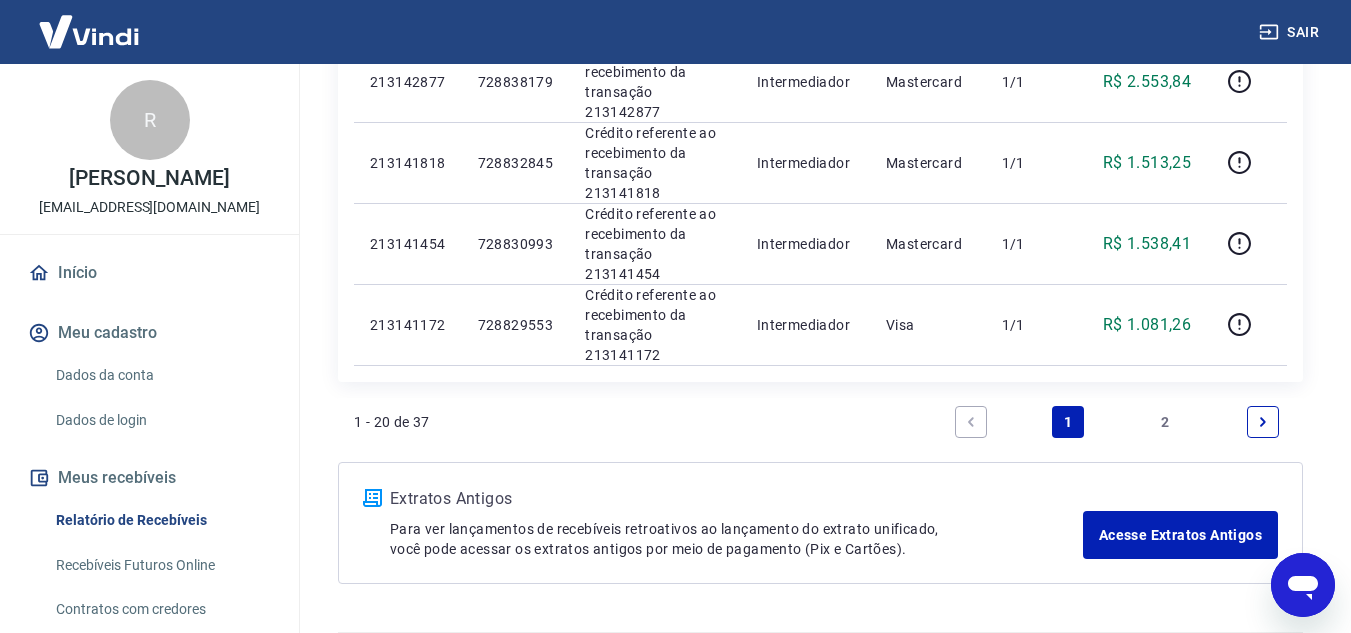 click on "2" at bounding box center (1166, 422) 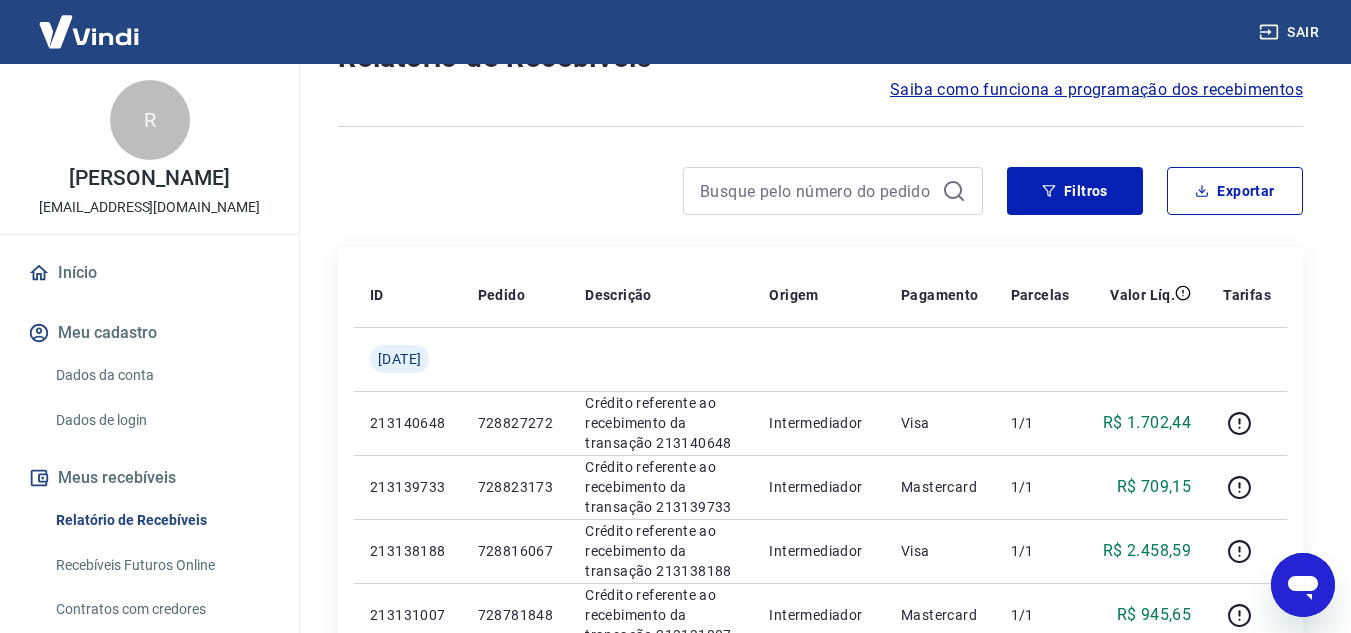 scroll, scrollTop: 200, scrollLeft: 0, axis: vertical 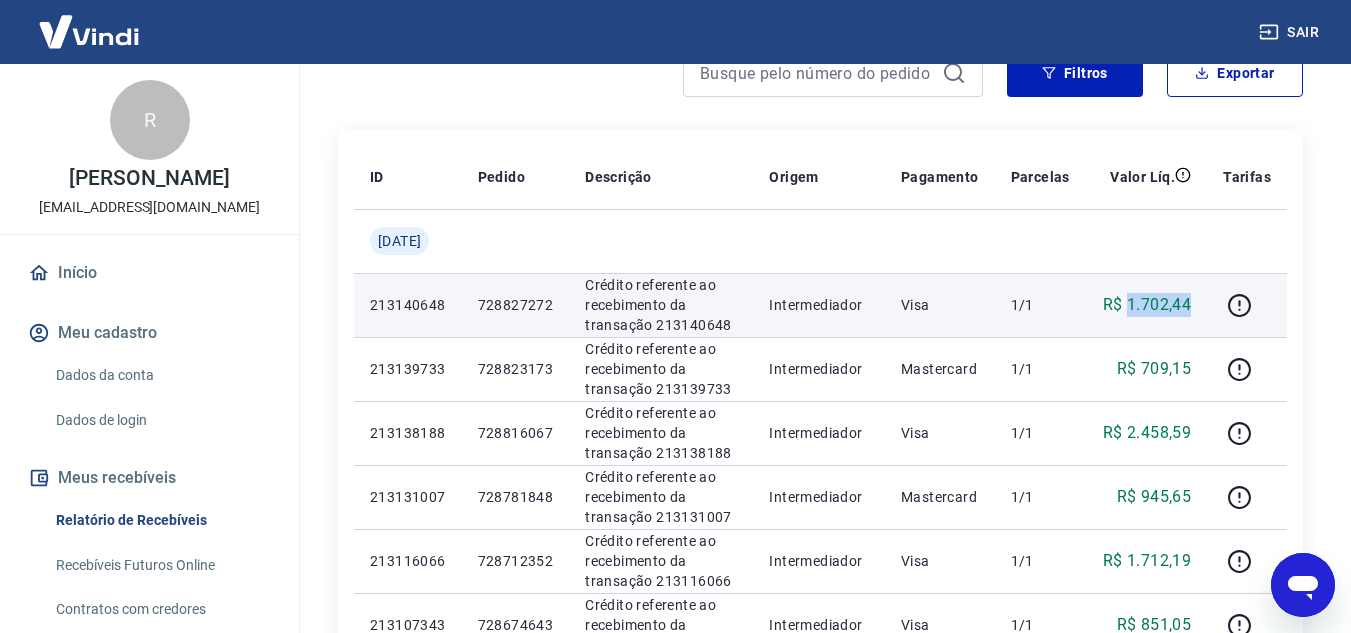 drag, startPoint x: 1143, startPoint y: 303, endPoint x: 1196, endPoint y: 303, distance: 53 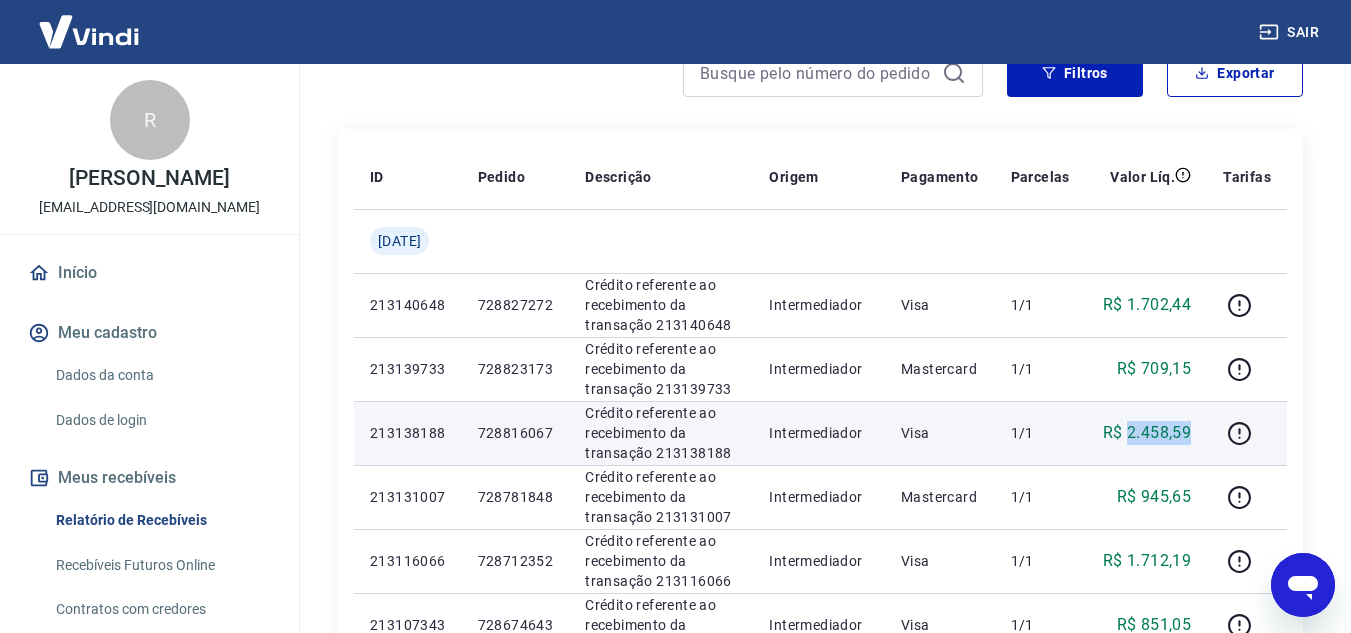 drag, startPoint x: 1128, startPoint y: 427, endPoint x: 1191, endPoint y: 429, distance: 63.03174 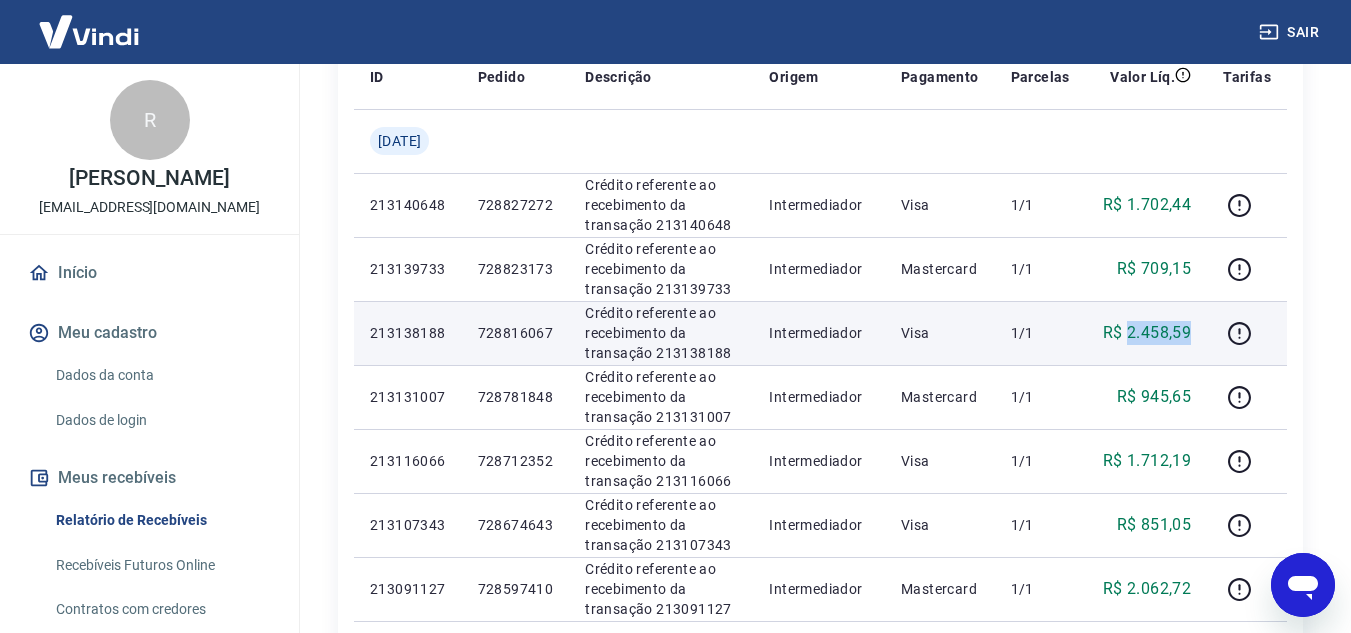 scroll, scrollTop: 400, scrollLeft: 0, axis: vertical 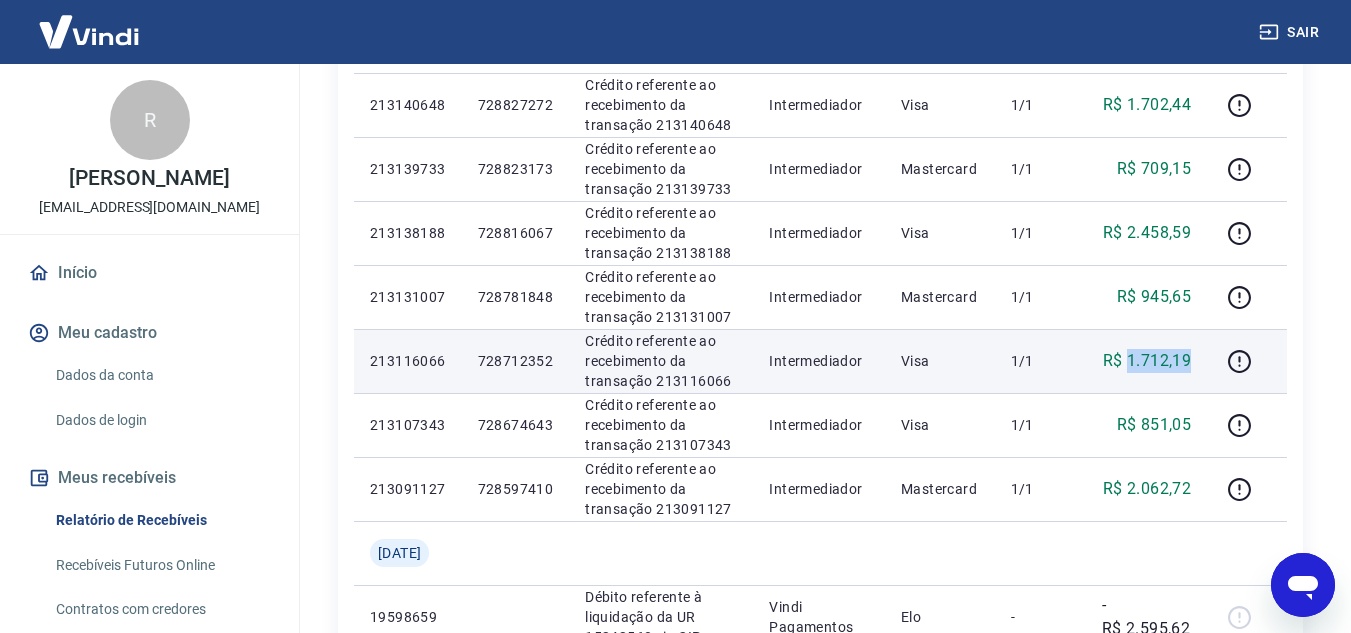drag, startPoint x: 1135, startPoint y: 359, endPoint x: 1195, endPoint y: 355, distance: 60.133186 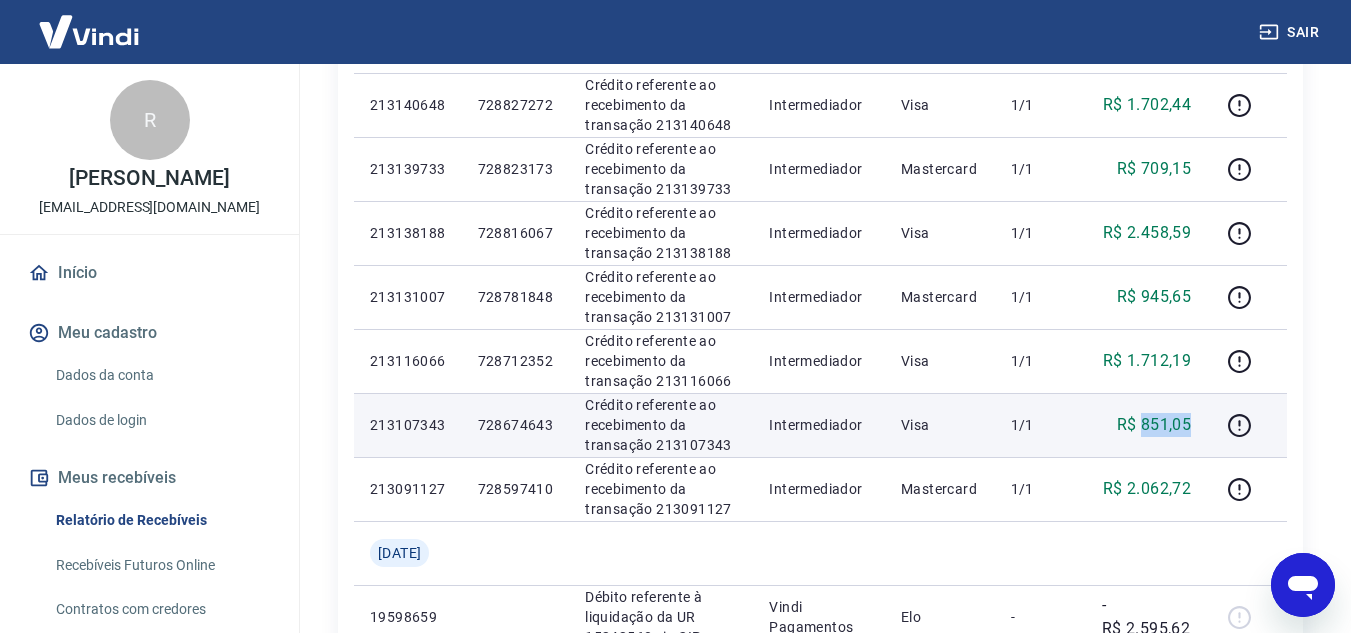 drag, startPoint x: 1143, startPoint y: 422, endPoint x: 1195, endPoint y: 421, distance: 52.009613 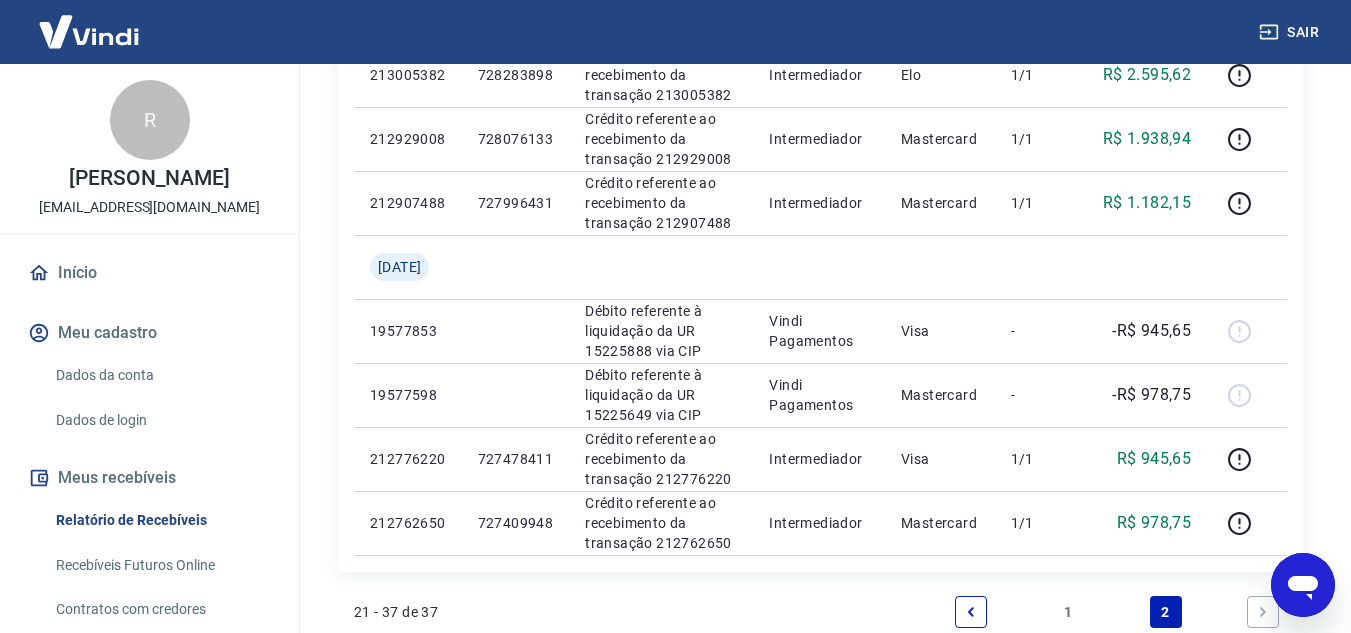 scroll, scrollTop: 1385, scrollLeft: 0, axis: vertical 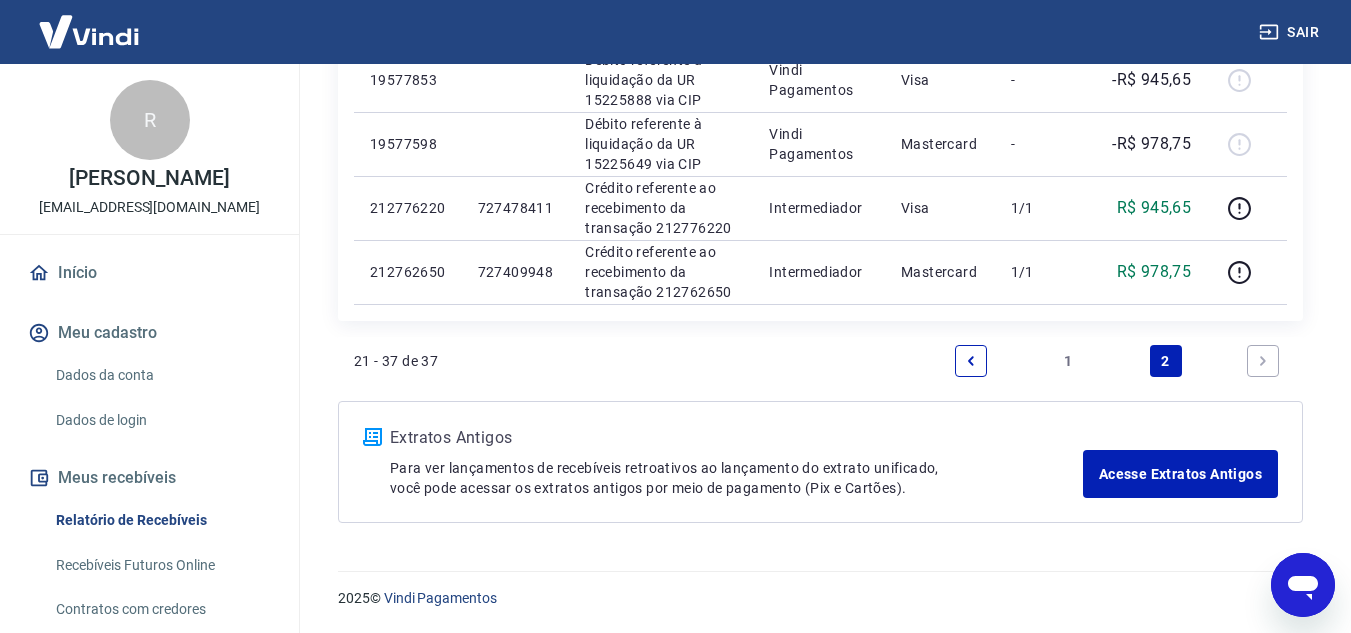 click on "1" at bounding box center [1068, 361] 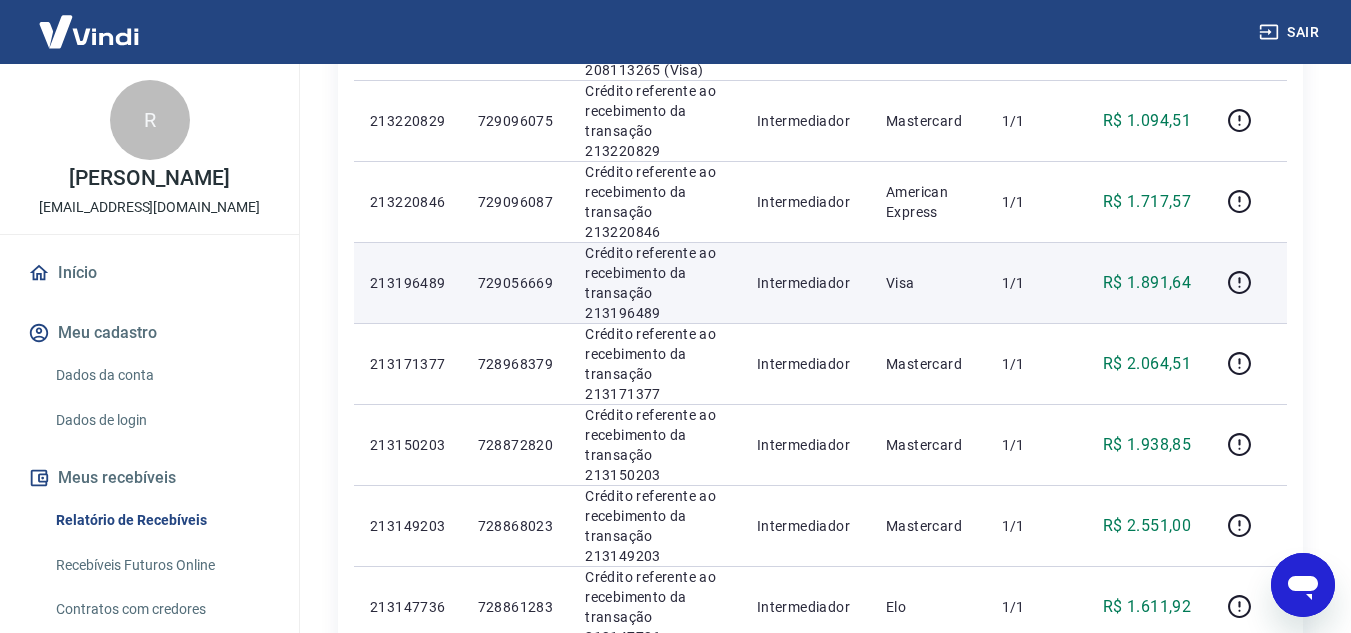 scroll, scrollTop: 900, scrollLeft: 0, axis: vertical 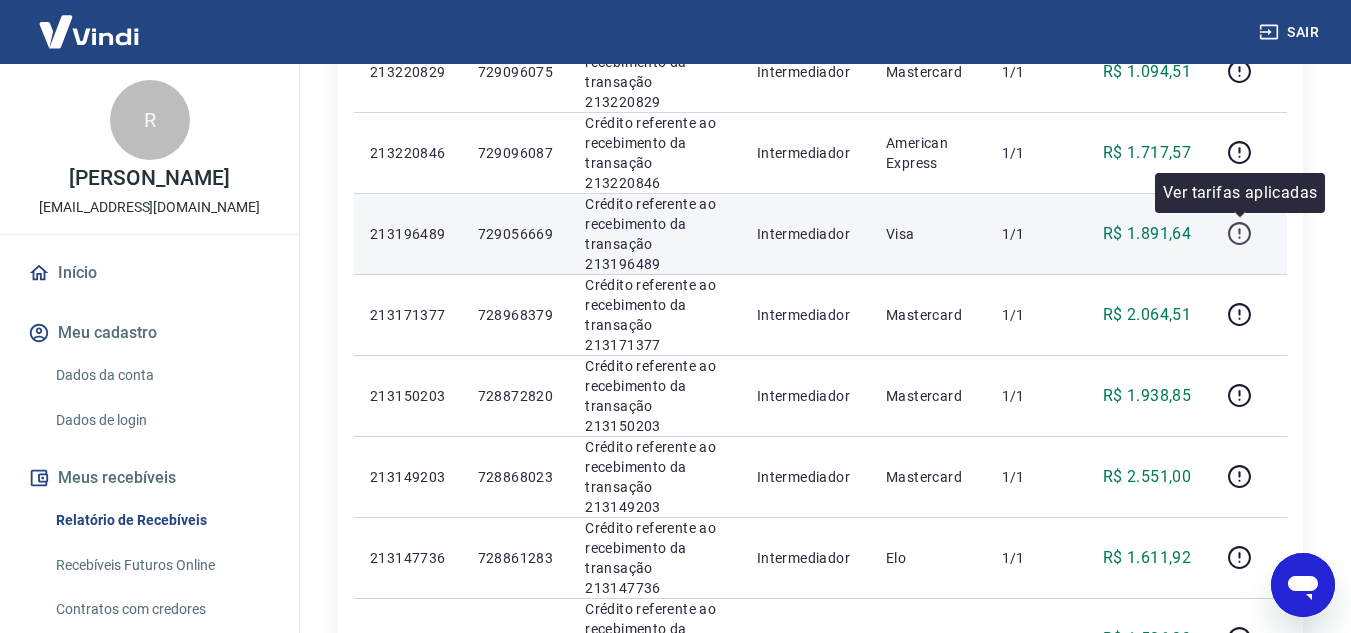 click 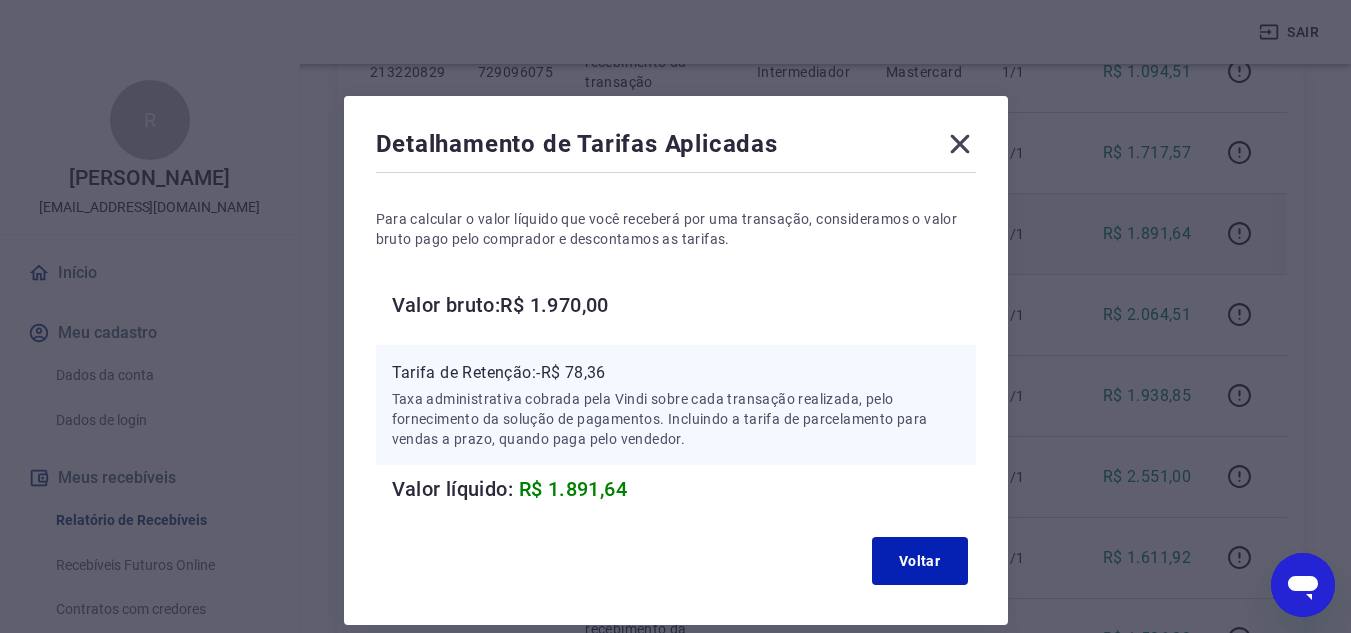 click 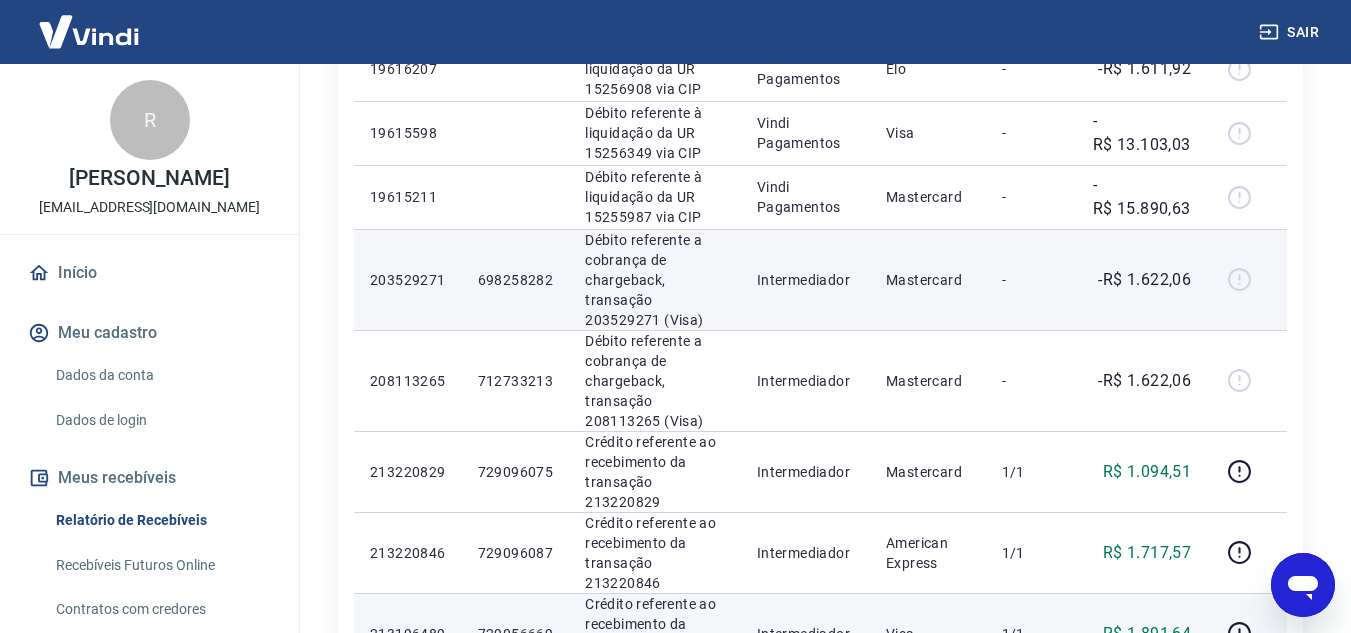 scroll, scrollTop: 400, scrollLeft: 0, axis: vertical 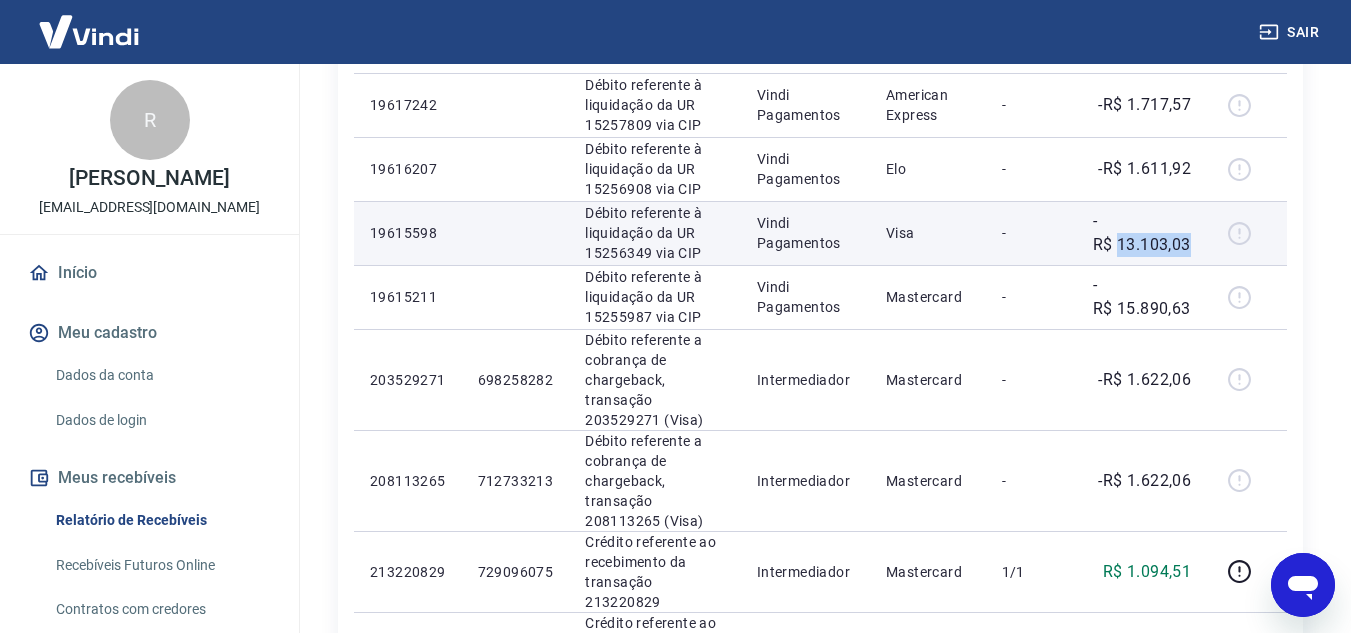 drag, startPoint x: 1121, startPoint y: 239, endPoint x: 1193, endPoint y: 242, distance: 72.06247 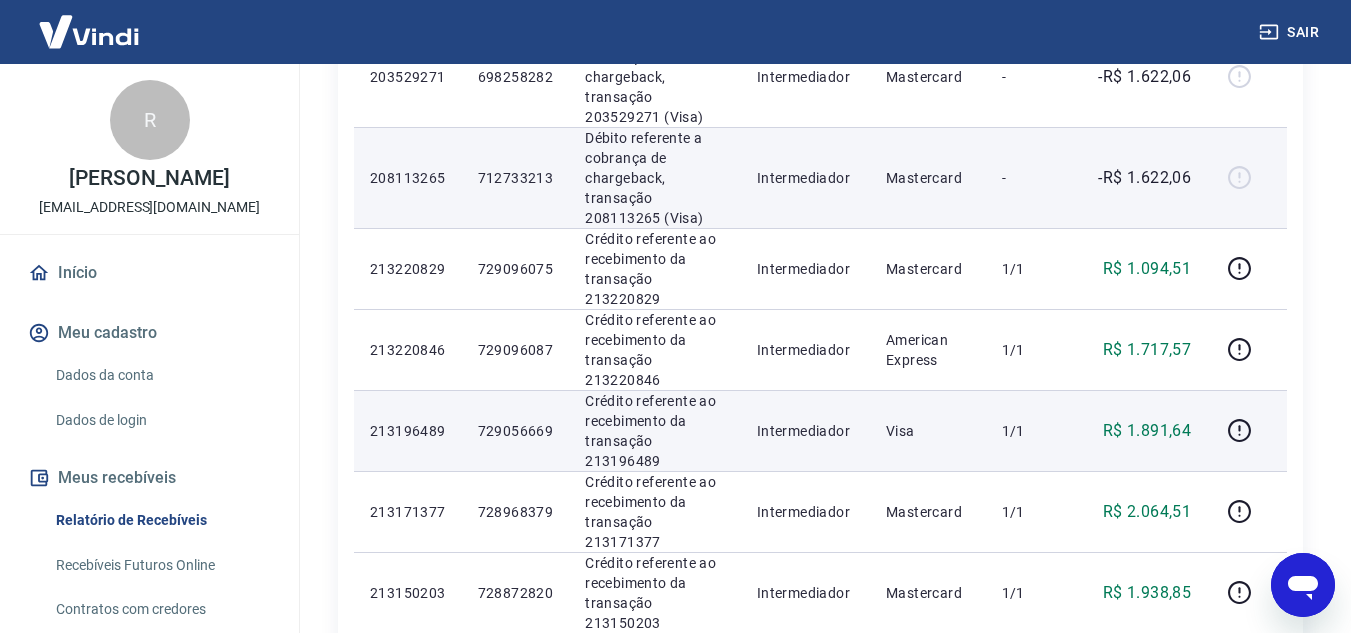 scroll, scrollTop: 800, scrollLeft: 0, axis: vertical 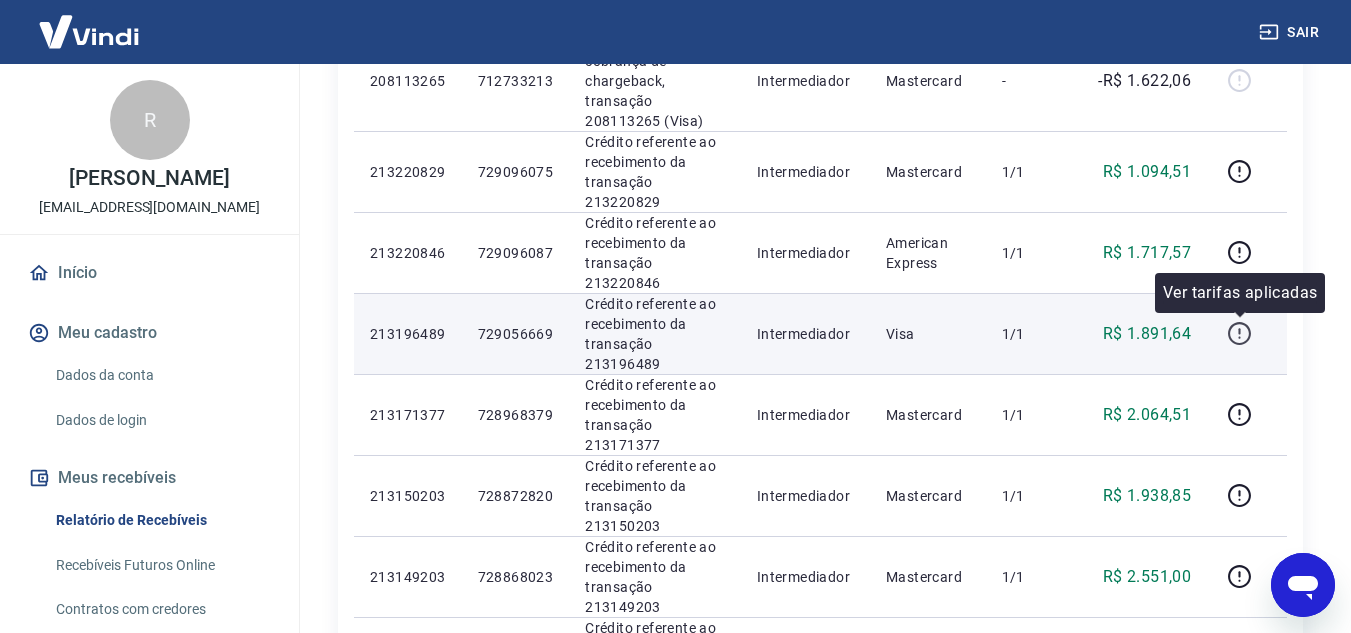 click 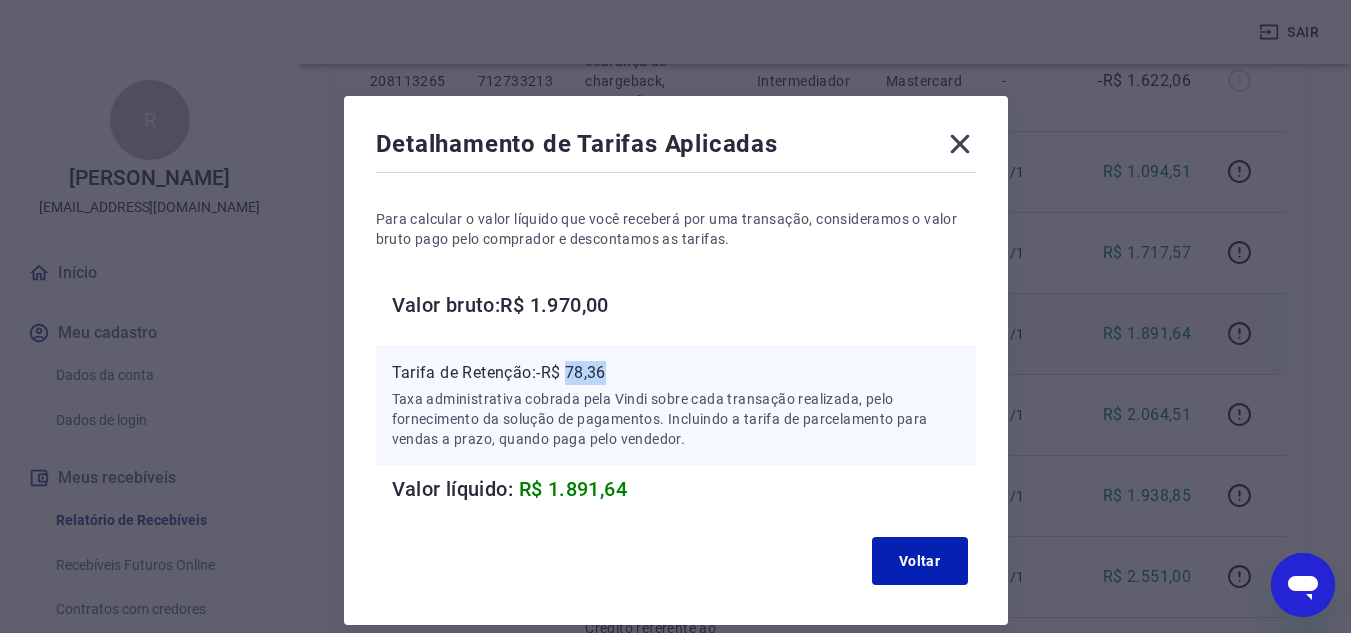 drag, startPoint x: 573, startPoint y: 368, endPoint x: 621, endPoint y: 367, distance: 48.010414 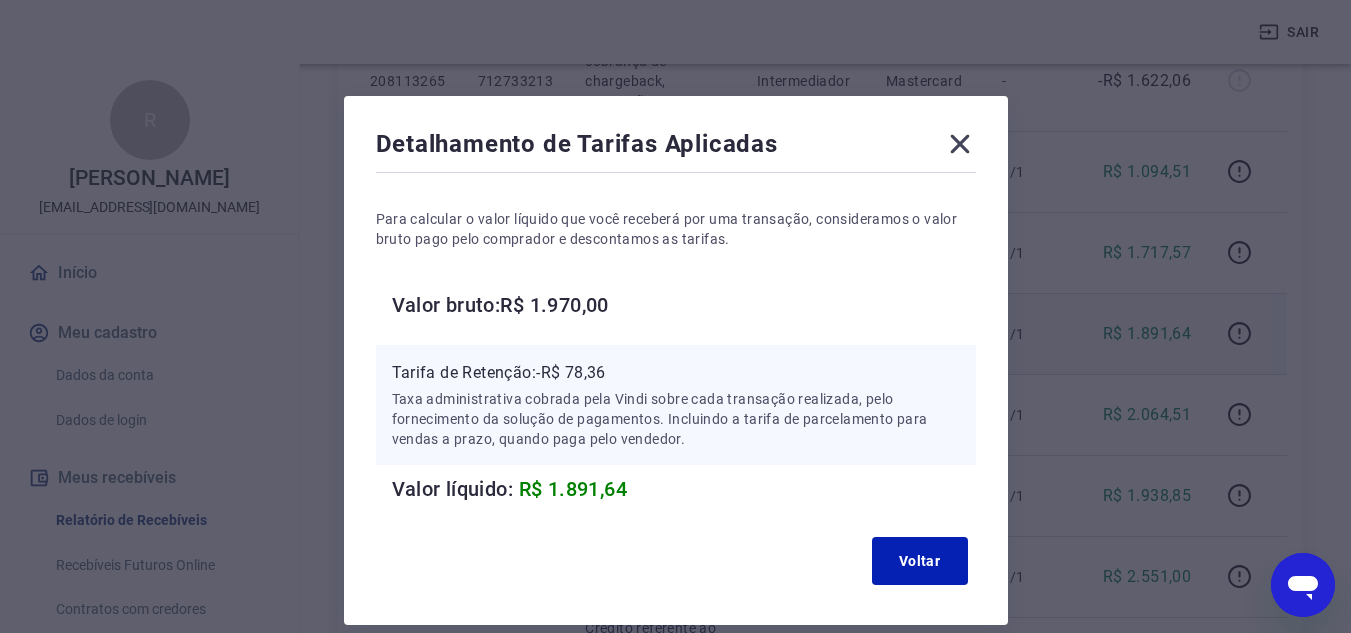 click 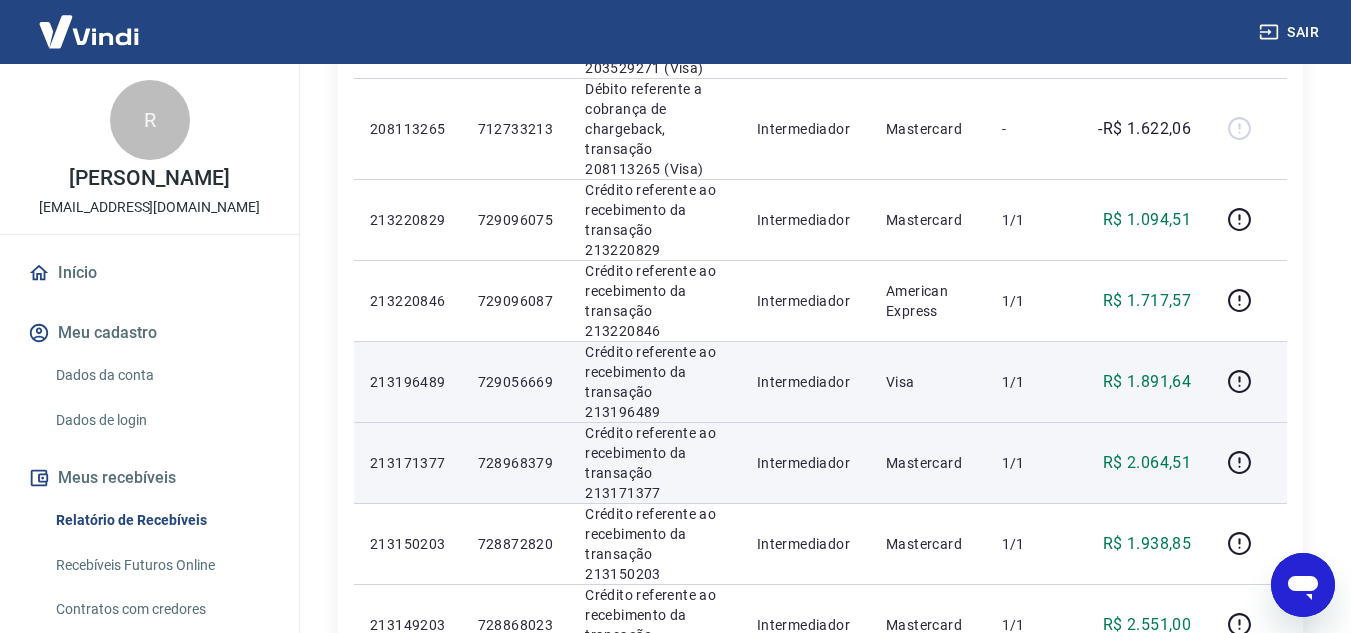 scroll, scrollTop: 800, scrollLeft: 0, axis: vertical 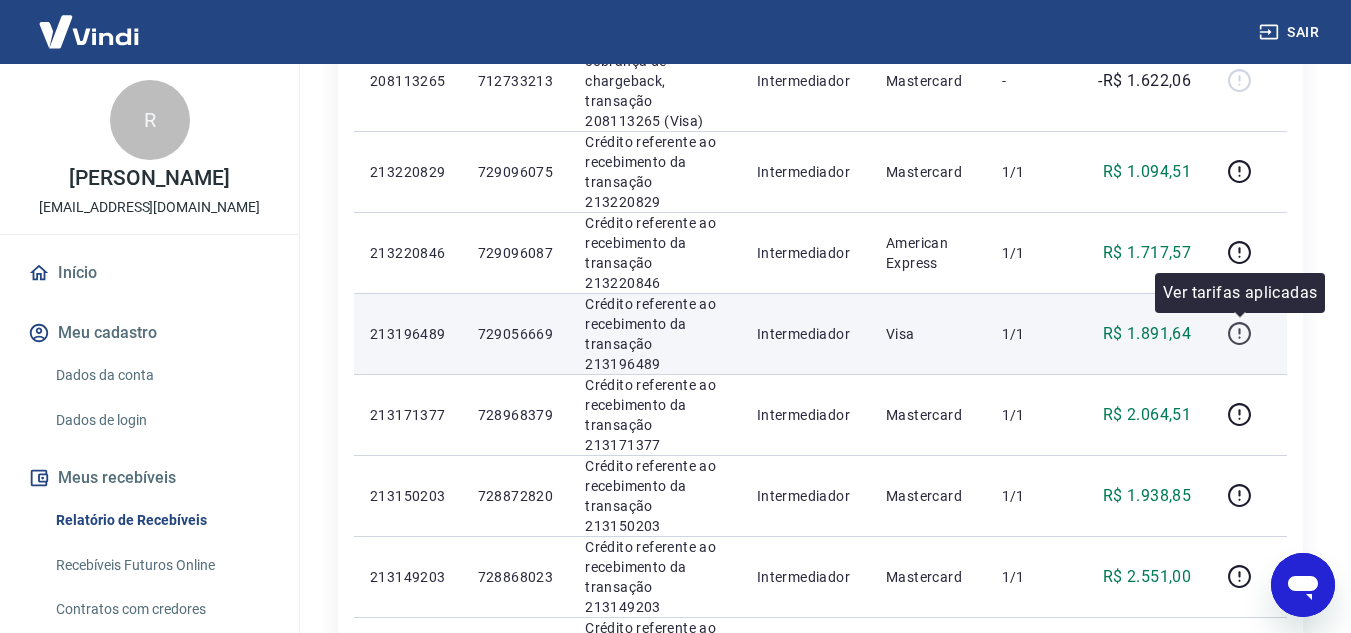 click 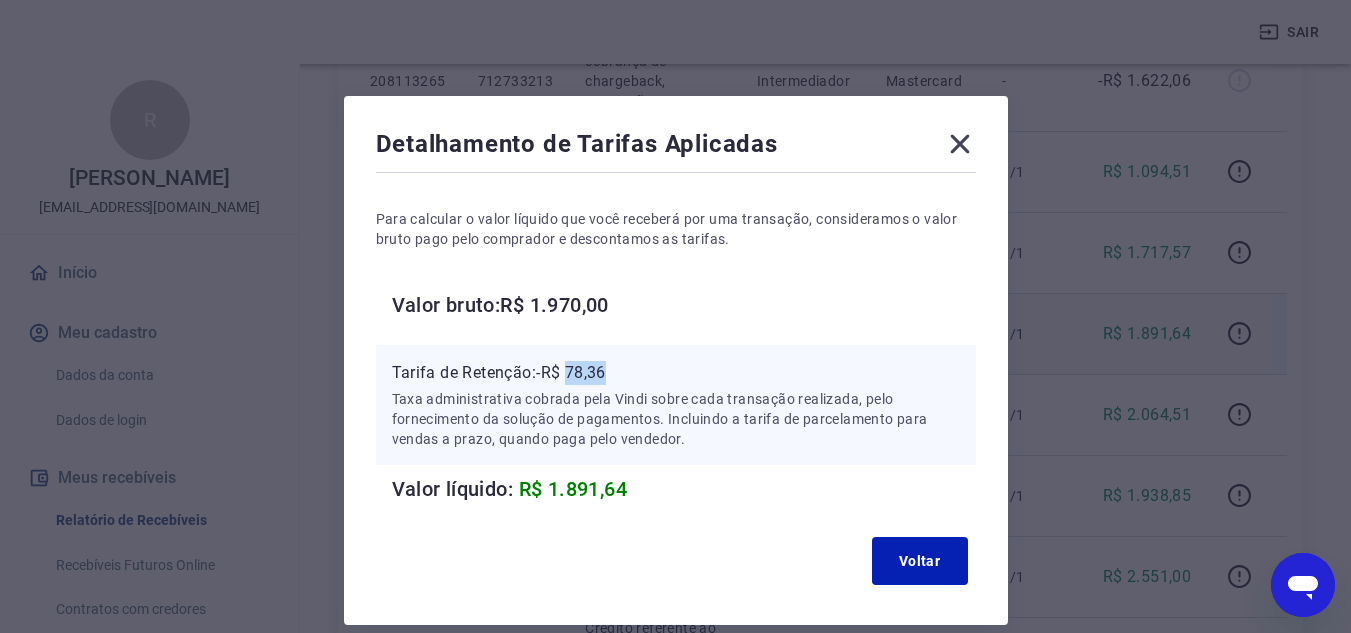 drag, startPoint x: 572, startPoint y: 369, endPoint x: 630, endPoint y: 369, distance: 58 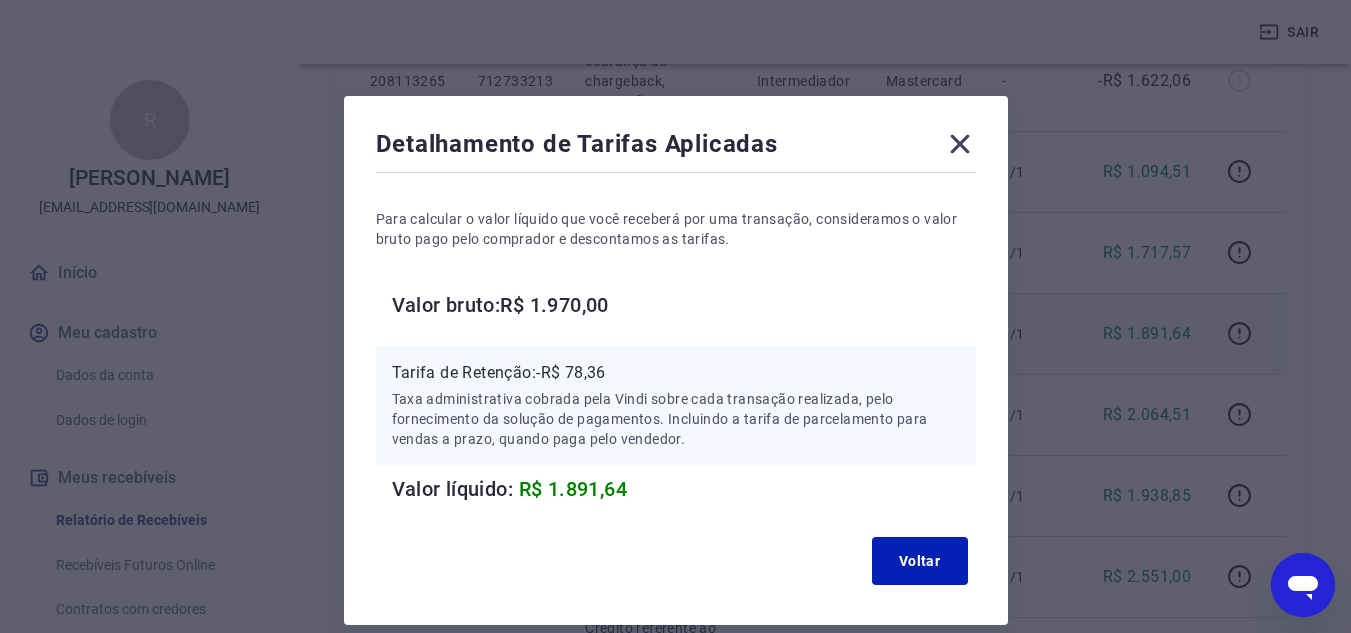 click on "Detalhamento de Tarifas Aplicadas Para calcular o valor líquido que você receberá por uma transação, consideramos o valor bruto pago pelo comprador e descontamos as tarifas. Valor bruto:  R$ 1.970,00 Tarifa de Retenção:  -R$ 78,36 Taxa administrativa cobrada pela Vindi sobre cada transação realizada, pelo fornecimento da solução de pagamentos. Incluindo a tarifa de parcelamento para vendas a prazo, quando paga pelo vendedor. Valor líquido:   R$ 1.891,64 Voltar" at bounding box center [676, 360] 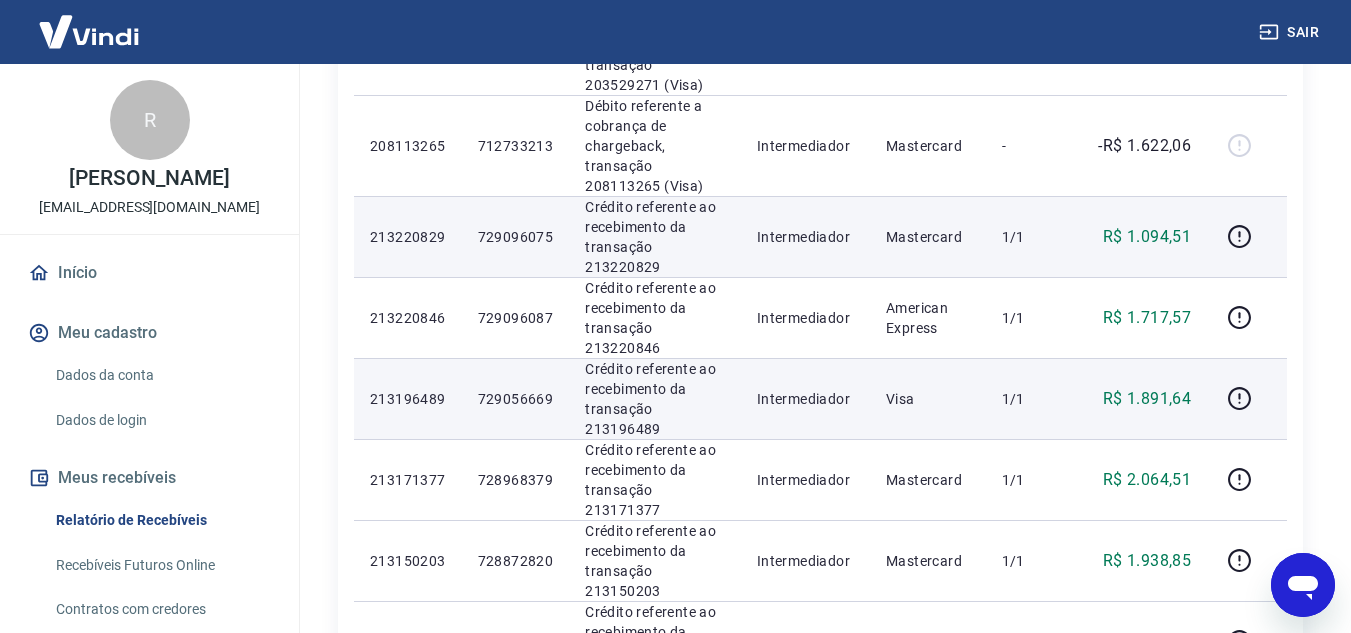scroll, scrollTop: 700, scrollLeft: 0, axis: vertical 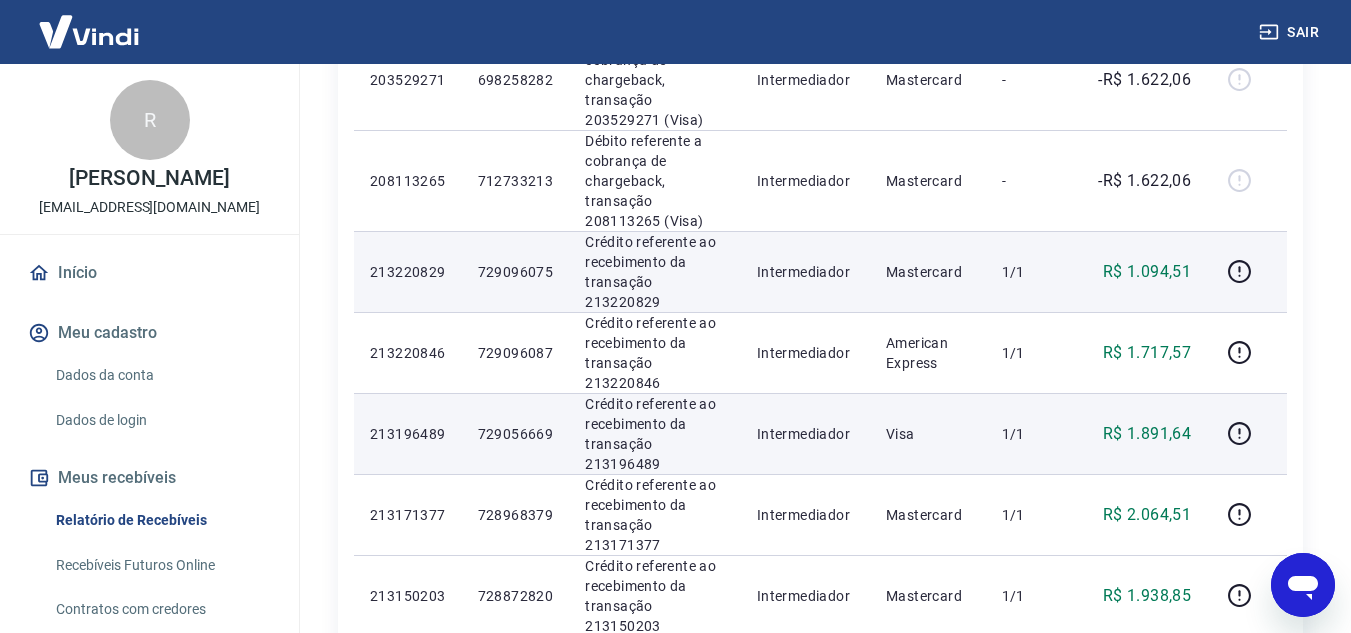 click on "R$ 1.094,51" at bounding box center [1147, 272] 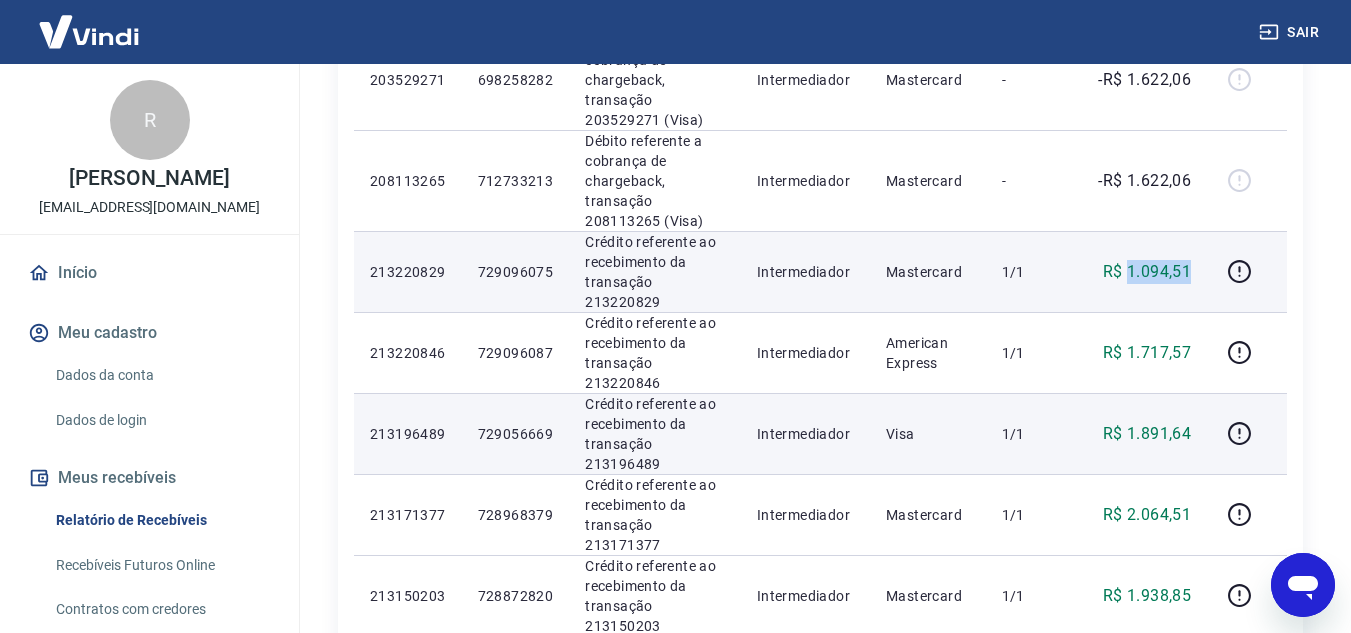 drag, startPoint x: 1128, startPoint y: 272, endPoint x: 1195, endPoint y: 262, distance: 67.74216 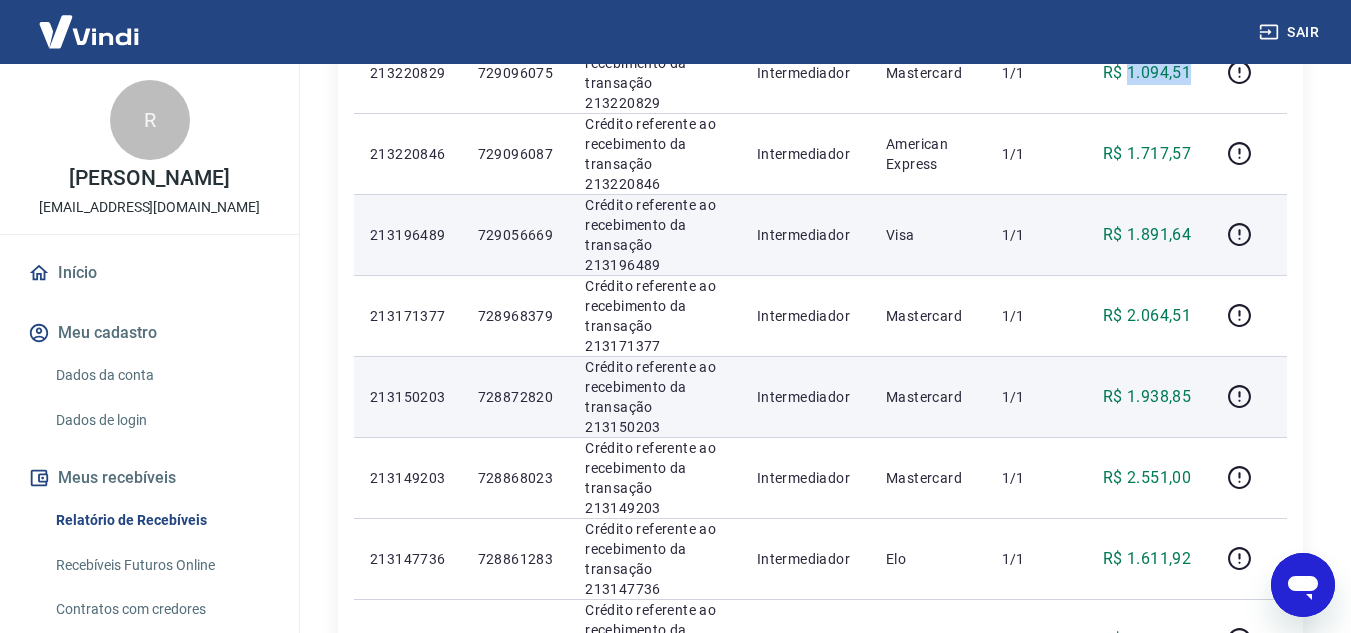 scroll, scrollTop: 900, scrollLeft: 0, axis: vertical 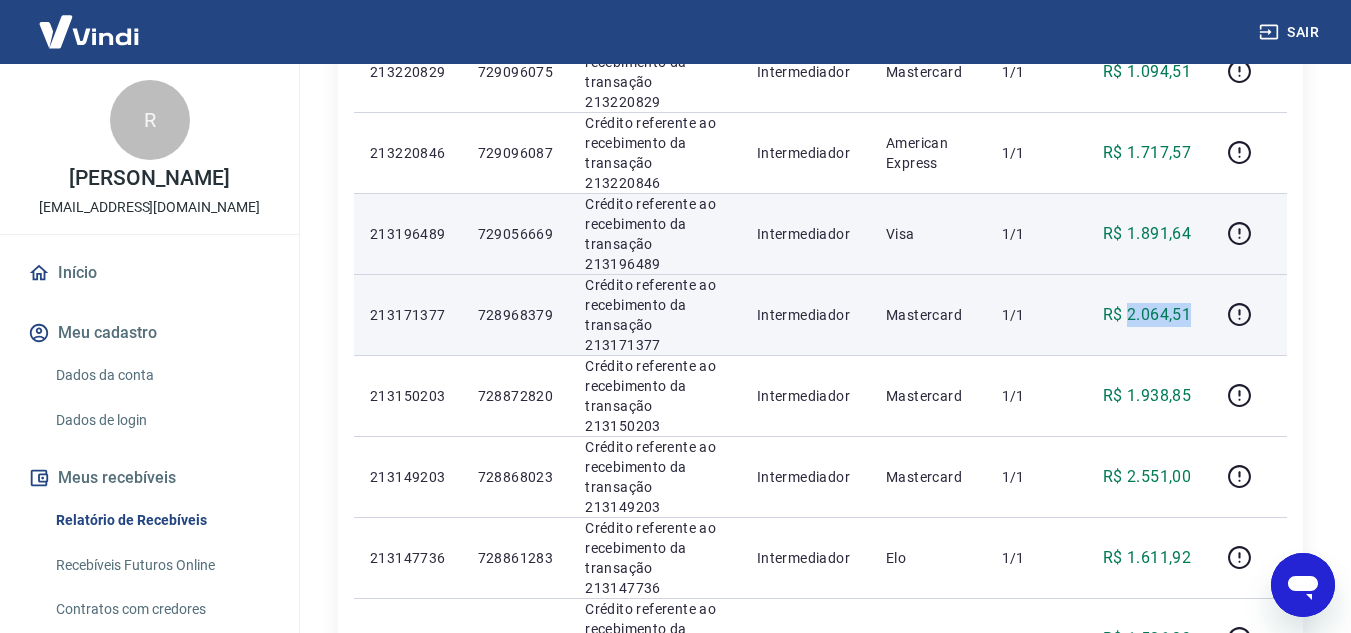 drag, startPoint x: 1130, startPoint y: 311, endPoint x: 1192, endPoint y: 311, distance: 62 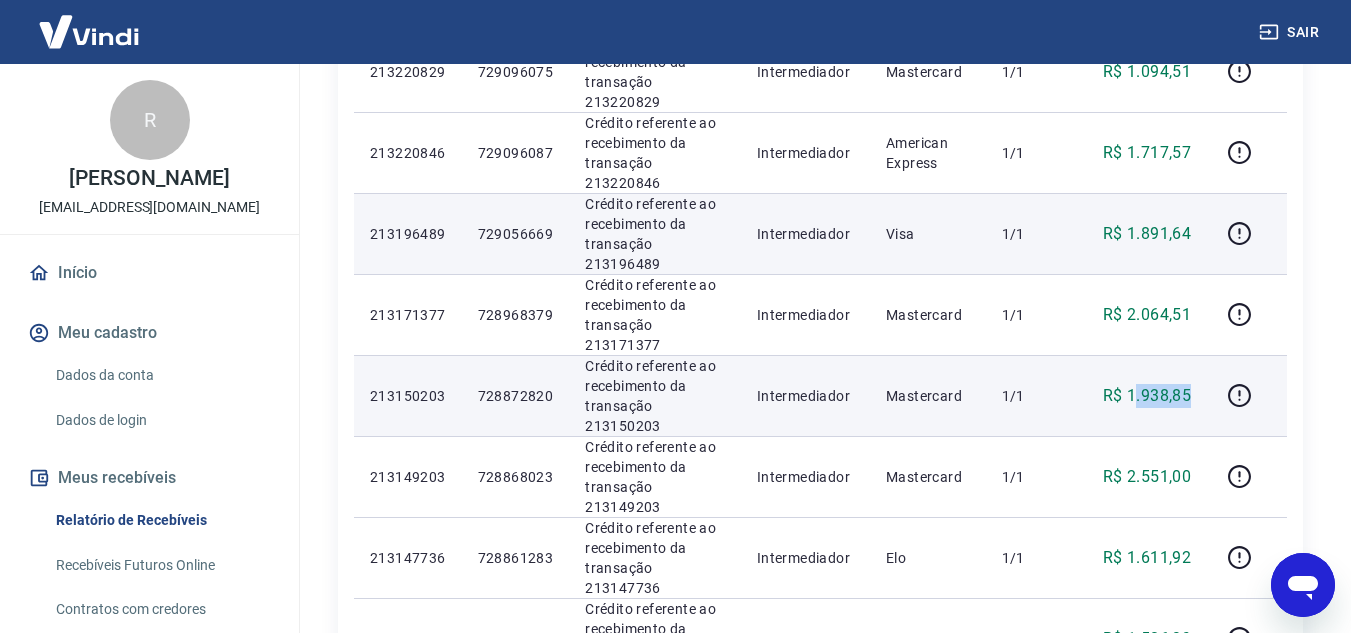 drag, startPoint x: 1133, startPoint y: 397, endPoint x: 1197, endPoint y: 395, distance: 64.03124 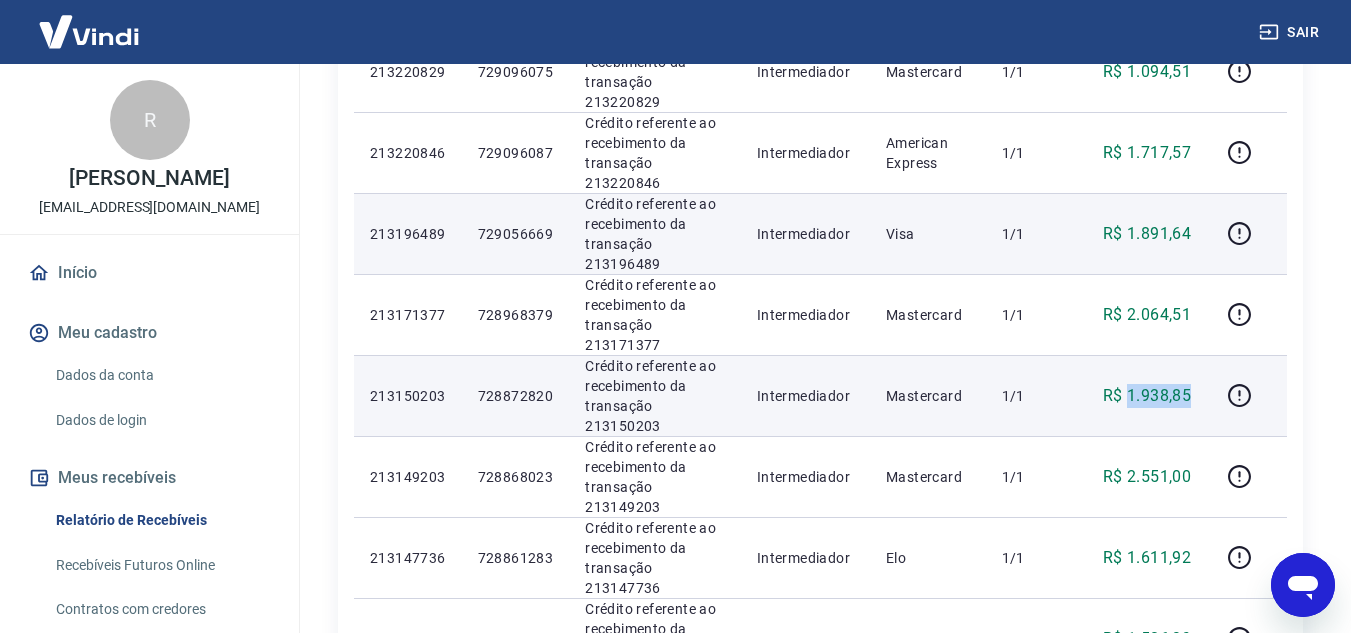 drag, startPoint x: 1131, startPoint y: 392, endPoint x: 1199, endPoint y: 392, distance: 68 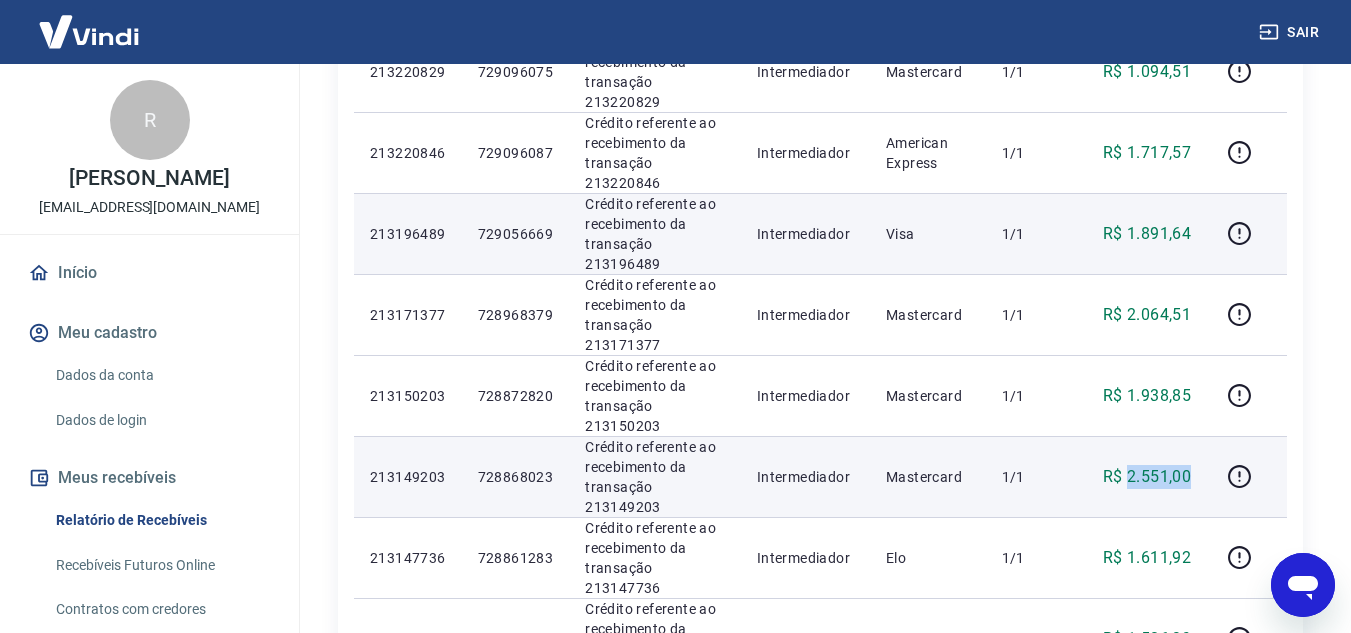 drag, startPoint x: 1129, startPoint y: 476, endPoint x: 1198, endPoint y: 476, distance: 69 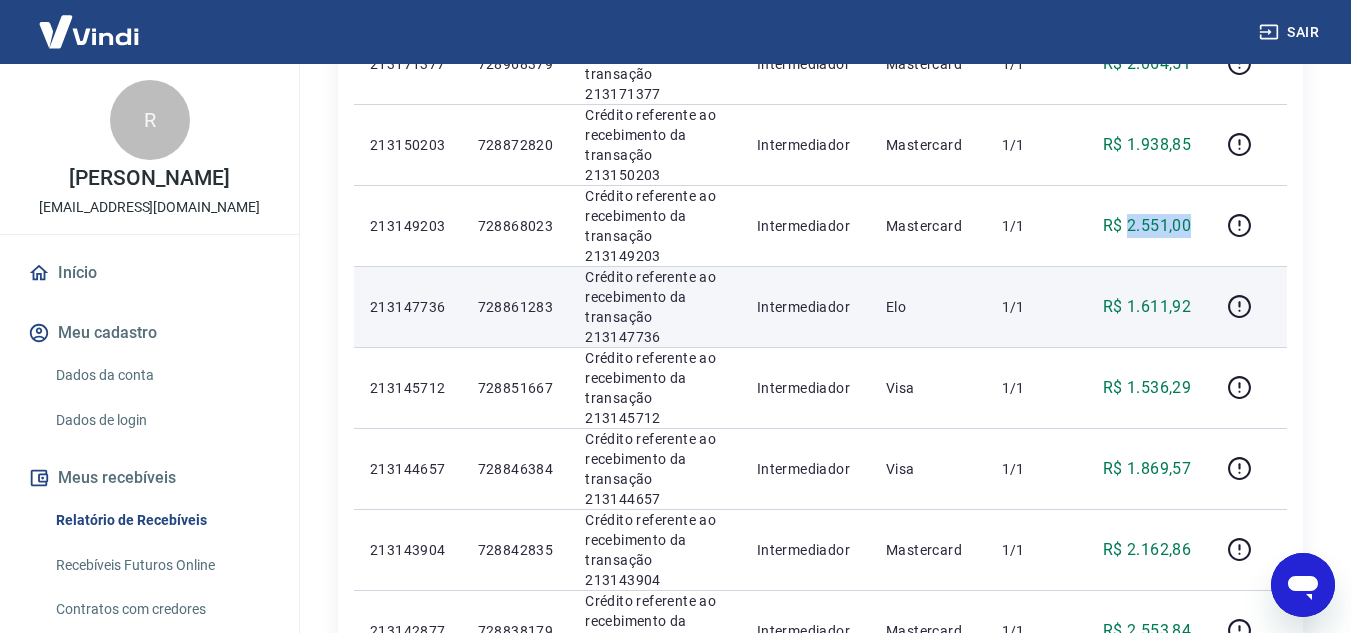 scroll, scrollTop: 1200, scrollLeft: 0, axis: vertical 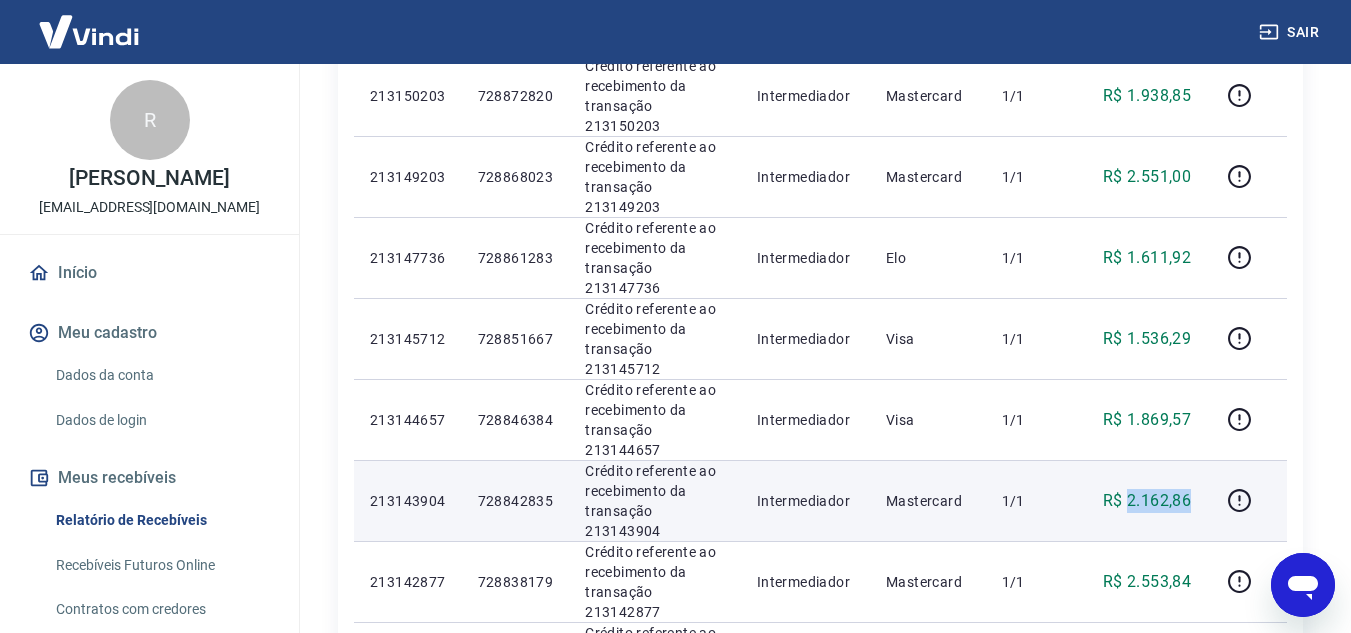 drag, startPoint x: 1130, startPoint y: 498, endPoint x: 1192, endPoint y: 501, distance: 62.072536 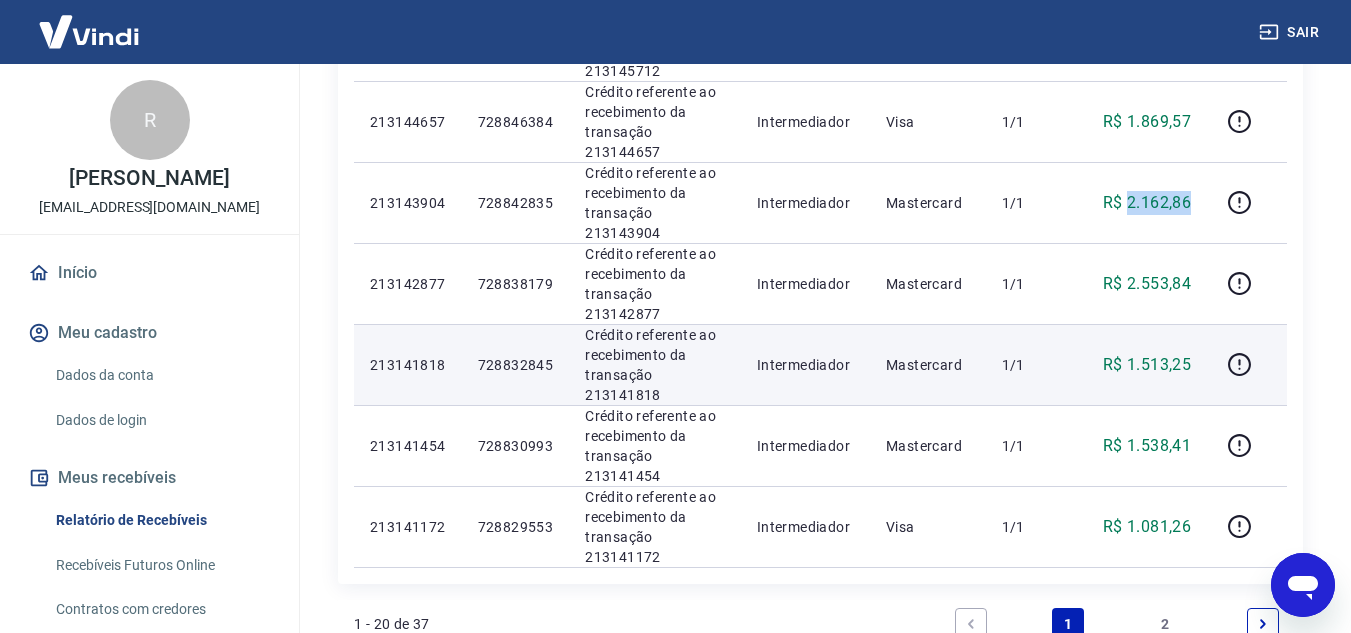 scroll, scrollTop: 1500, scrollLeft: 0, axis: vertical 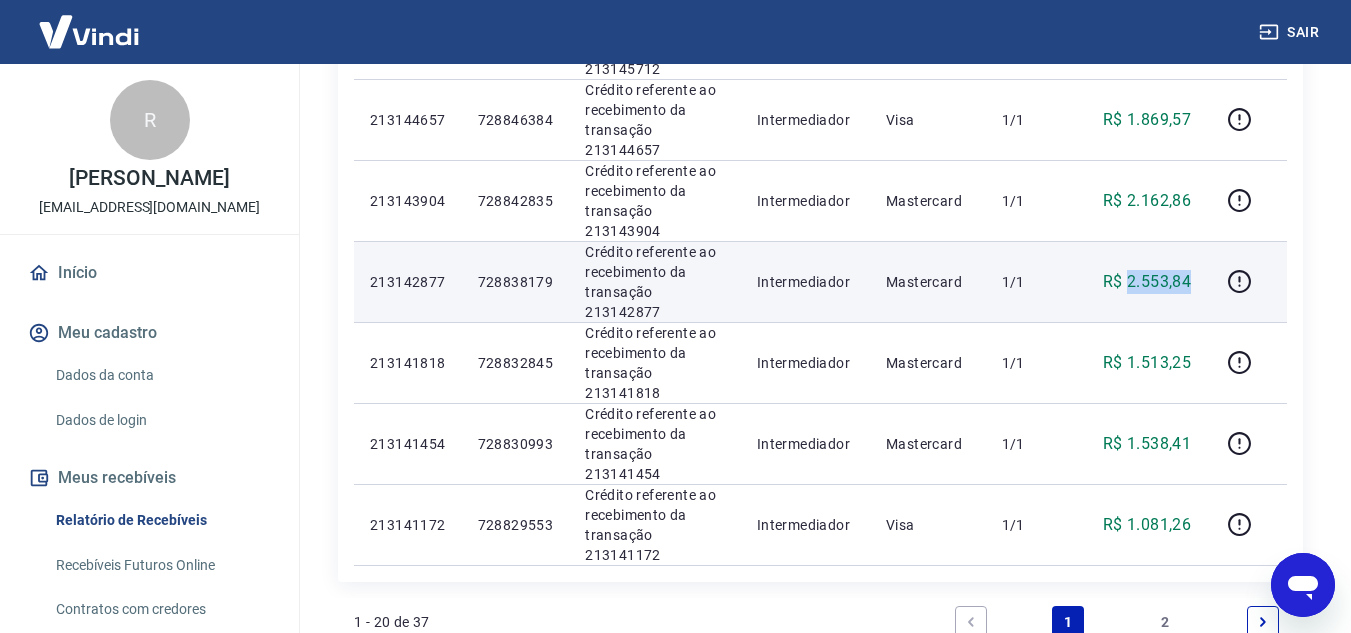 drag, startPoint x: 1131, startPoint y: 280, endPoint x: 1196, endPoint y: 291, distance: 65.9242 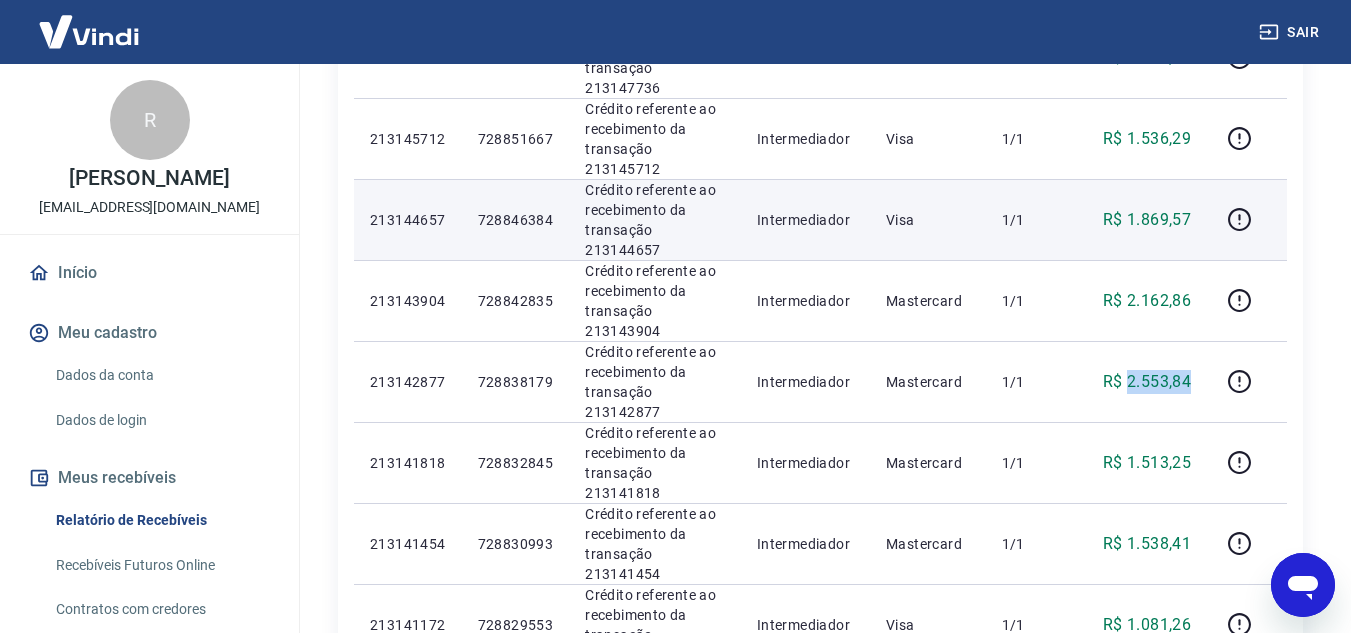 scroll, scrollTop: 1500, scrollLeft: 0, axis: vertical 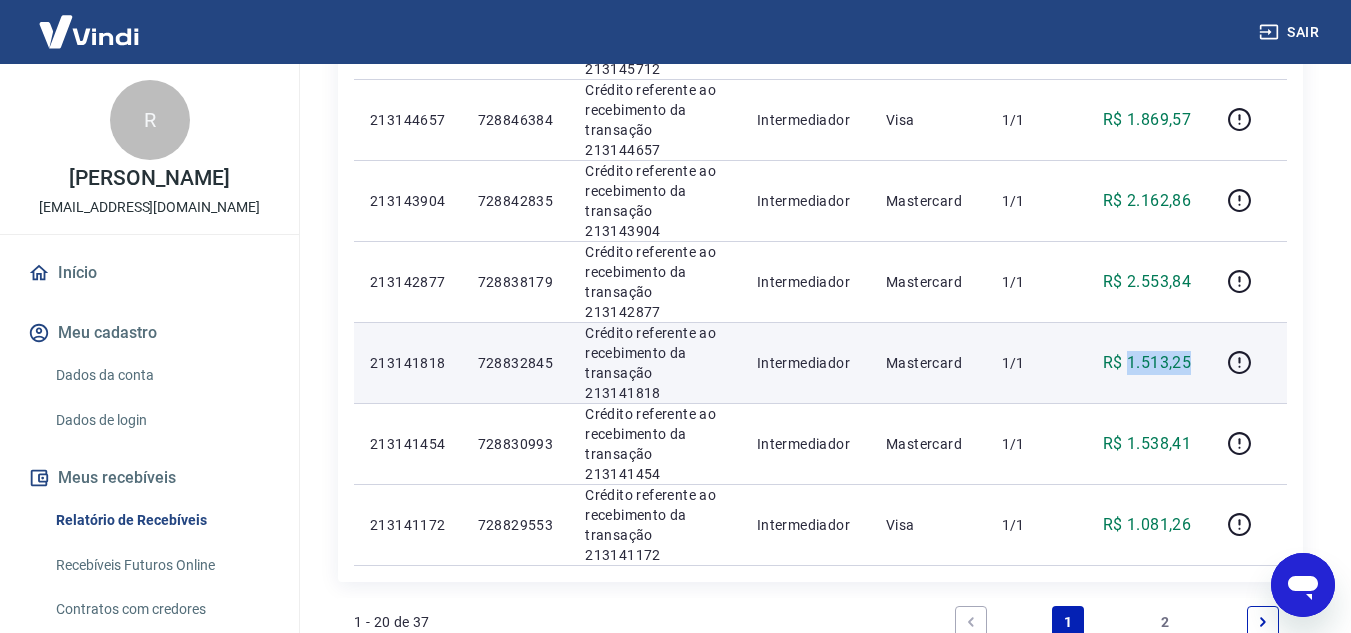 drag, startPoint x: 1132, startPoint y: 361, endPoint x: 1193, endPoint y: 356, distance: 61.204575 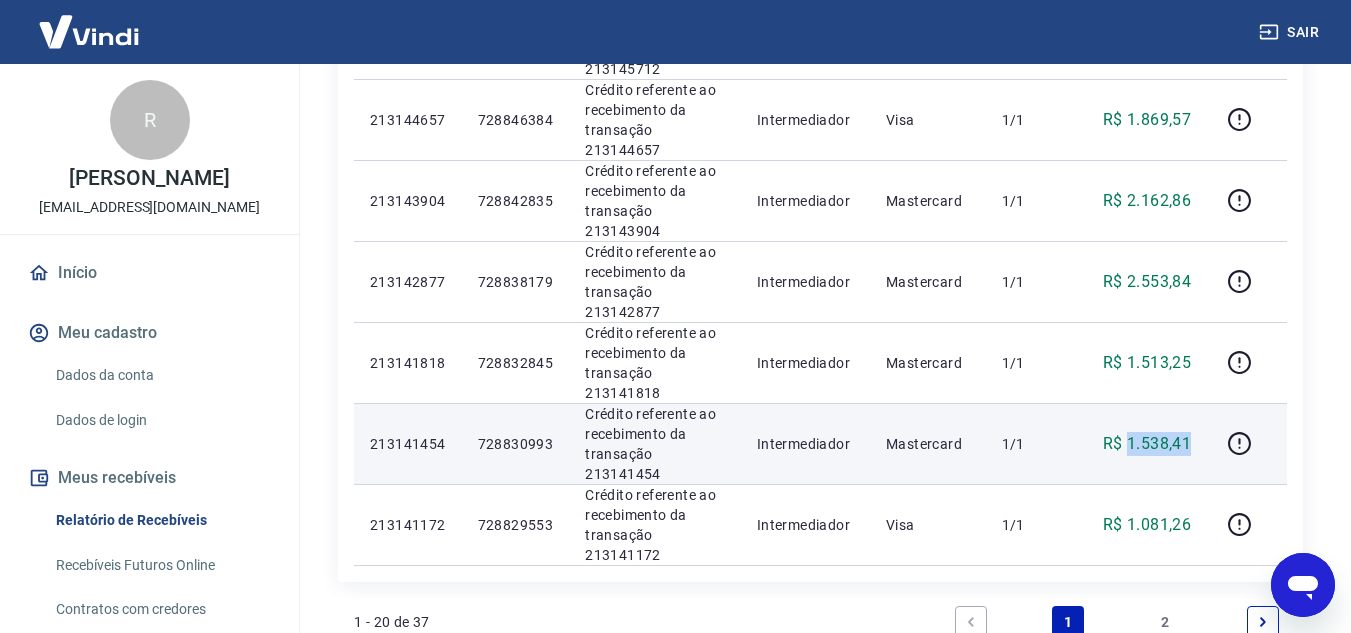 drag, startPoint x: 1131, startPoint y: 445, endPoint x: 1198, endPoint y: 445, distance: 67 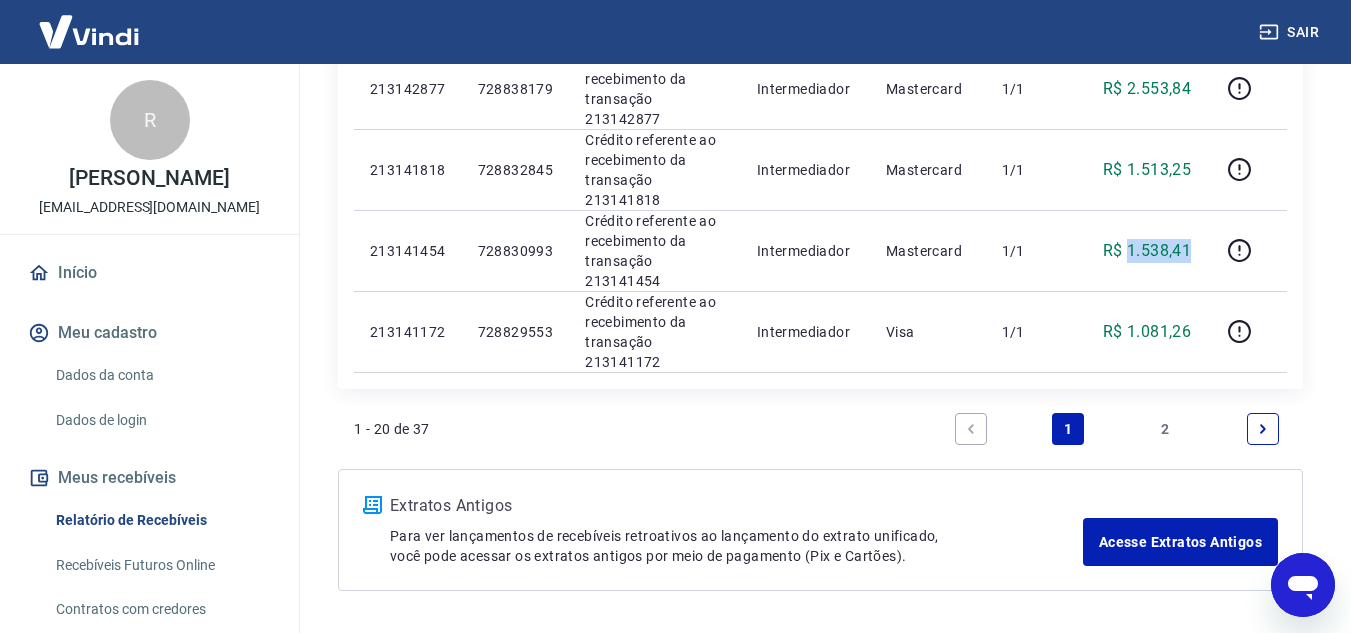 scroll, scrollTop: 1700, scrollLeft: 0, axis: vertical 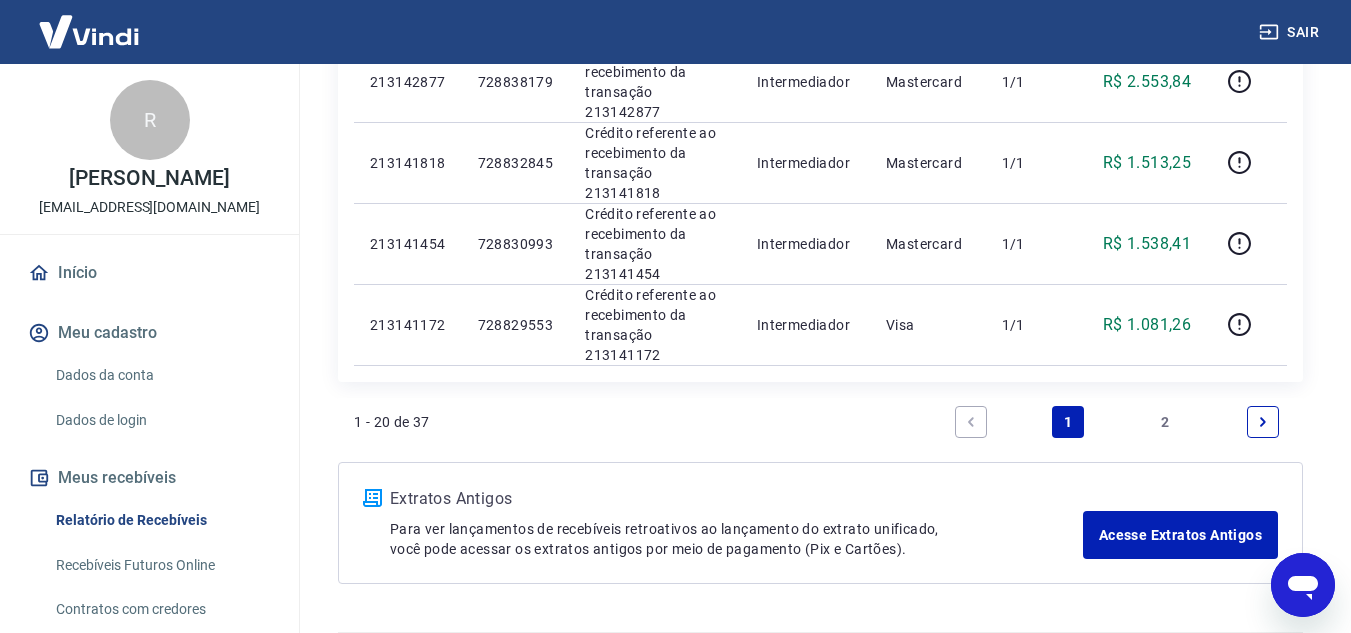 click on "2" at bounding box center [1166, 422] 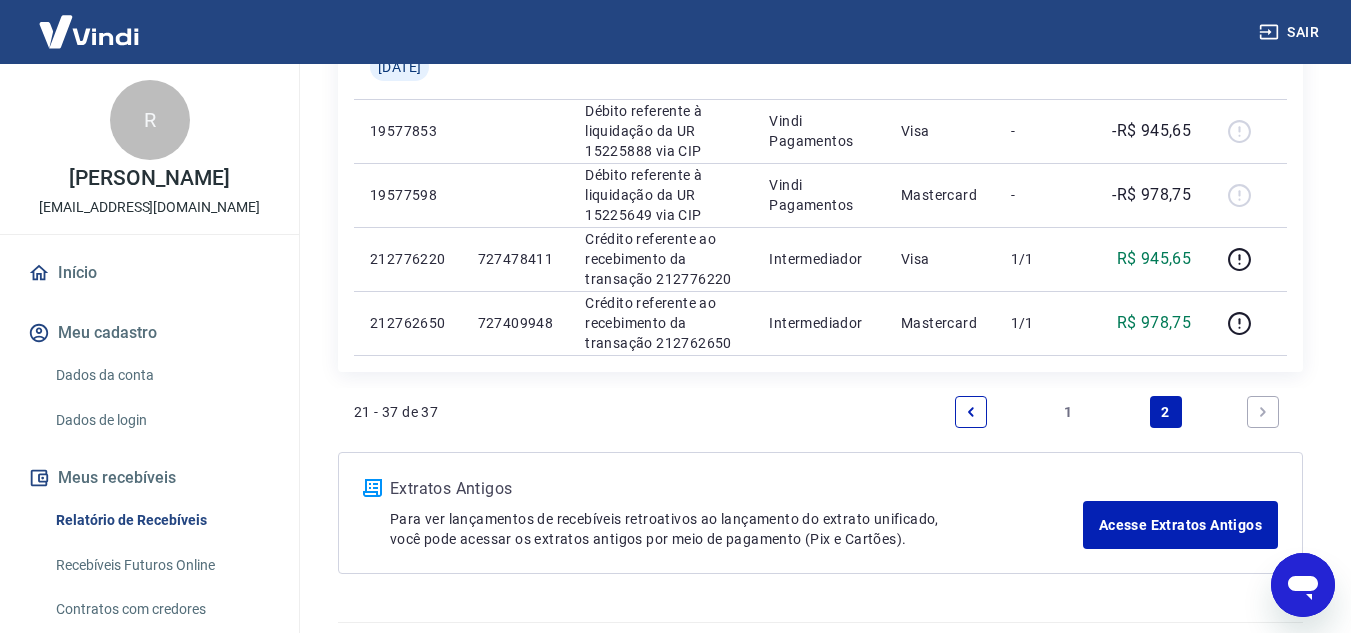 scroll, scrollTop: 1385, scrollLeft: 0, axis: vertical 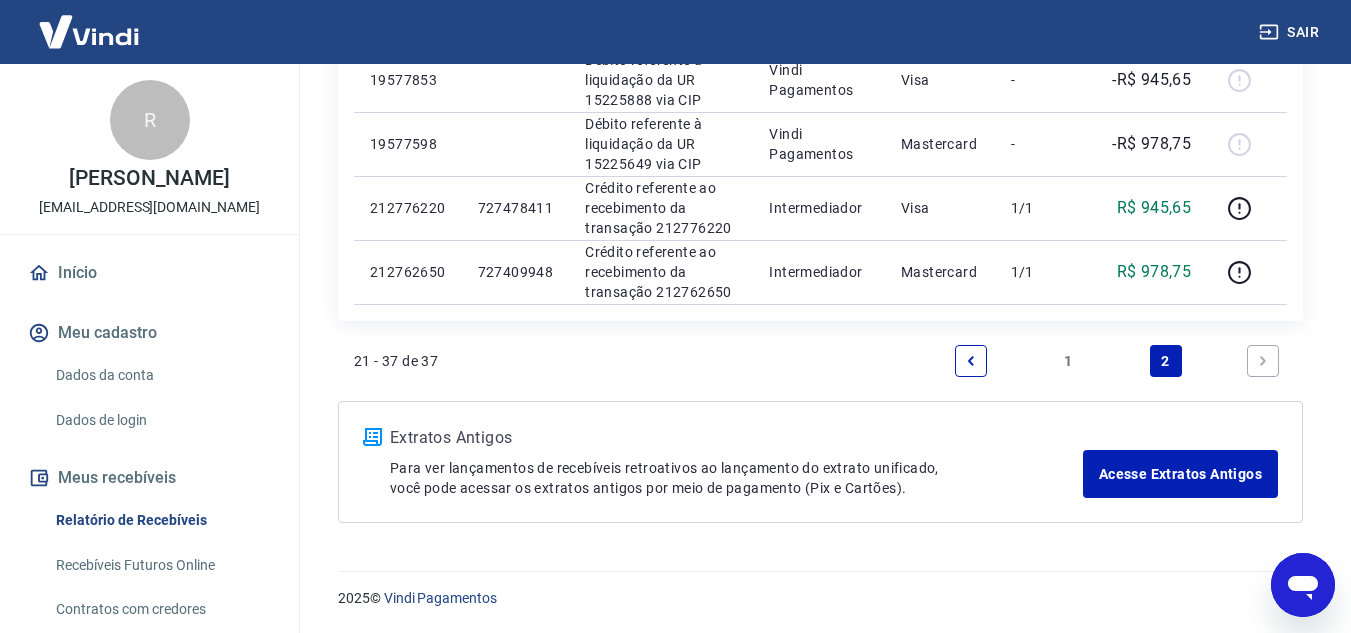 click on "1" at bounding box center (1068, 361) 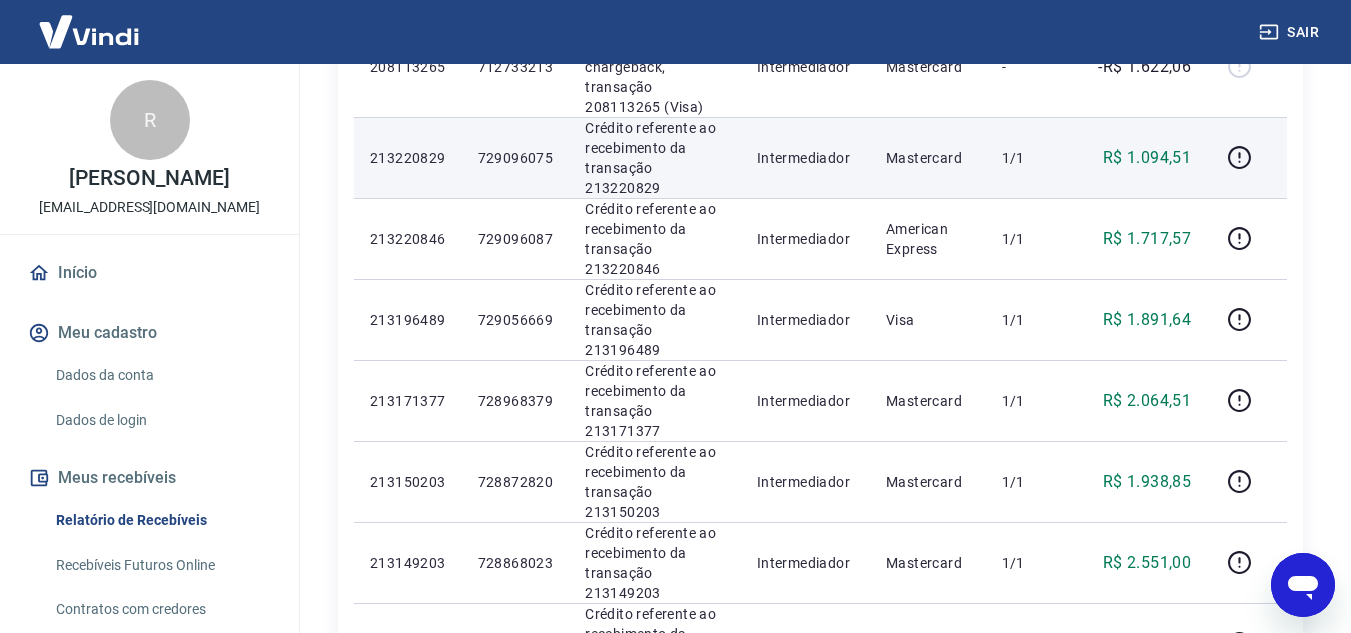 scroll, scrollTop: 800, scrollLeft: 0, axis: vertical 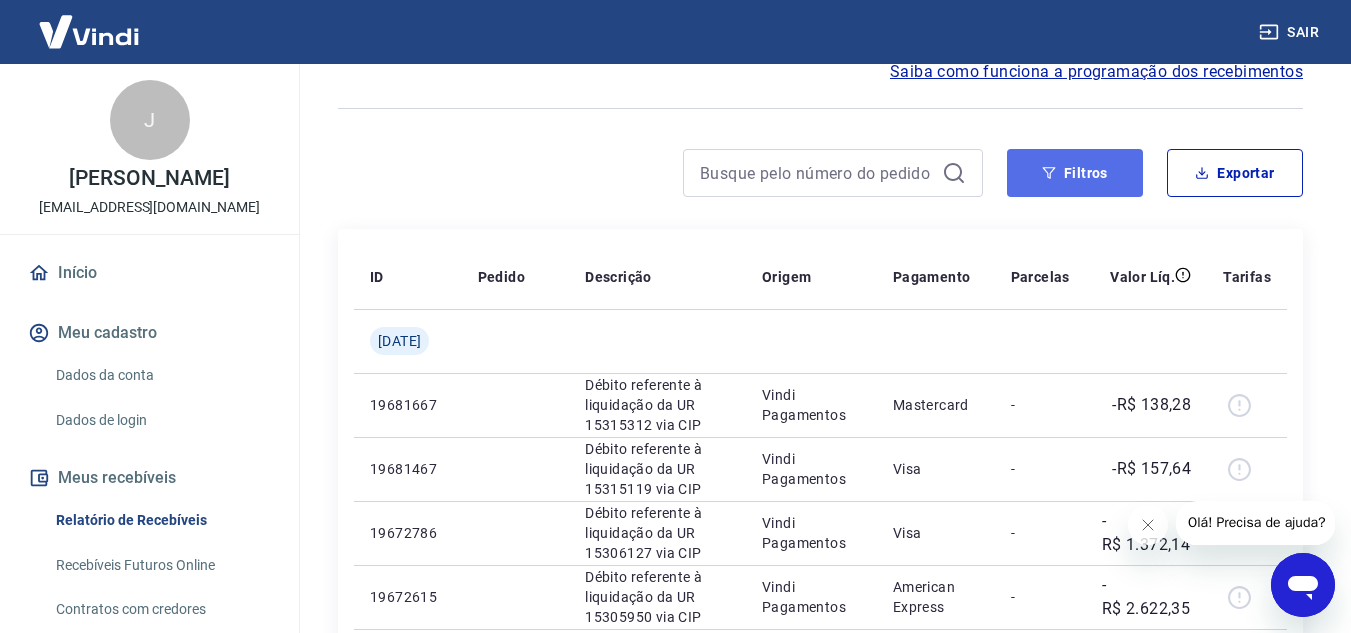 click on "Filtros" at bounding box center (1075, 173) 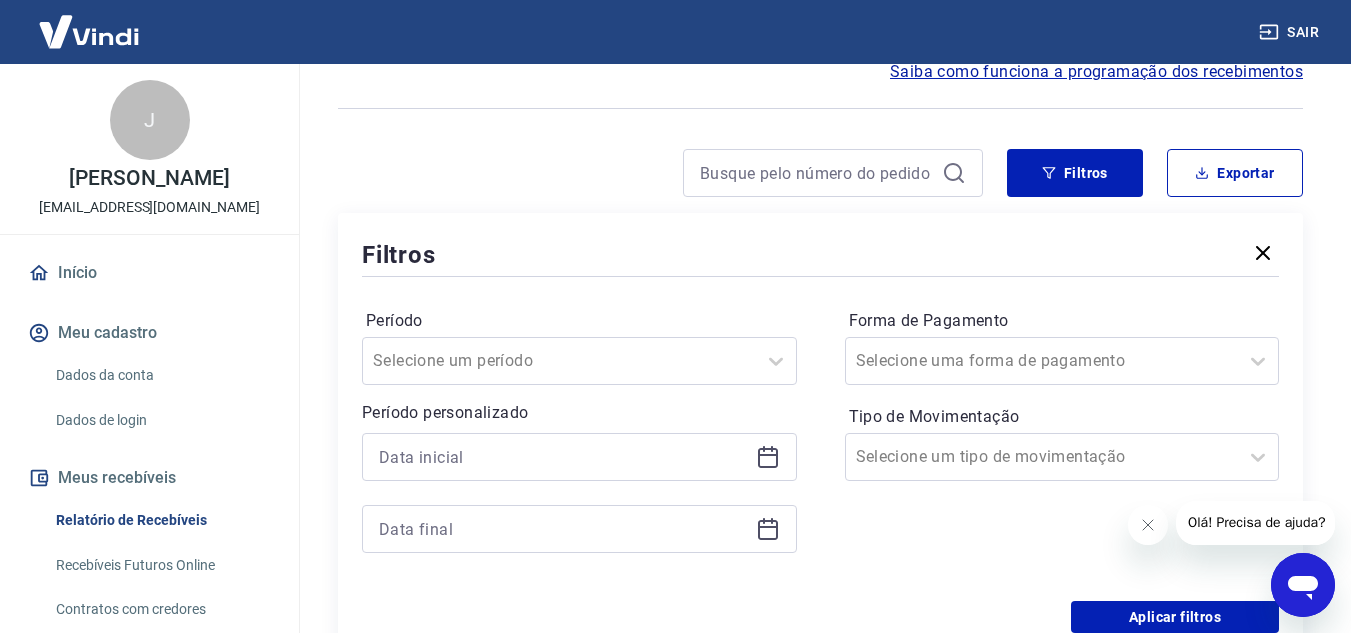 click 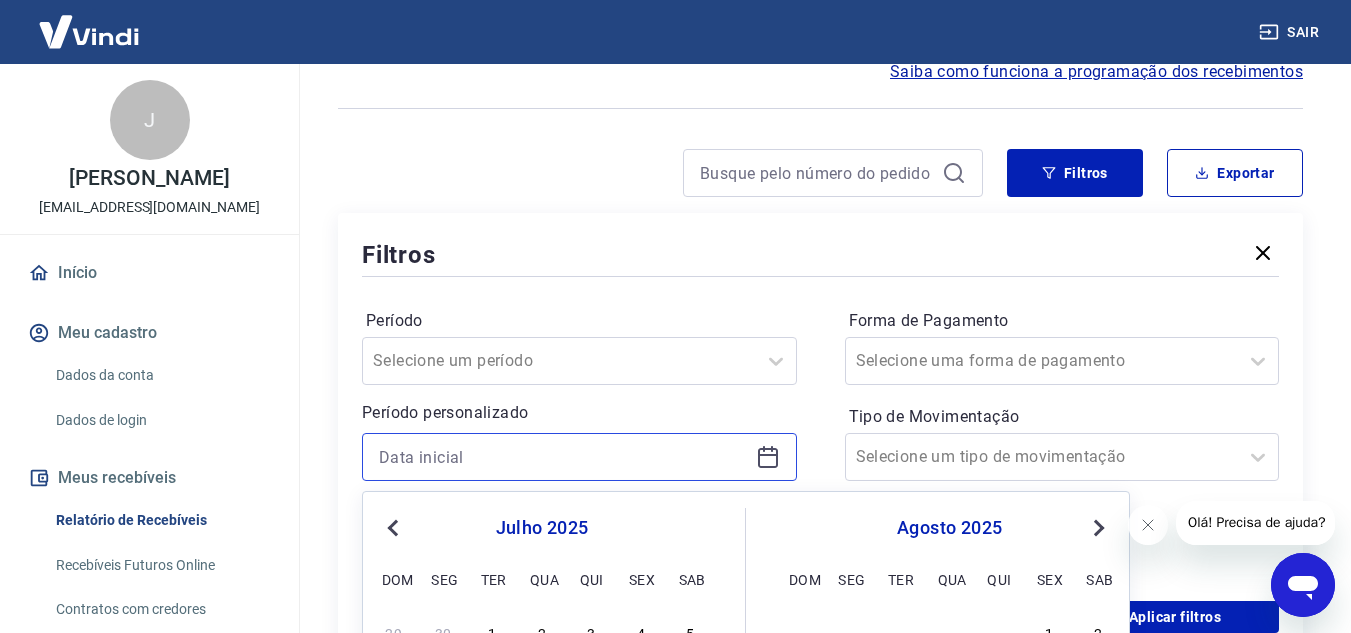 scroll, scrollTop: 300, scrollLeft: 0, axis: vertical 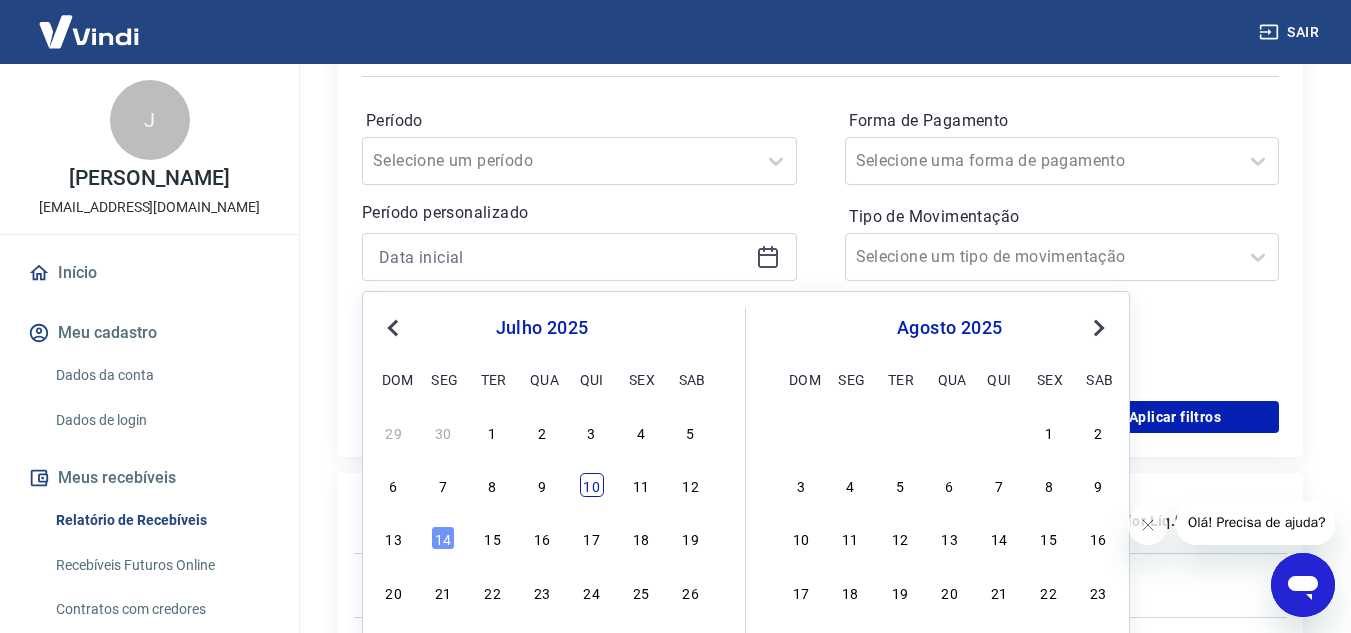 click on "10" at bounding box center (592, 485) 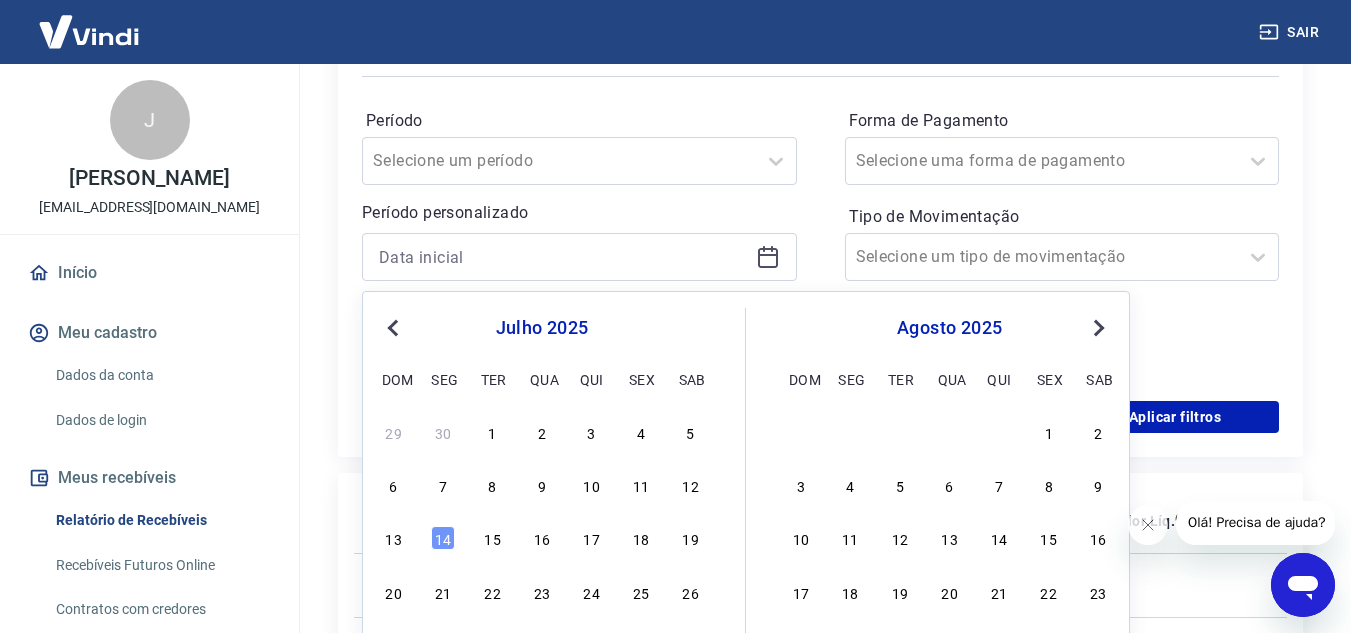 type on "10/07/2025" 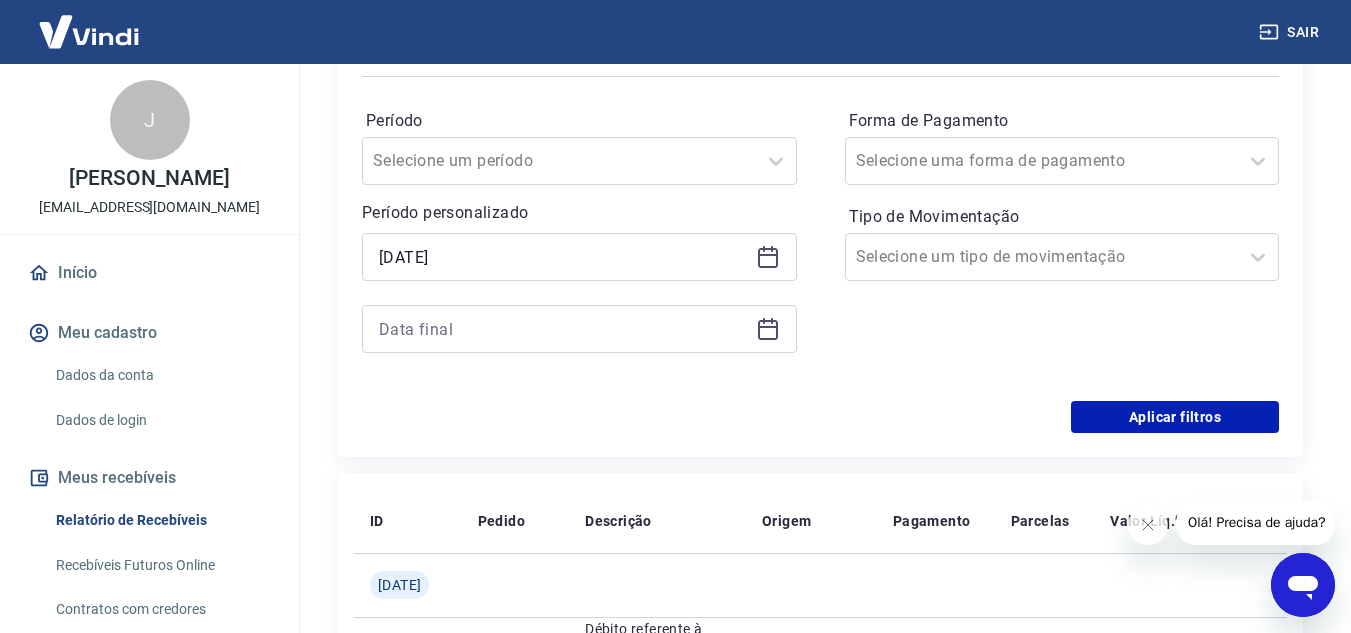 click 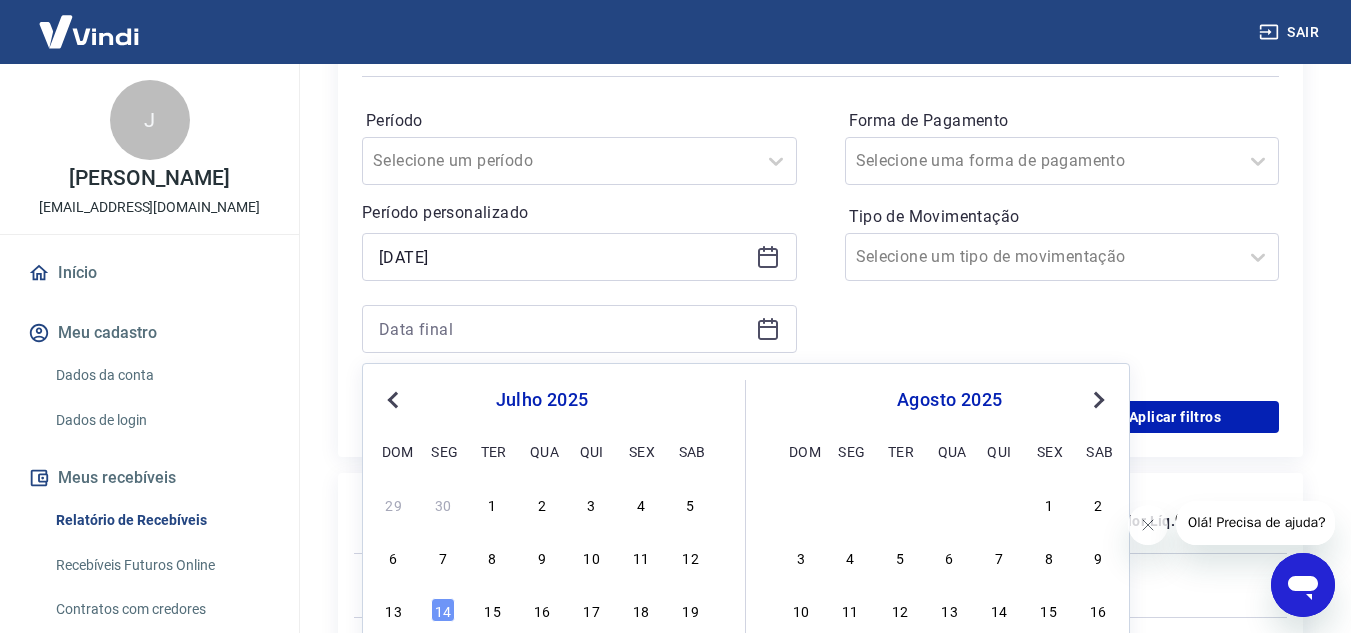 click on "13 14 15 16 17 18 19" at bounding box center (542, 610) 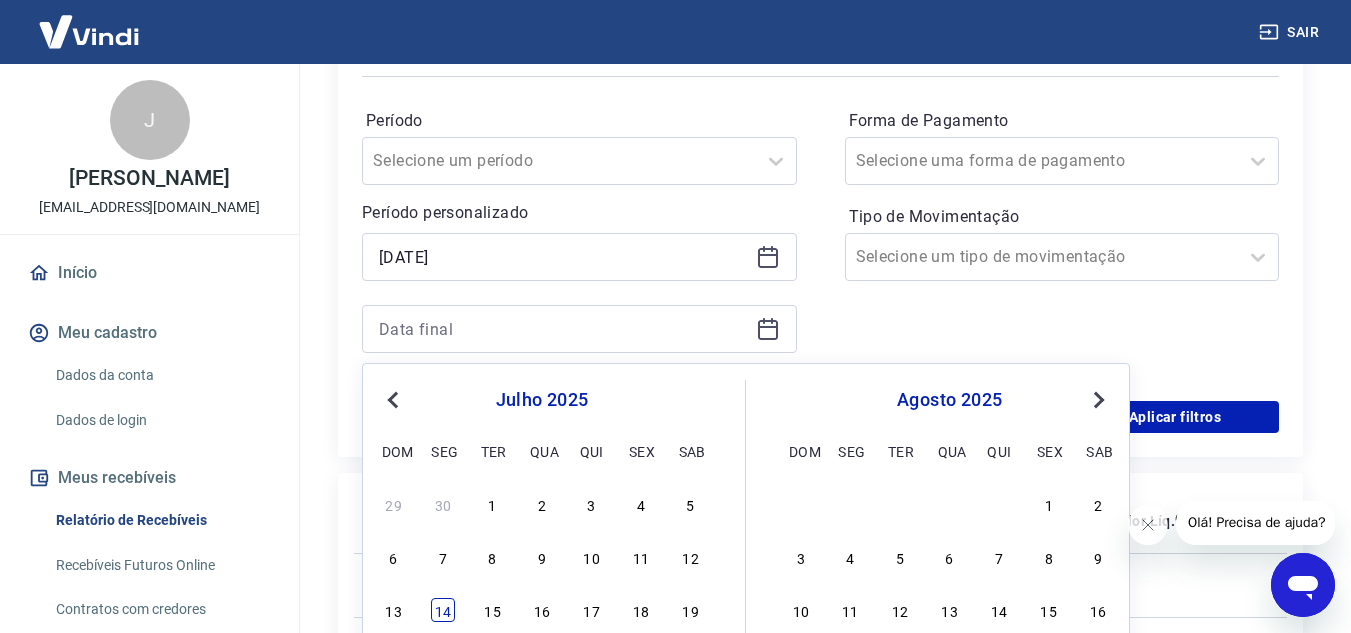 click on "14" at bounding box center [443, 610] 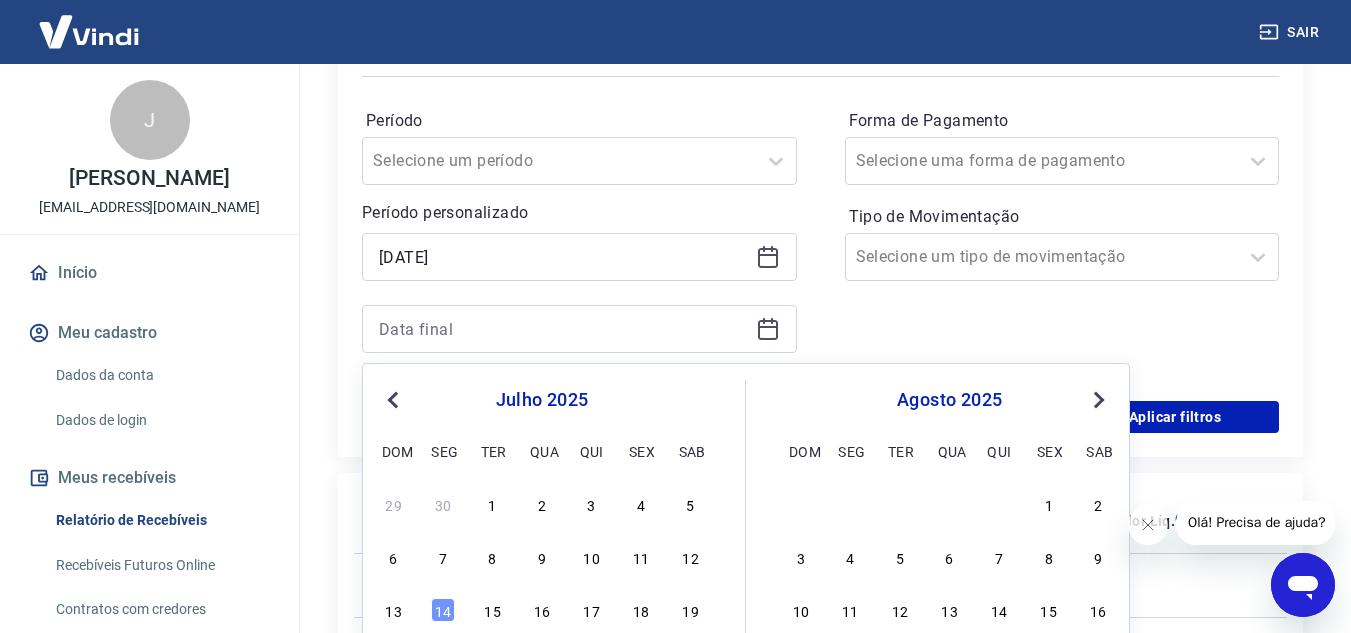 type on "14/07/2025" 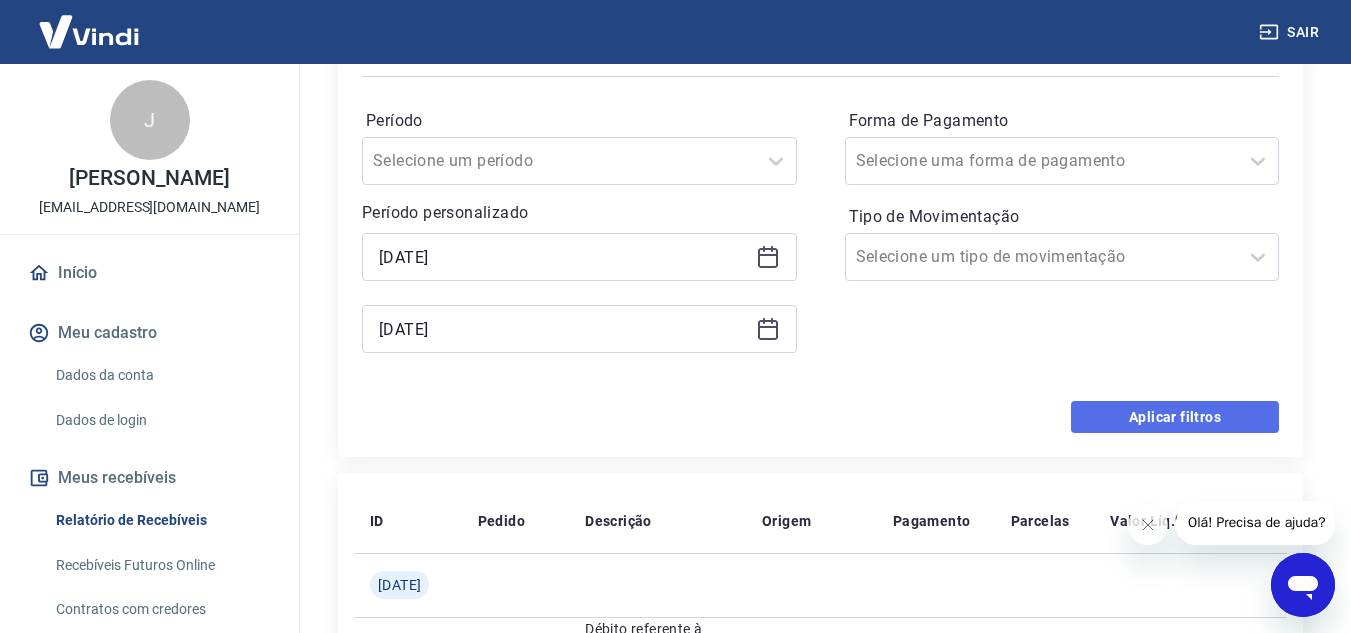 click on "Aplicar filtros" at bounding box center [1175, 417] 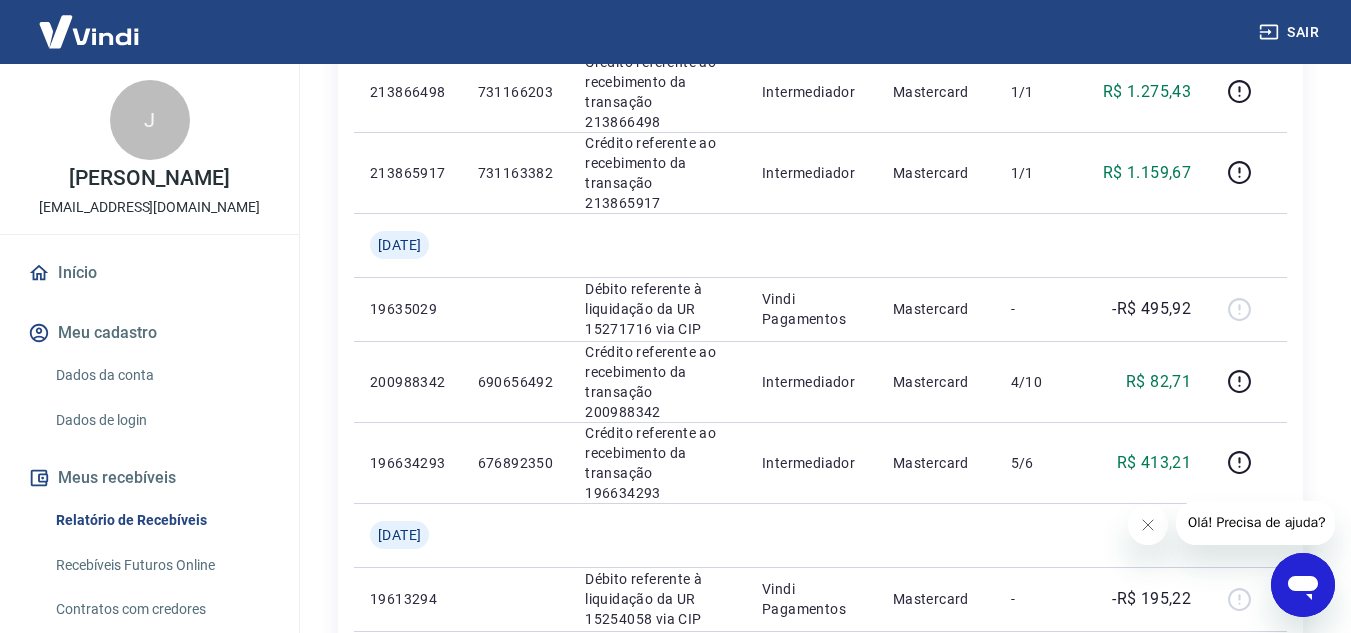 scroll, scrollTop: 1300, scrollLeft: 0, axis: vertical 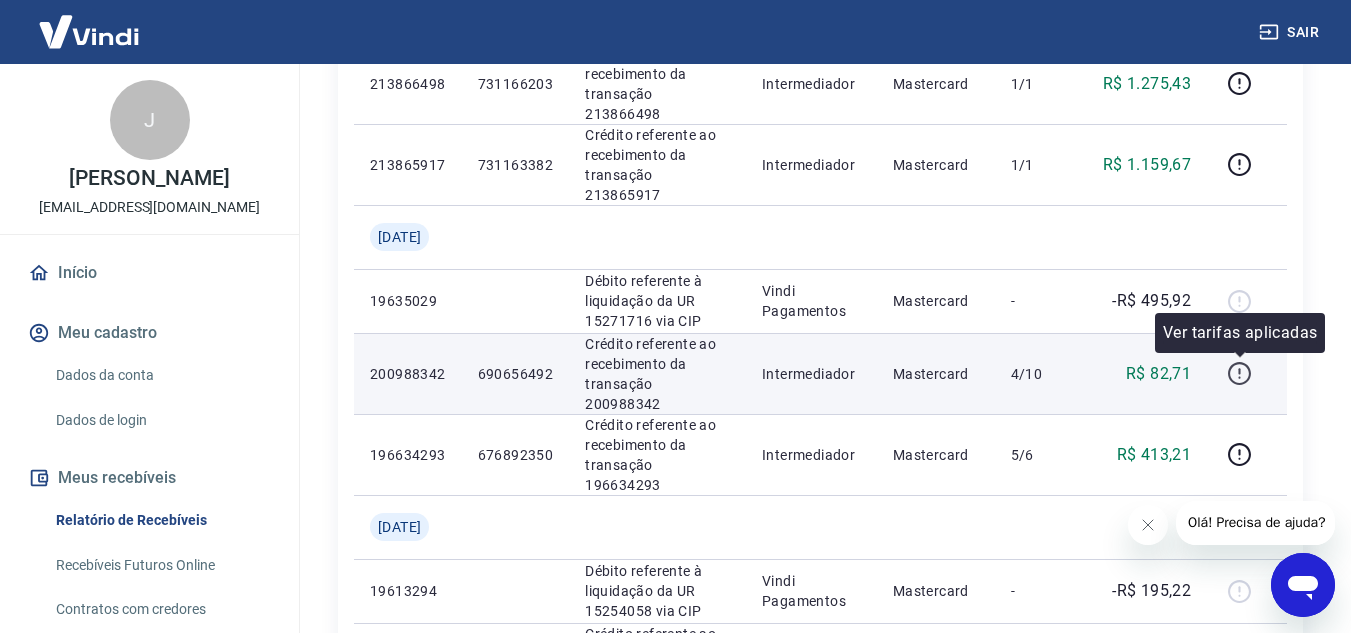 click 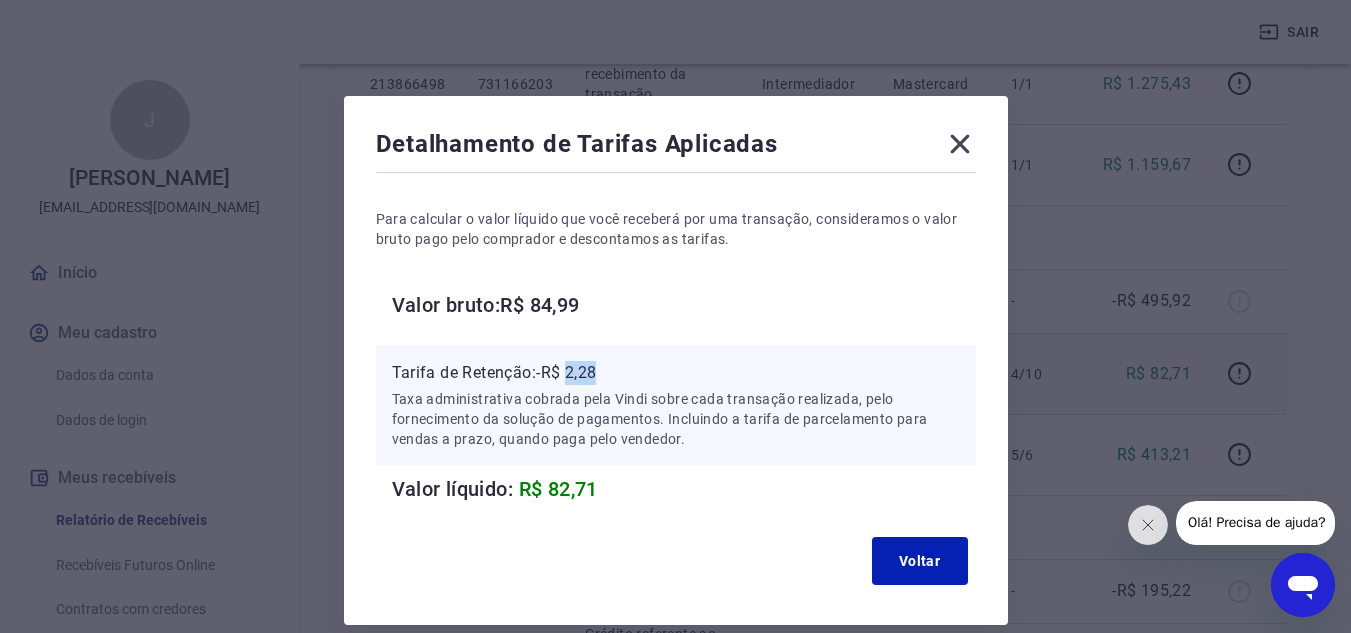 drag, startPoint x: 570, startPoint y: 369, endPoint x: 615, endPoint y: 375, distance: 45.39824 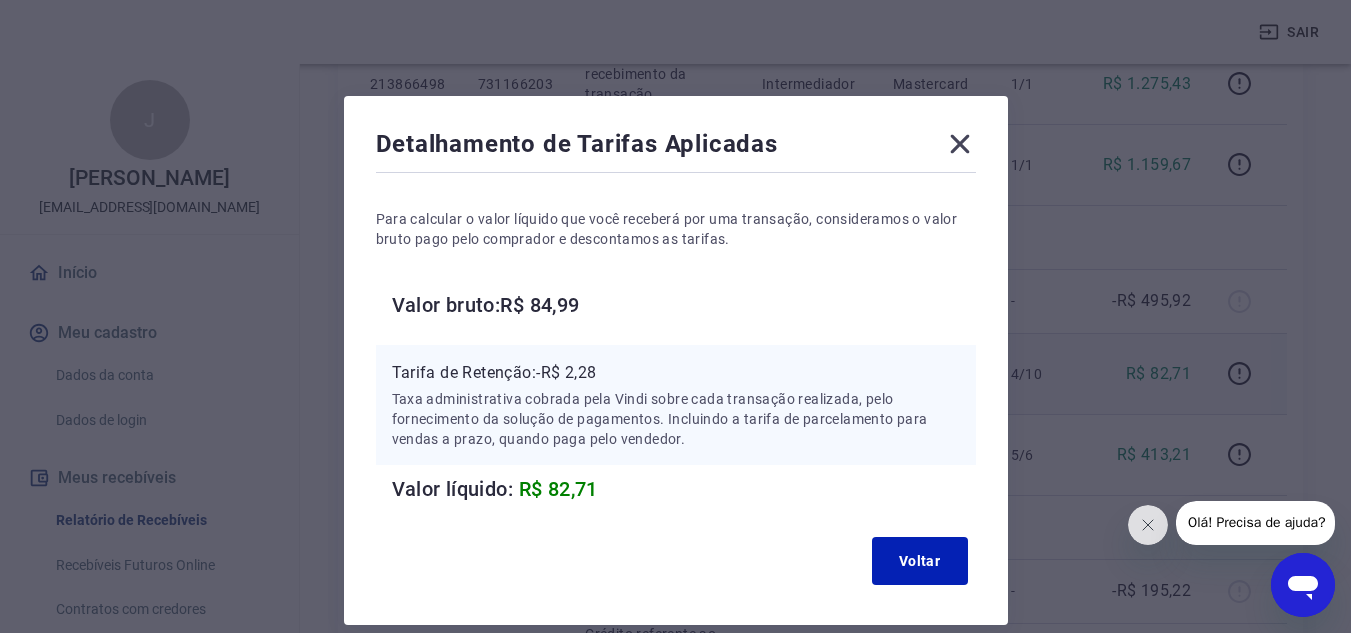 click 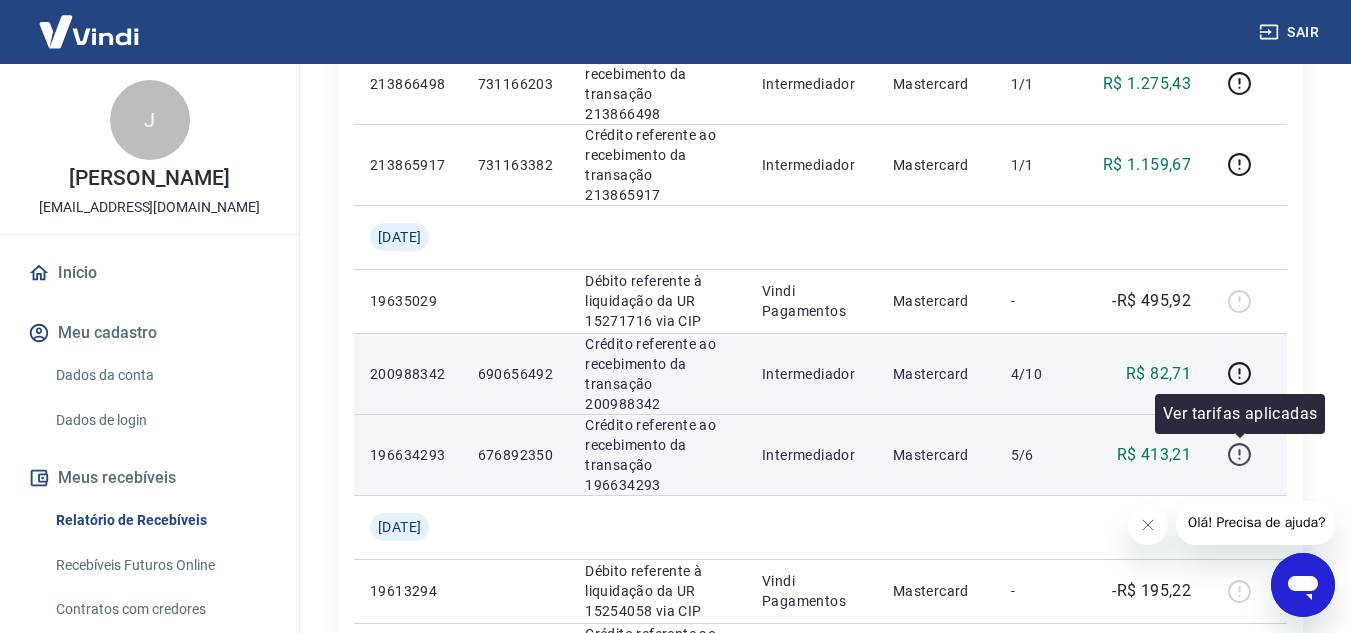 click 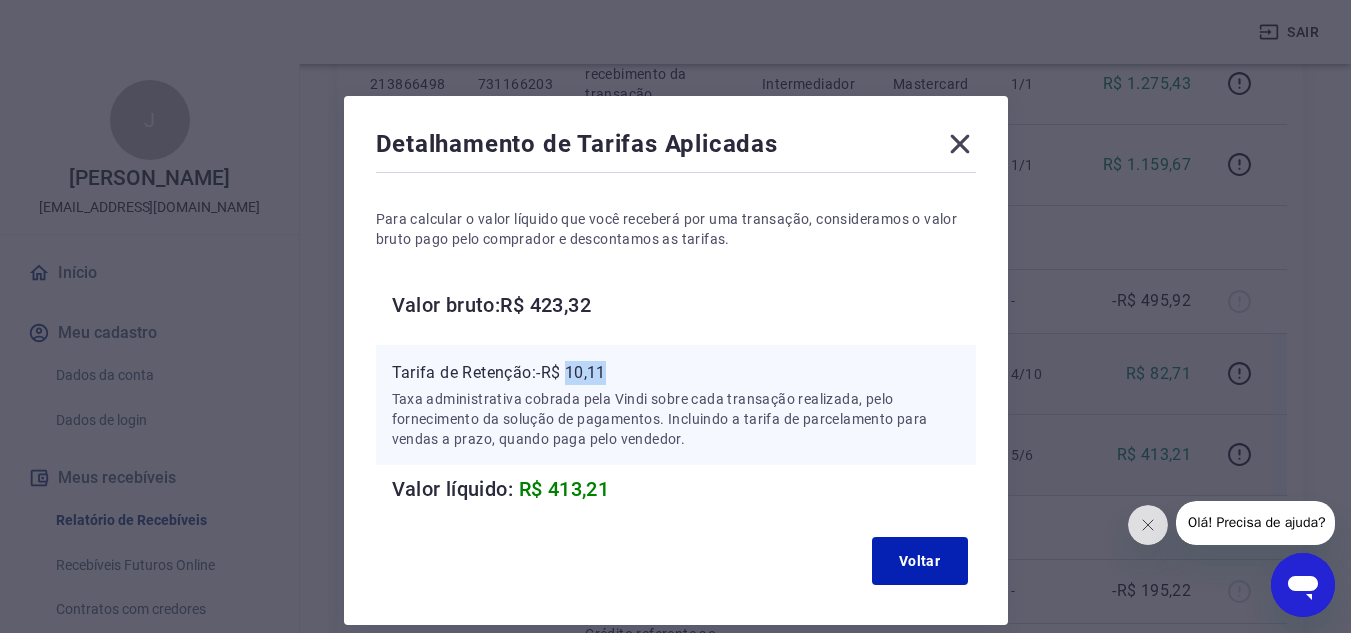drag, startPoint x: 572, startPoint y: 370, endPoint x: 637, endPoint y: 370, distance: 65 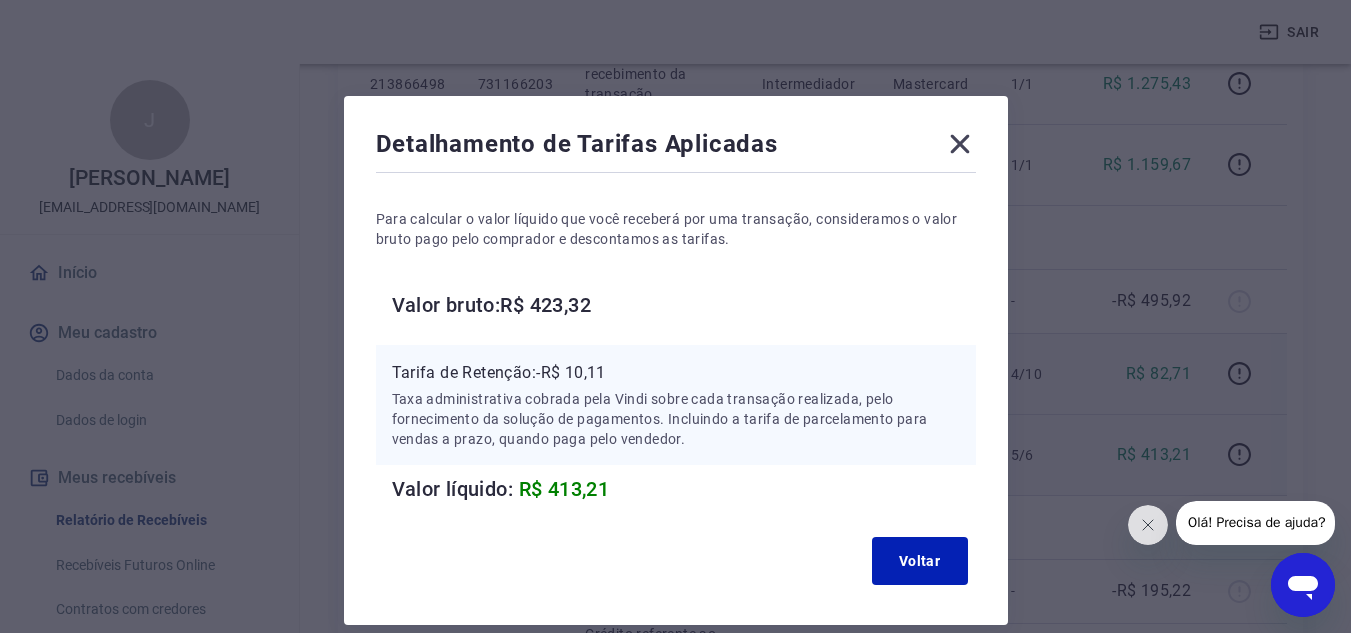 click on "Detalhamento de Tarifas Aplicadas Para calcular o valor líquido que você receberá por uma transação, consideramos o valor bruto pago pelo comprador e descontamos as tarifas. Valor bruto:  R$ 423,32 Tarifa de Retenção:  -R$ 10,11 Taxa administrativa cobrada pela Vindi sobre cada transação realizada, pelo fornecimento da solução de pagamentos. Incluindo a tarifa de parcelamento para vendas a prazo, quando paga pelo vendedor. Valor líquido:   R$ 413,21 Voltar" at bounding box center [676, 360] 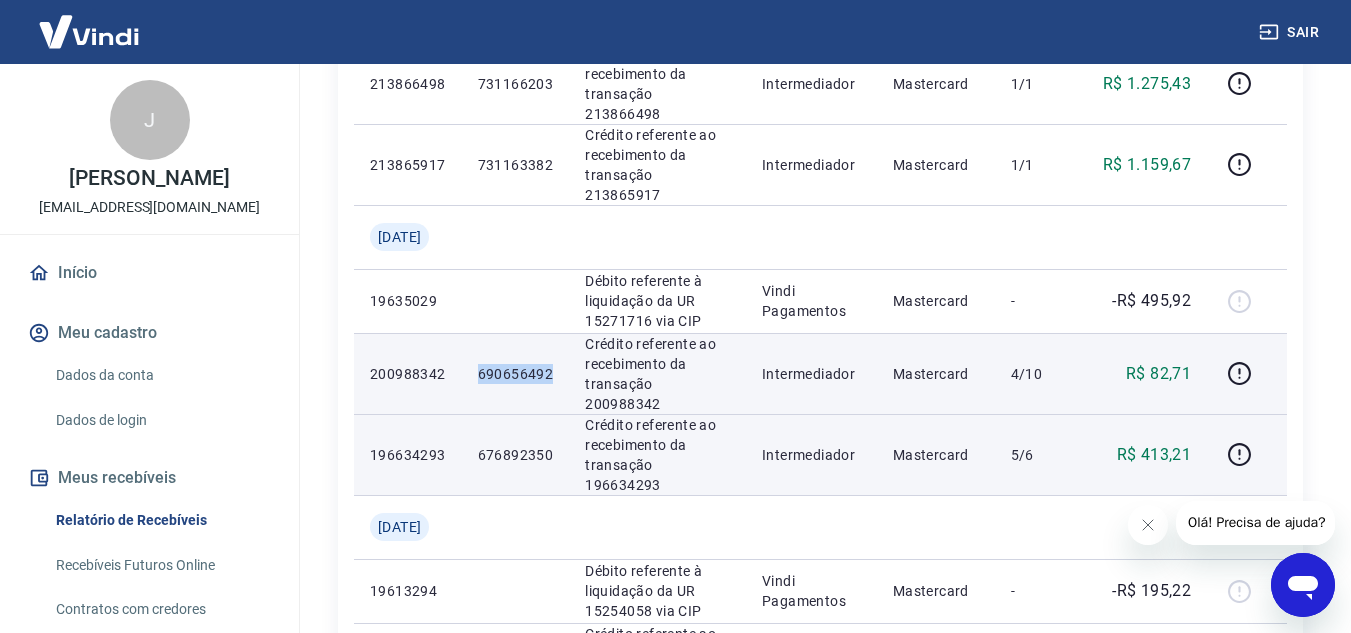 drag, startPoint x: 487, startPoint y: 372, endPoint x: 568, endPoint y: 371, distance: 81.00617 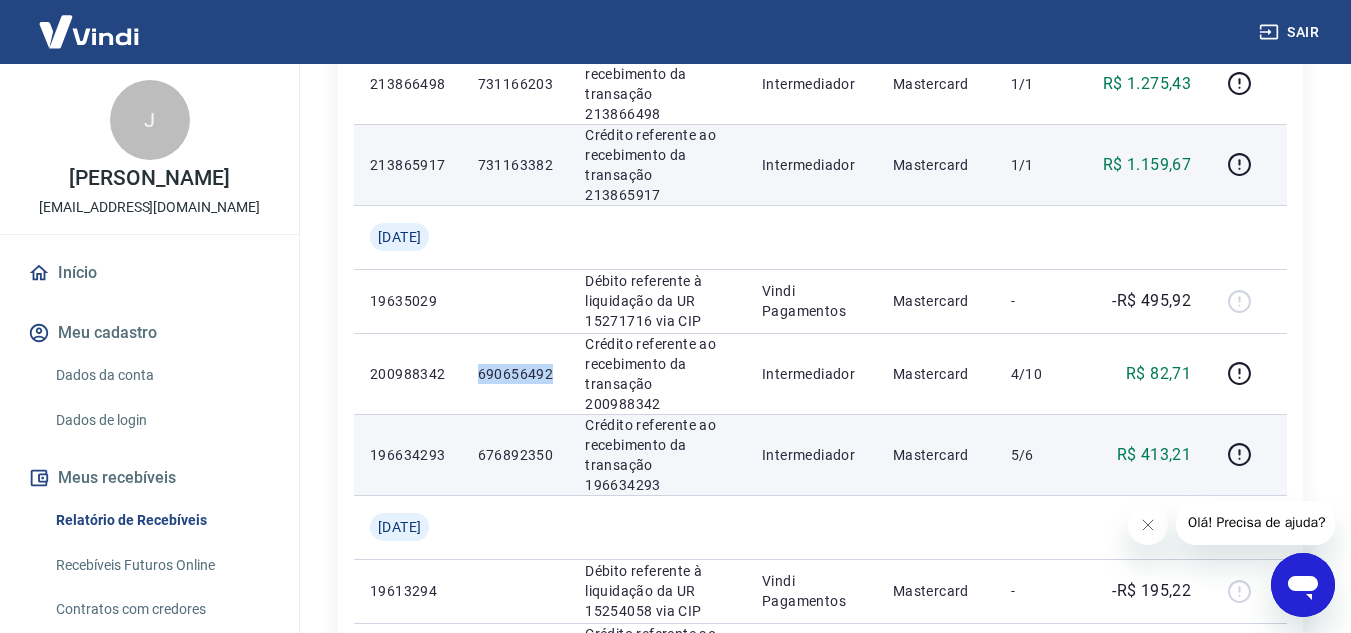 copy on "690656492" 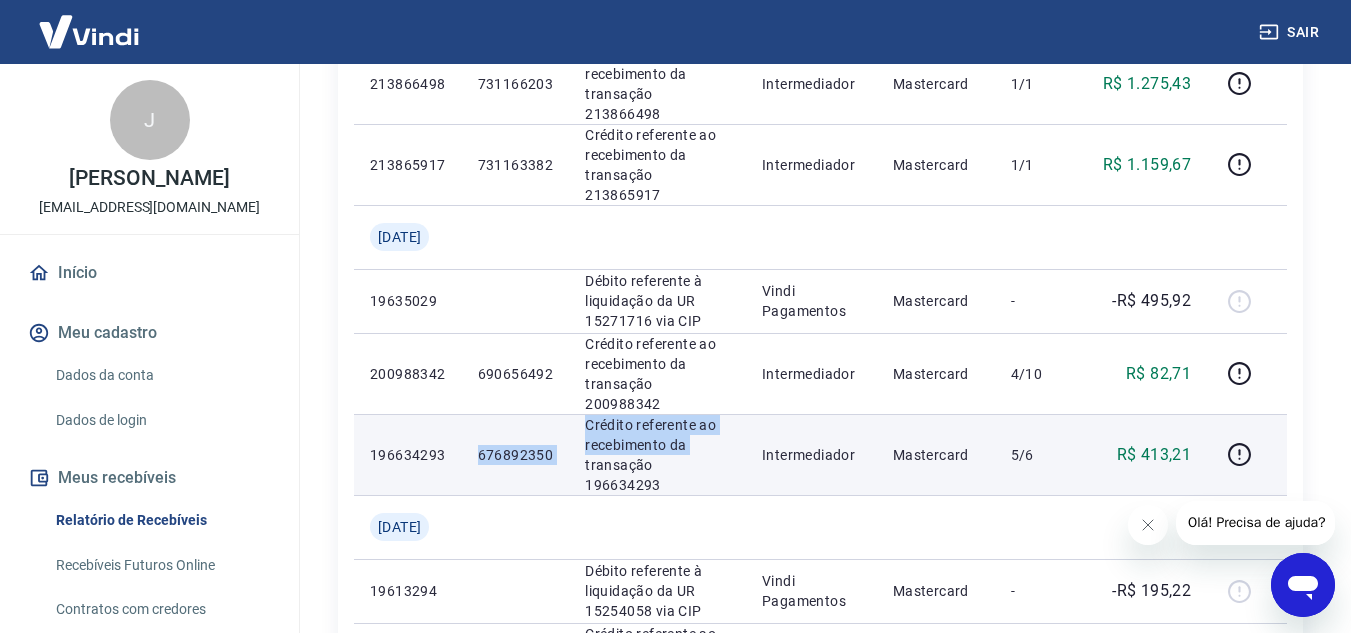 drag, startPoint x: 491, startPoint y: 455, endPoint x: 582, endPoint y: 459, distance: 91.08787 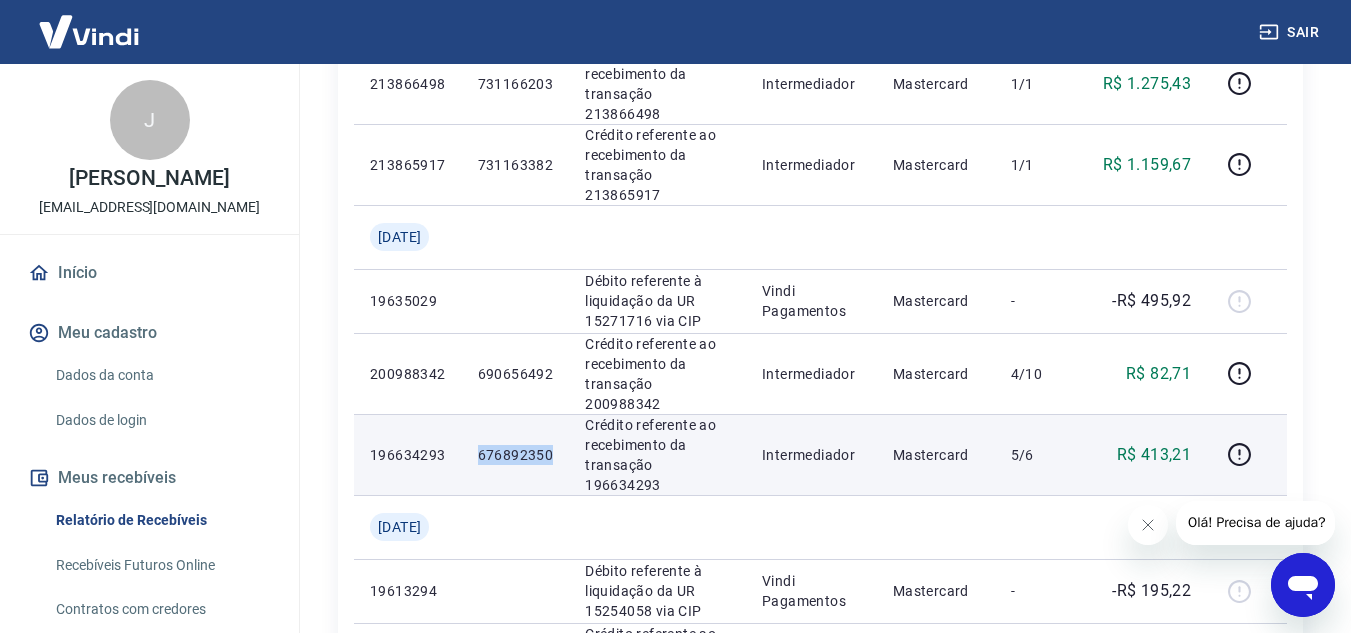 drag, startPoint x: 488, startPoint y: 457, endPoint x: 575, endPoint y: 455, distance: 87.02299 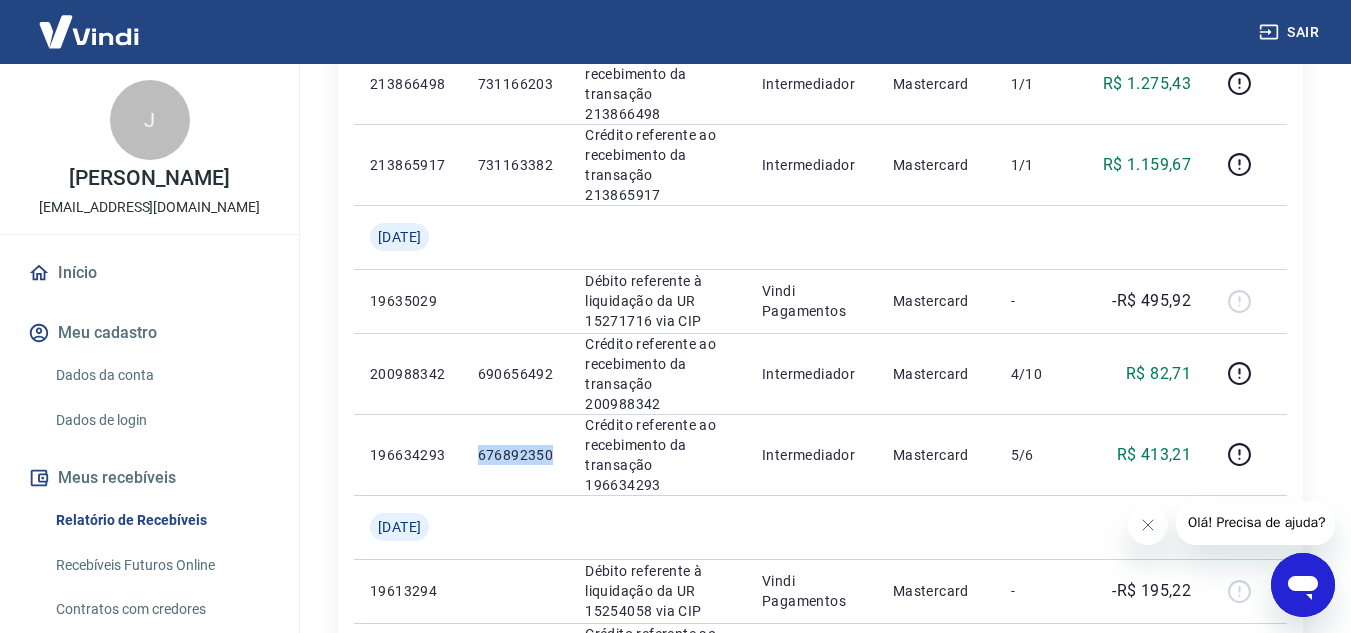 copy on "676892350" 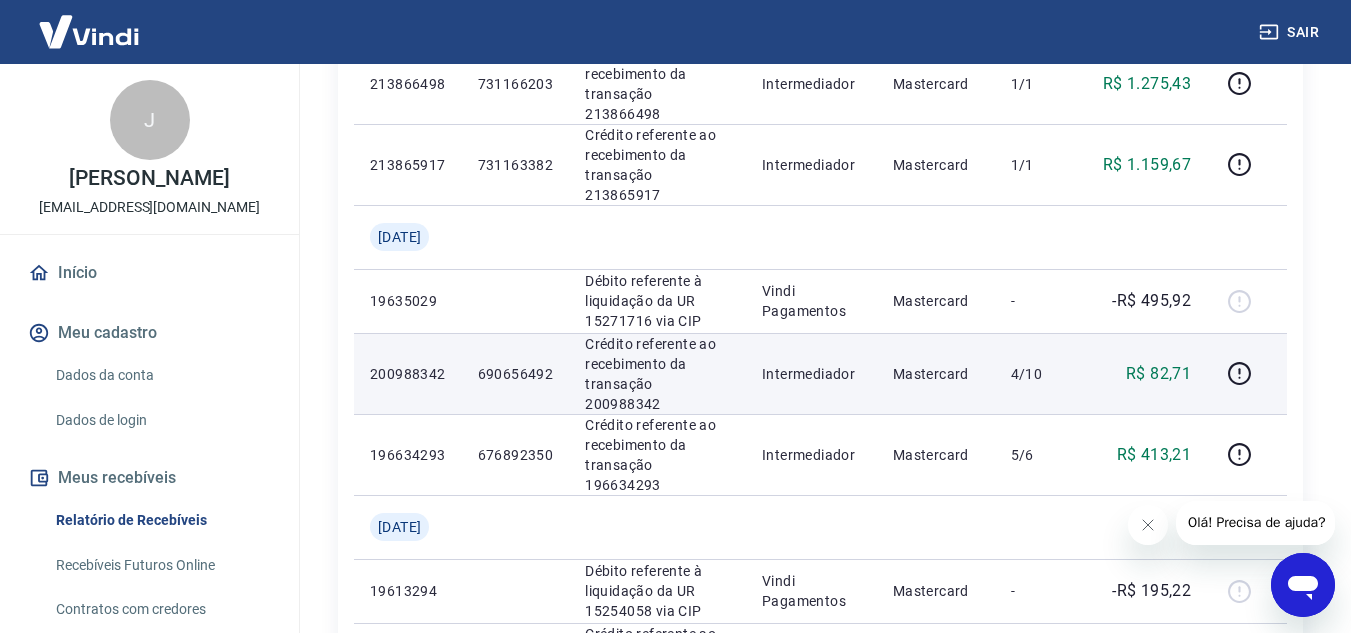click on "690656492" at bounding box center (516, 374) 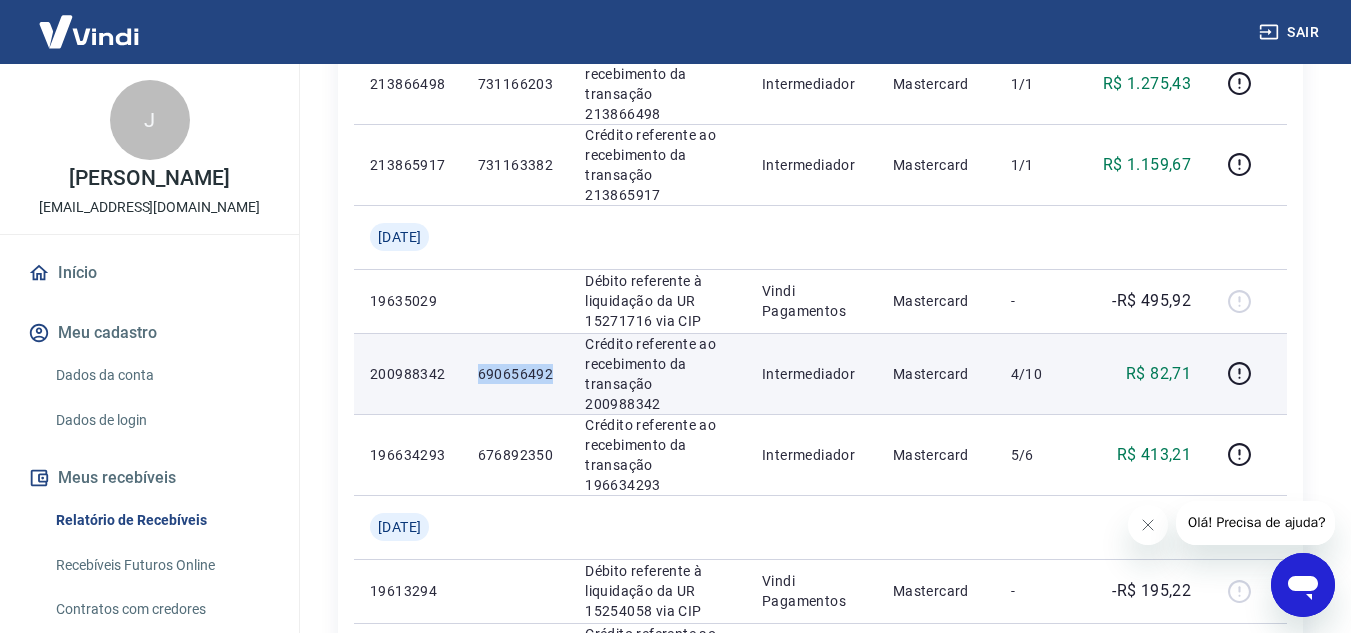 drag, startPoint x: 492, startPoint y: 372, endPoint x: 569, endPoint y: 366, distance: 77.23341 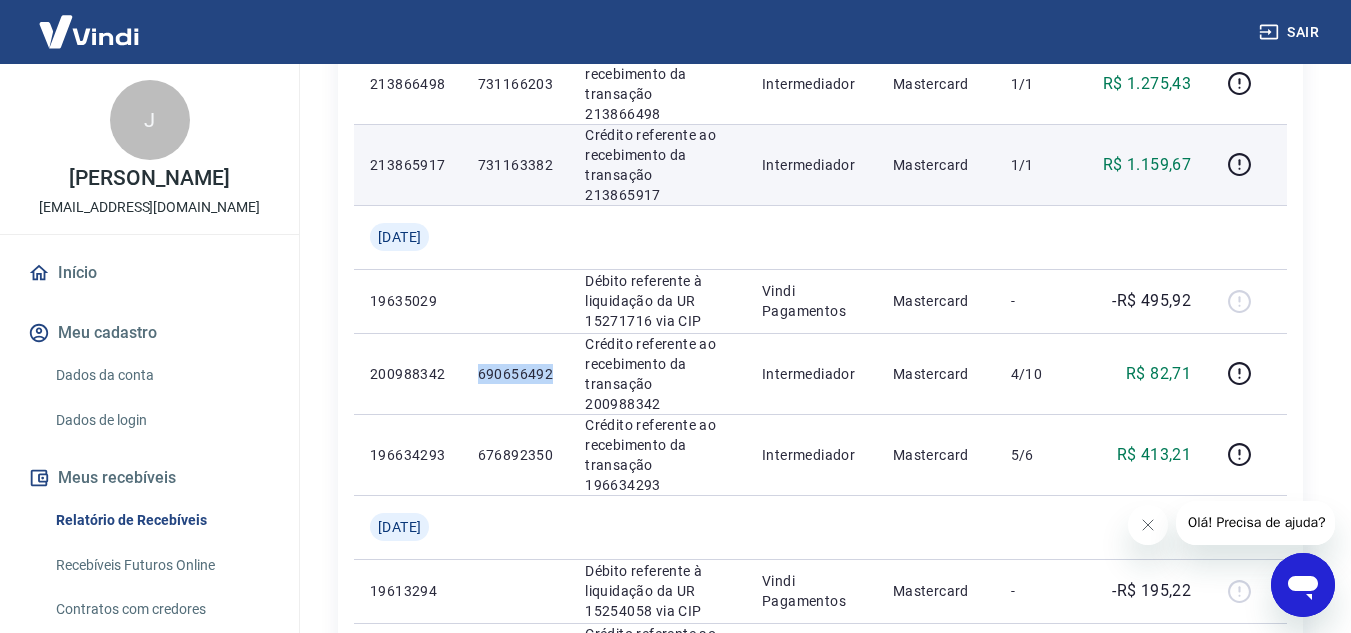 copy on "690656492" 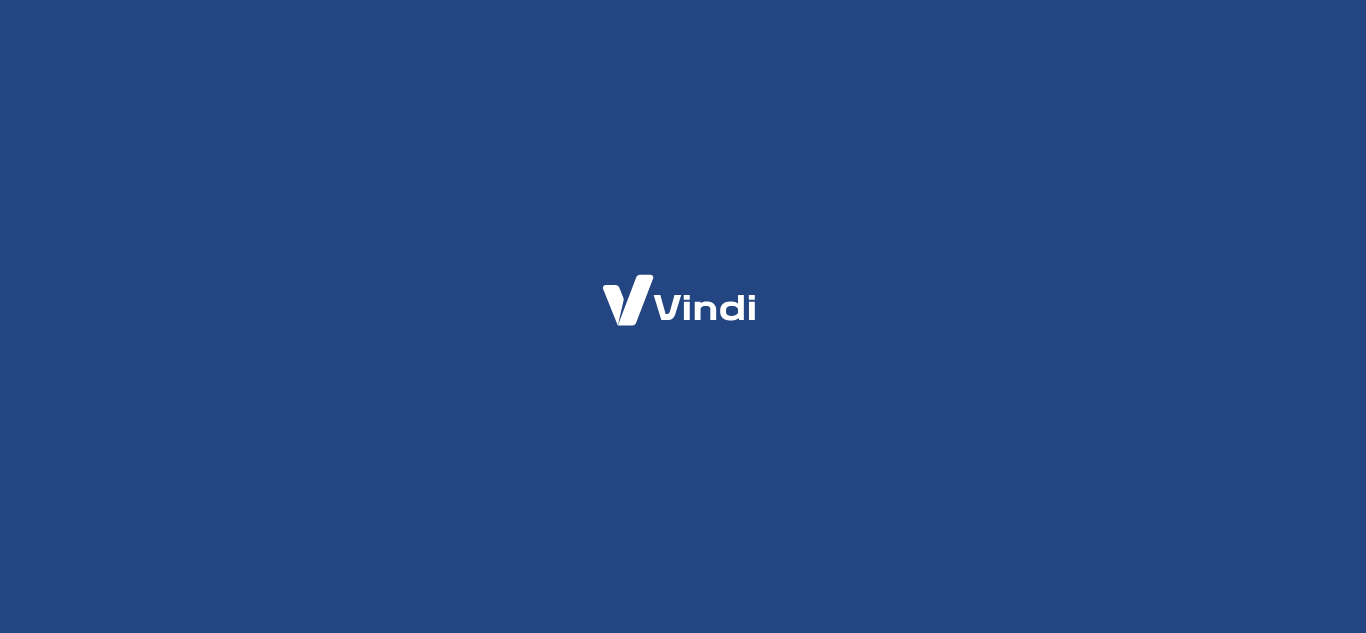 scroll, scrollTop: 0, scrollLeft: 0, axis: both 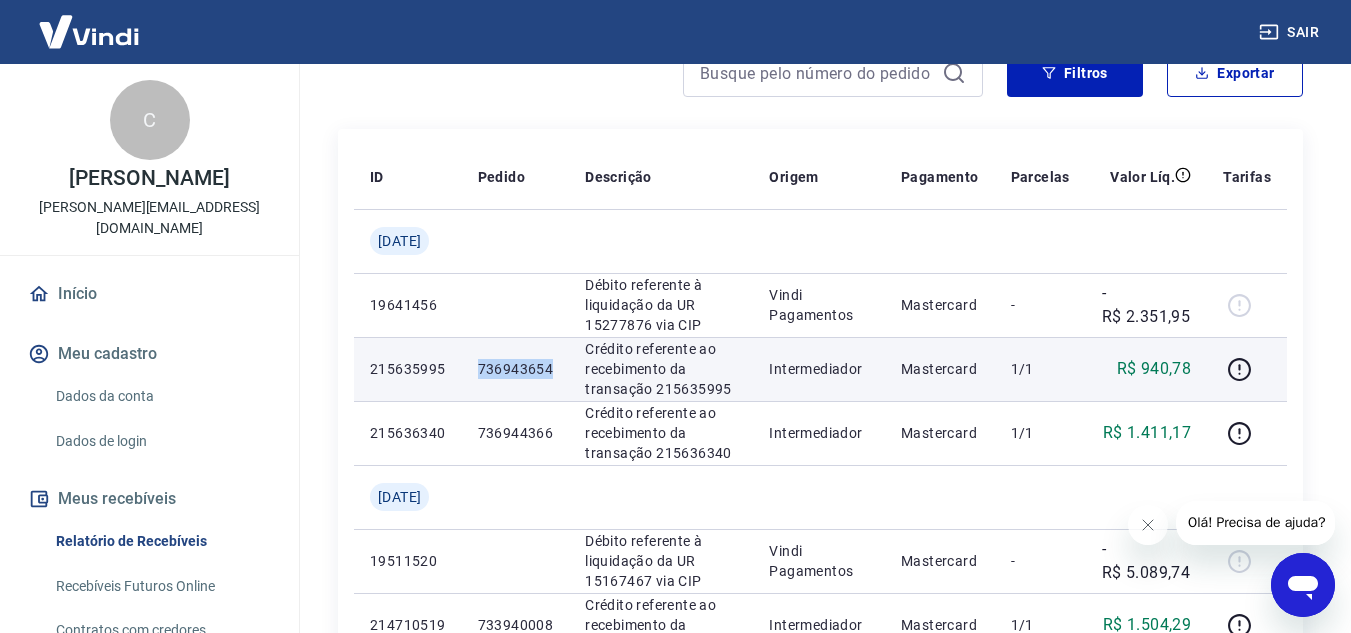 drag, startPoint x: 499, startPoint y: 379, endPoint x: 575, endPoint y: 389, distance: 76.655075 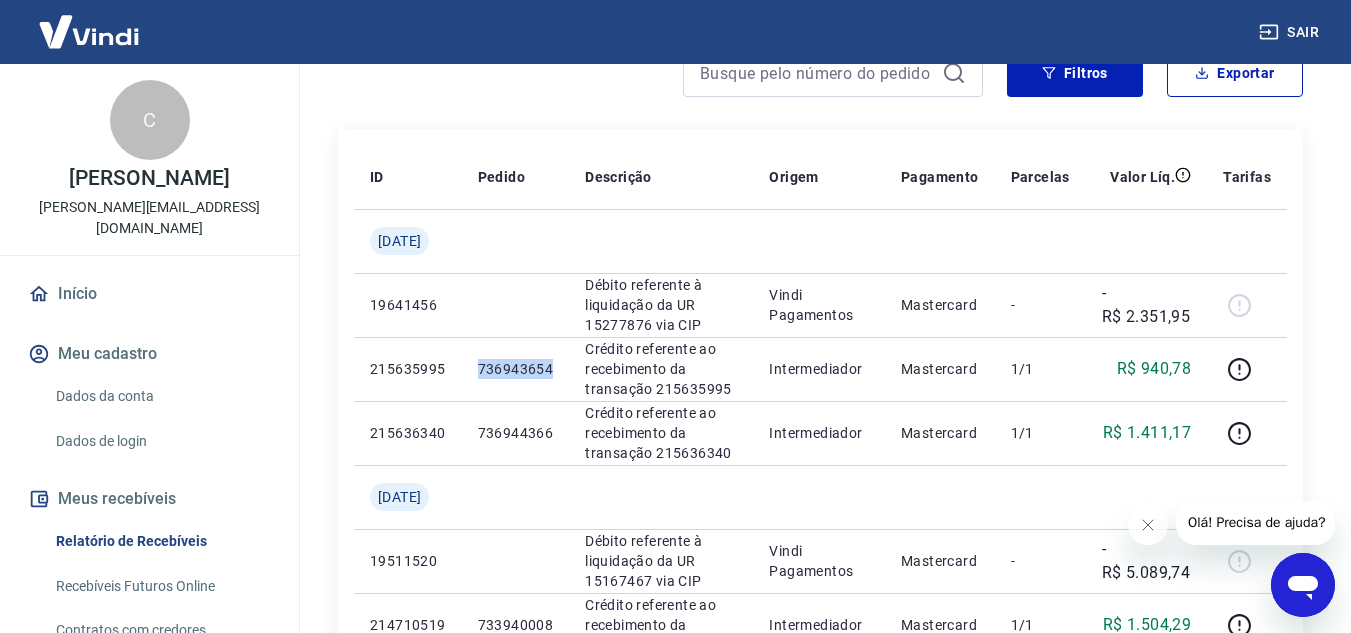copy on "736943654" 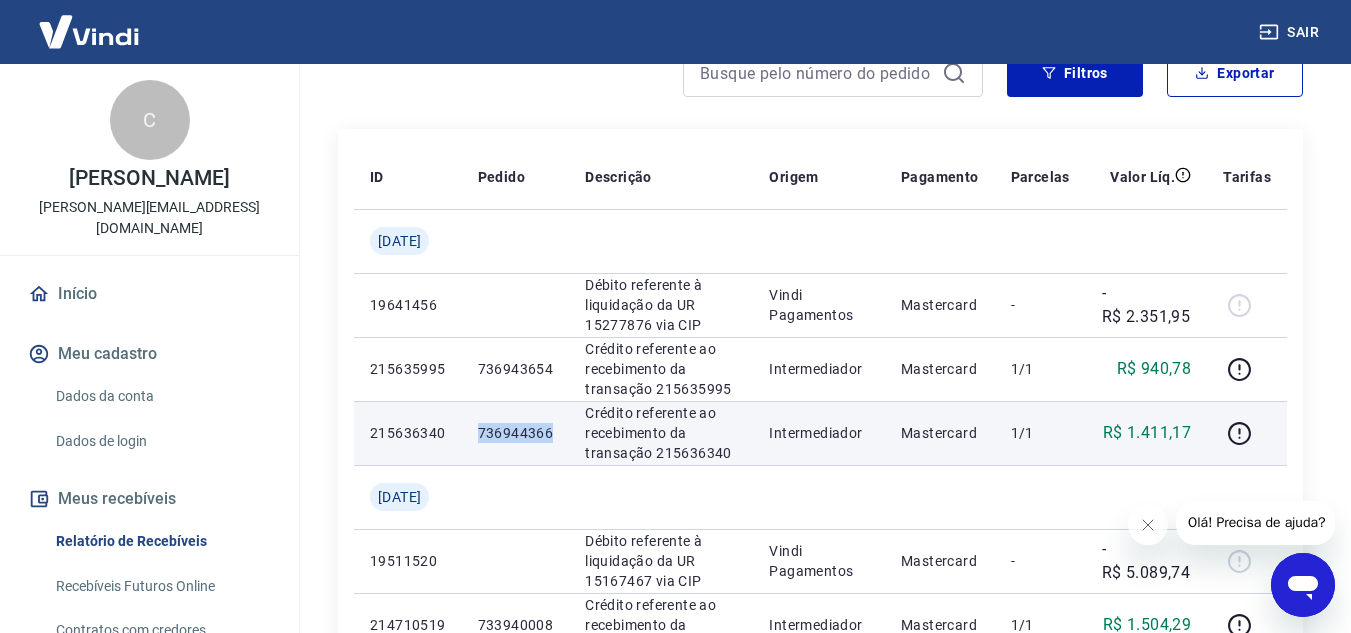 drag, startPoint x: 494, startPoint y: 461, endPoint x: 568, endPoint y: 461, distance: 74 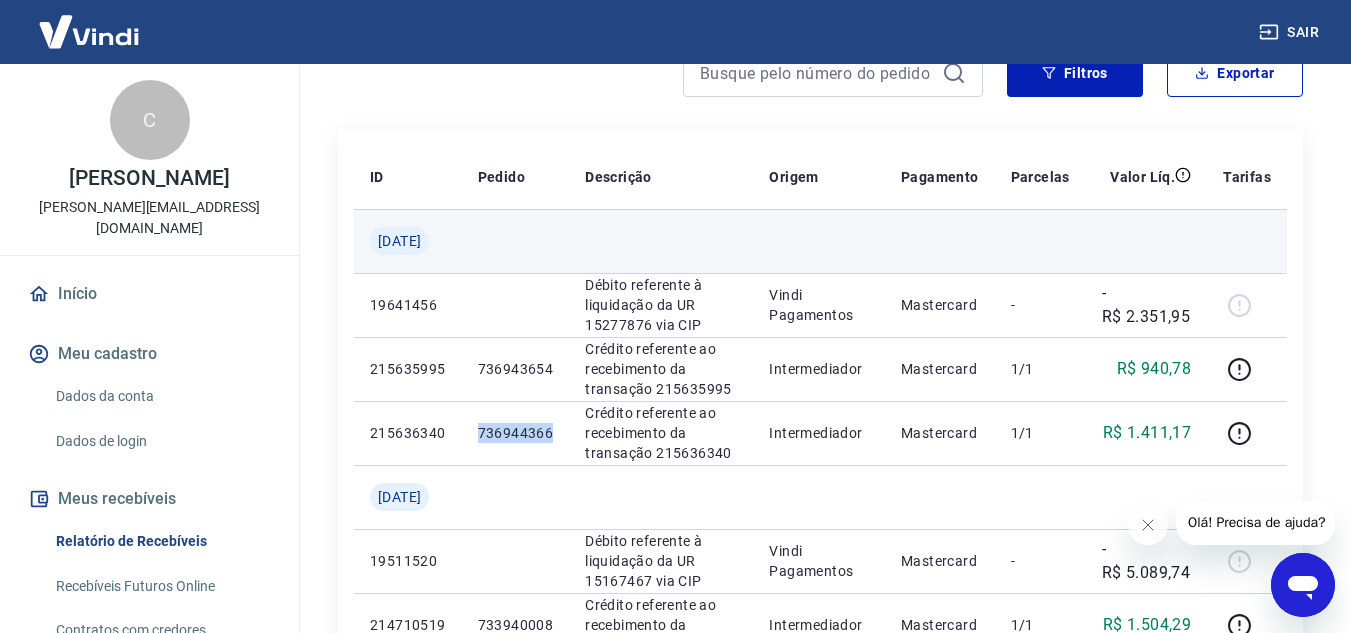 copy on "736944366" 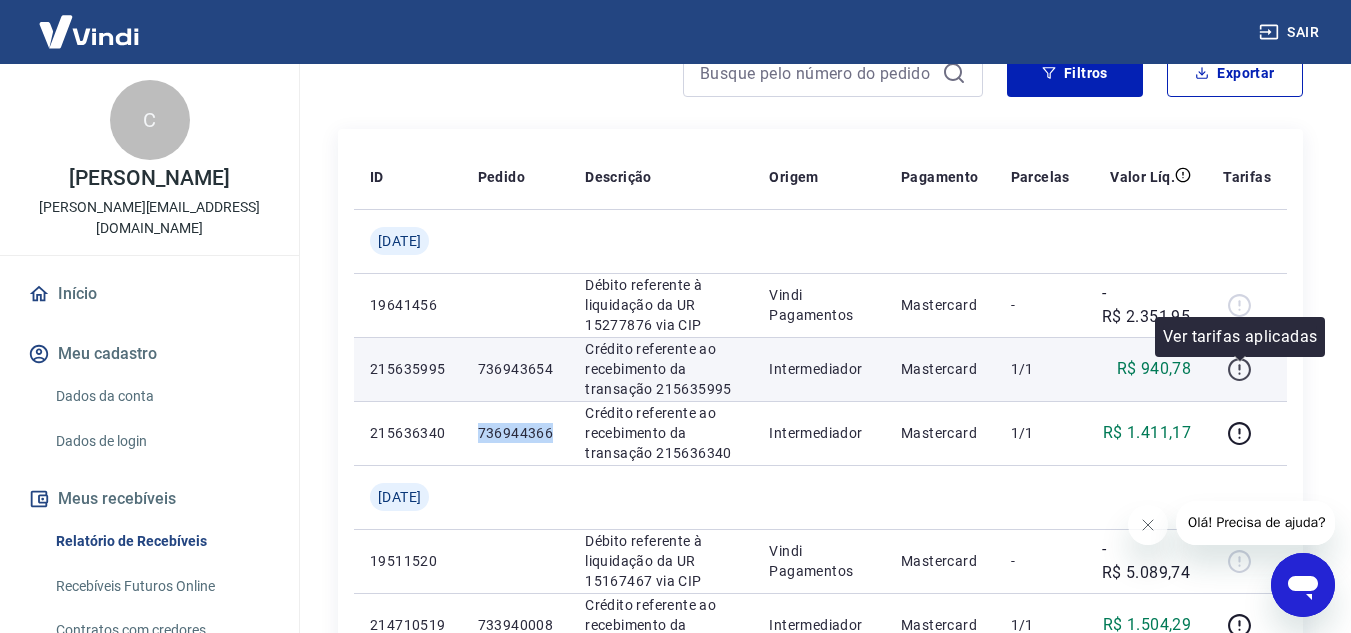 click 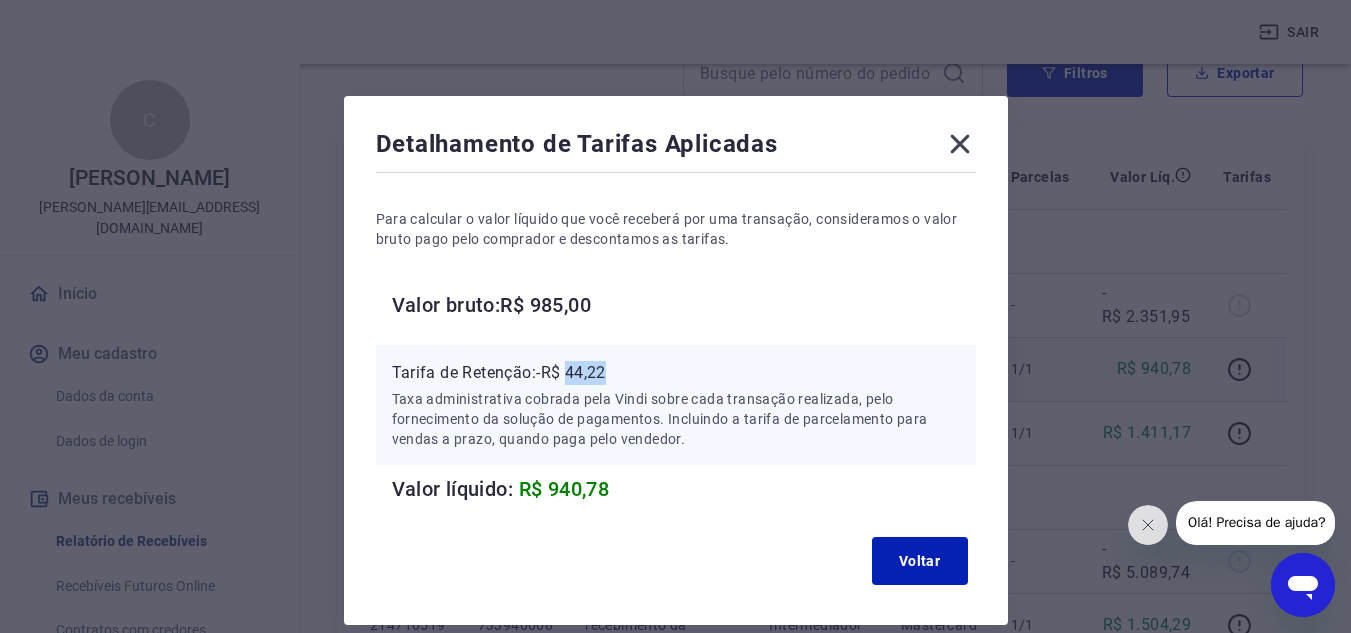 drag, startPoint x: 568, startPoint y: 374, endPoint x: 614, endPoint y: 375, distance: 46.010868 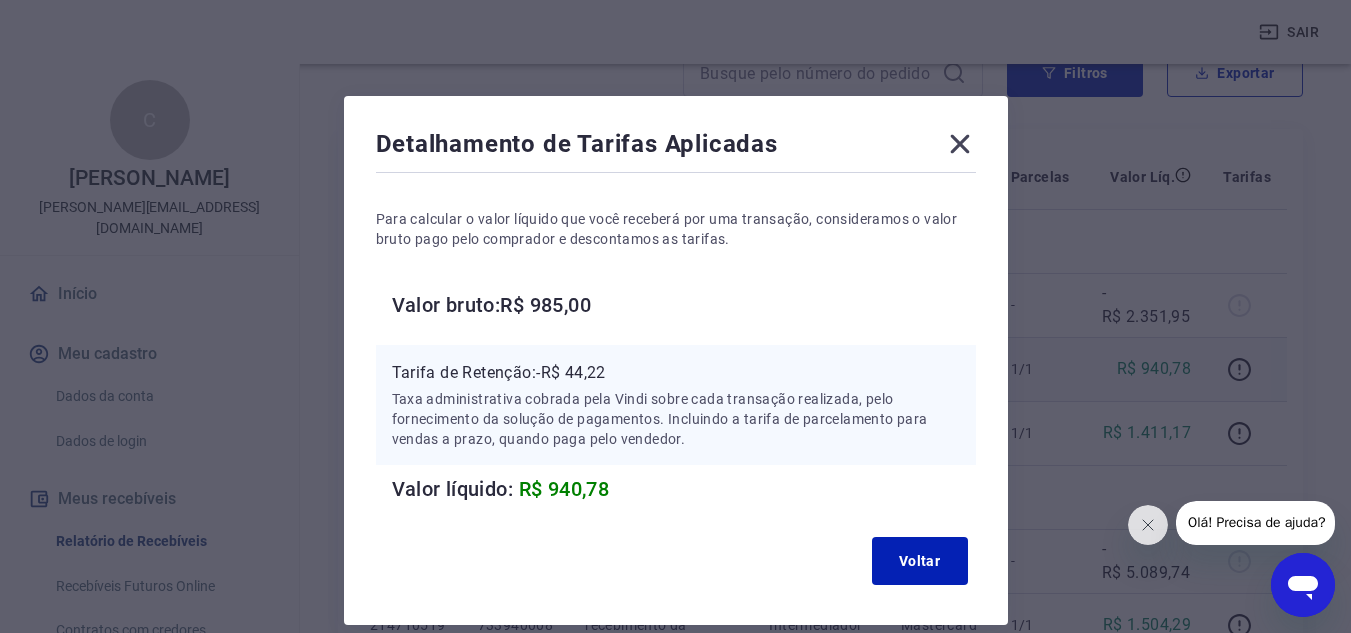 drag, startPoint x: 966, startPoint y: 146, endPoint x: 1176, endPoint y: 349, distance: 292.07706 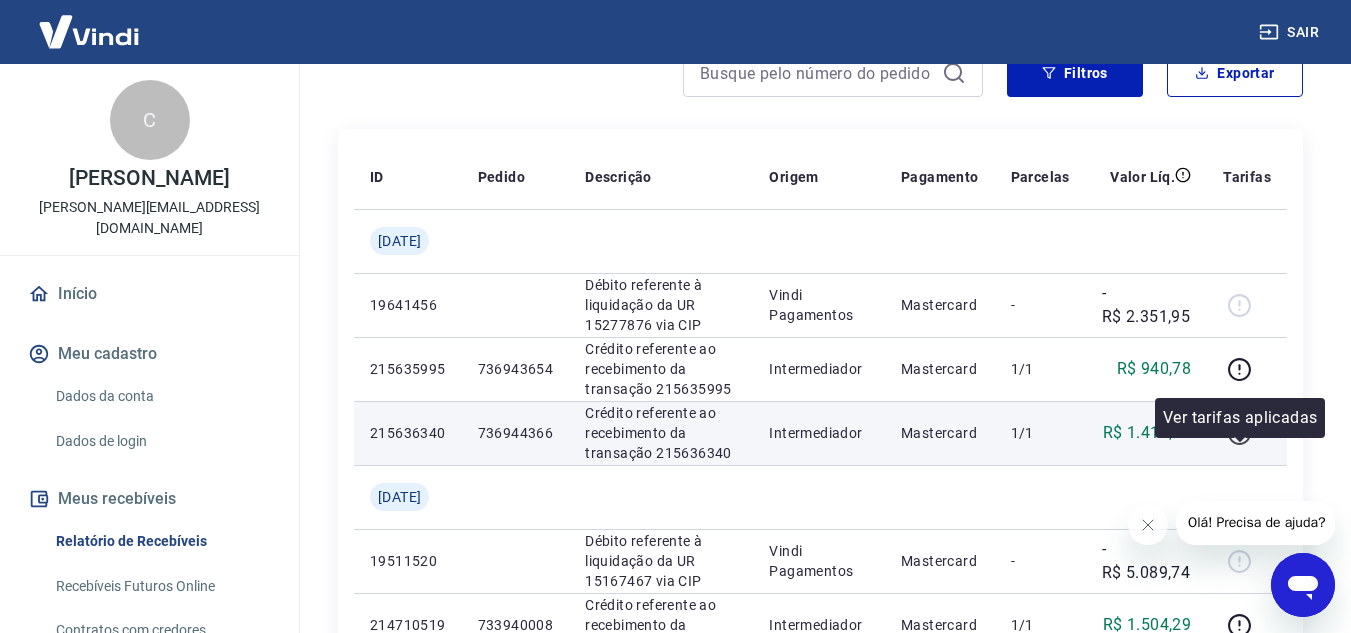 click 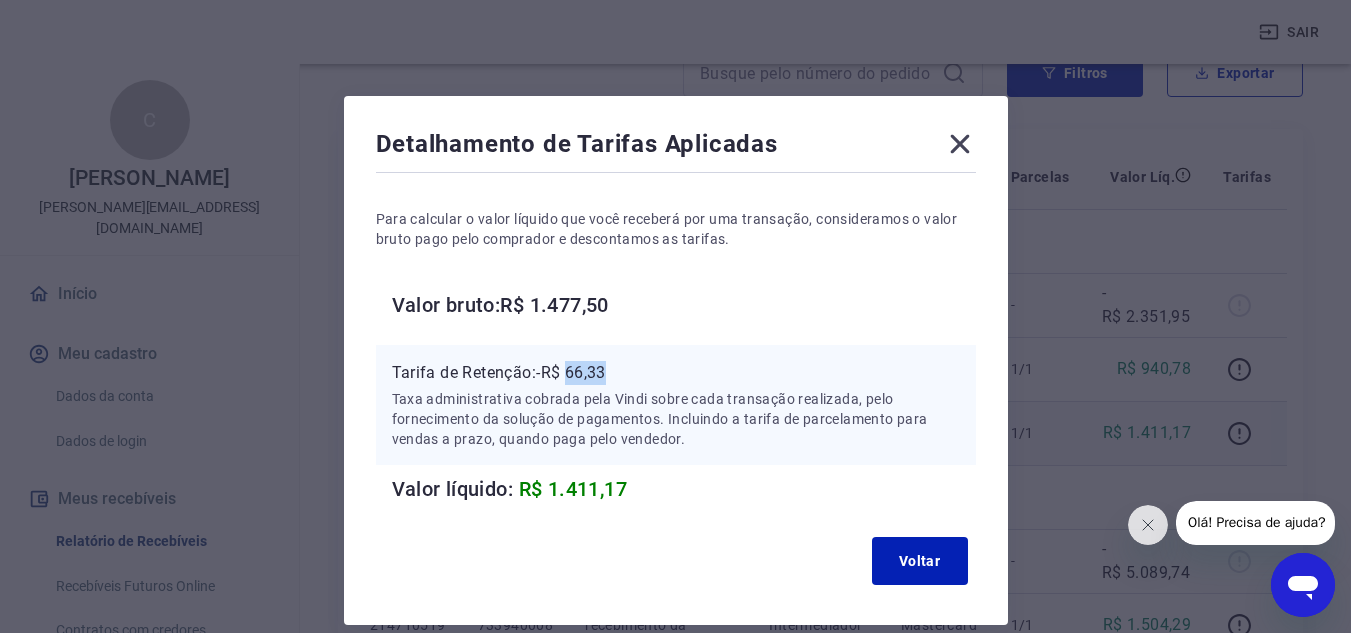 drag, startPoint x: 568, startPoint y: 370, endPoint x: 615, endPoint y: 376, distance: 47.38143 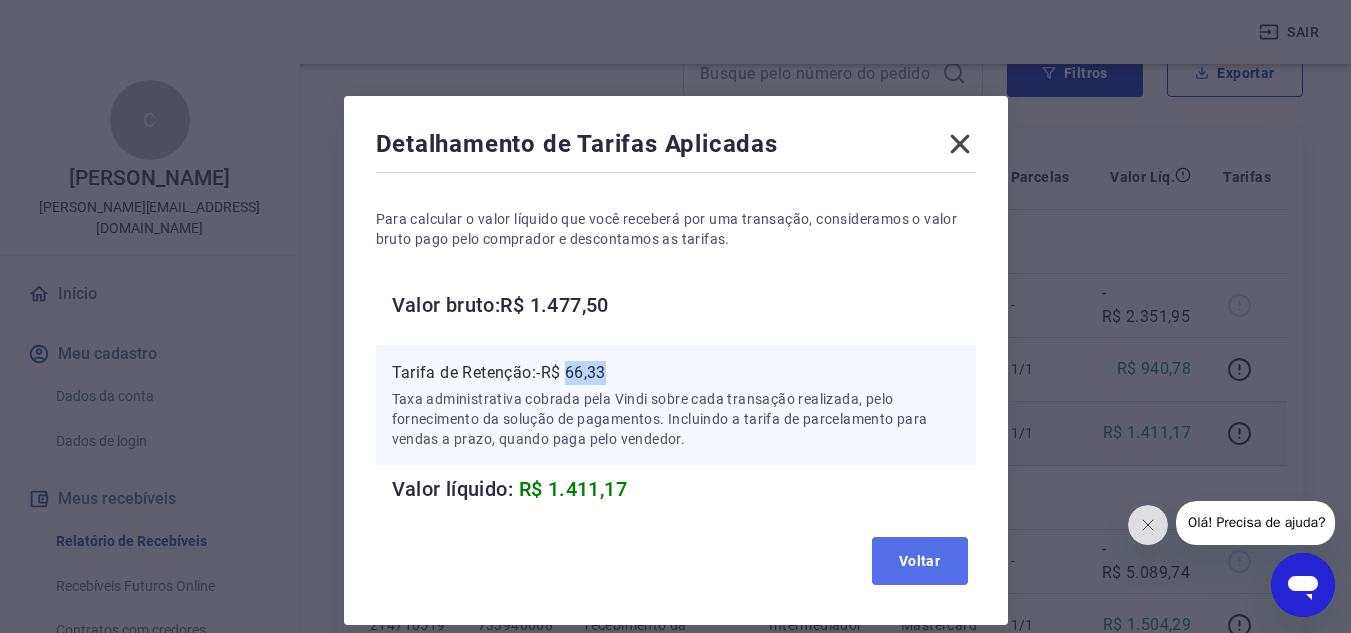 click on "Voltar" at bounding box center [920, 561] 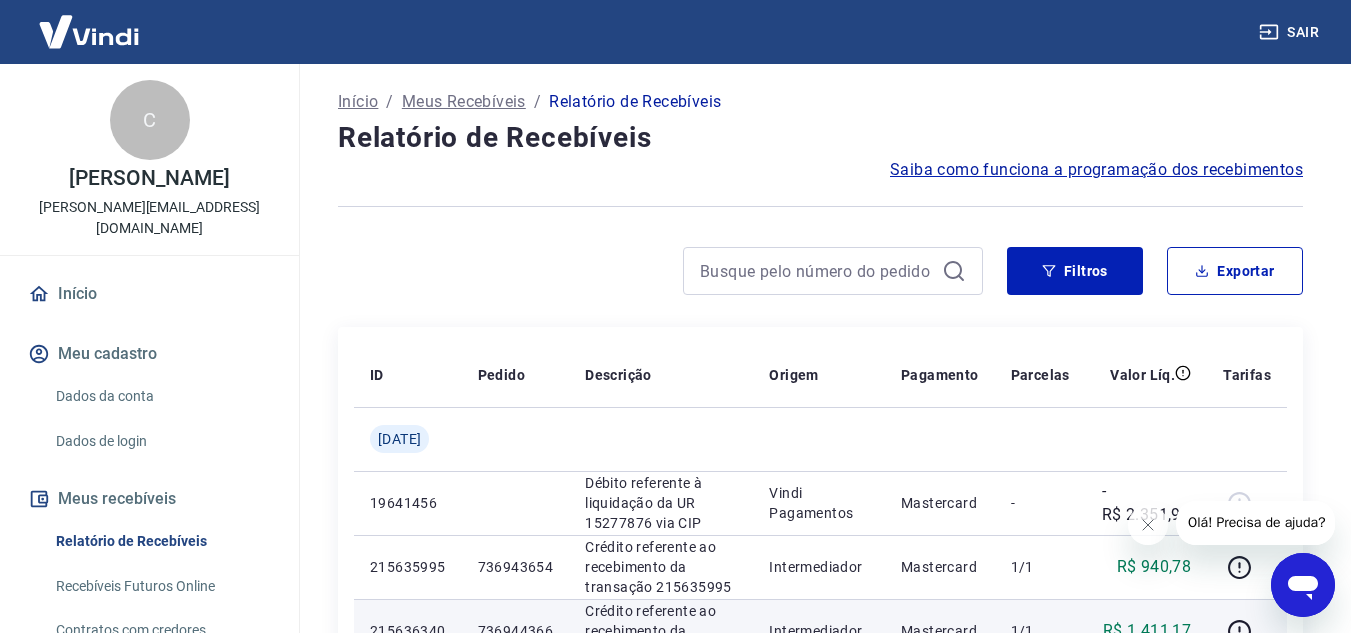 scroll, scrollTop: 0, scrollLeft: 0, axis: both 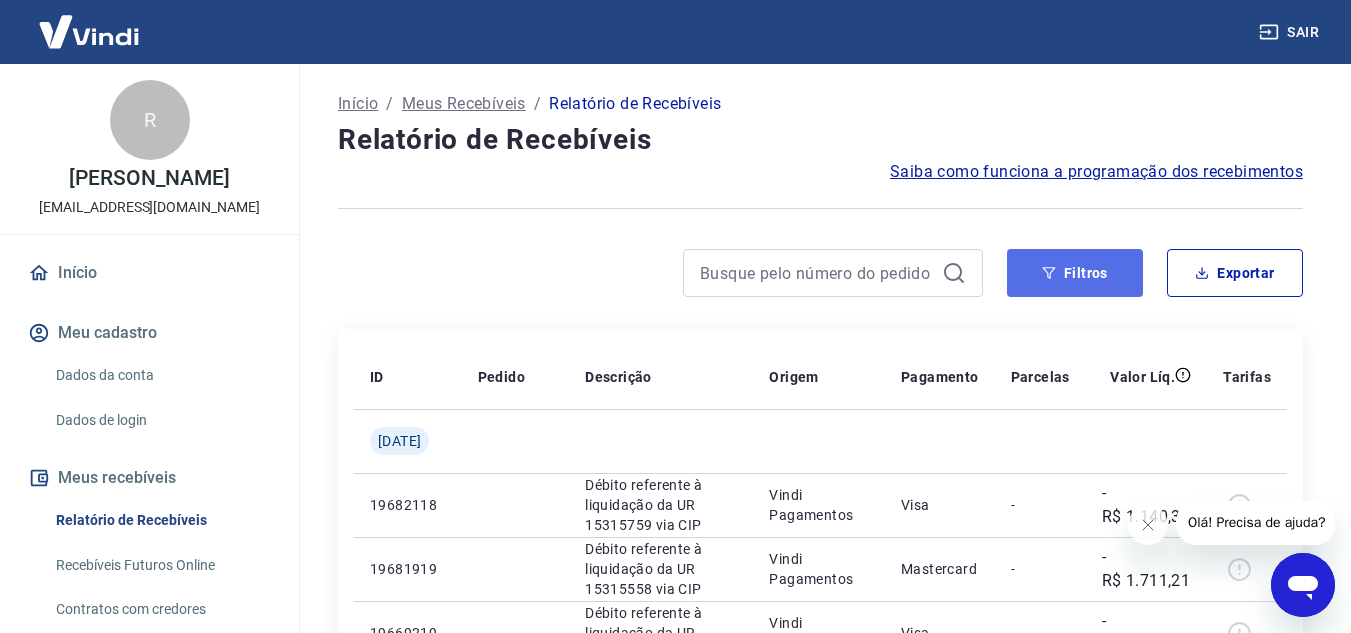 click on "Filtros" at bounding box center [1075, 273] 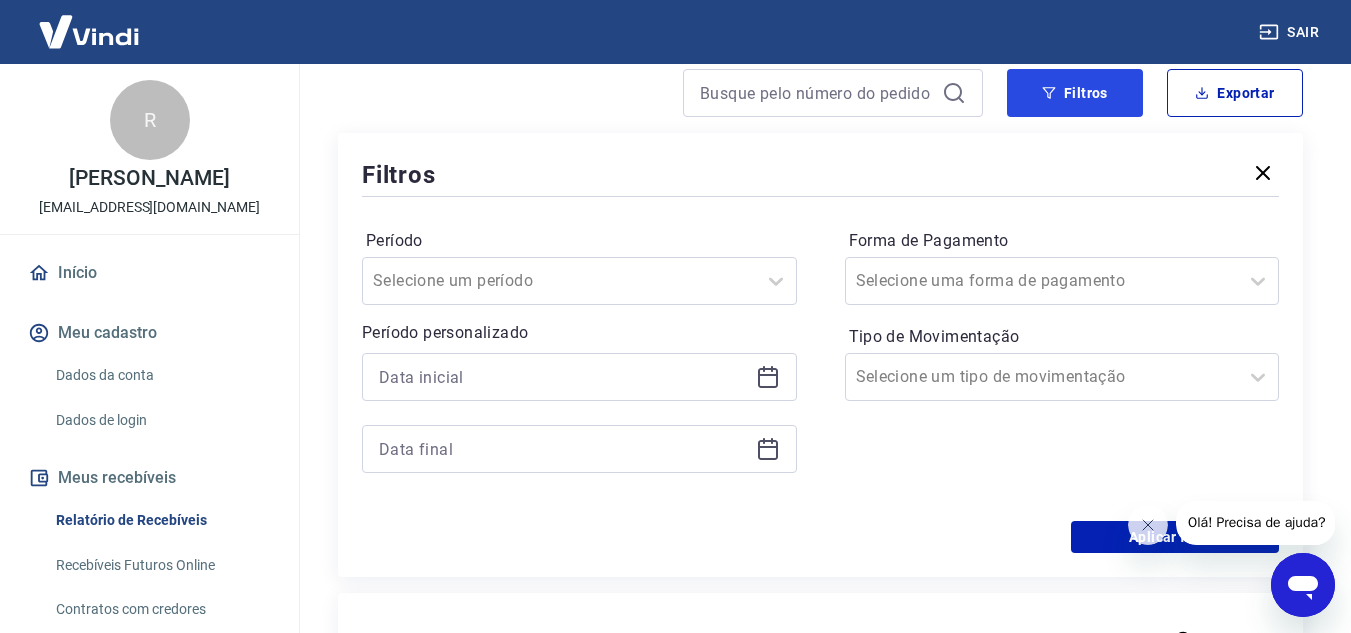 scroll, scrollTop: 200, scrollLeft: 0, axis: vertical 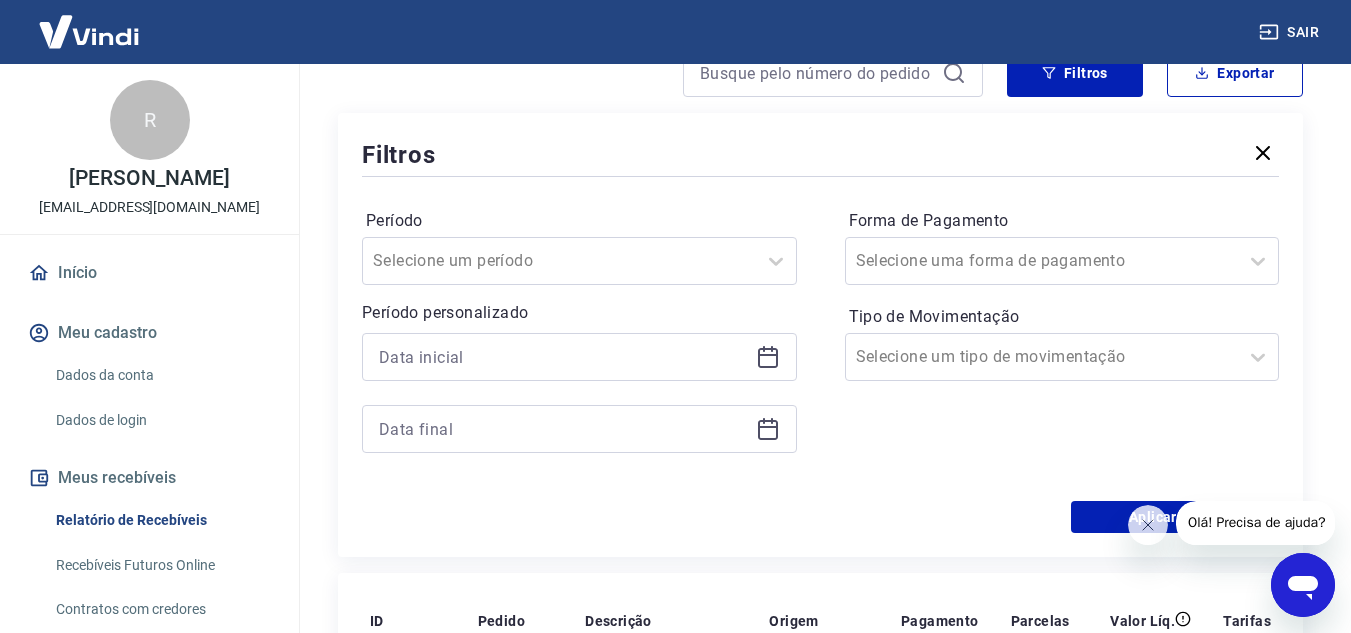 click 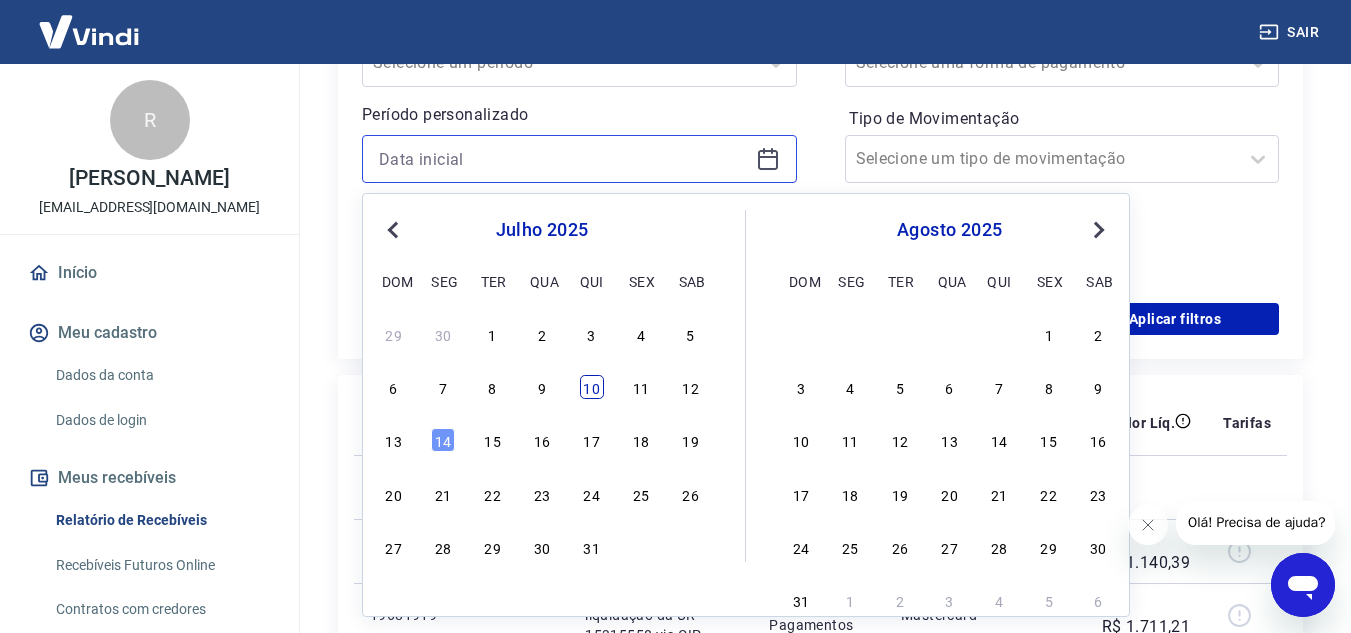 scroll, scrollTop: 400, scrollLeft: 0, axis: vertical 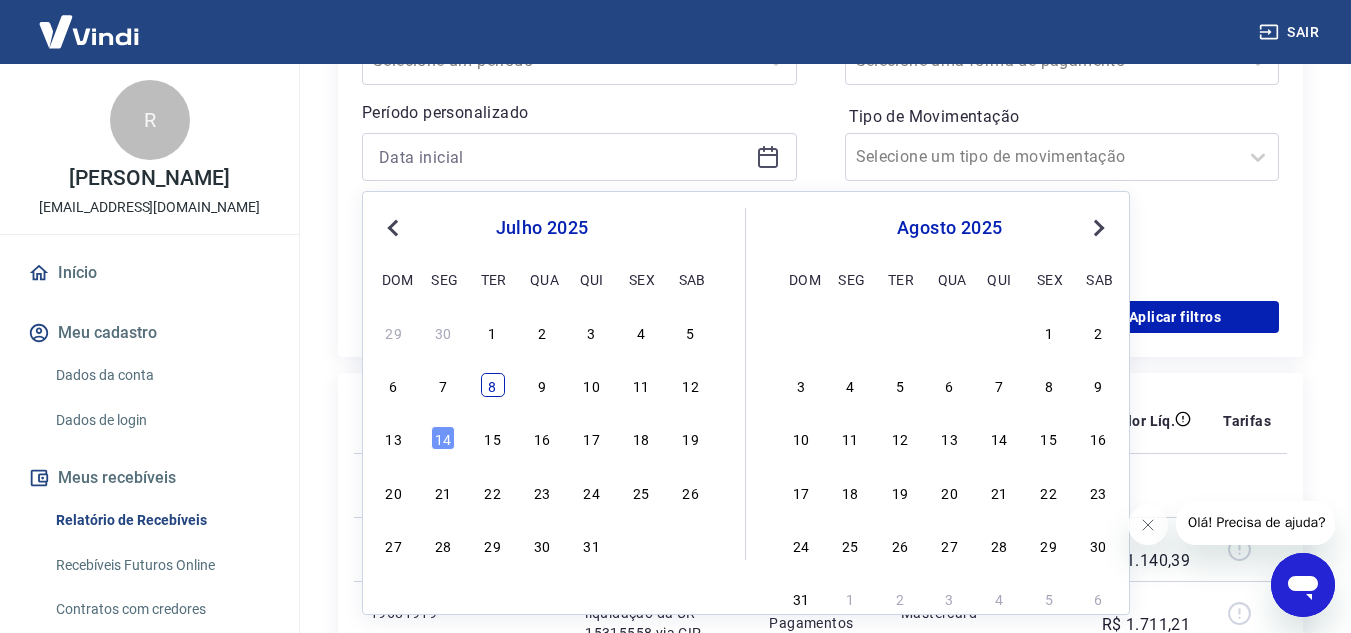 click on "8" at bounding box center (493, 385) 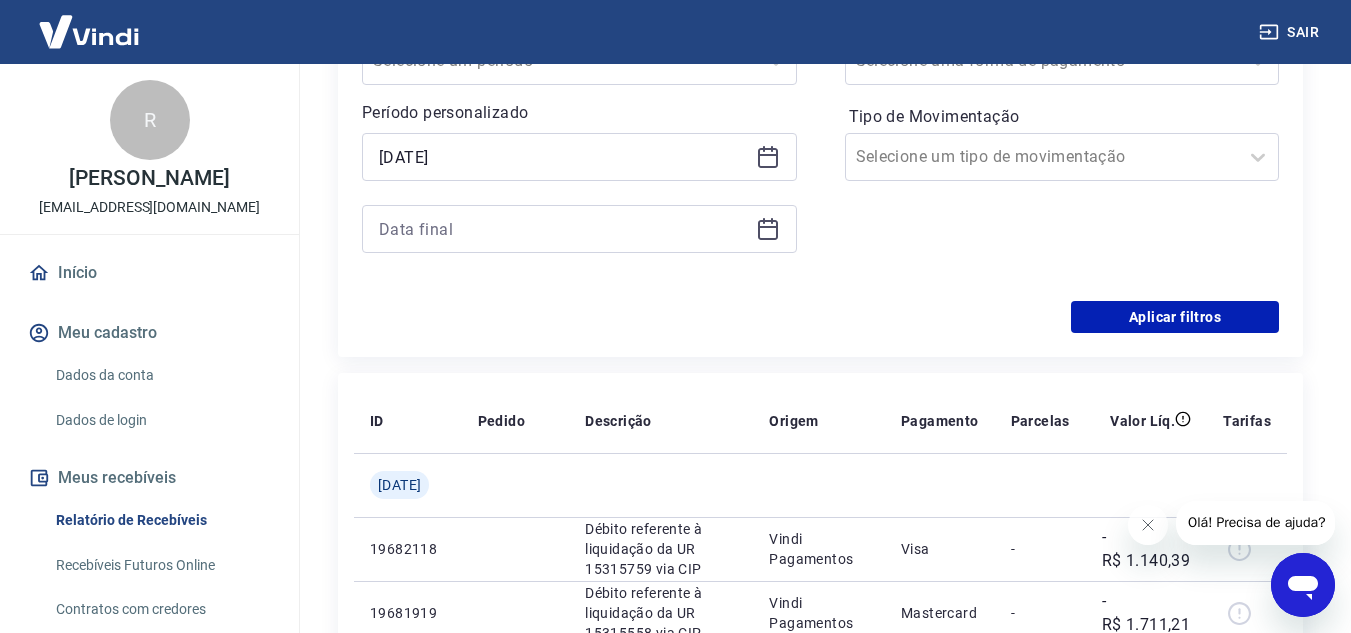 type on "[DATE]" 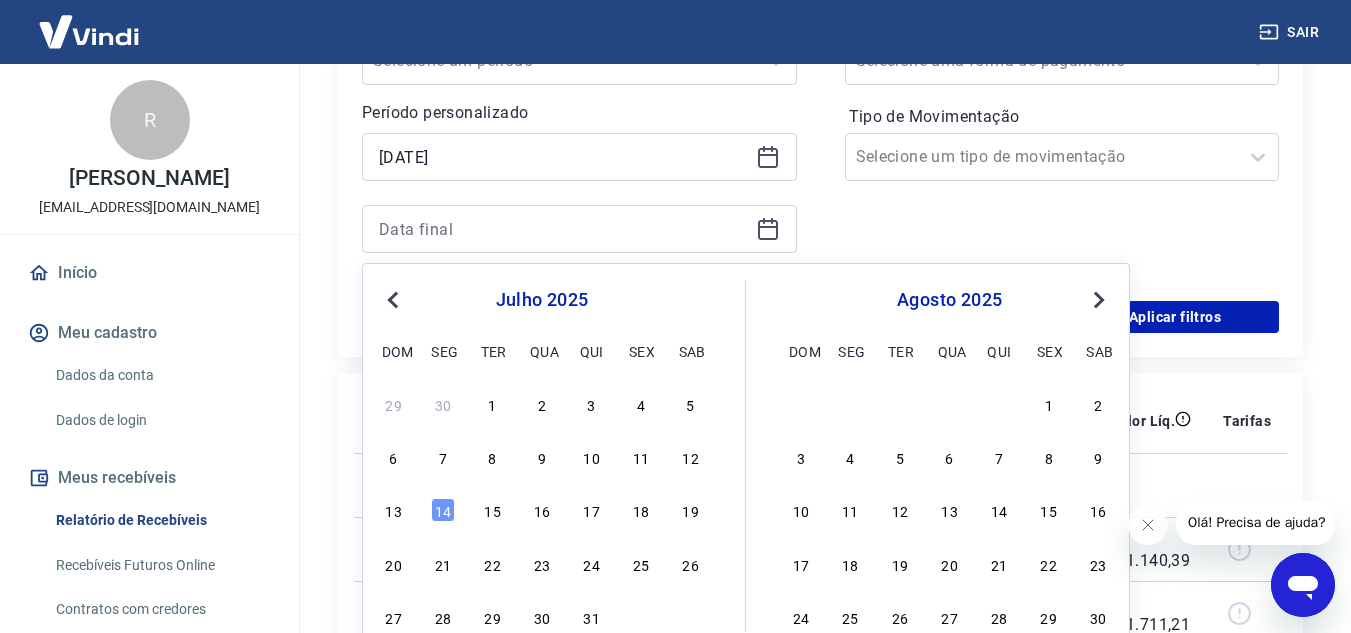 click on "13 14 15 16 17 18 19" at bounding box center (542, 510) 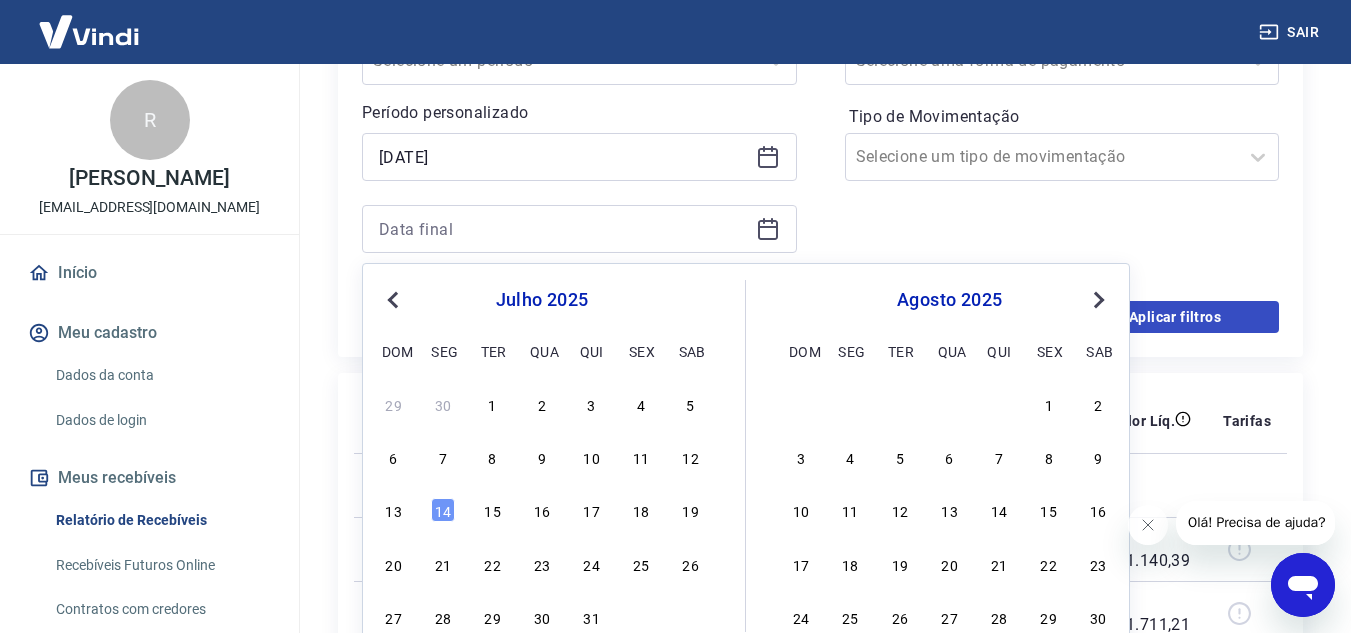 drag, startPoint x: 450, startPoint y: 512, endPoint x: 1275, endPoint y: 332, distance: 844.4081 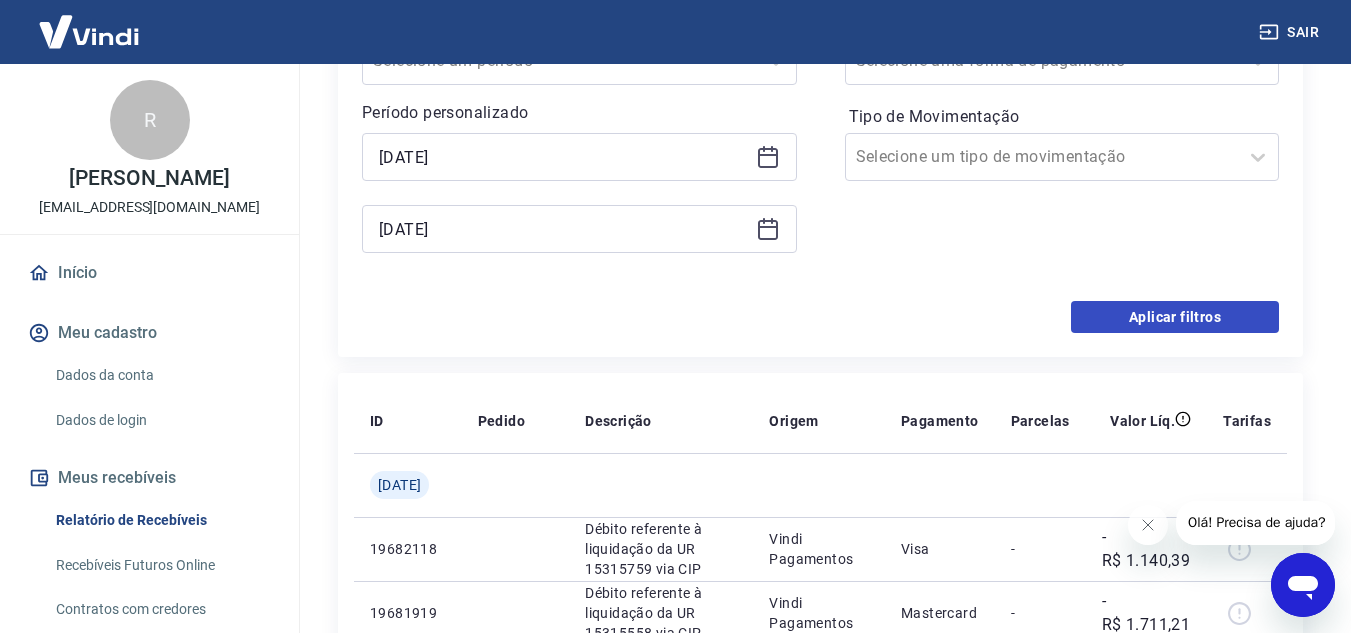 type on "[DATE]" 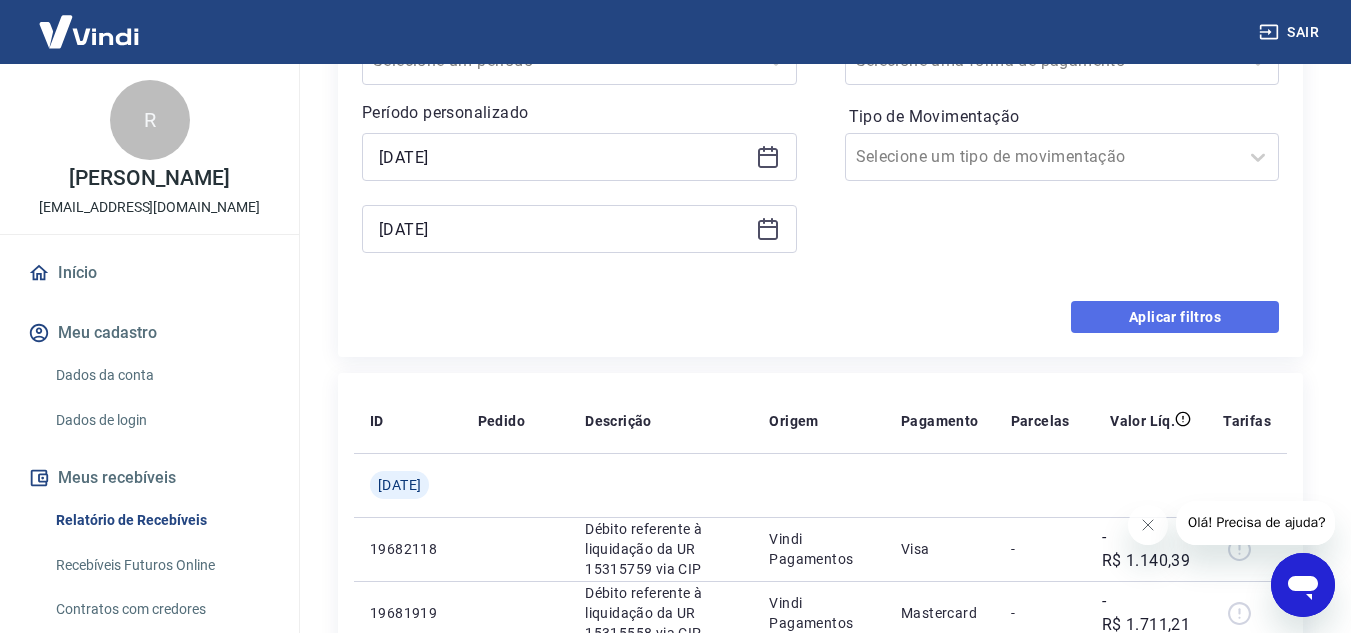 click on "Aplicar filtros" at bounding box center [1175, 317] 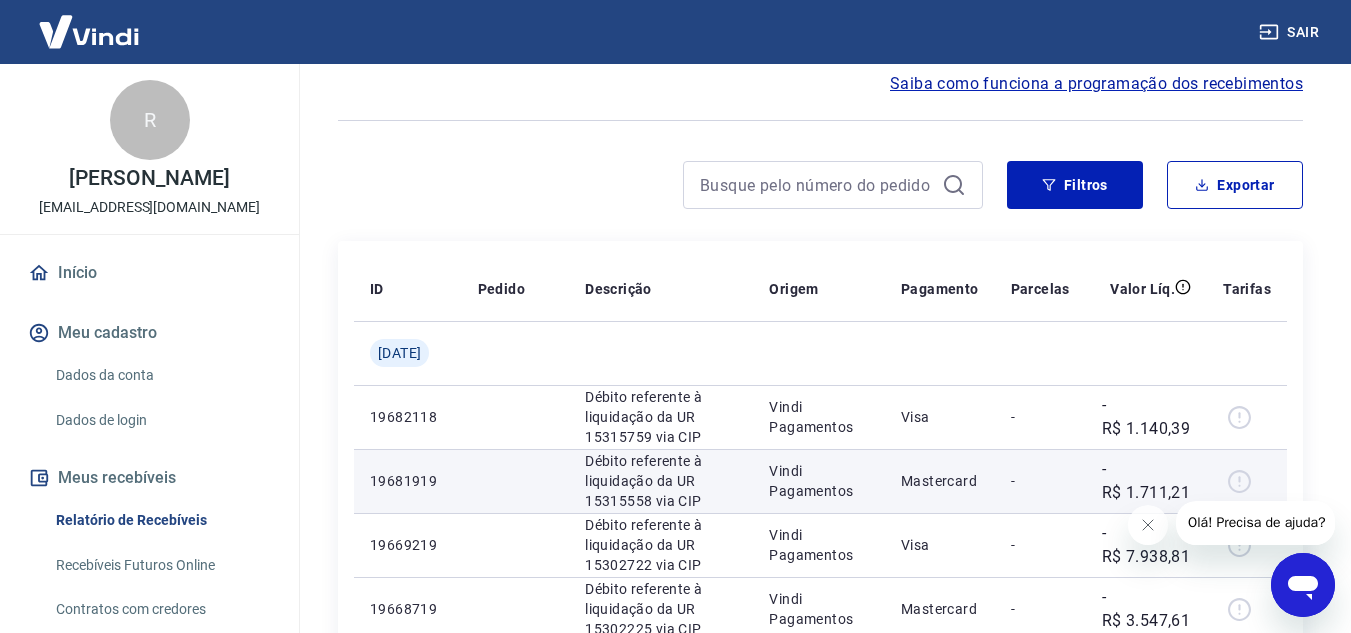 scroll, scrollTop: 200, scrollLeft: 0, axis: vertical 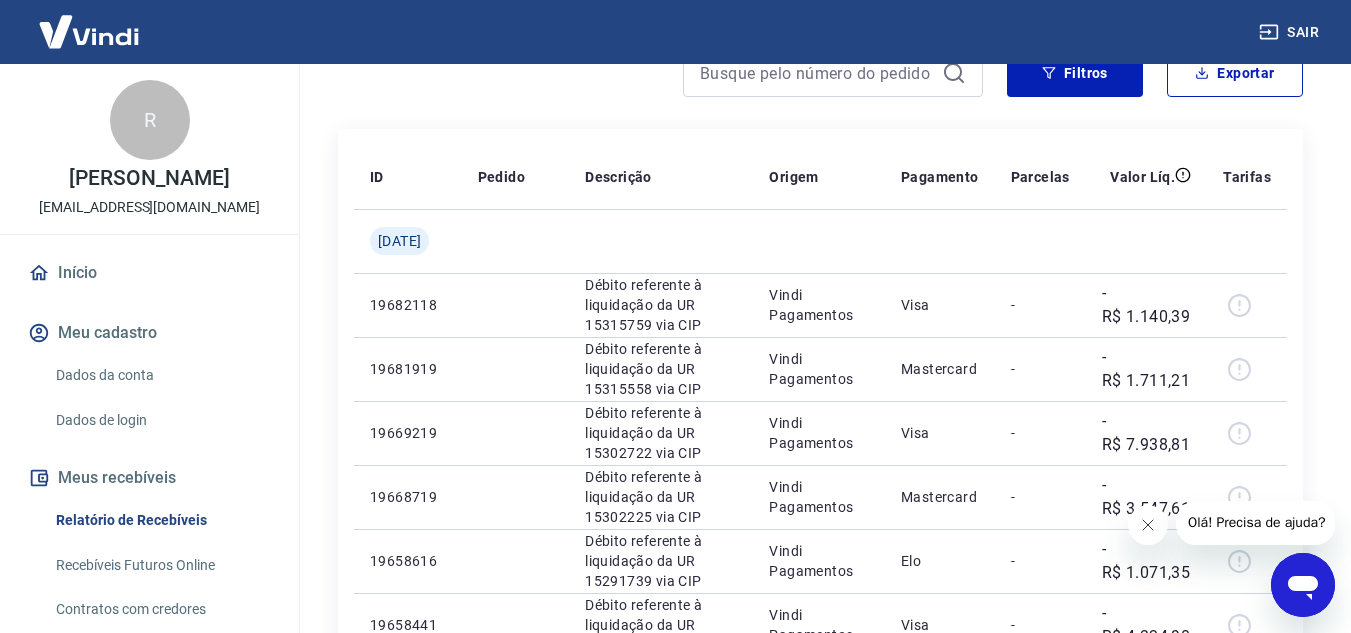 click 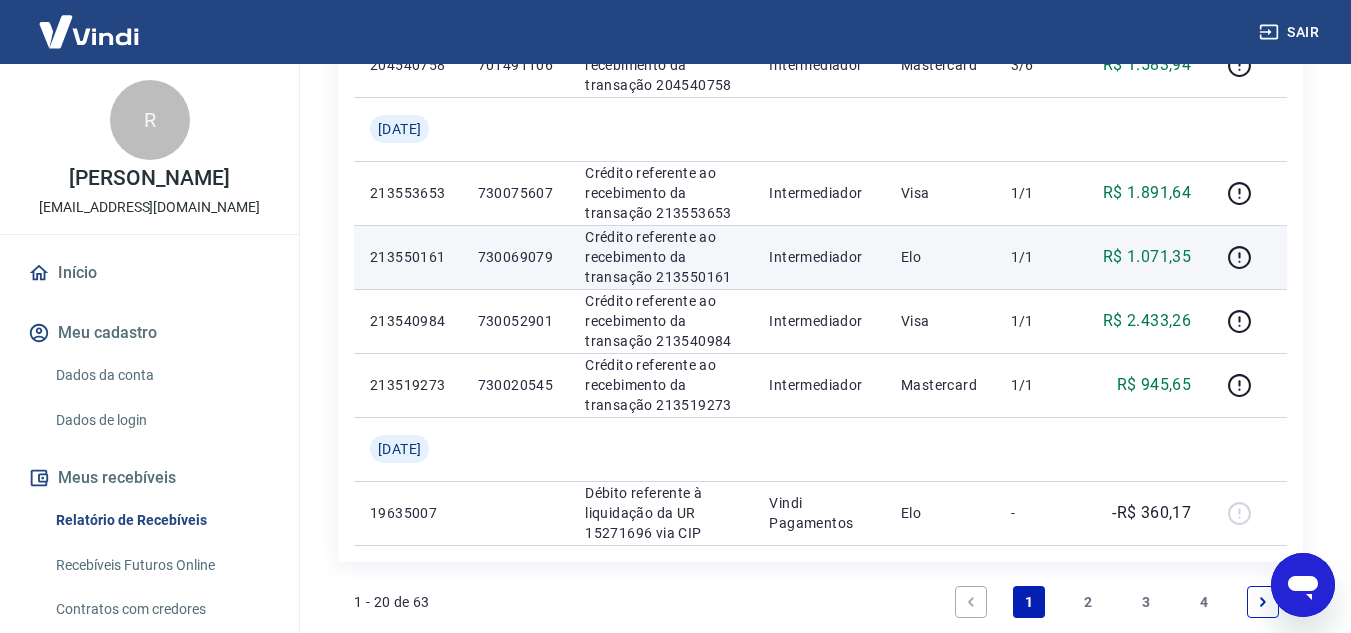 scroll, scrollTop: 1641, scrollLeft: 0, axis: vertical 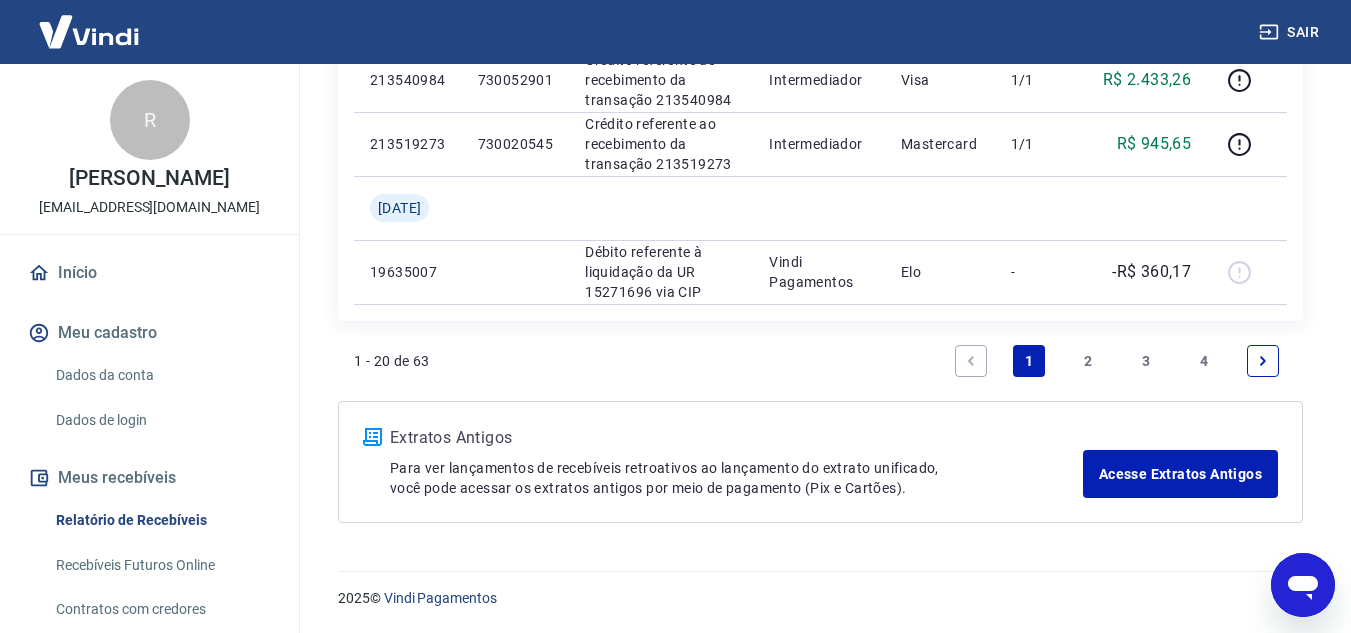 click on "2" at bounding box center (1088, 361) 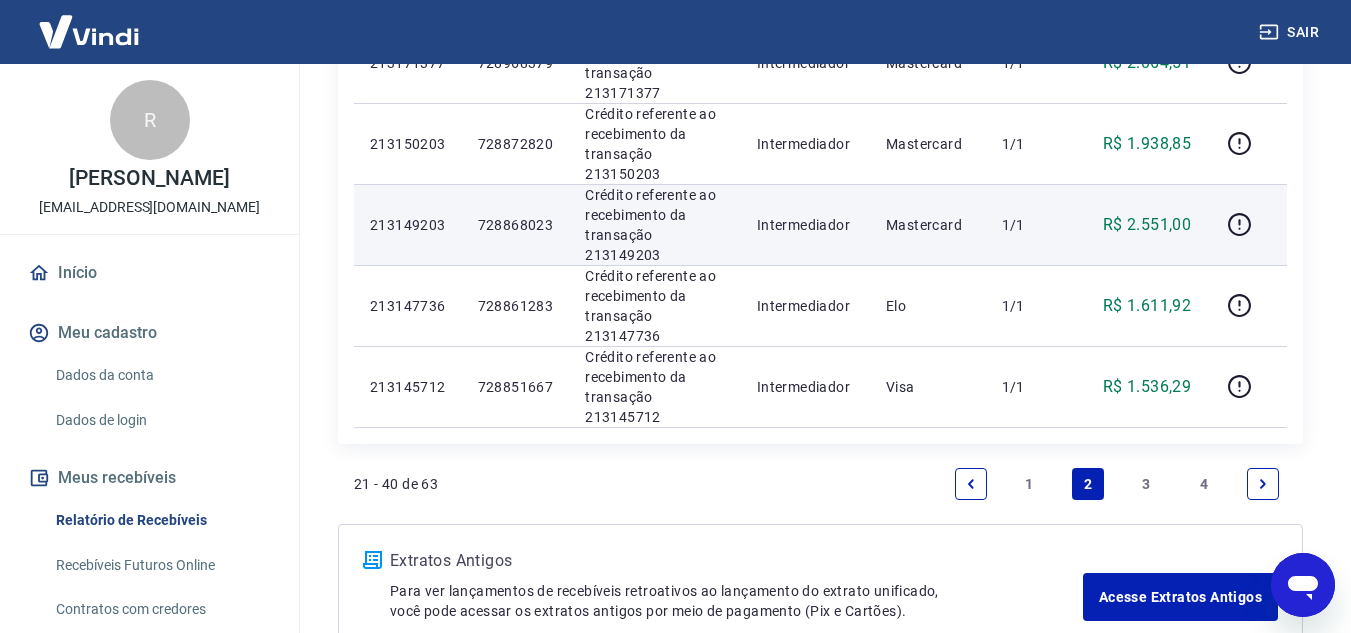 scroll, scrollTop: 1700, scrollLeft: 0, axis: vertical 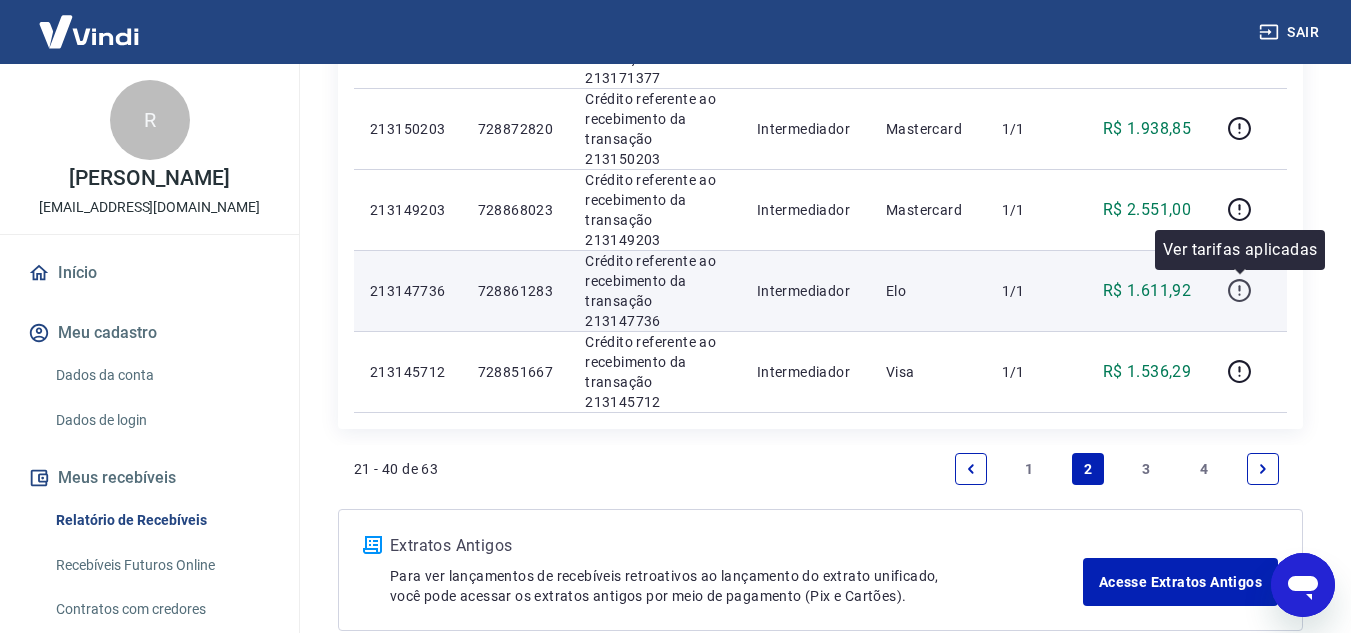click 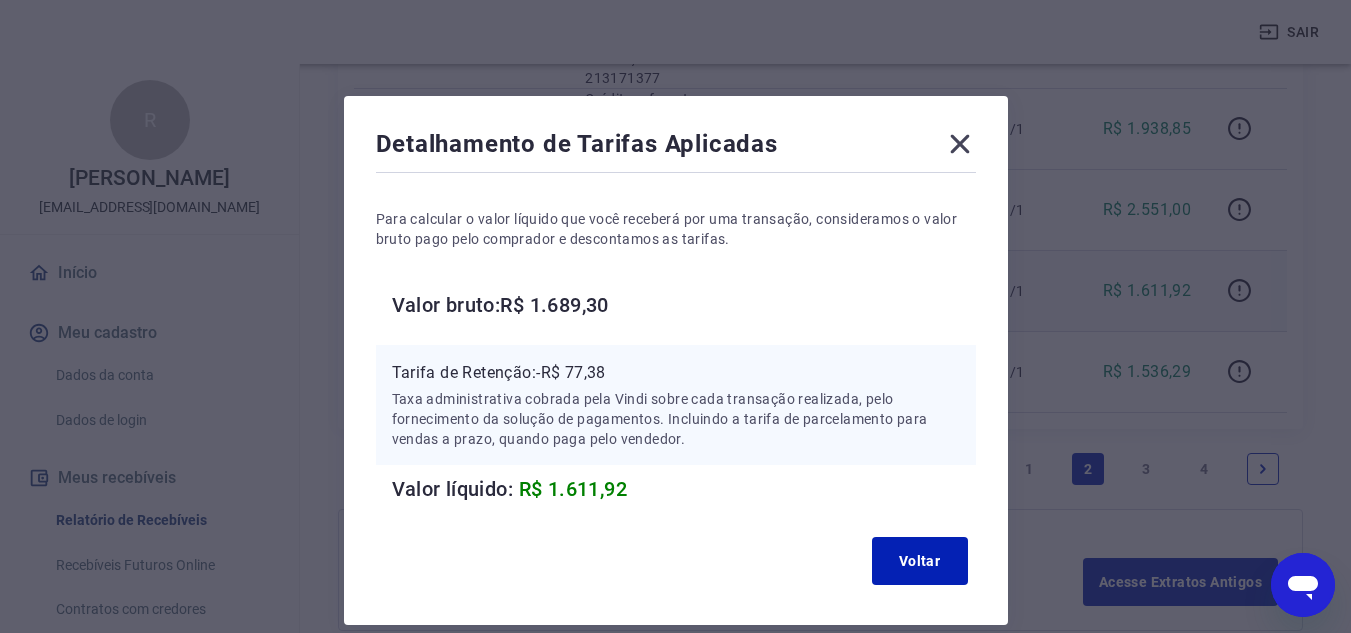 click 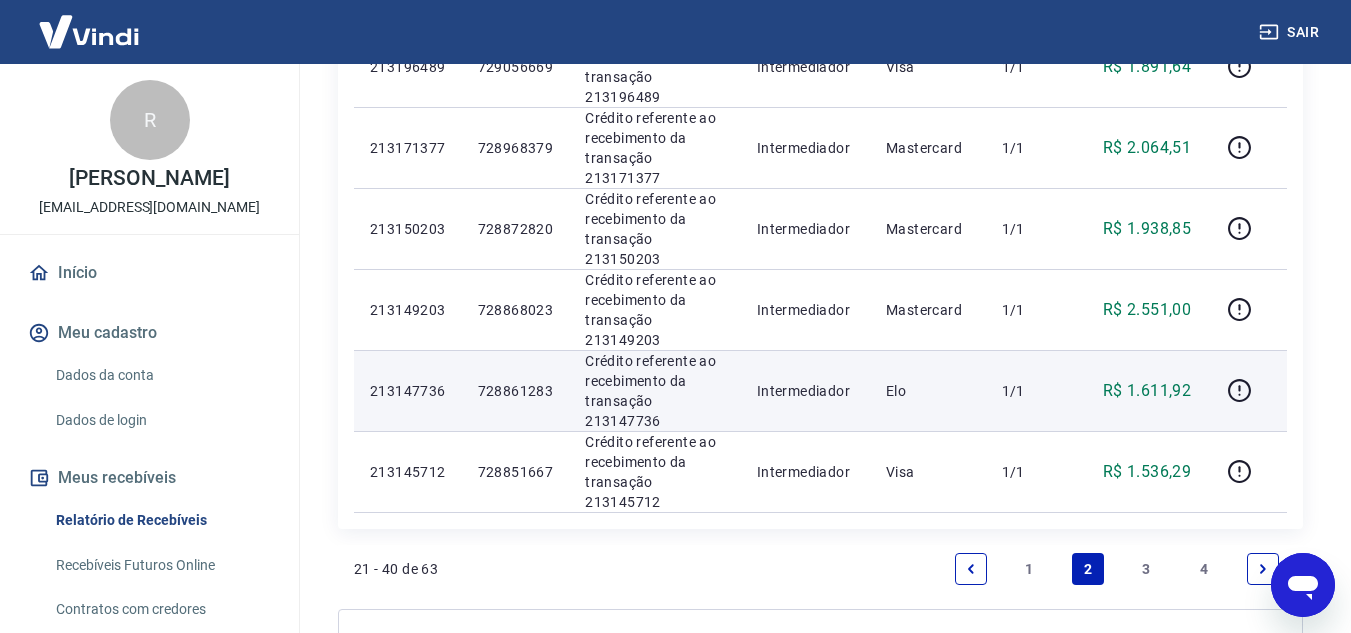 scroll, scrollTop: 1700, scrollLeft: 0, axis: vertical 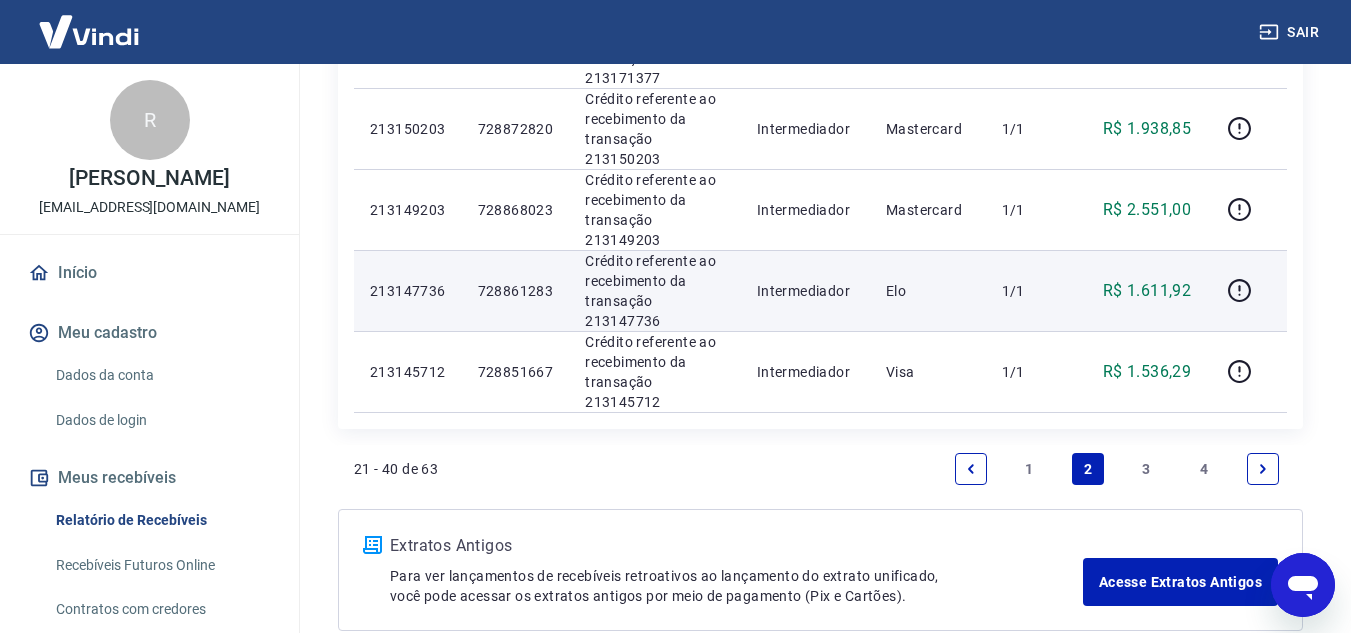 click on "1" at bounding box center [1029, 469] 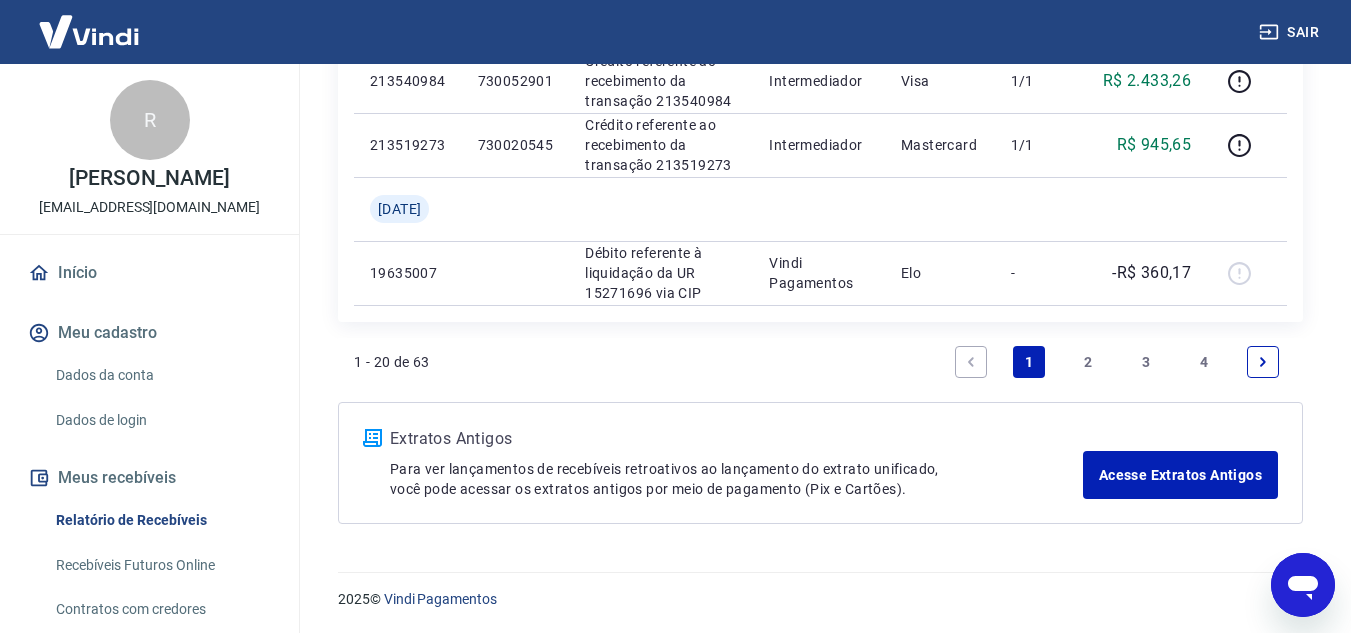 scroll, scrollTop: 1641, scrollLeft: 0, axis: vertical 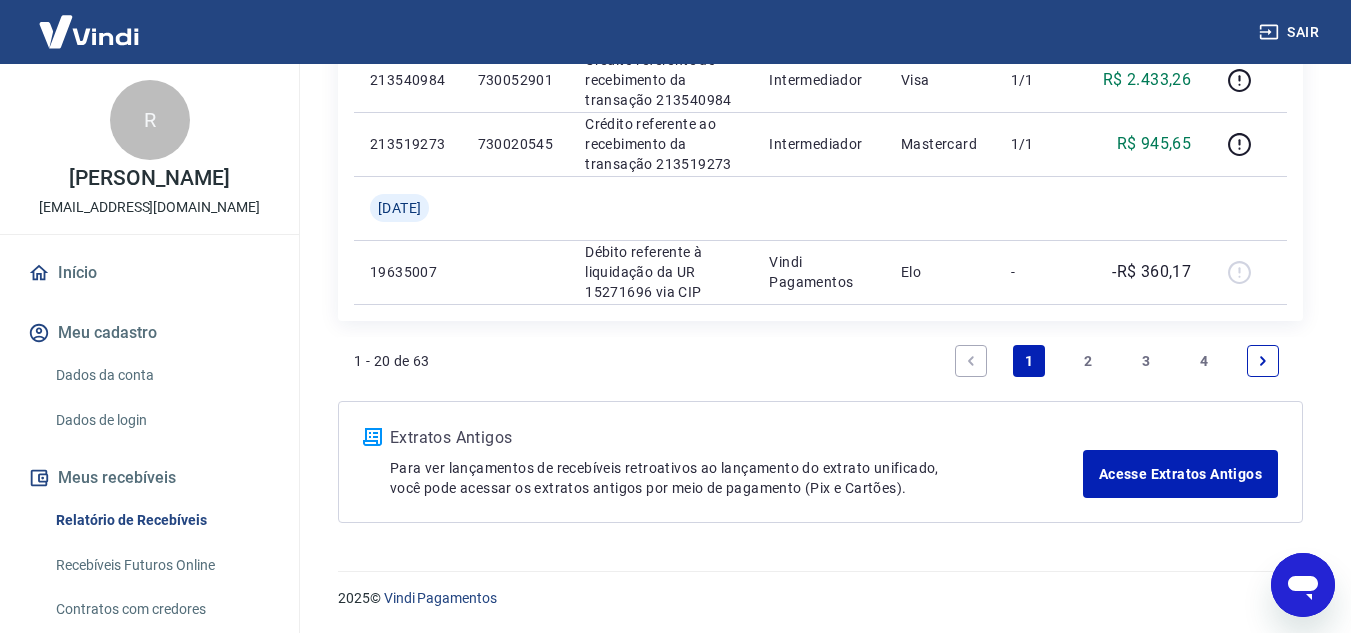 click on "2" at bounding box center [1088, 361] 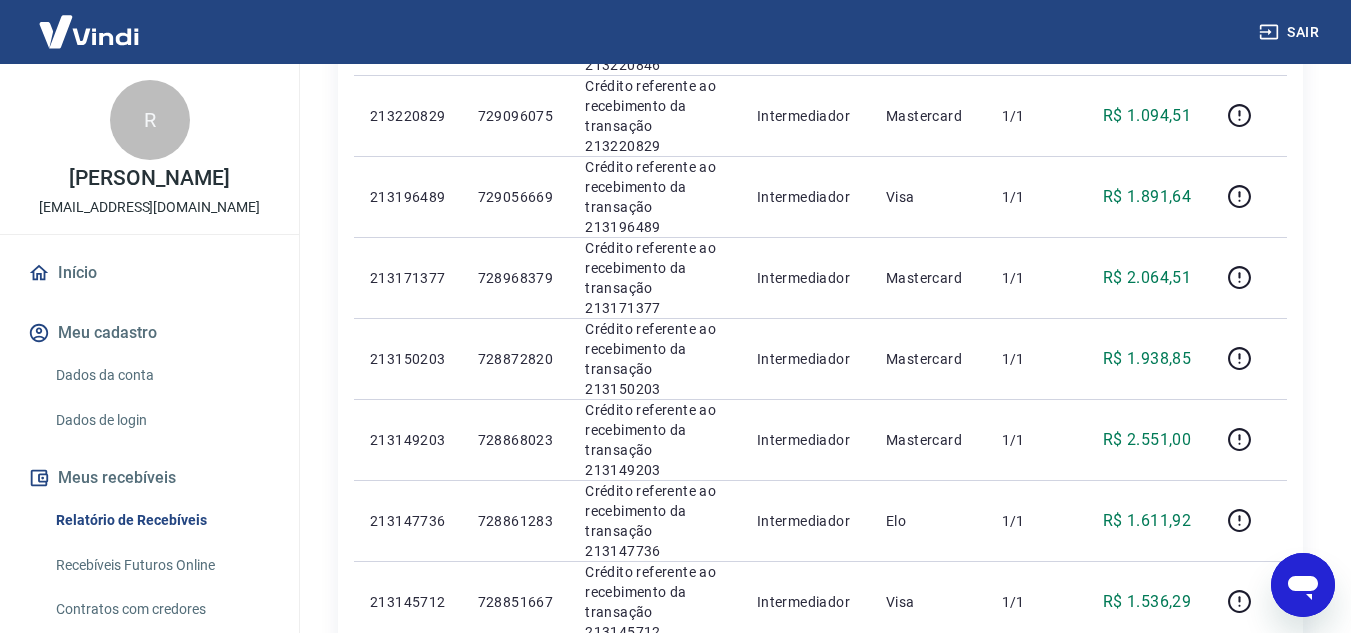 scroll, scrollTop: 1600, scrollLeft: 0, axis: vertical 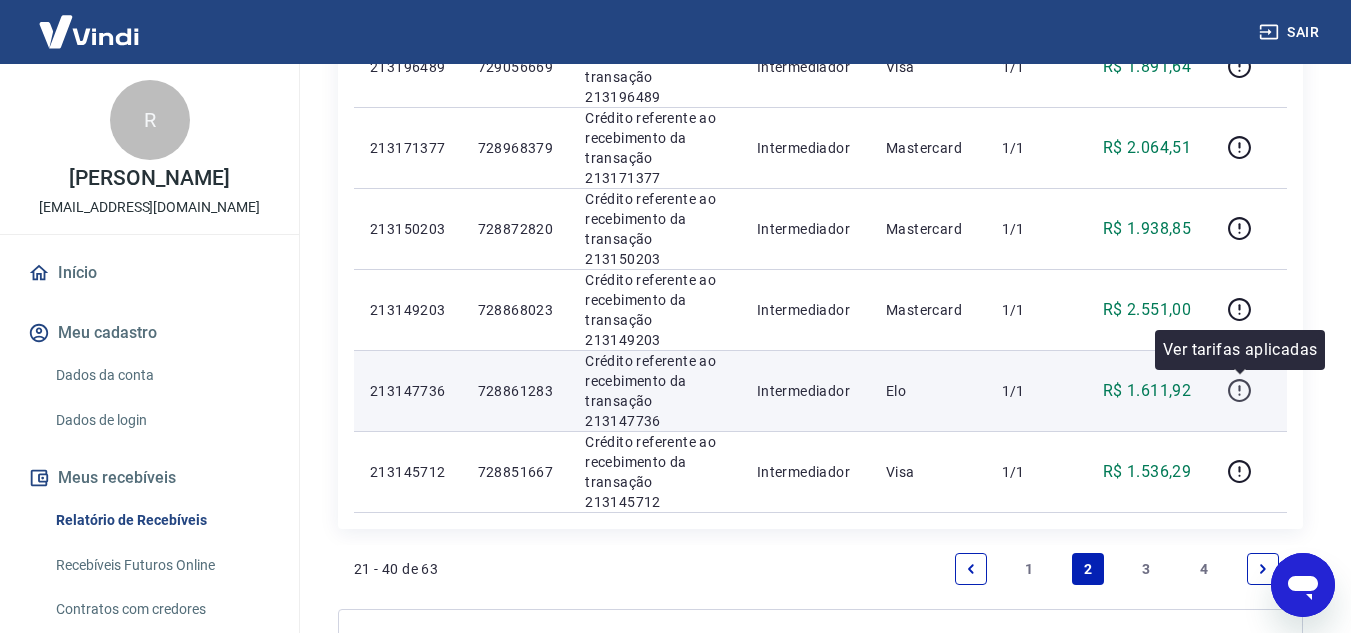 click 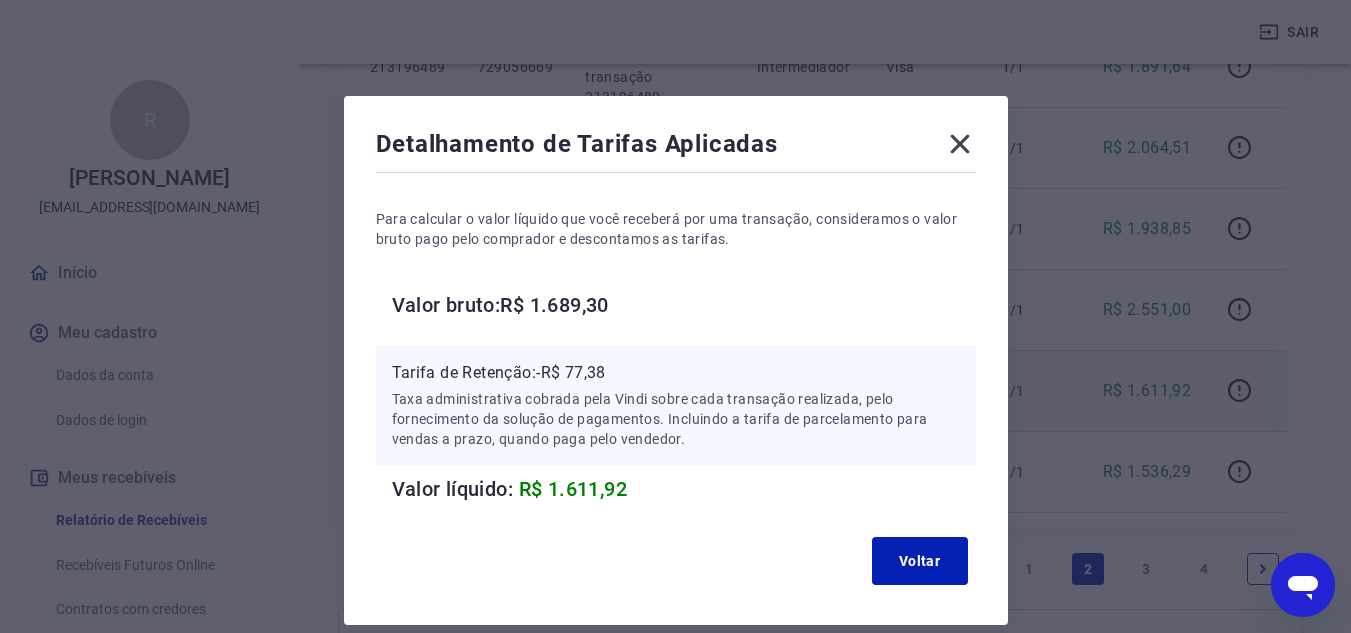 click 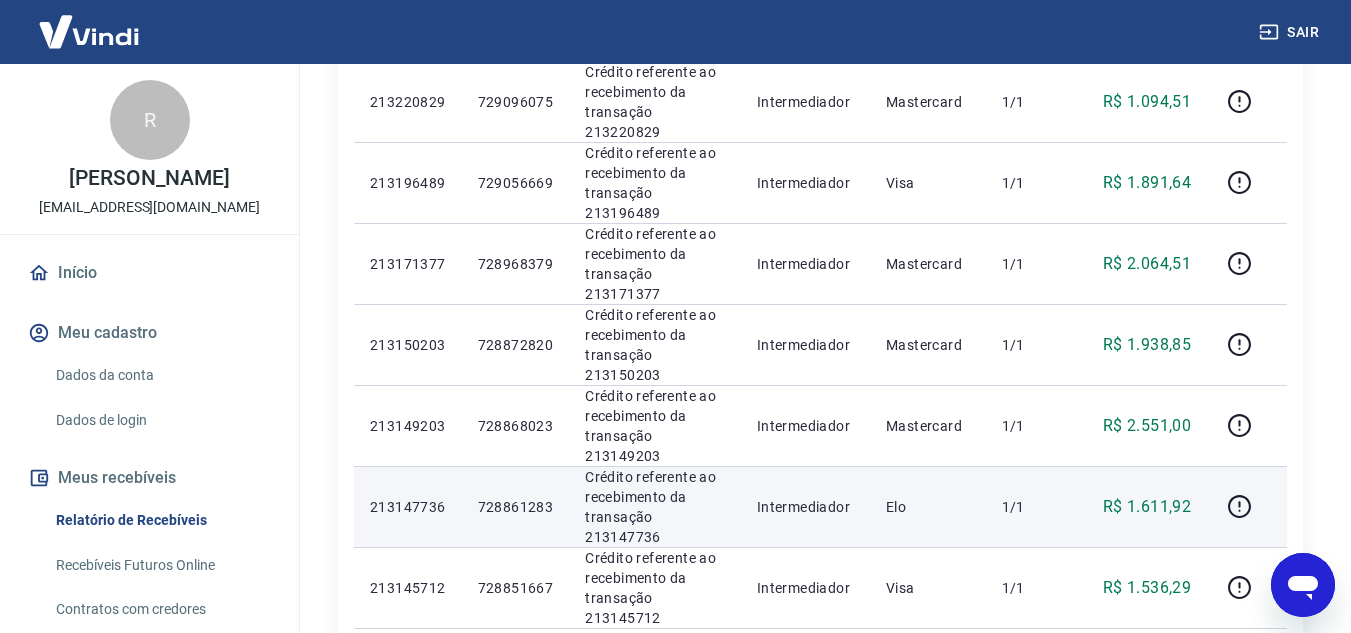 scroll, scrollTop: 1500, scrollLeft: 0, axis: vertical 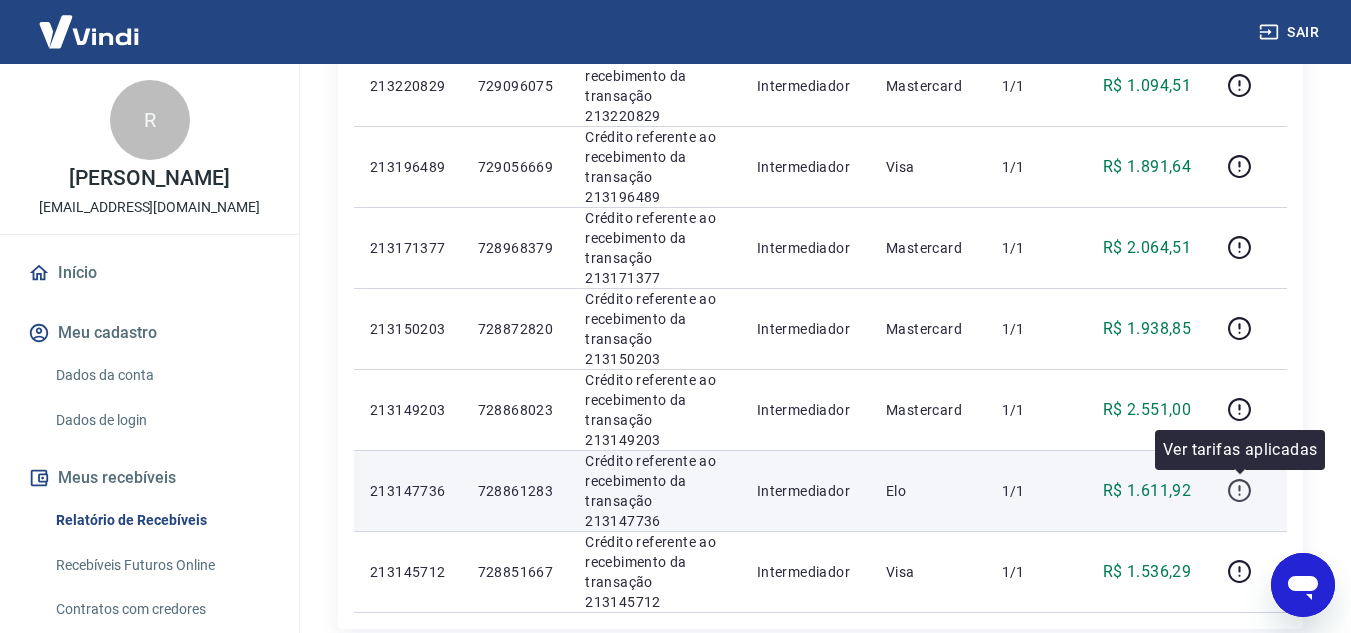 click 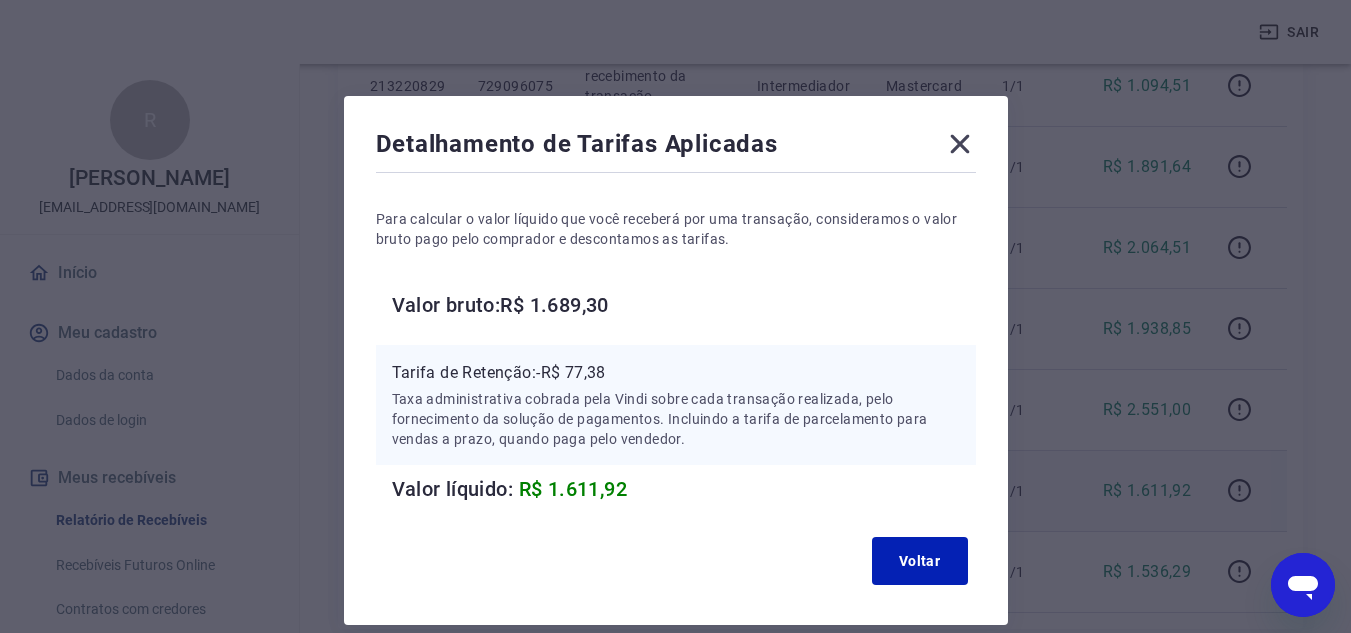 click 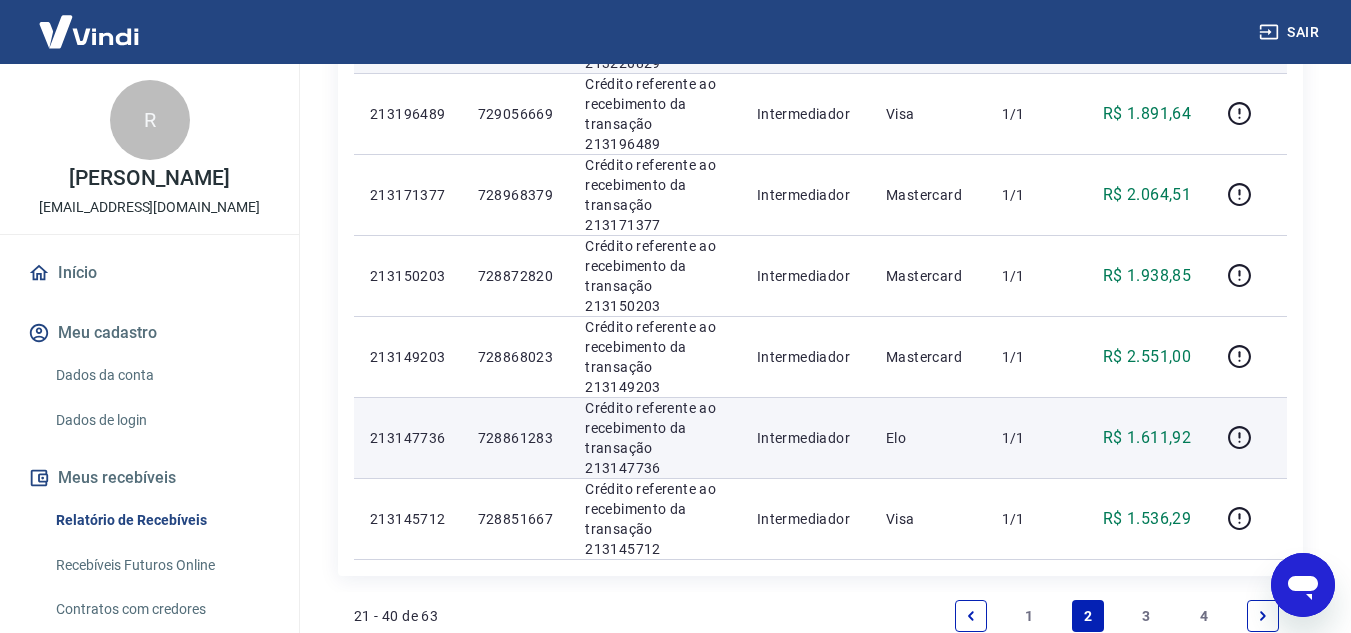 scroll, scrollTop: 1600, scrollLeft: 0, axis: vertical 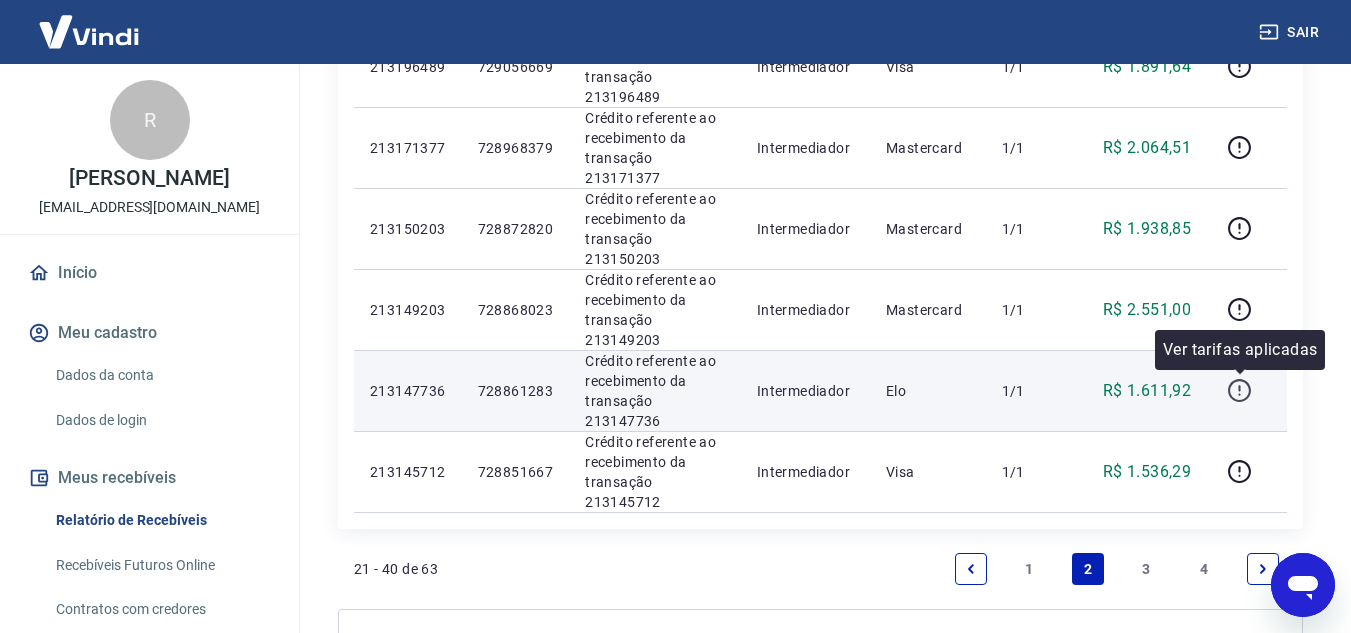 click 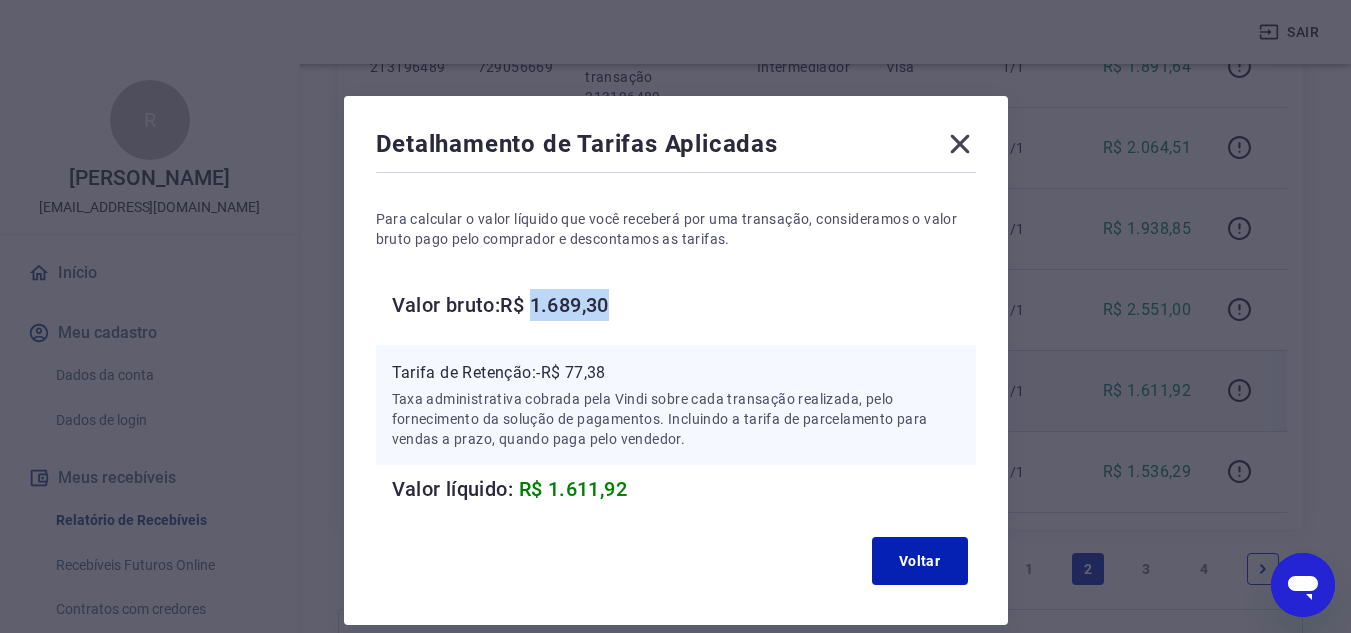 drag, startPoint x: 537, startPoint y: 300, endPoint x: 652, endPoint y: 301, distance: 115.00435 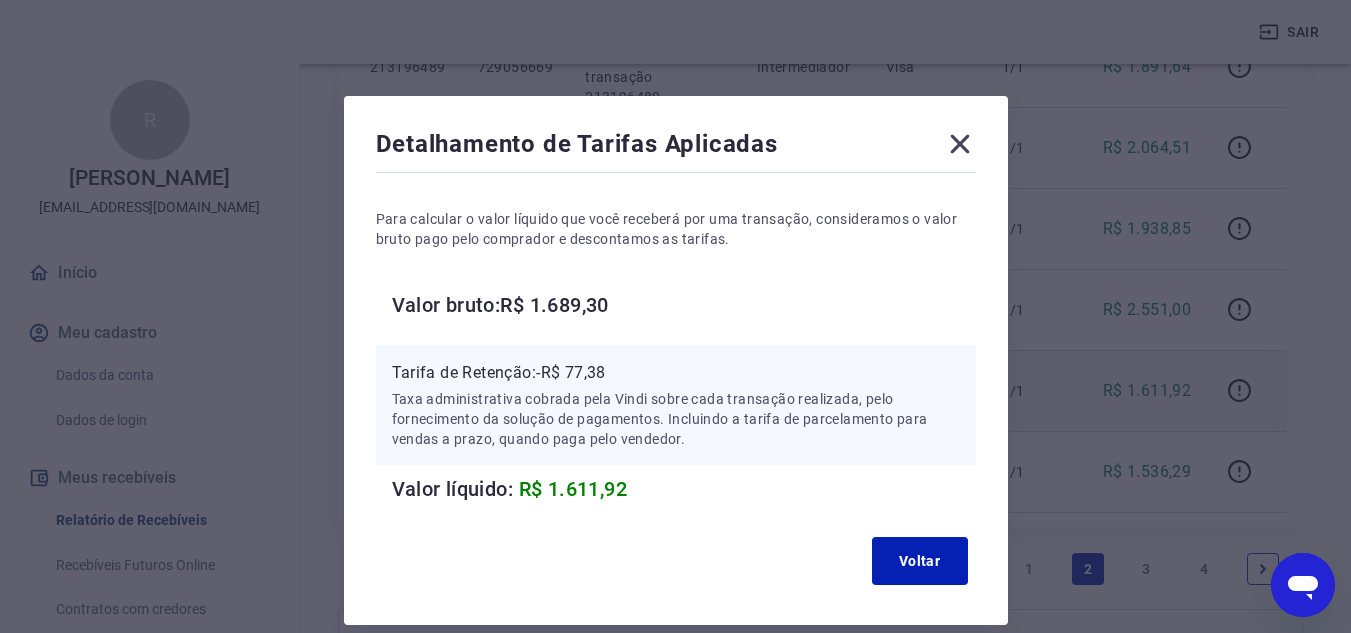 click 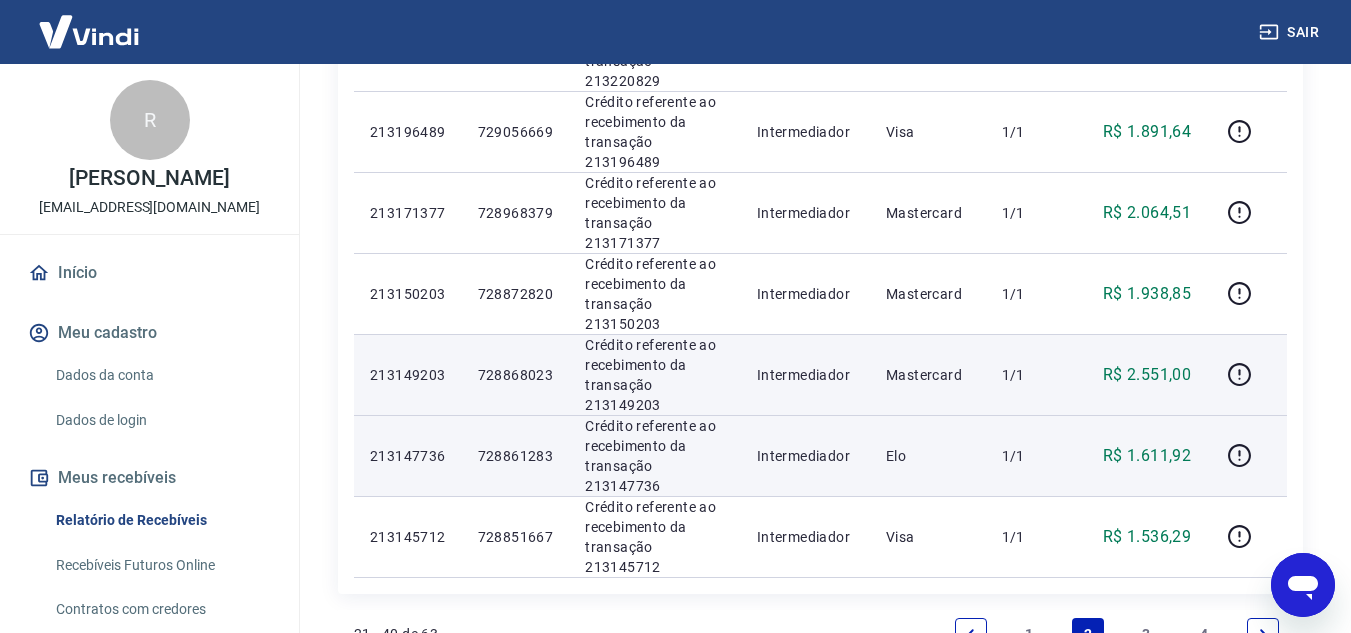 scroll, scrollTop: 1500, scrollLeft: 0, axis: vertical 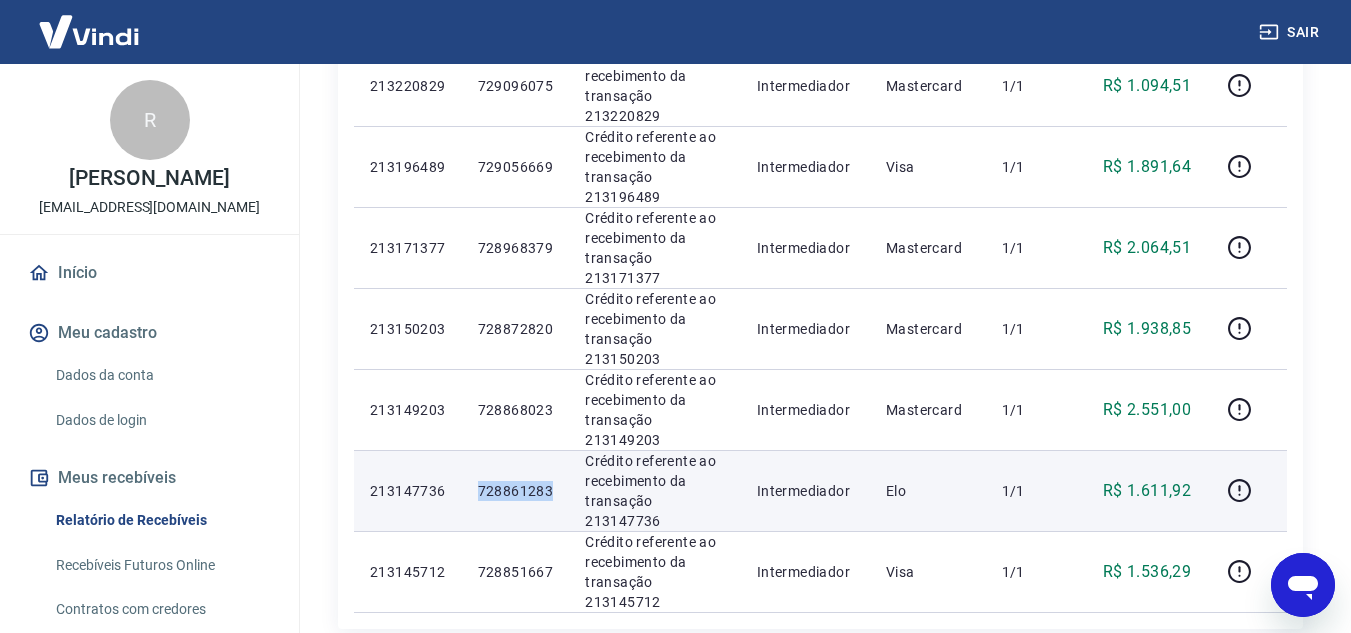 drag, startPoint x: 485, startPoint y: 482, endPoint x: 558, endPoint y: 489, distance: 73.33485 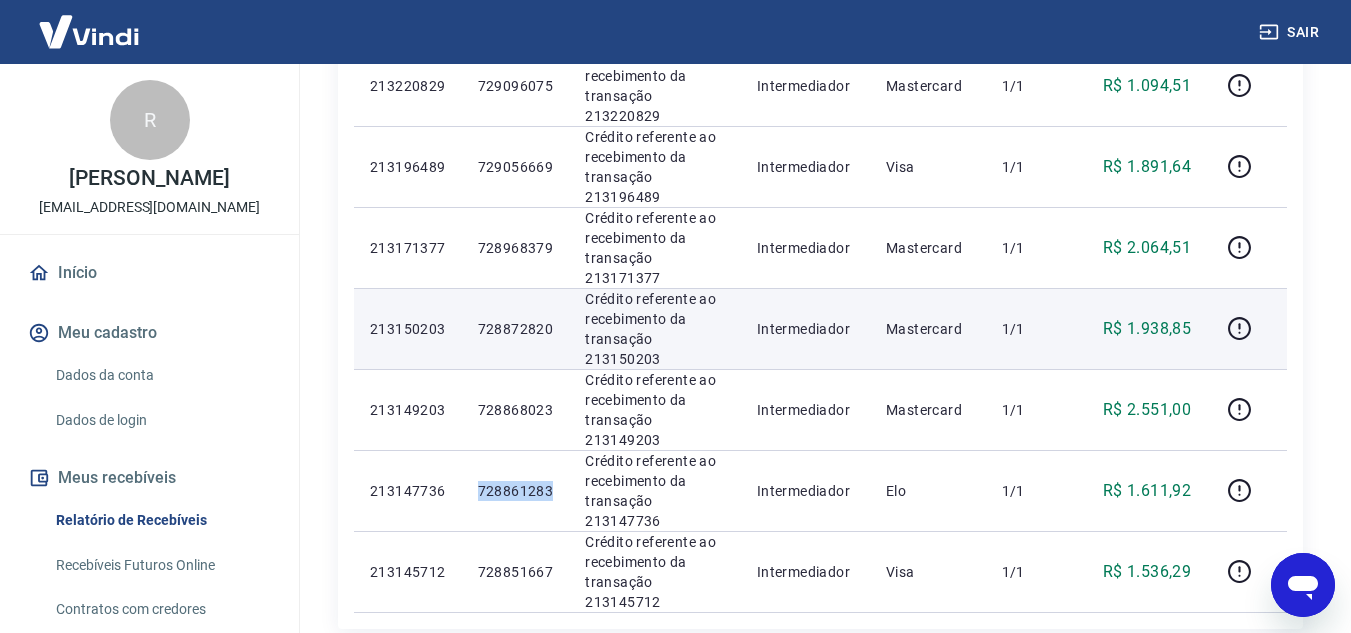 copy on "728861283" 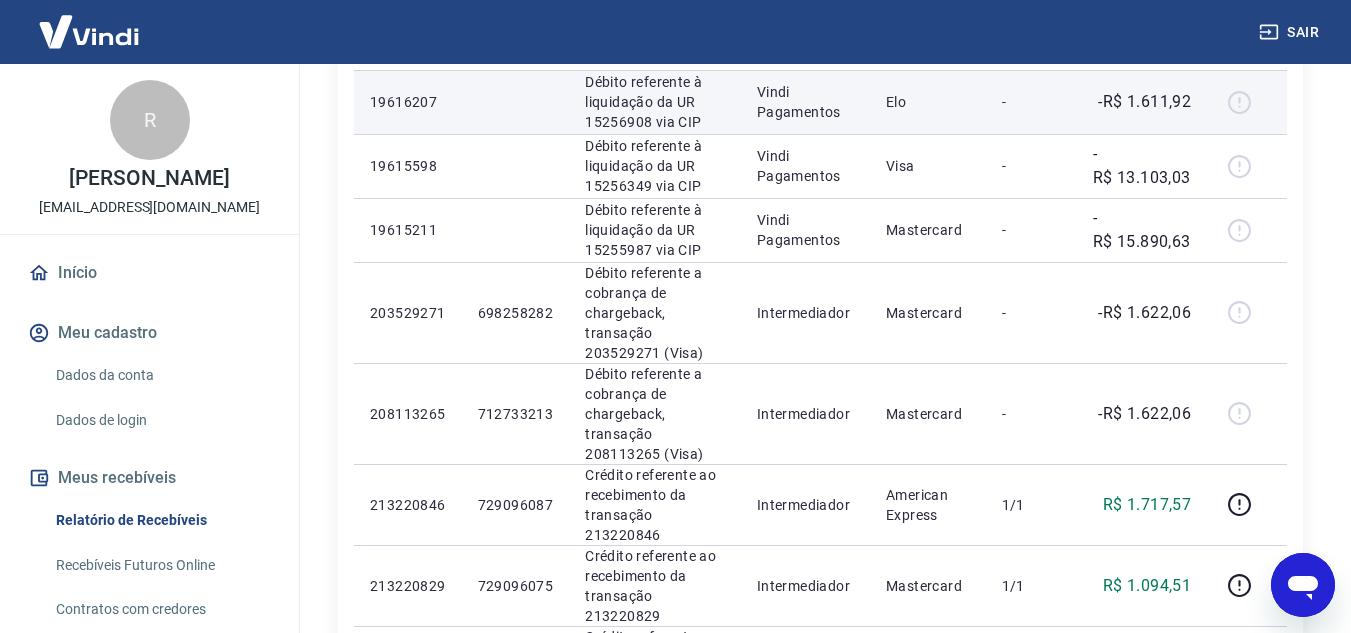 scroll, scrollTop: 900, scrollLeft: 0, axis: vertical 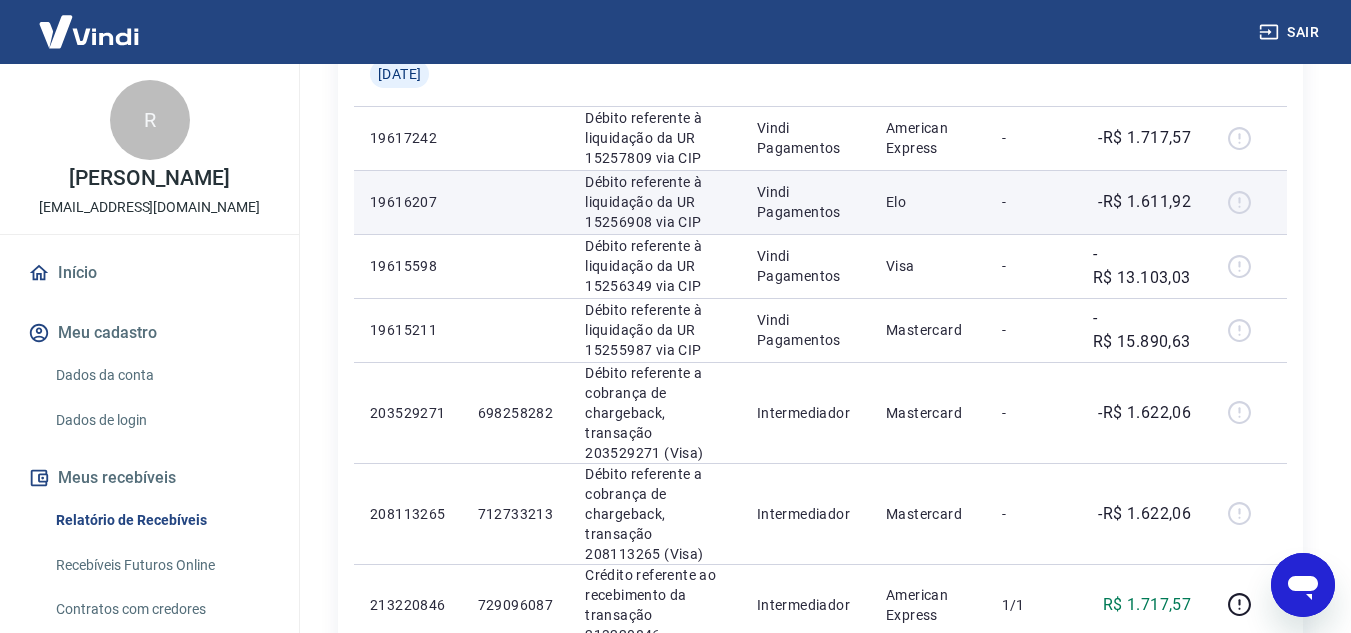 click at bounding box center (1247, 202) 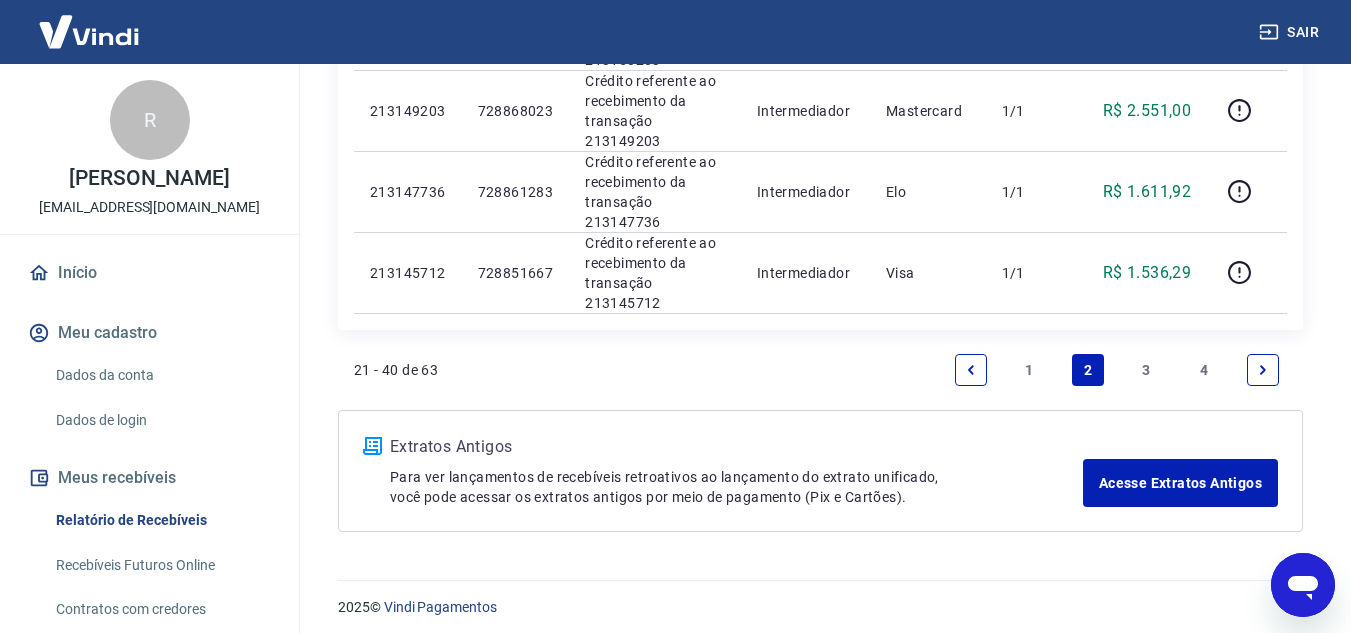 scroll, scrollTop: 1800, scrollLeft: 0, axis: vertical 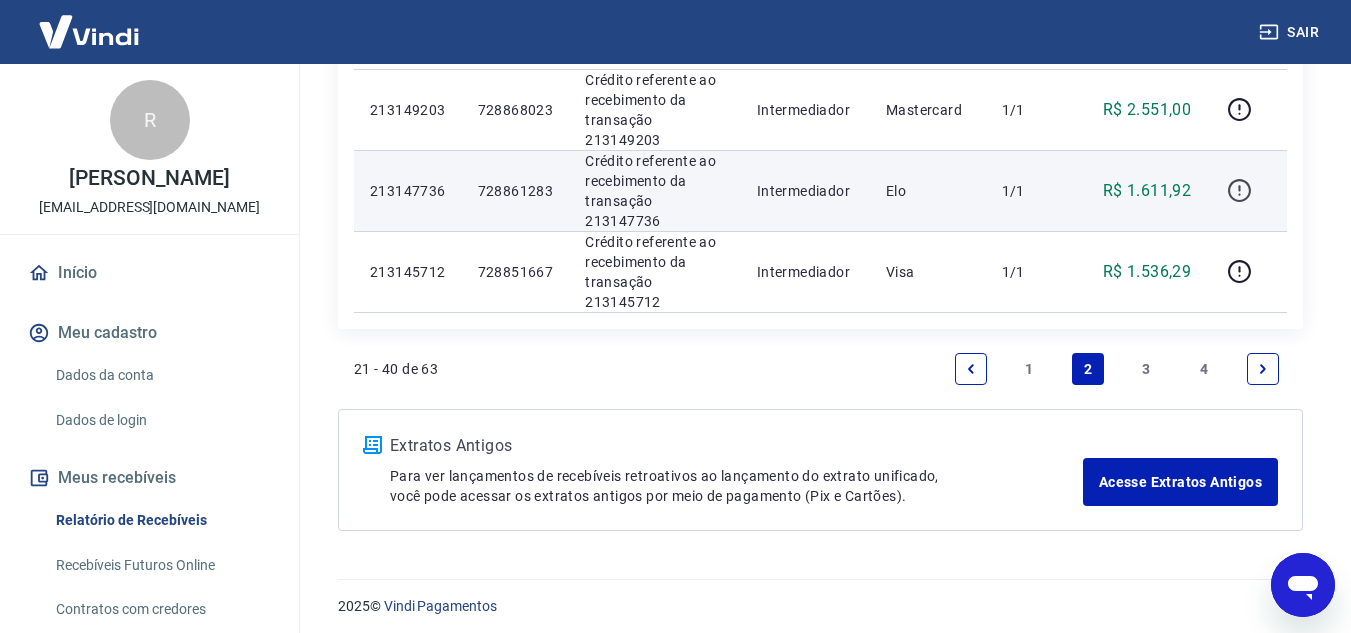 click 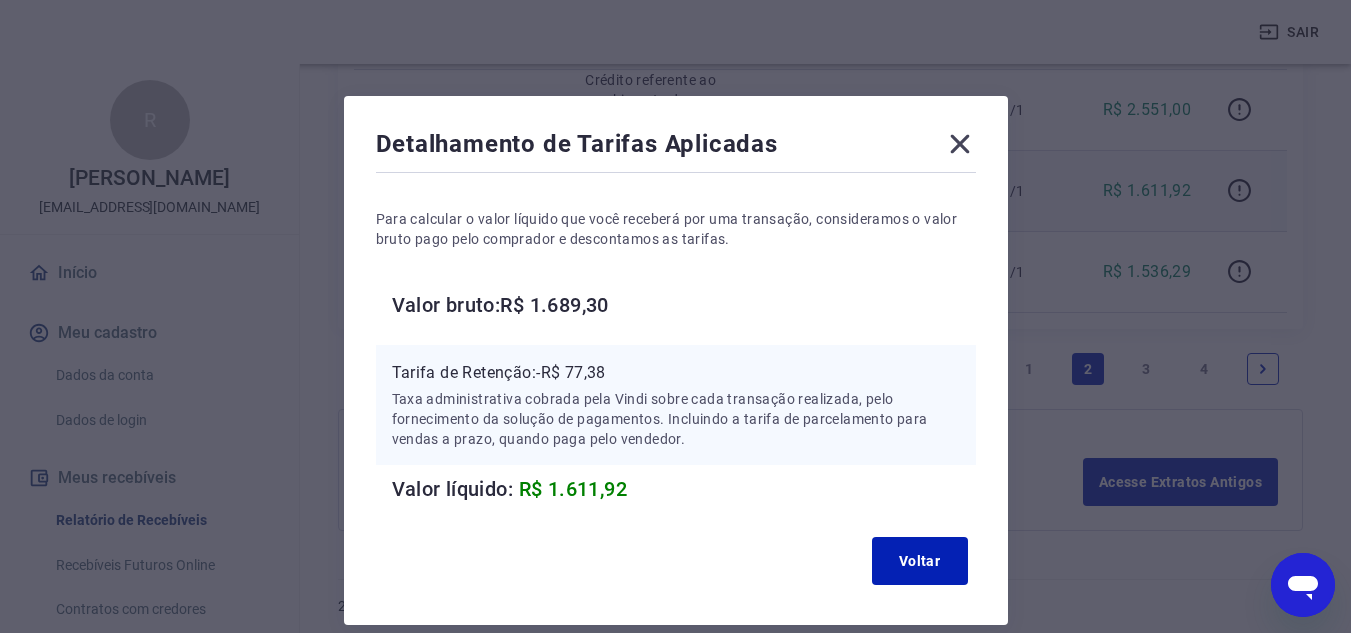 click 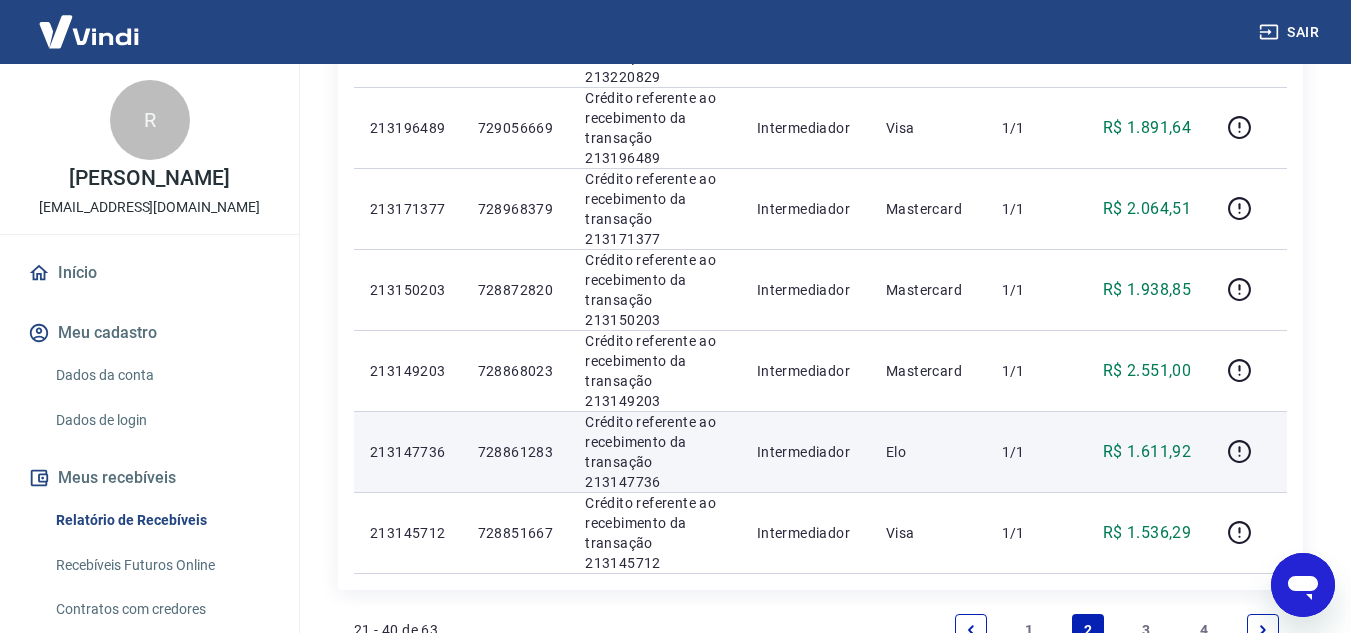 scroll, scrollTop: 1600, scrollLeft: 0, axis: vertical 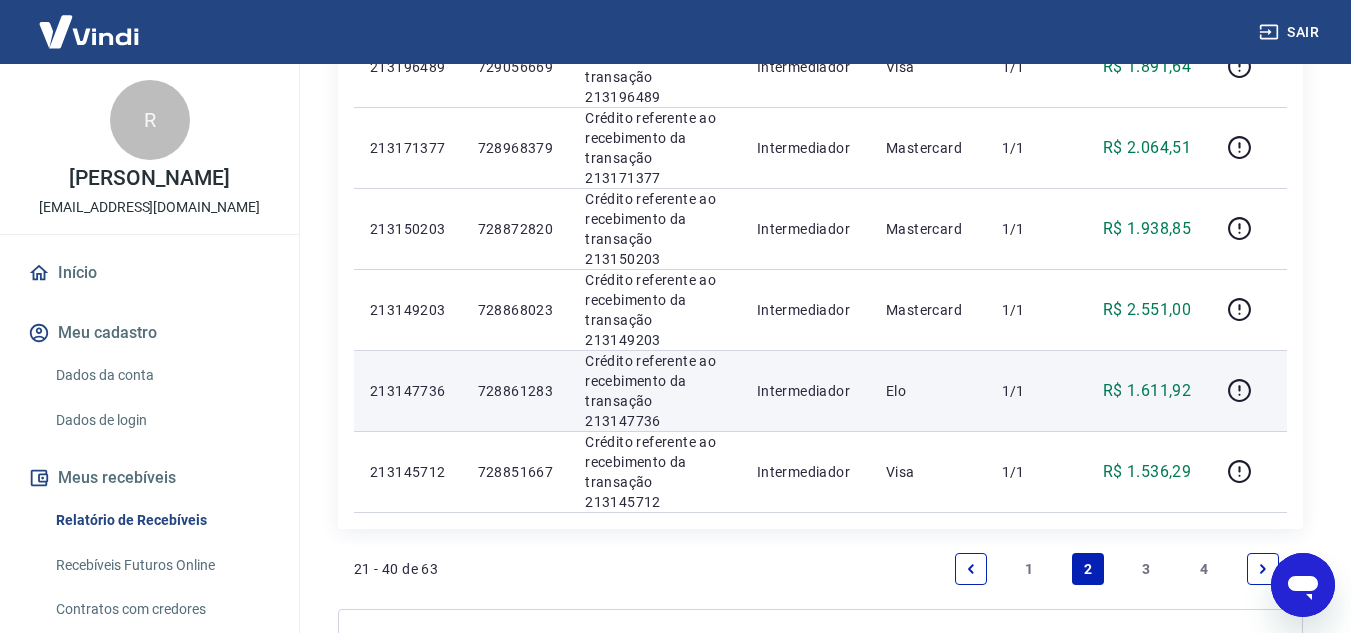 click on "3" at bounding box center [1146, 569] 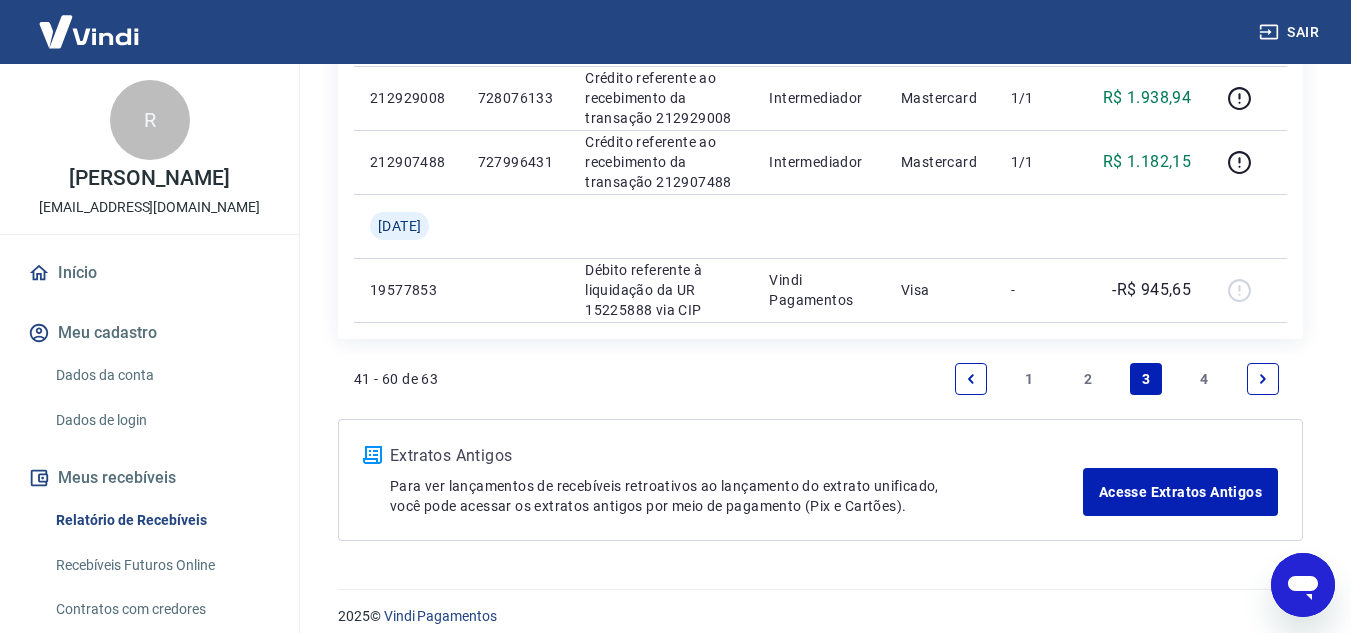 scroll, scrollTop: 1577, scrollLeft: 0, axis: vertical 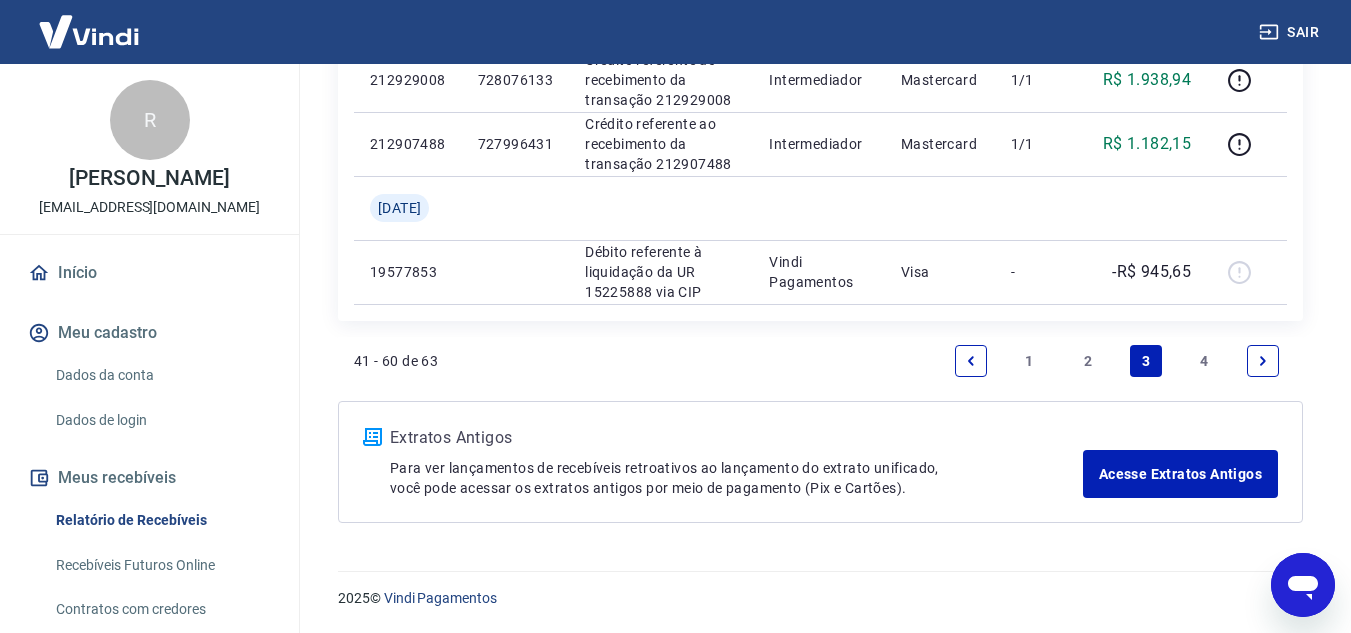 click on "2" at bounding box center (1088, 361) 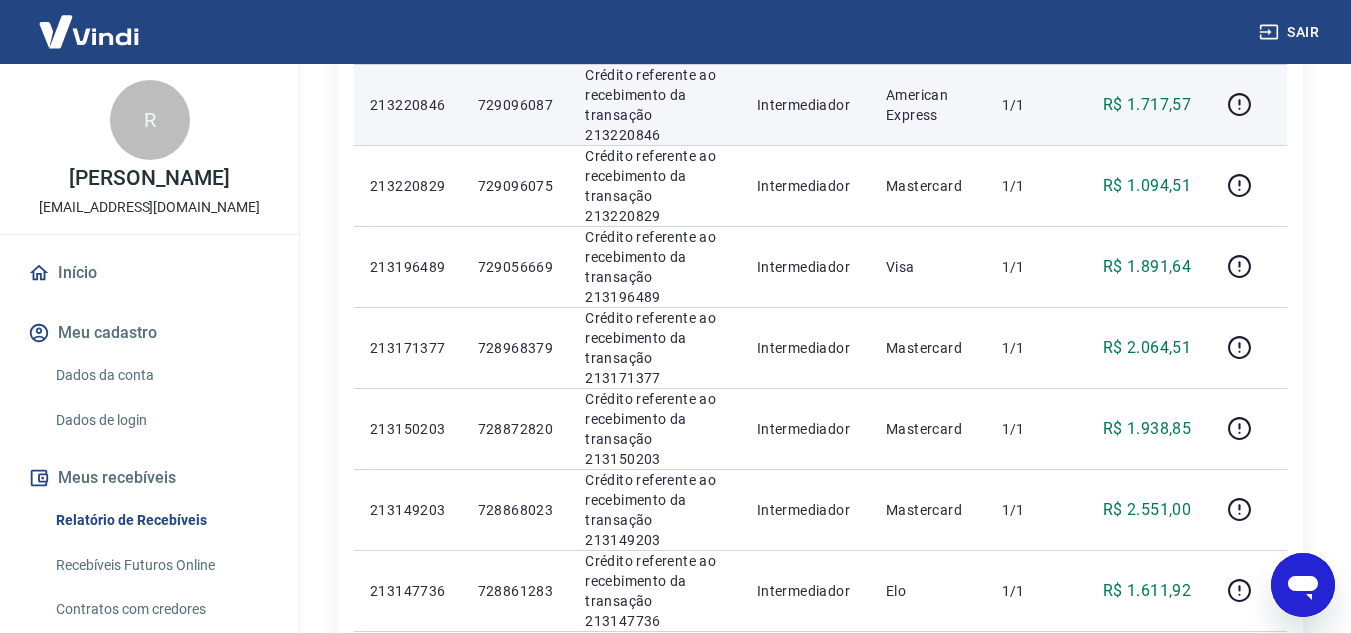 scroll, scrollTop: 1500, scrollLeft: 0, axis: vertical 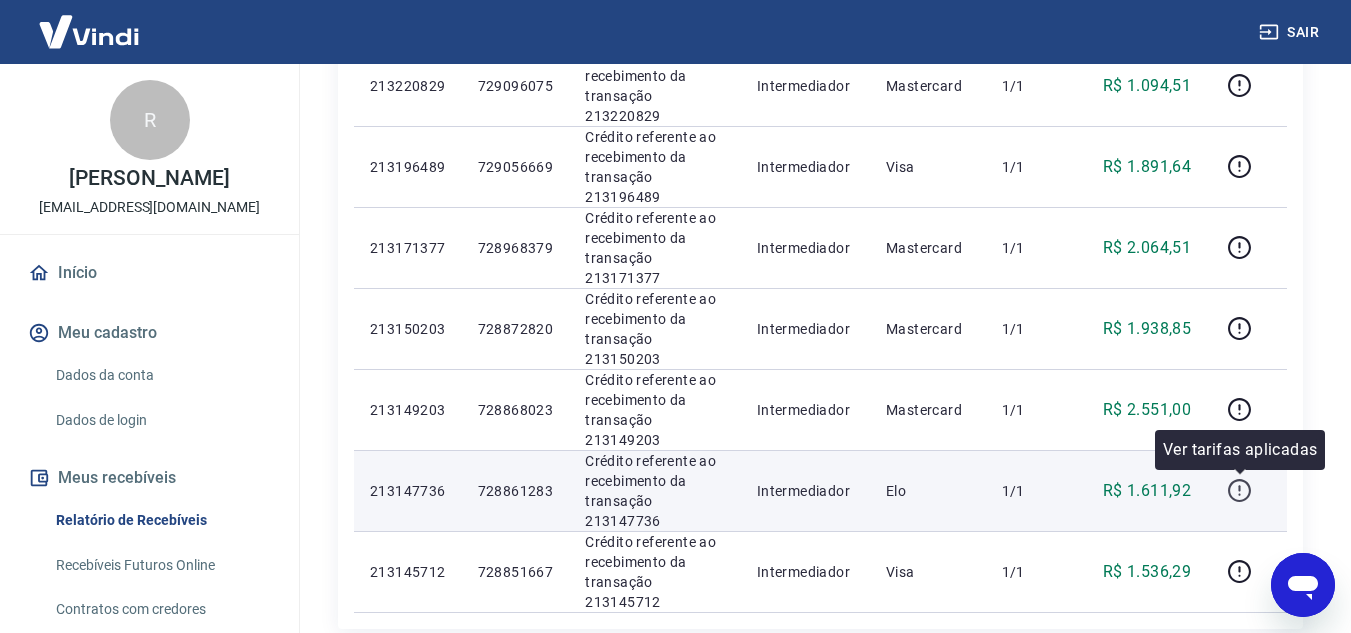 click 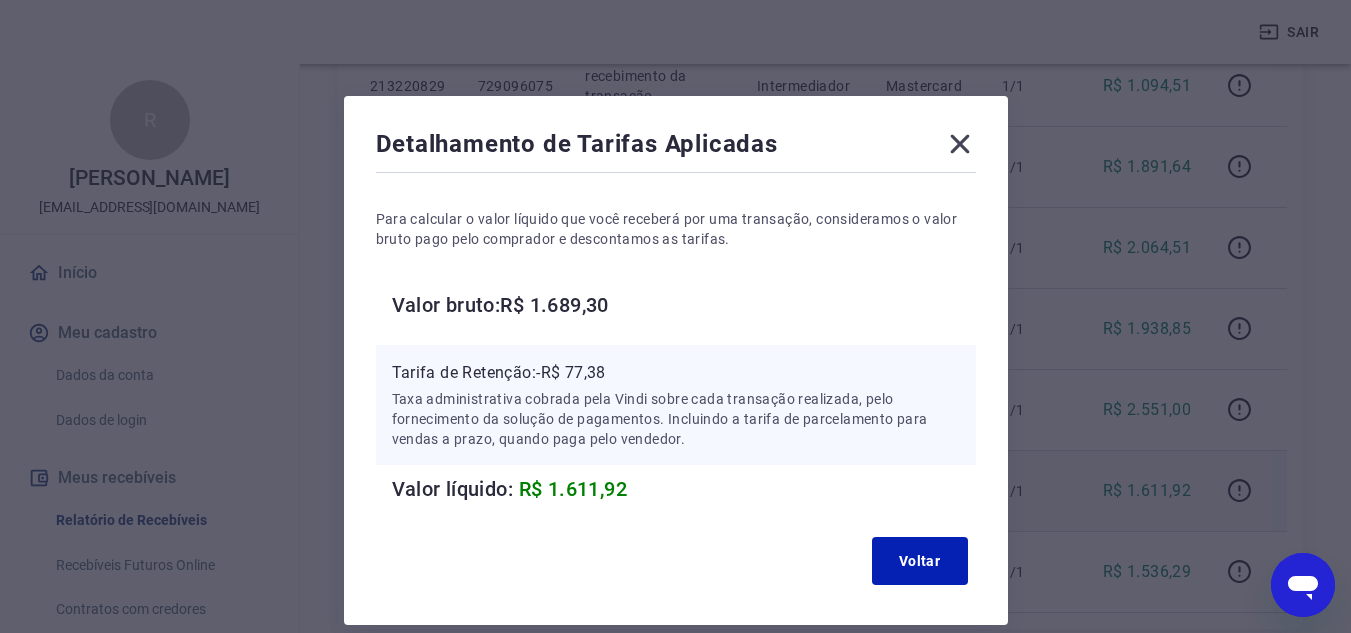 click 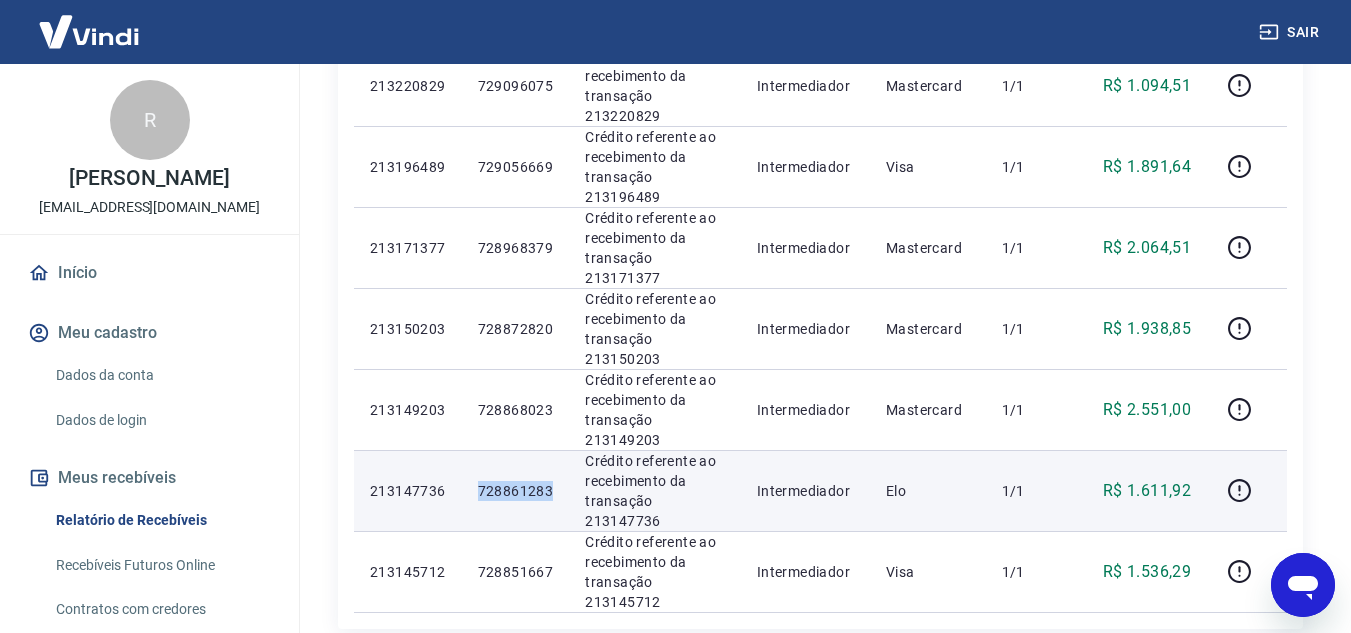 drag, startPoint x: 487, startPoint y: 487, endPoint x: 559, endPoint y: 476, distance: 72.835434 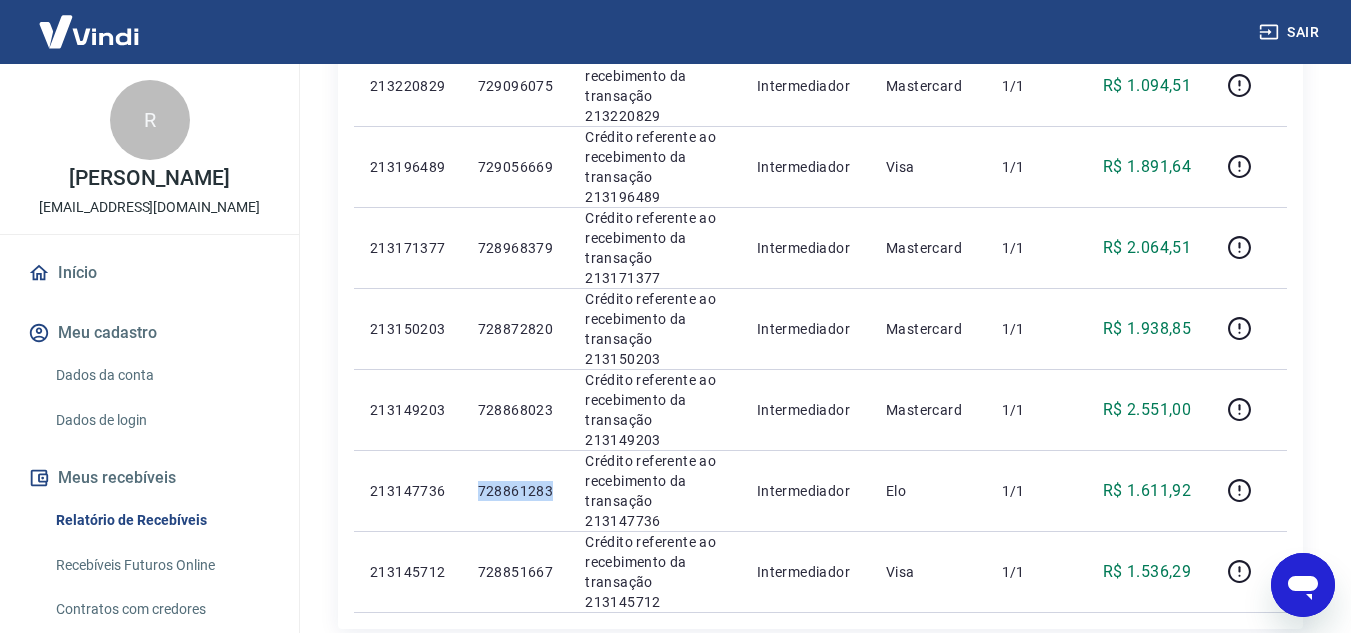 copy on "728861283" 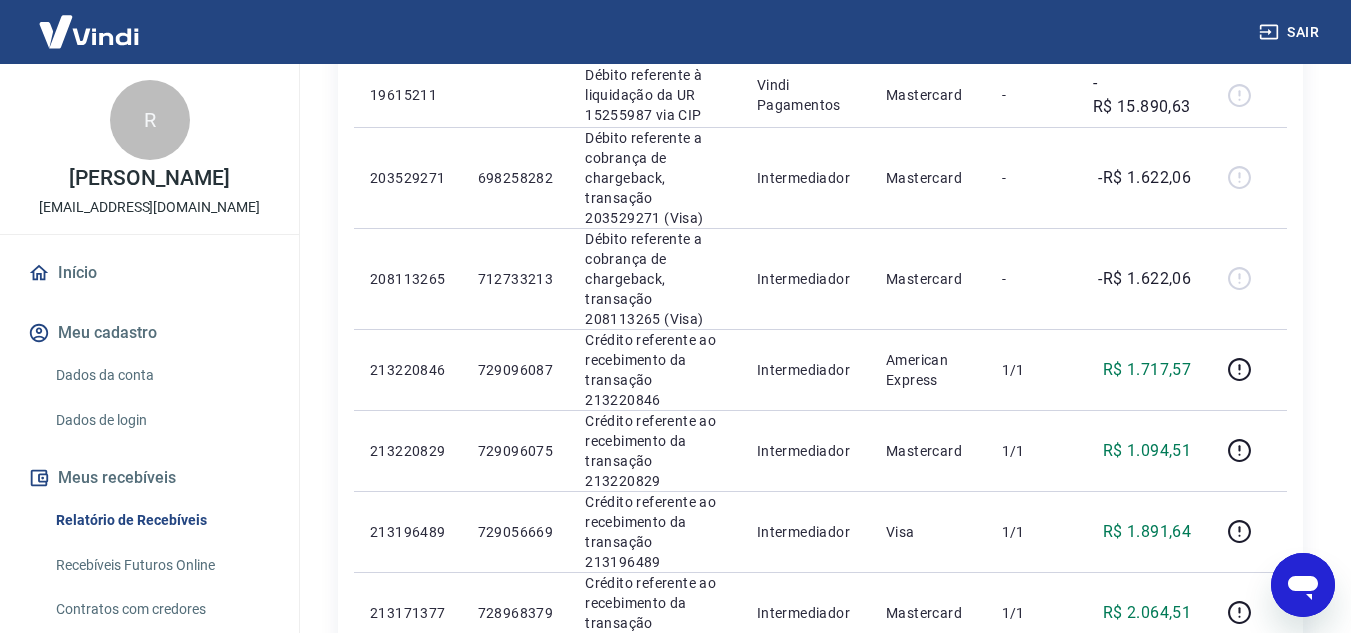scroll, scrollTop: 1100, scrollLeft: 0, axis: vertical 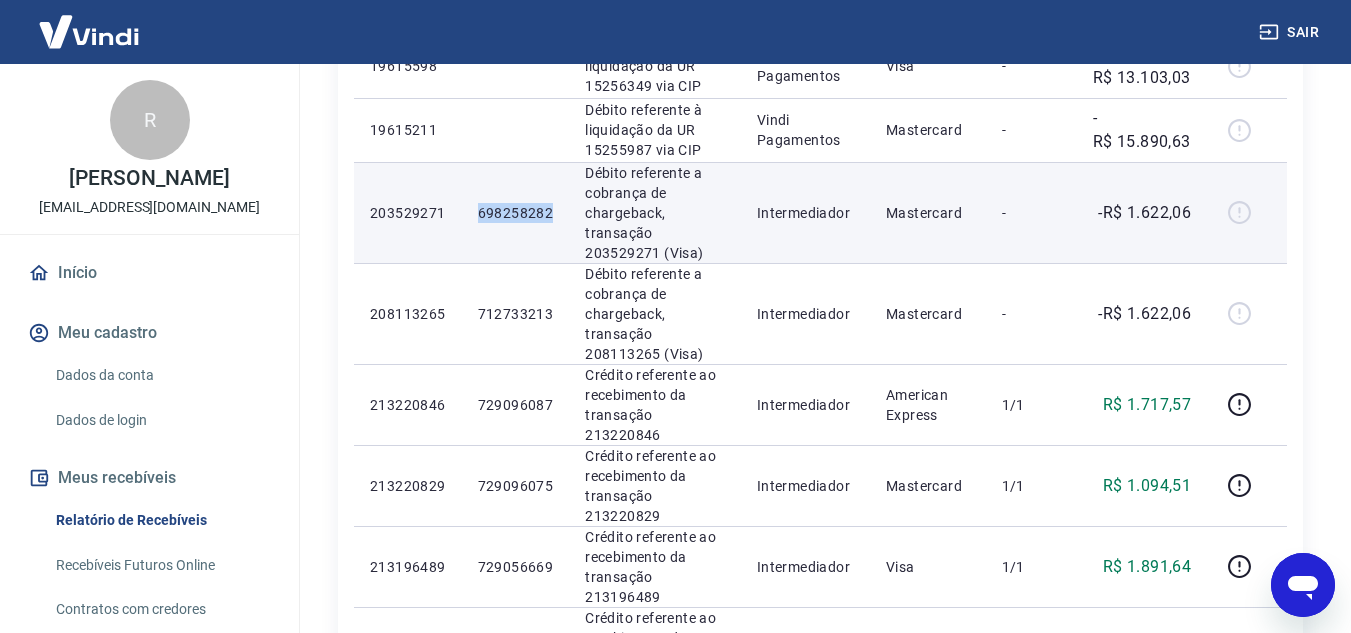 drag, startPoint x: 487, startPoint y: 208, endPoint x: 573, endPoint y: 208, distance: 86 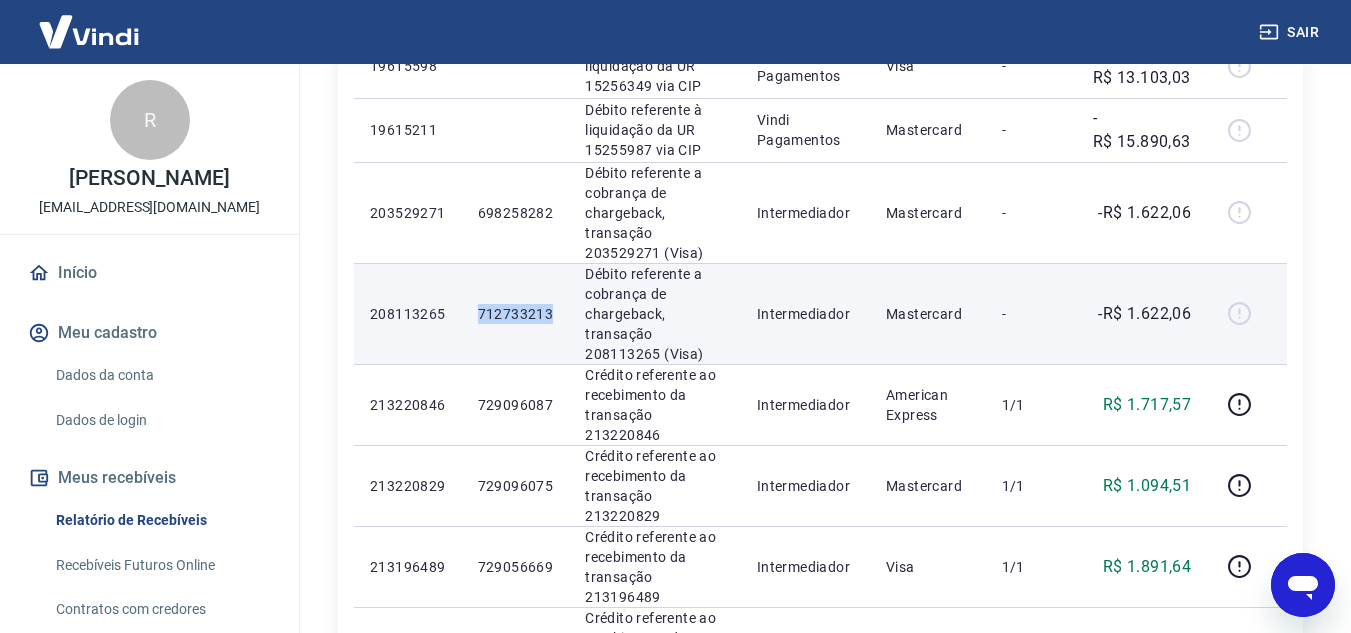 drag, startPoint x: 488, startPoint y: 309, endPoint x: 565, endPoint y: 313, distance: 77.10383 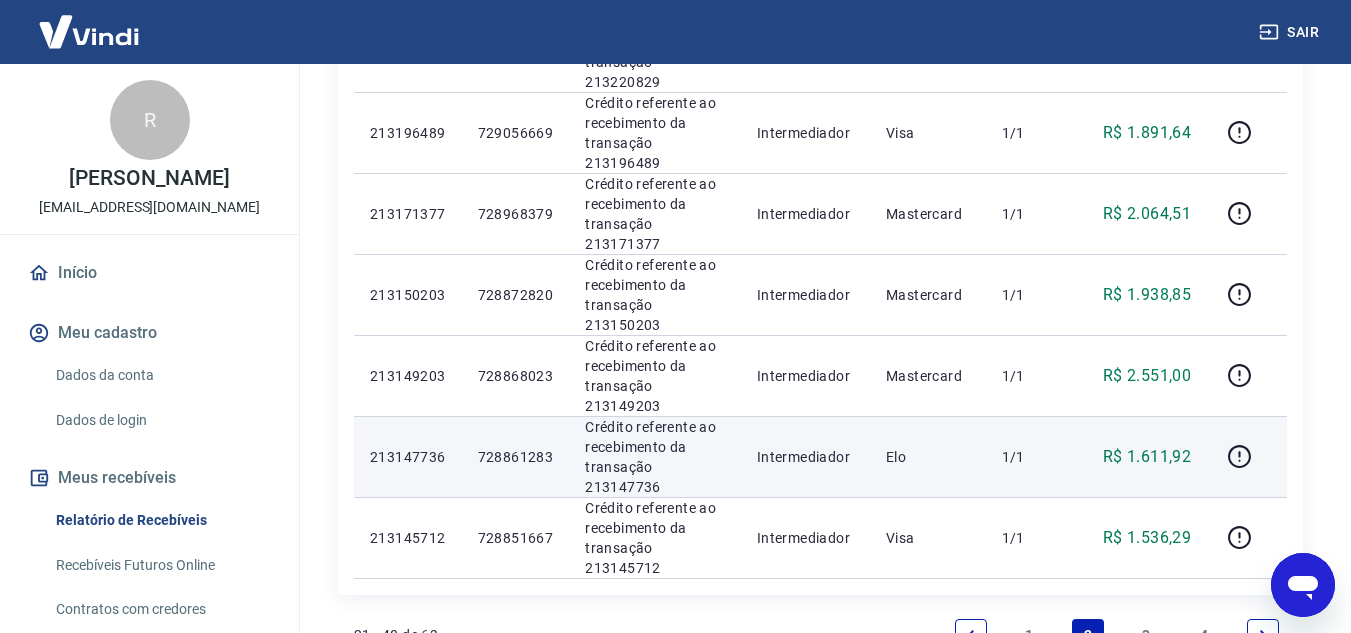 scroll, scrollTop: 1500, scrollLeft: 0, axis: vertical 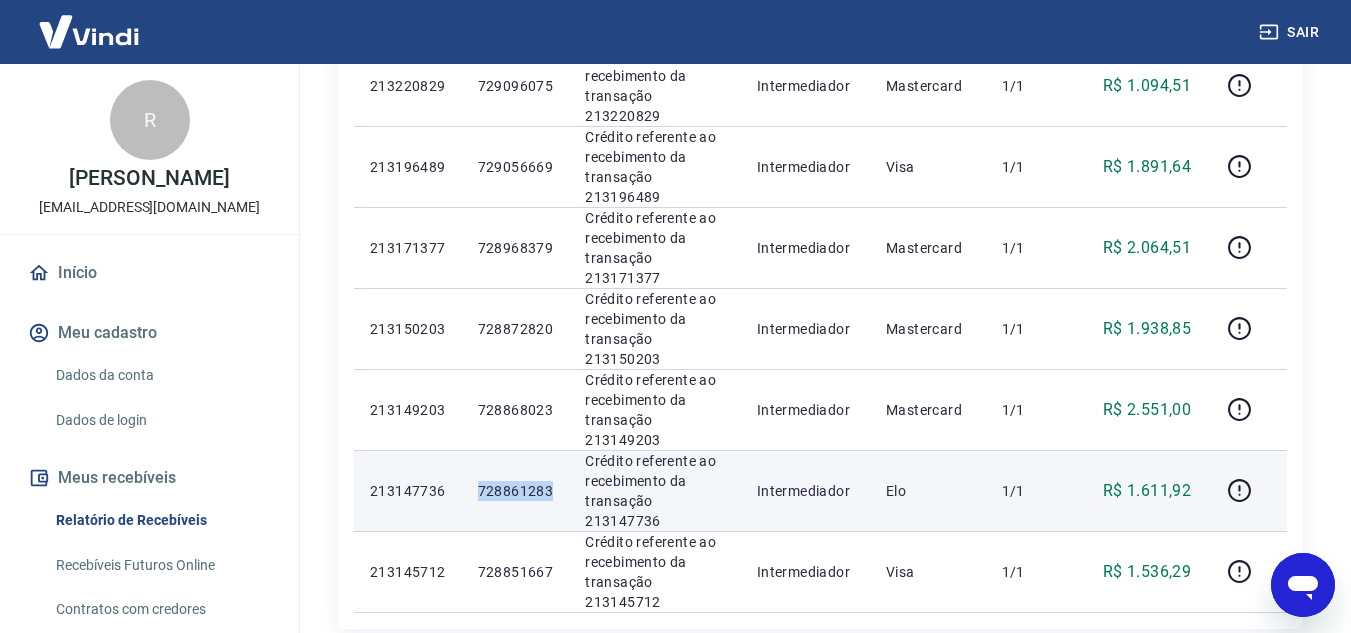drag, startPoint x: 491, startPoint y: 489, endPoint x: 559, endPoint y: 490, distance: 68.007355 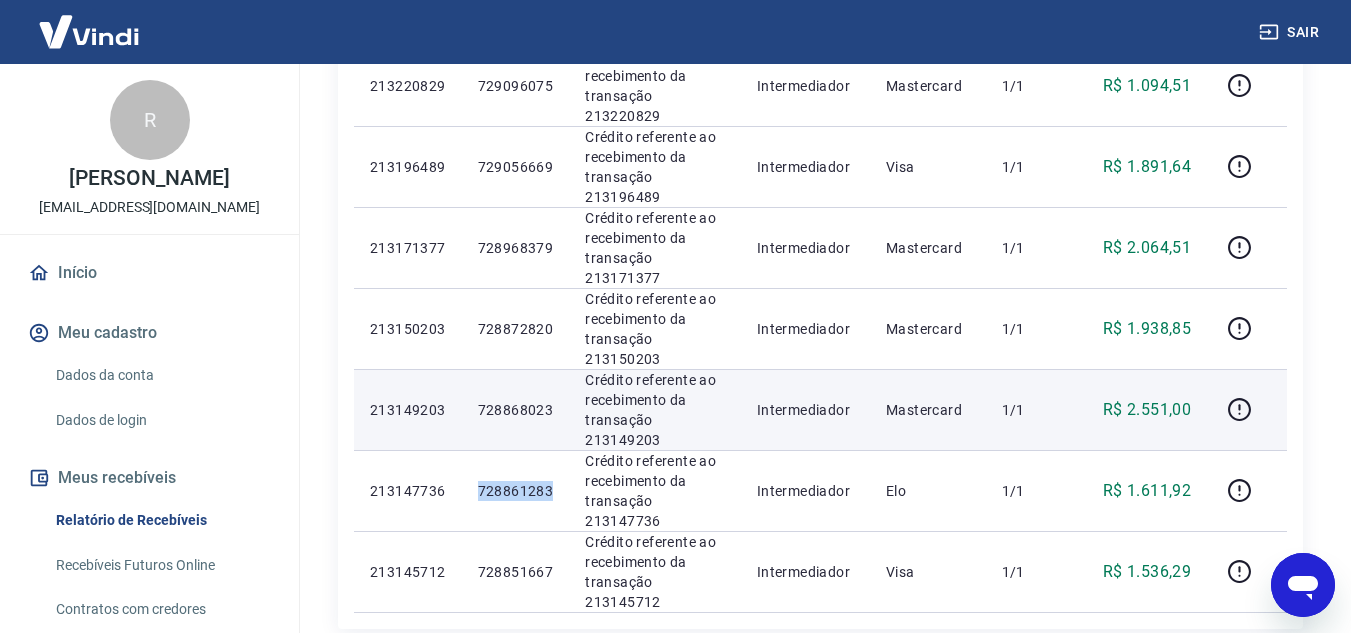 copy on "728861283" 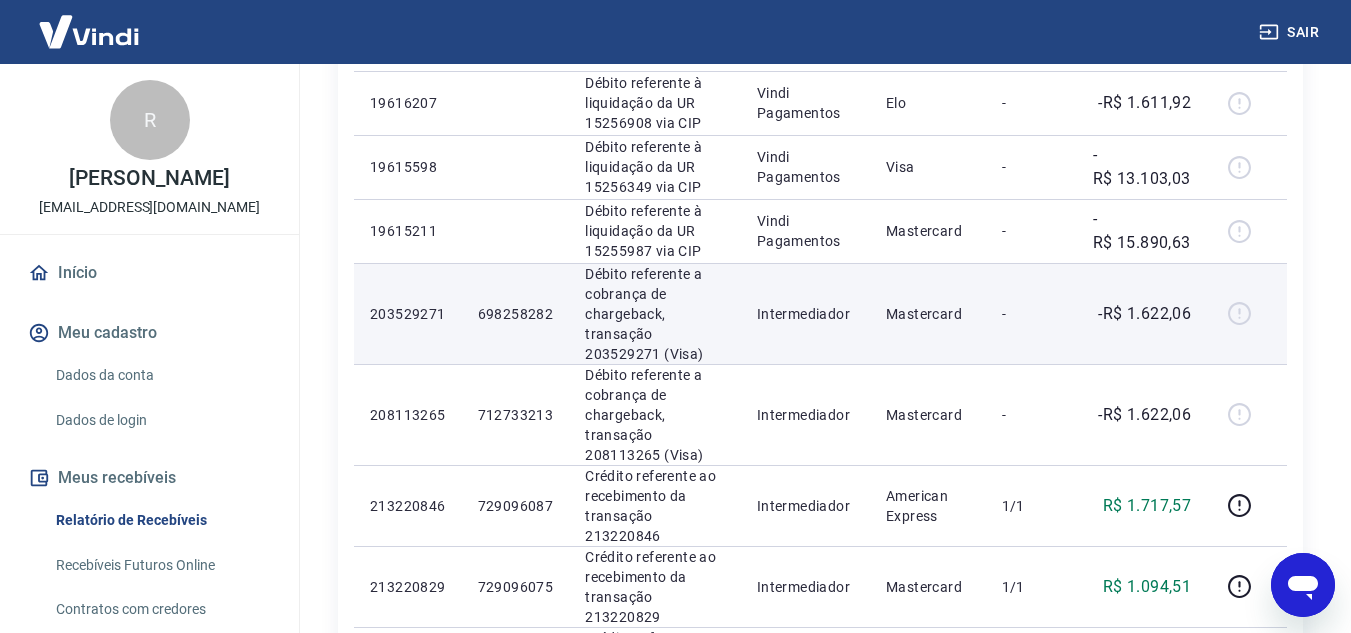 scroll, scrollTop: 1000, scrollLeft: 0, axis: vertical 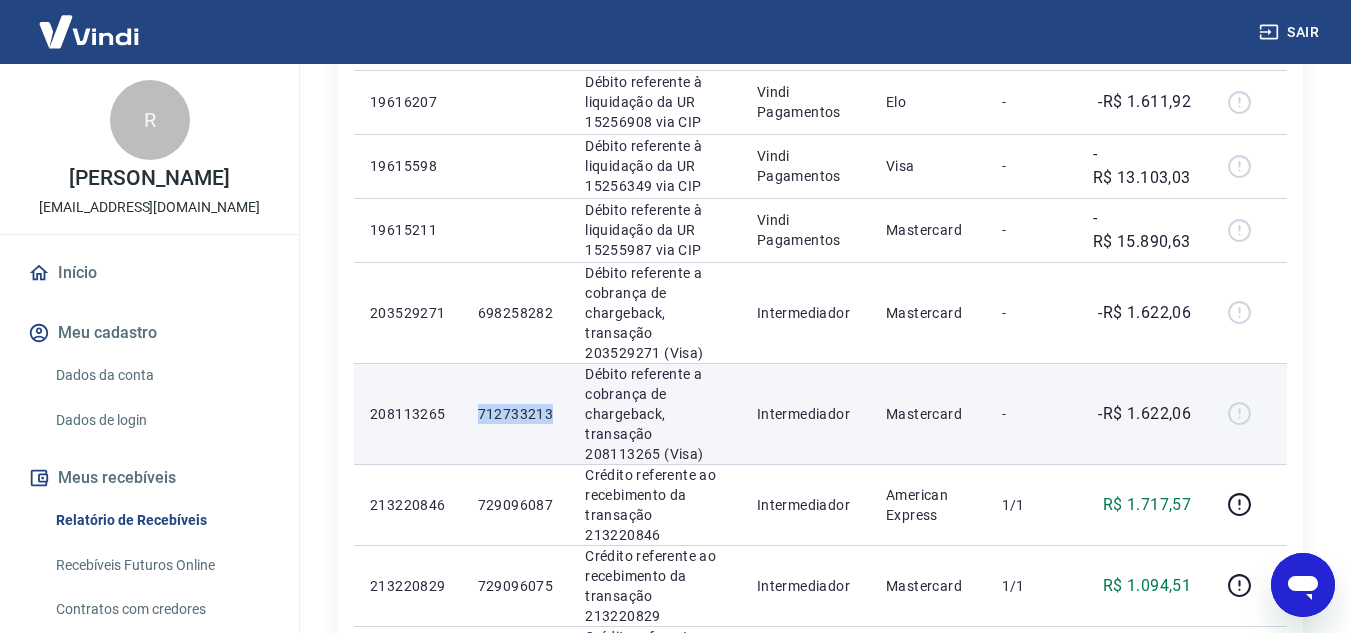 drag, startPoint x: 484, startPoint y: 404, endPoint x: 565, endPoint y: 413, distance: 81.49847 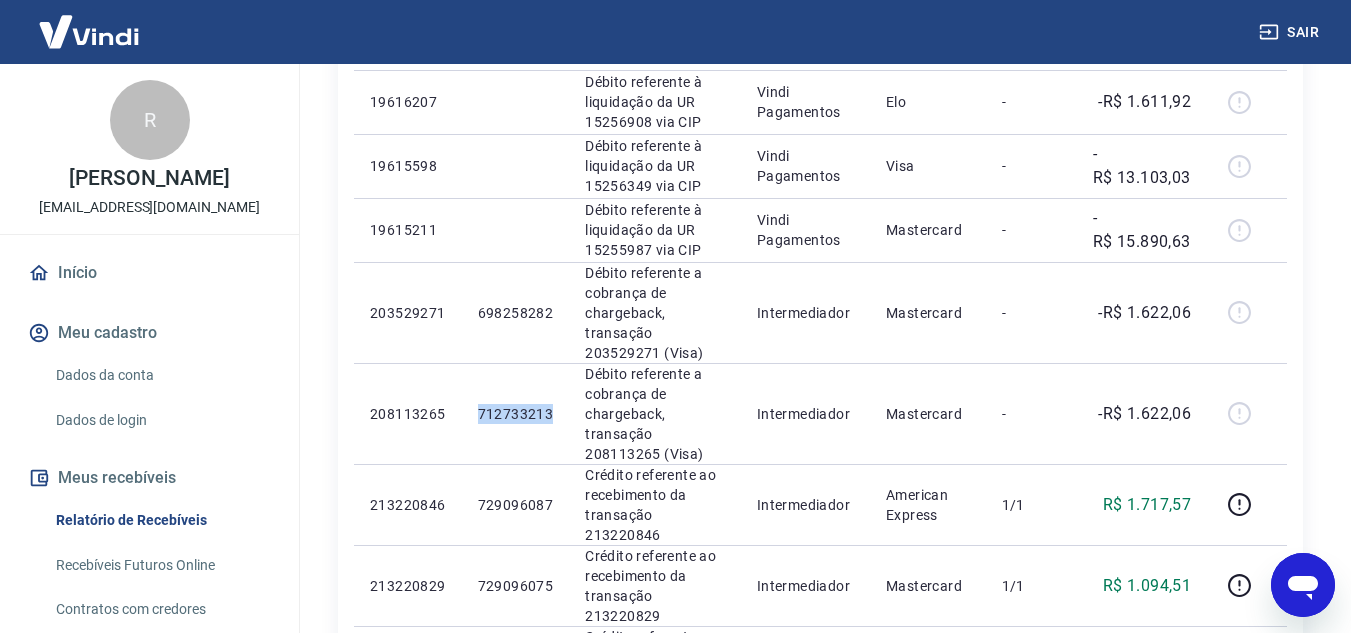 copy on "712733213" 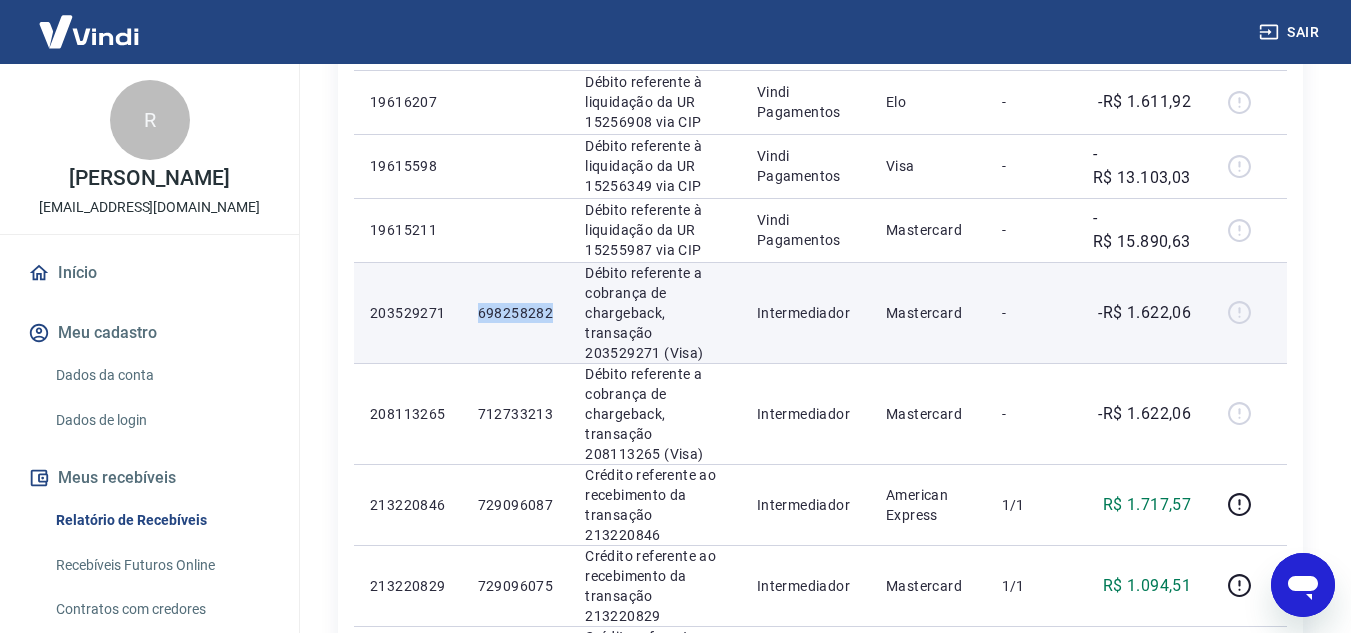drag, startPoint x: 487, startPoint y: 311, endPoint x: 562, endPoint y: 310, distance: 75.00667 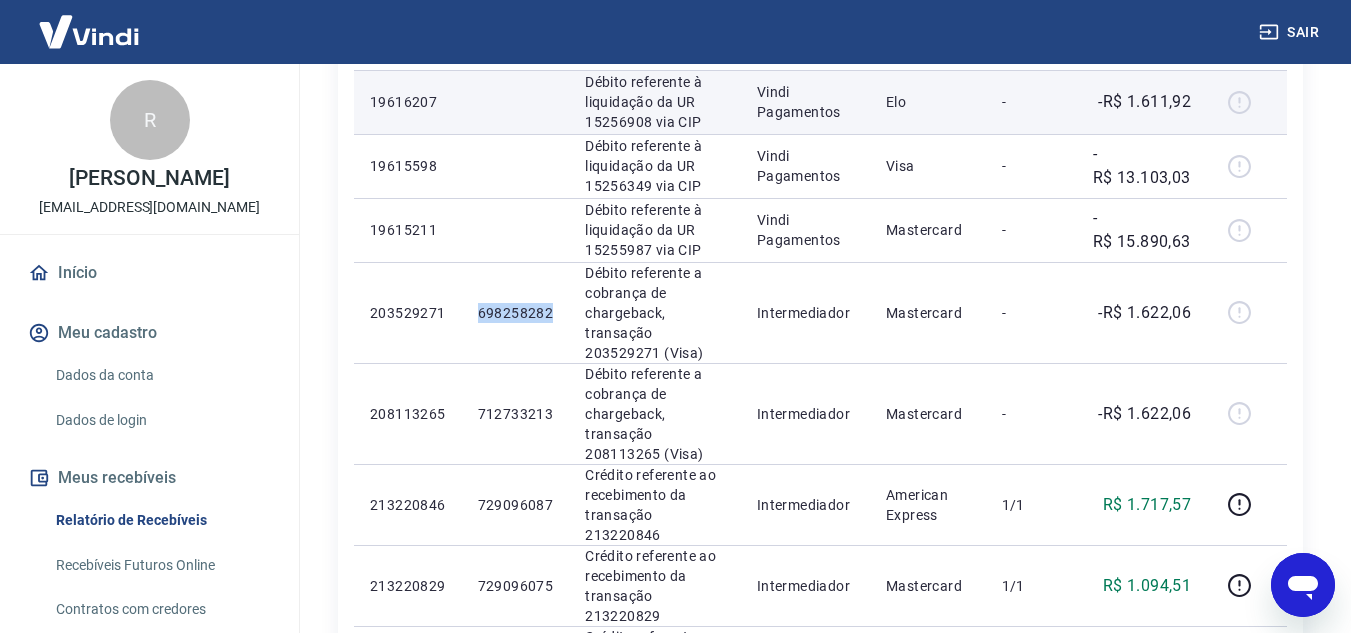 copy on "698258282" 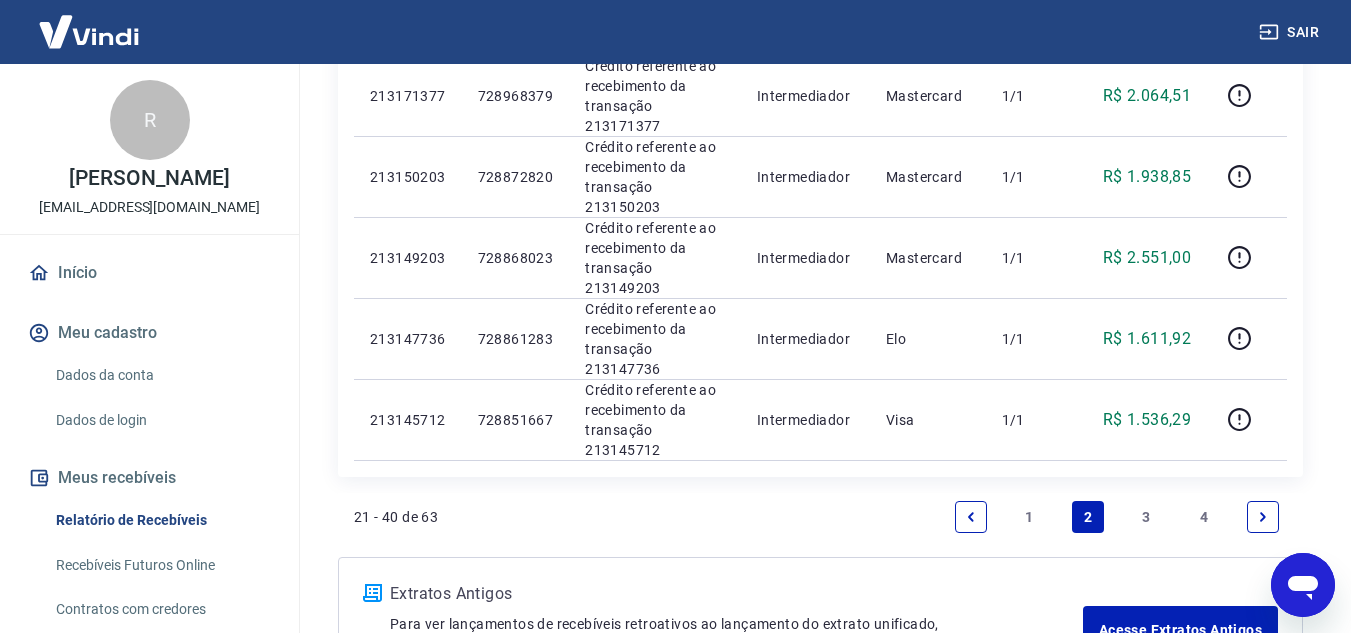 scroll, scrollTop: 1700, scrollLeft: 0, axis: vertical 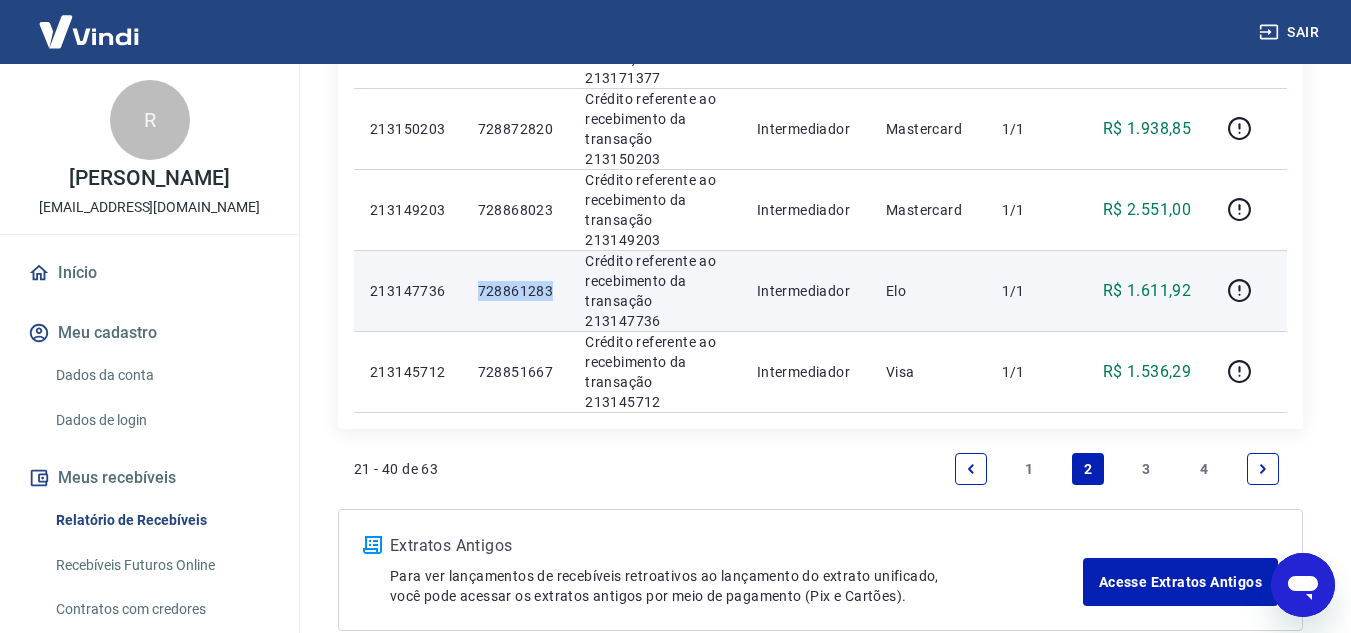 drag, startPoint x: 483, startPoint y: 286, endPoint x: 560, endPoint y: 285, distance: 77.00649 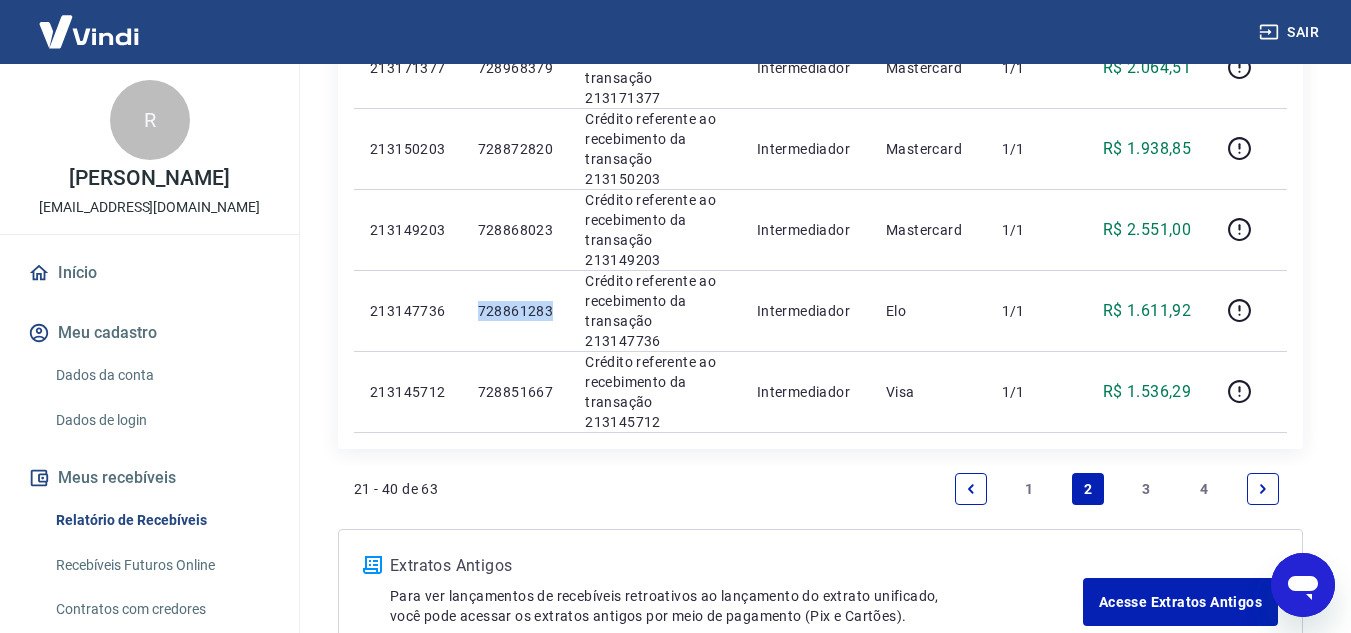 scroll, scrollTop: 1700, scrollLeft: 0, axis: vertical 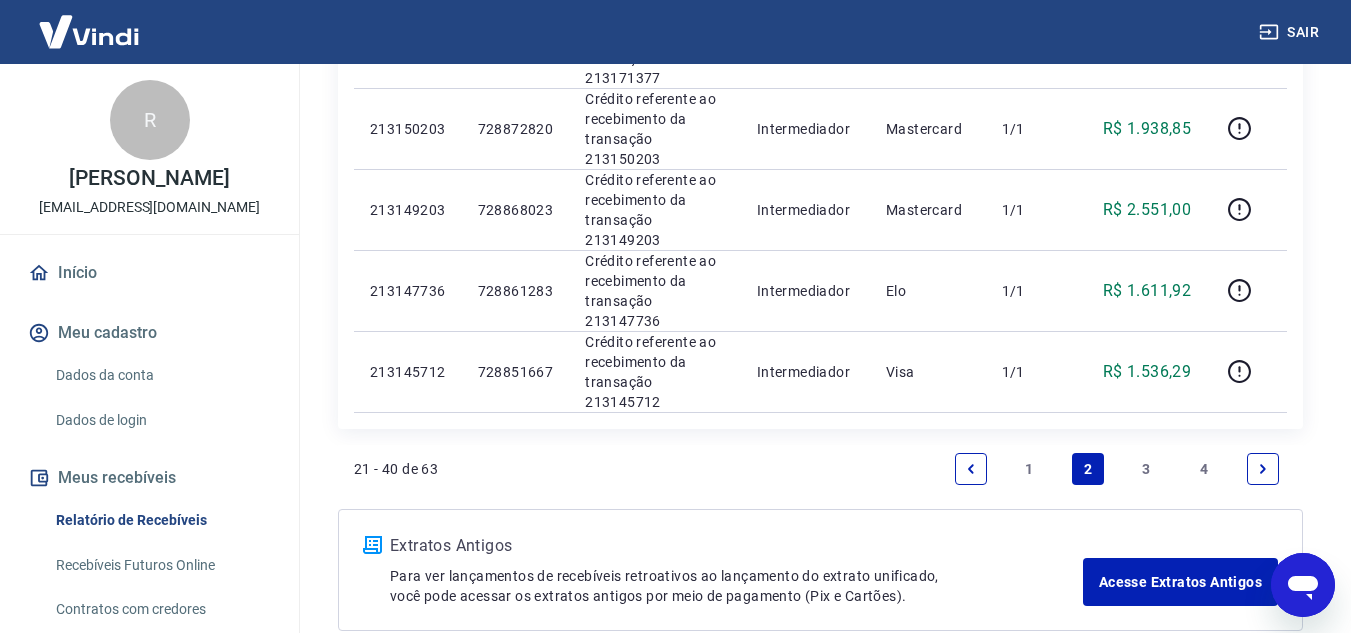 click on "3" at bounding box center [1146, 469] 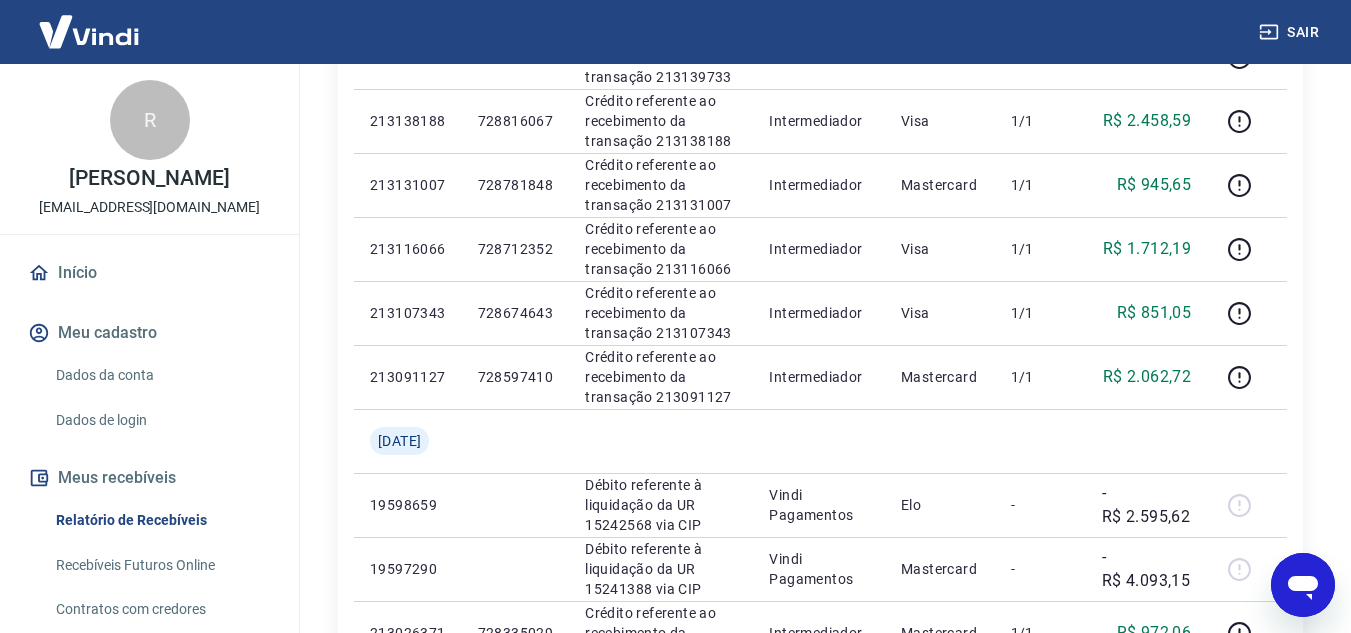 scroll, scrollTop: 900, scrollLeft: 0, axis: vertical 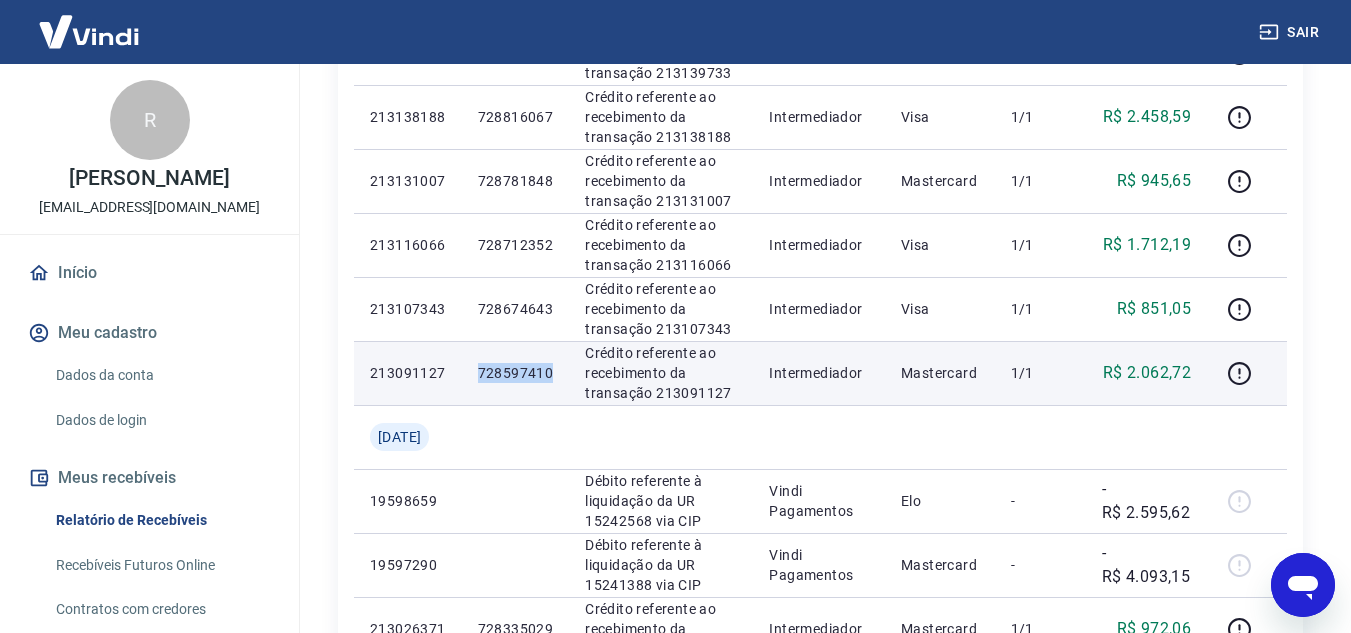 drag, startPoint x: 484, startPoint y: 368, endPoint x: 560, endPoint y: 358, distance: 76.655075 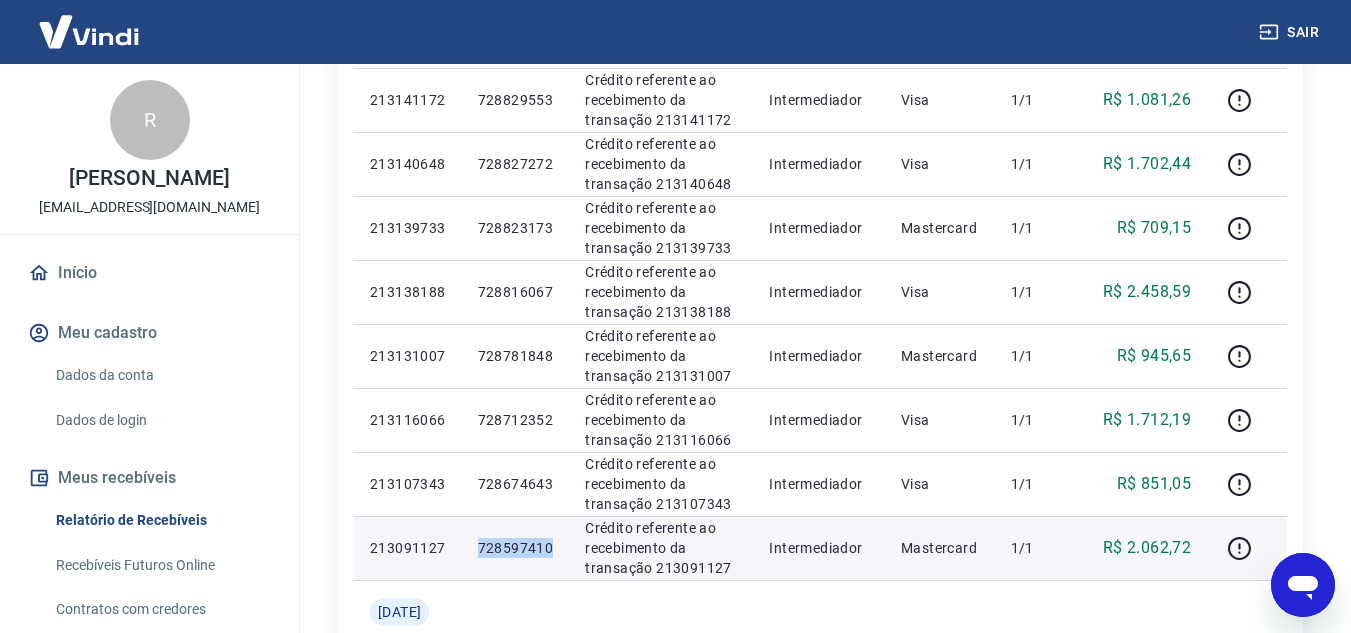 scroll, scrollTop: 700, scrollLeft: 0, axis: vertical 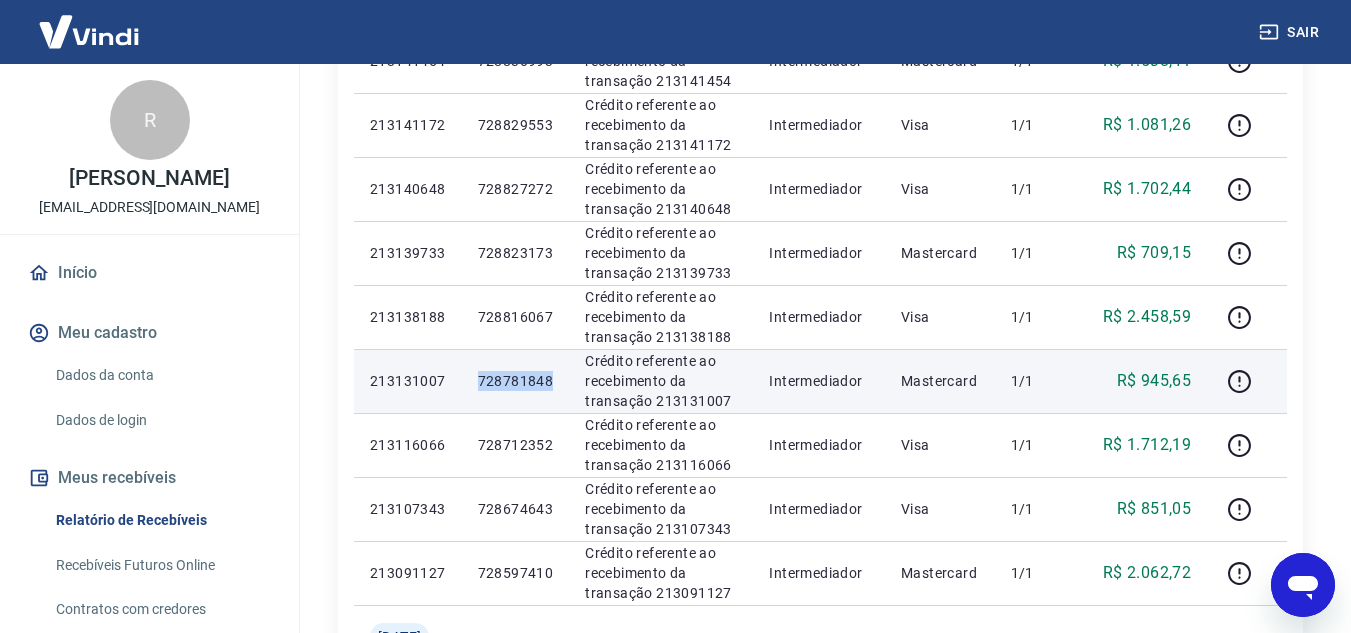 drag, startPoint x: 486, startPoint y: 380, endPoint x: 576, endPoint y: 384, distance: 90.088844 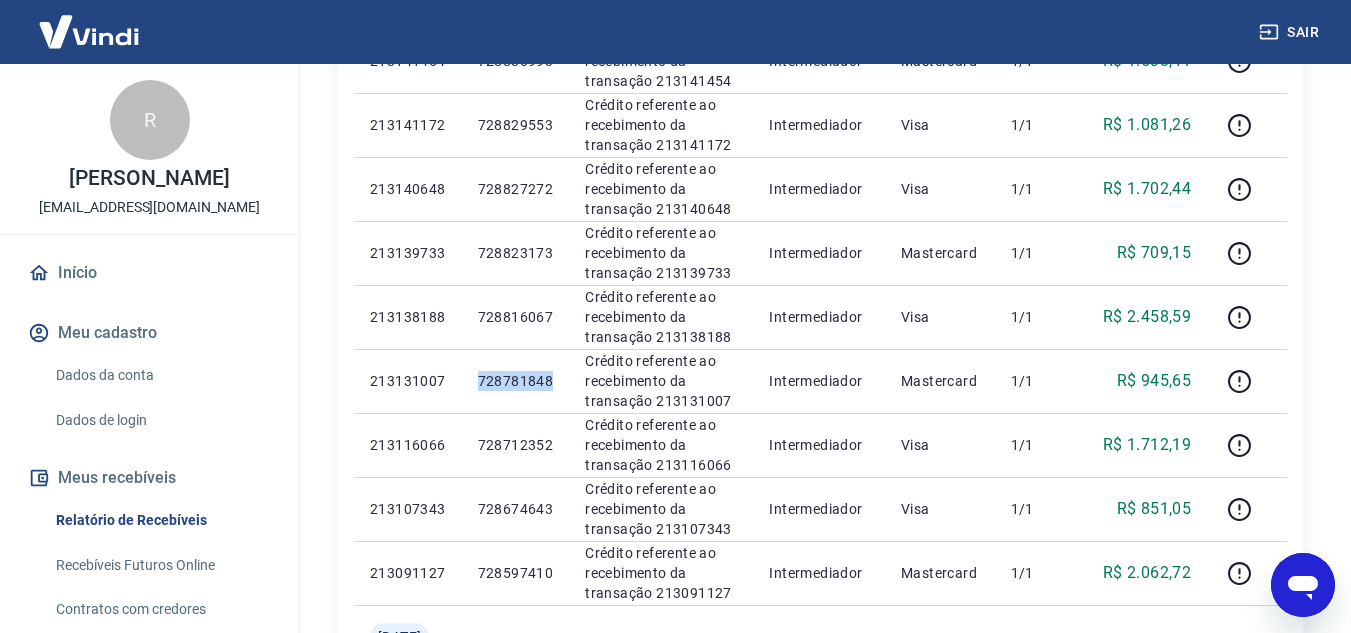 copy on "728781848" 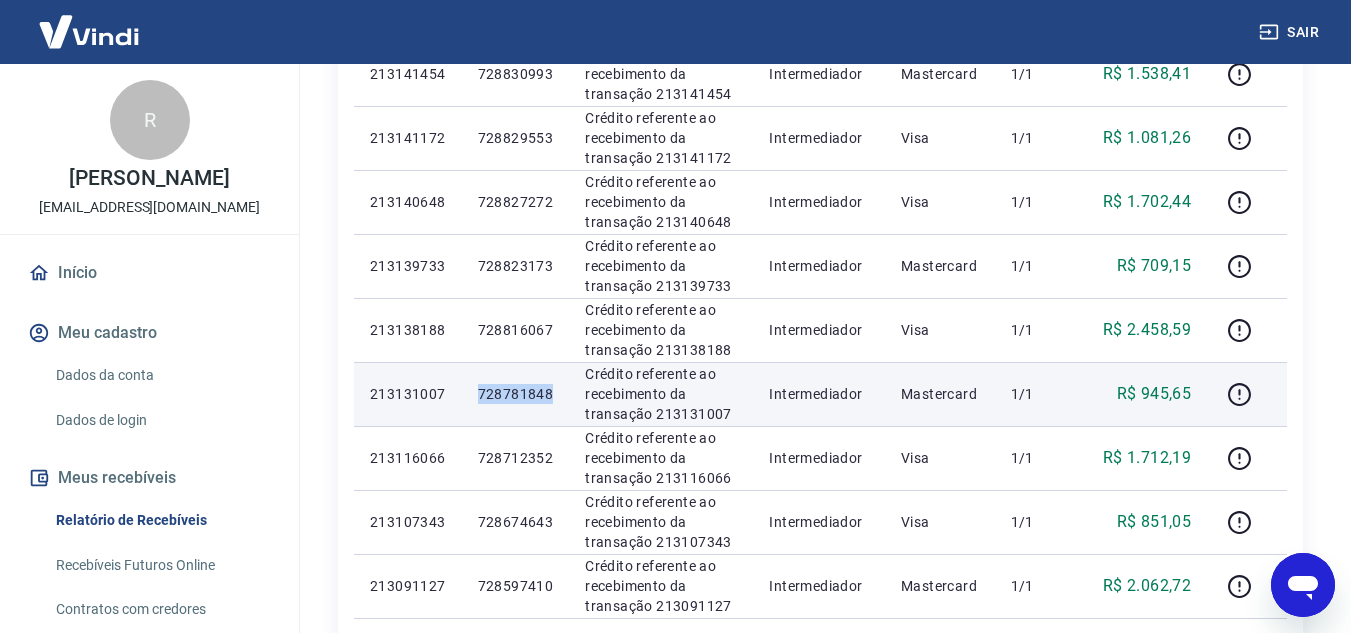scroll, scrollTop: 600, scrollLeft: 0, axis: vertical 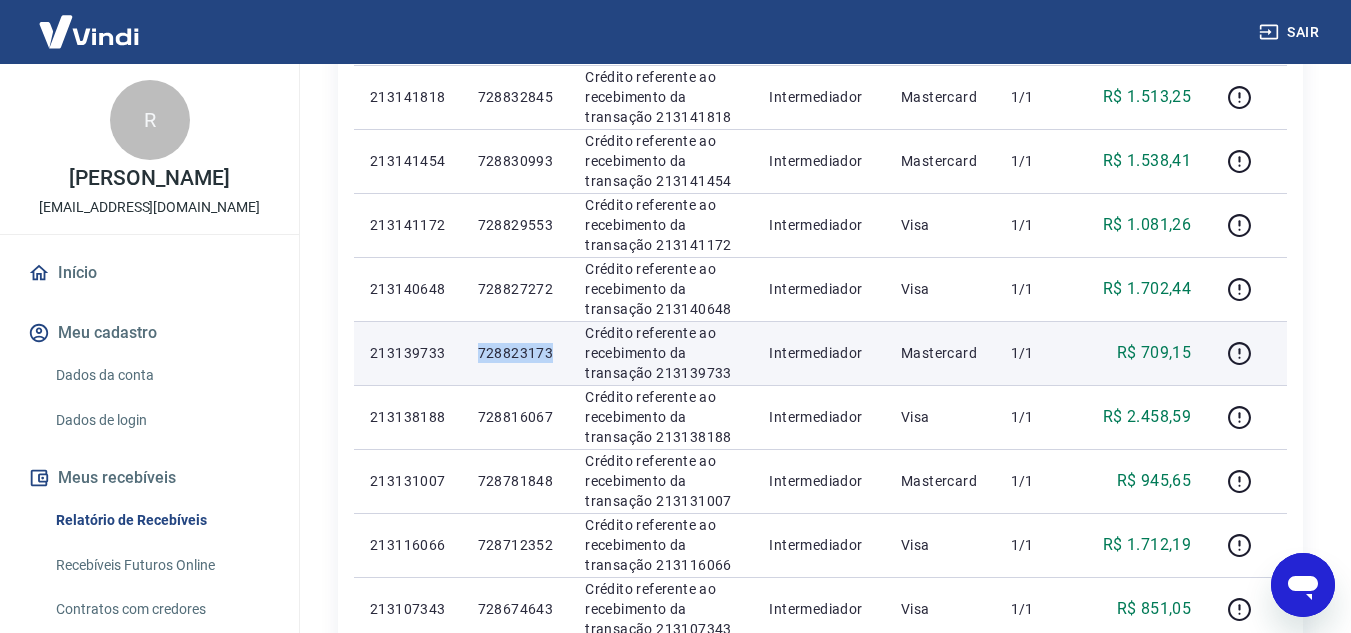 drag, startPoint x: 518, startPoint y: 347, endPoint x: 532, endPoint y: 326, distance: 25.23886 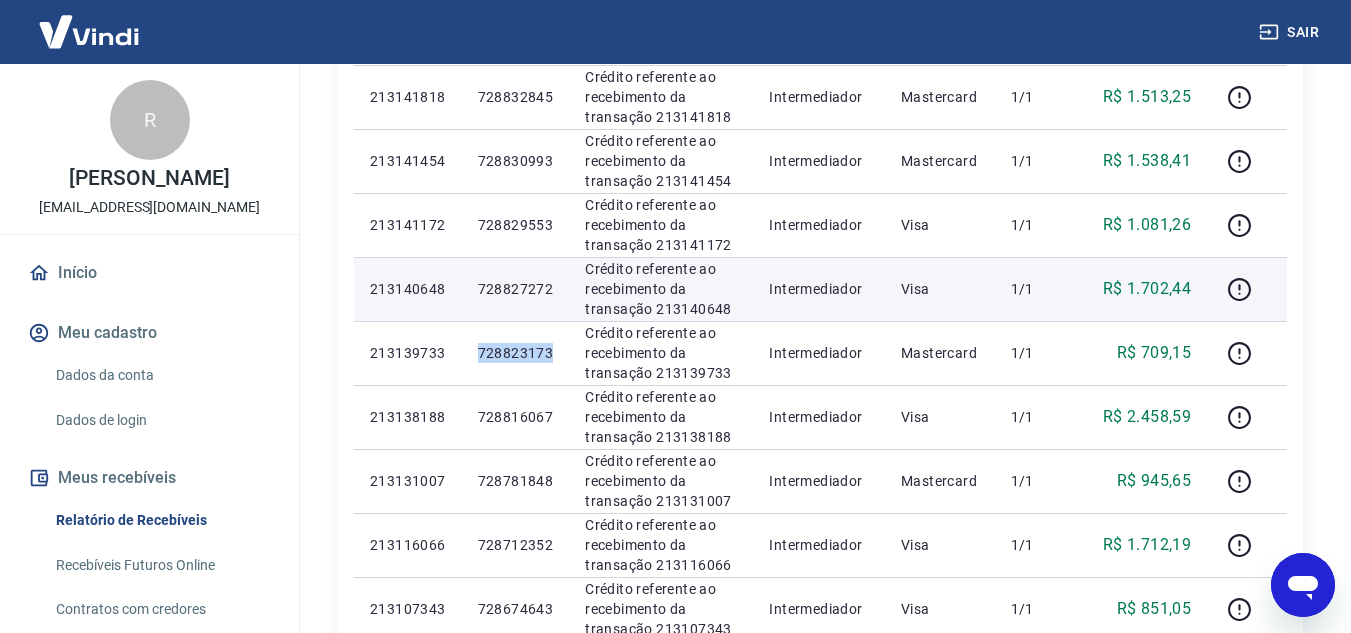 scroll, scrollTop: 500, scrollLeft: 0, axis: vertical 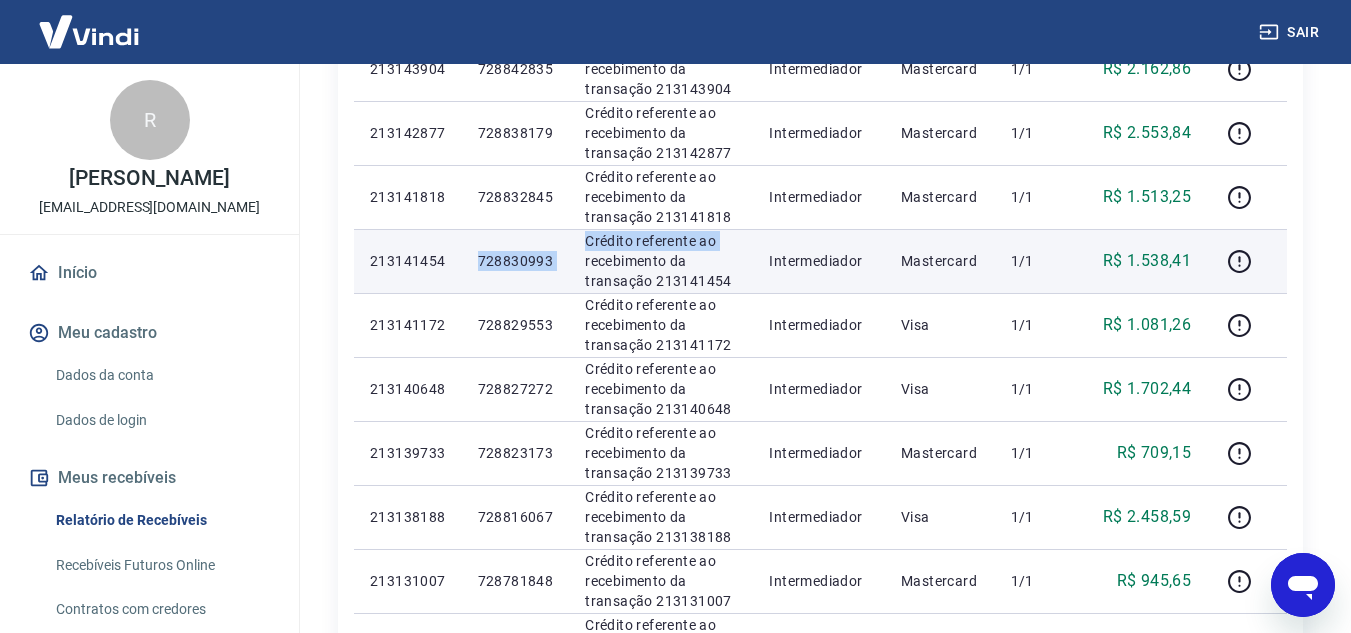 drag, startPoint x: 484, startPoint y: 261, endPoint x: 580, endPoint y: 261, distance: 96 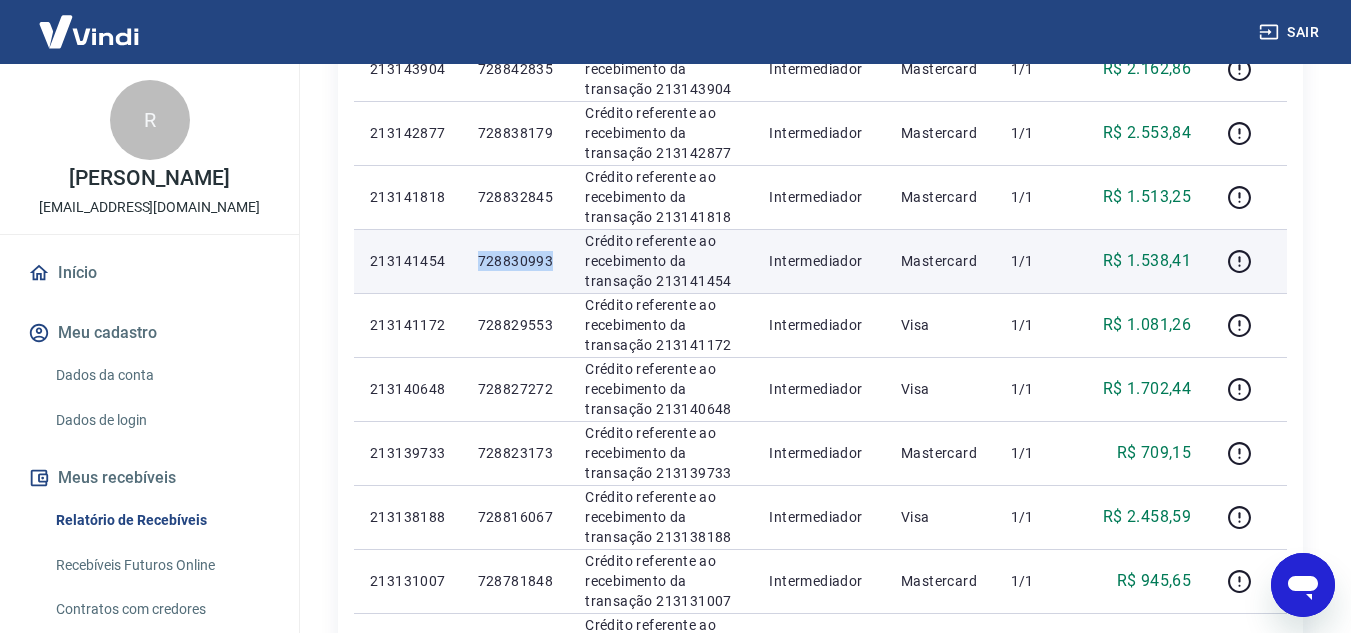 drag, startPoint x: 485, startPoint y: 264, endPoint x: 568, endPoint y: 256, distance: 83.38465 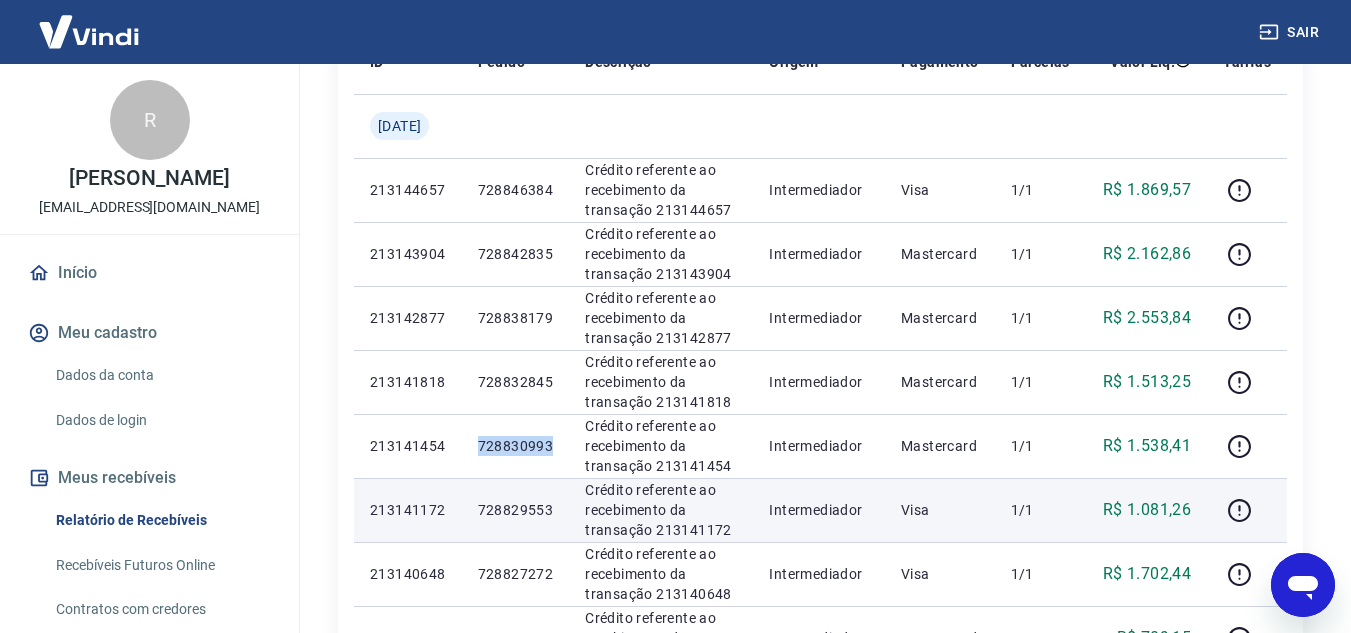 scroll, scrollTop: 300, scrollLeft: 0, axis: vertical 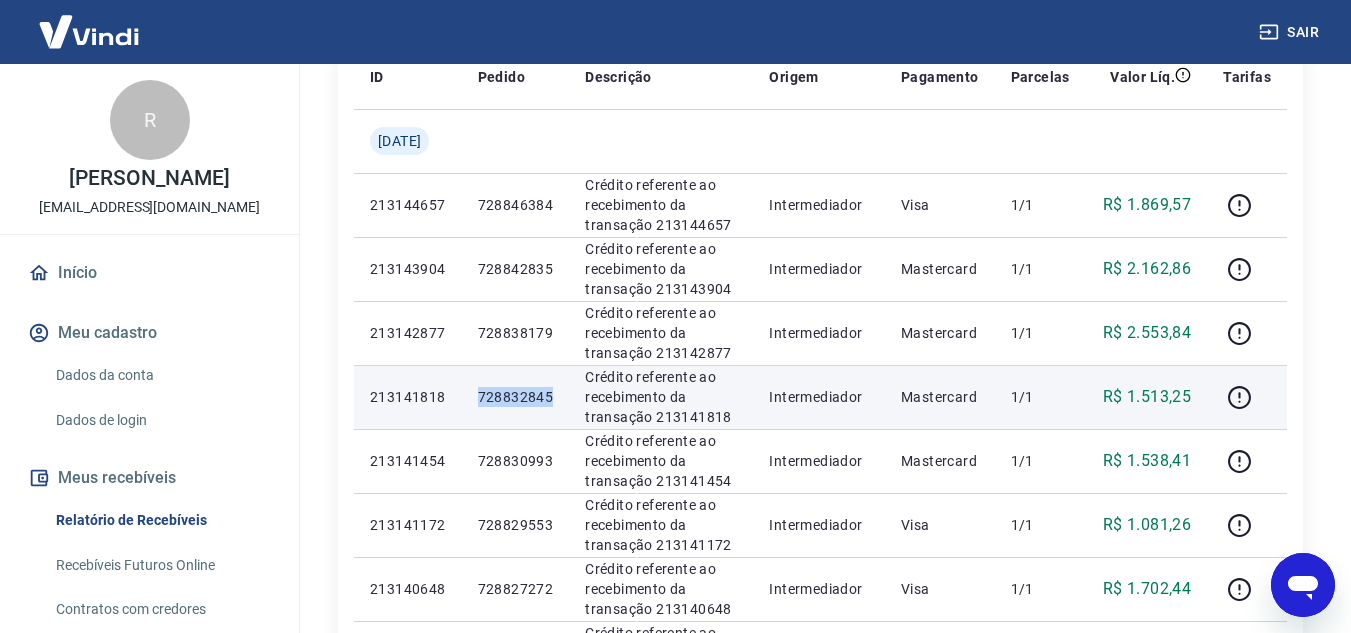 drag, startPoint x: 485, startPoint y: 391, endPoint x: 558, endPoint y: 388, distance: 73.061615 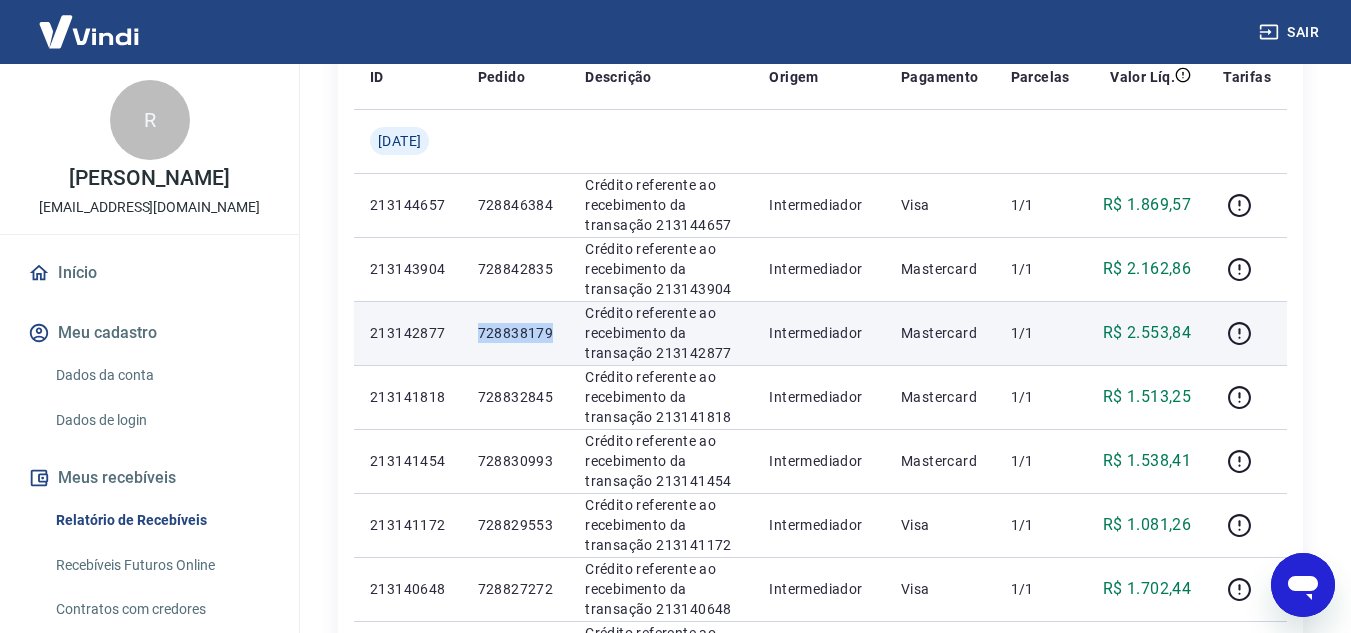 drag, startPoint x: 483, startPoint y: 336, endPoint x: 575, endPoint y: 347, distance: 92.65527 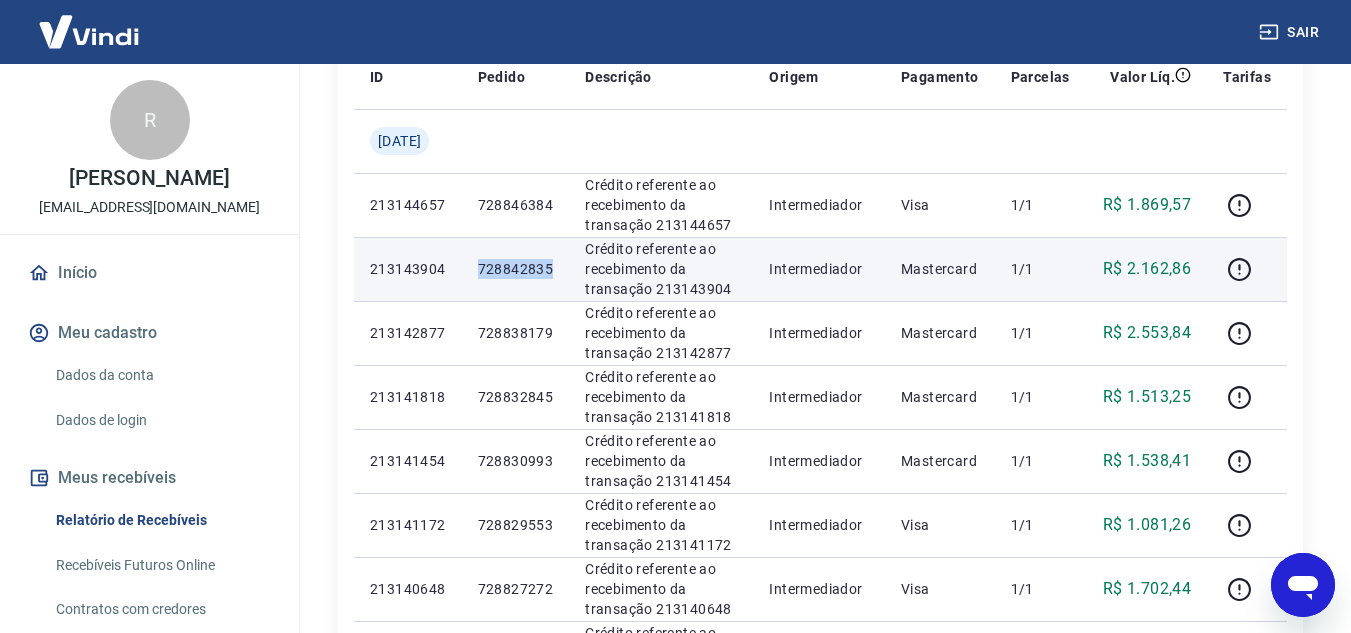 drag, startPoint x: 486, startPoint y: 267, endPoint x: 573, endPoint y: 274, distance: 87.28116 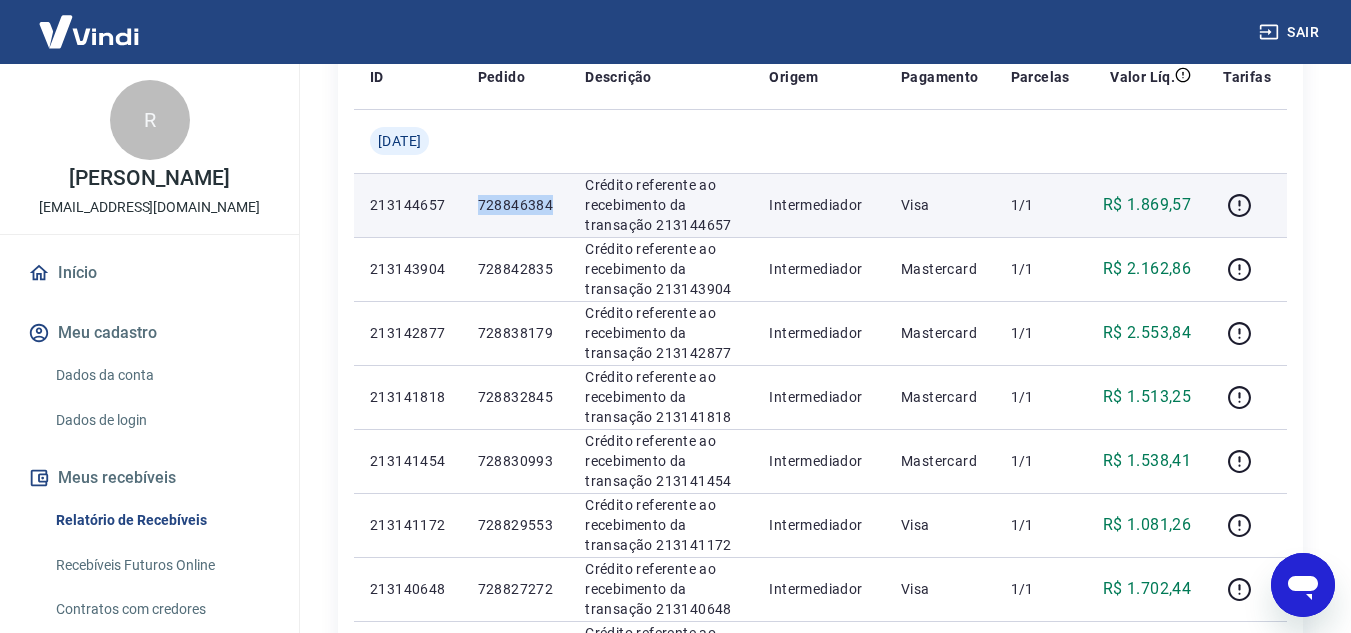 drag, startPoint x: 487, startPoint y: 207, endPoint x: 564, endPoint y: 206, distance: 77.00649 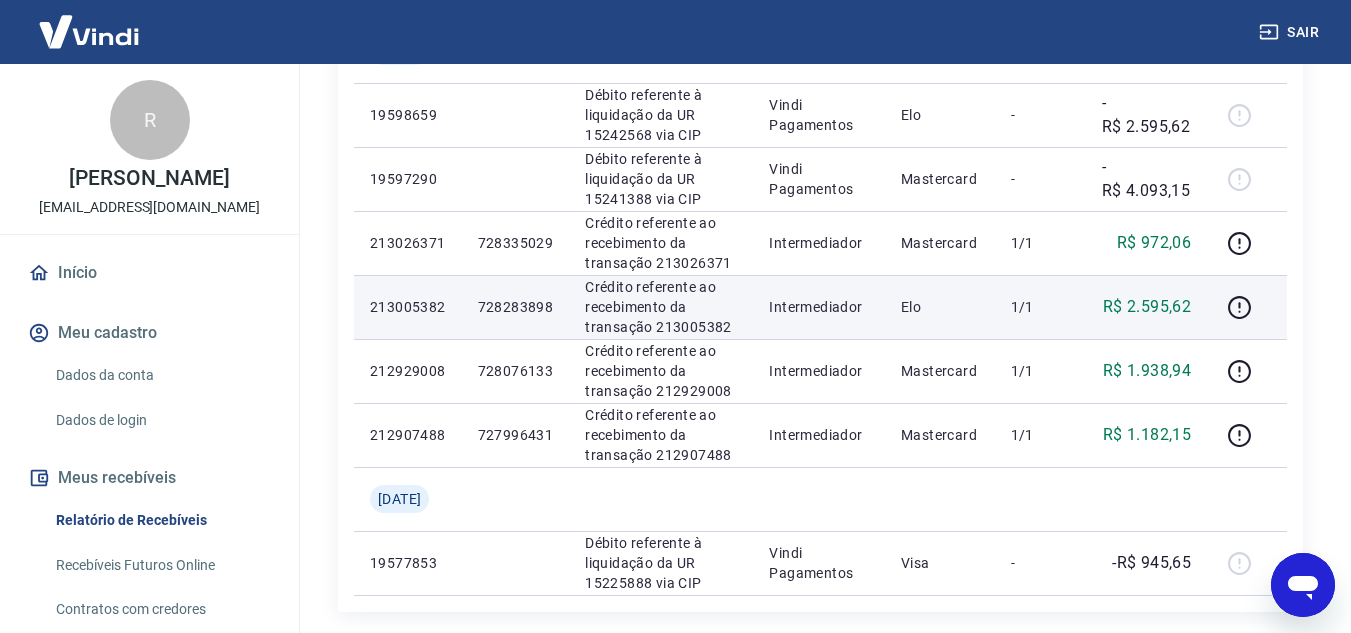 scroll, scrollTop: 1400, scrollLeft: 0, axis: vertical 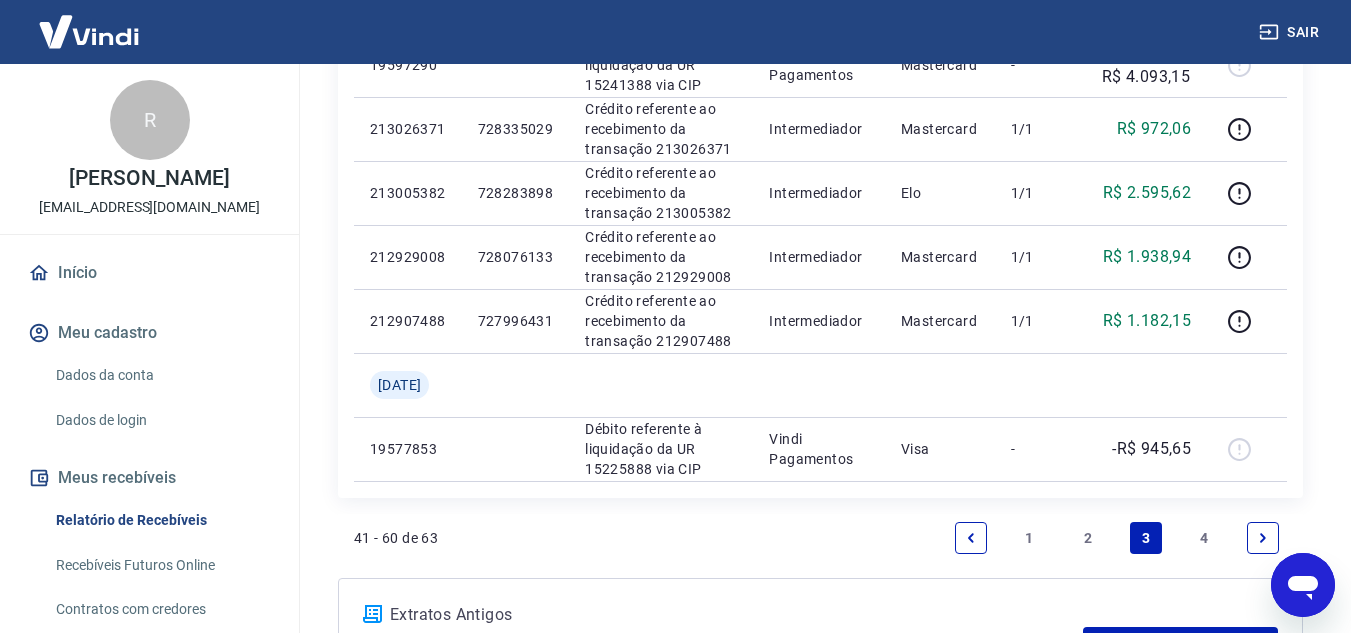 click on "2" at bounding box center [1088, 538] 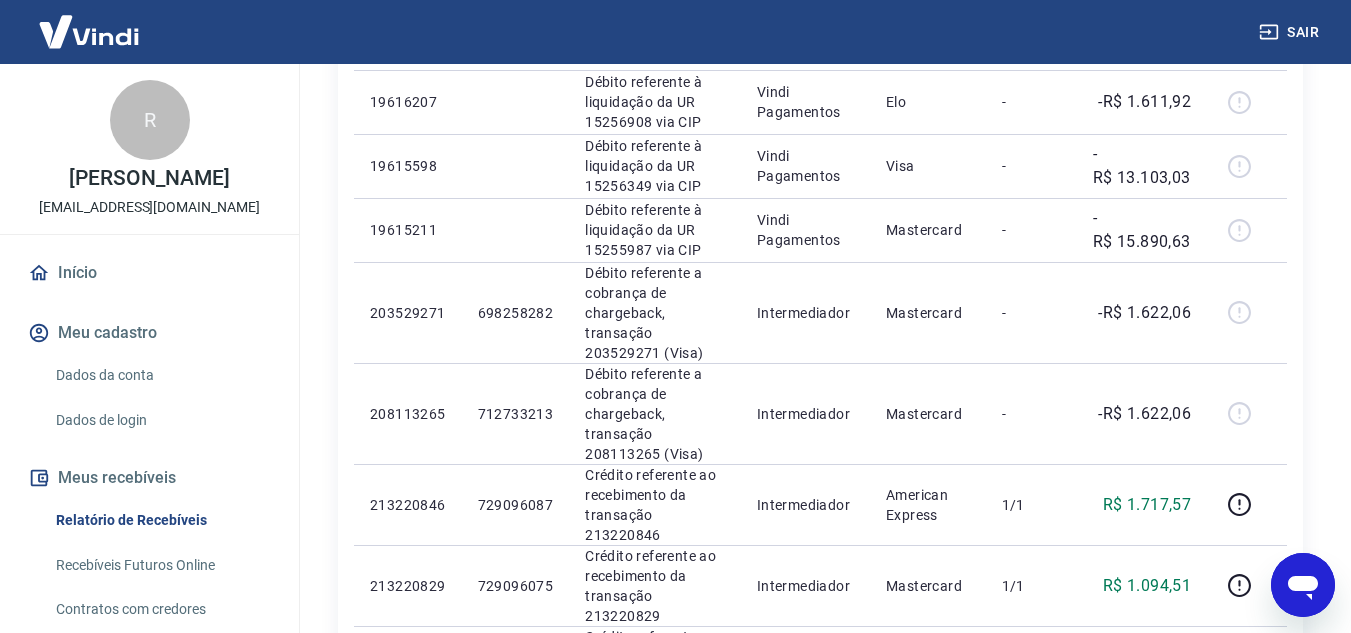 scroll, scrollTop: 1300, scrollLeft: 0, axis: vertical 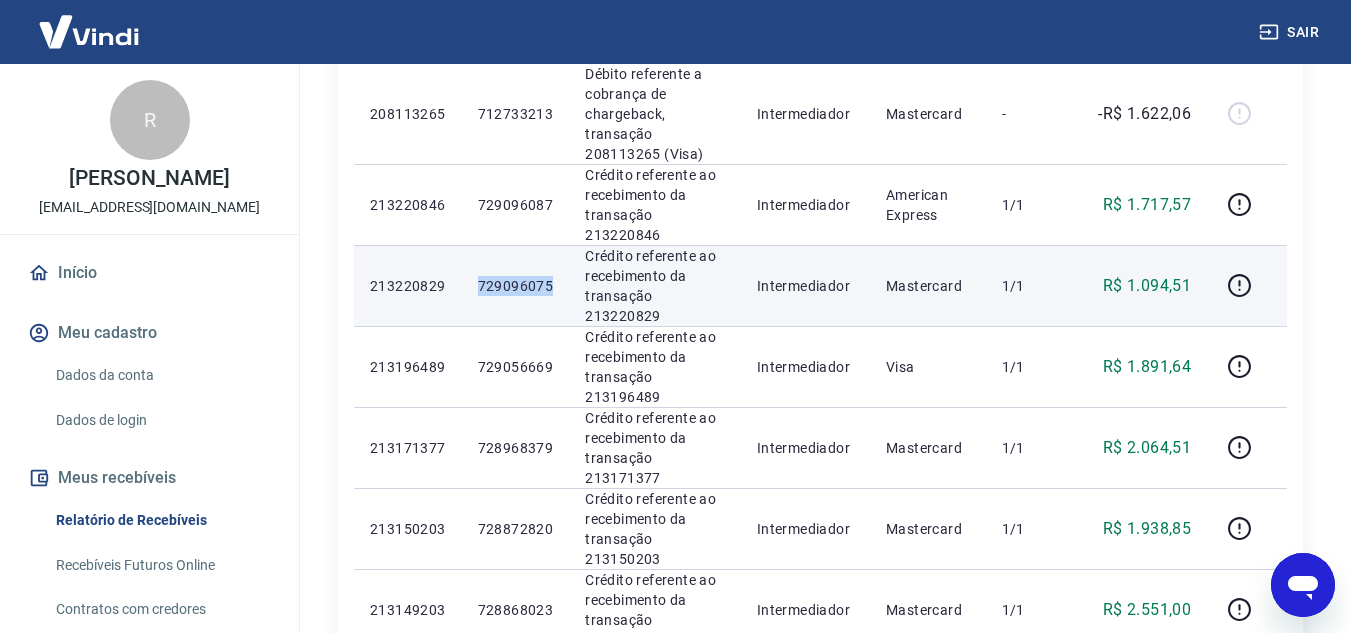 drag, startPoint x: 485, startPoint y: 287, endPoint x: 570, endPoint y: 287, distance: 85 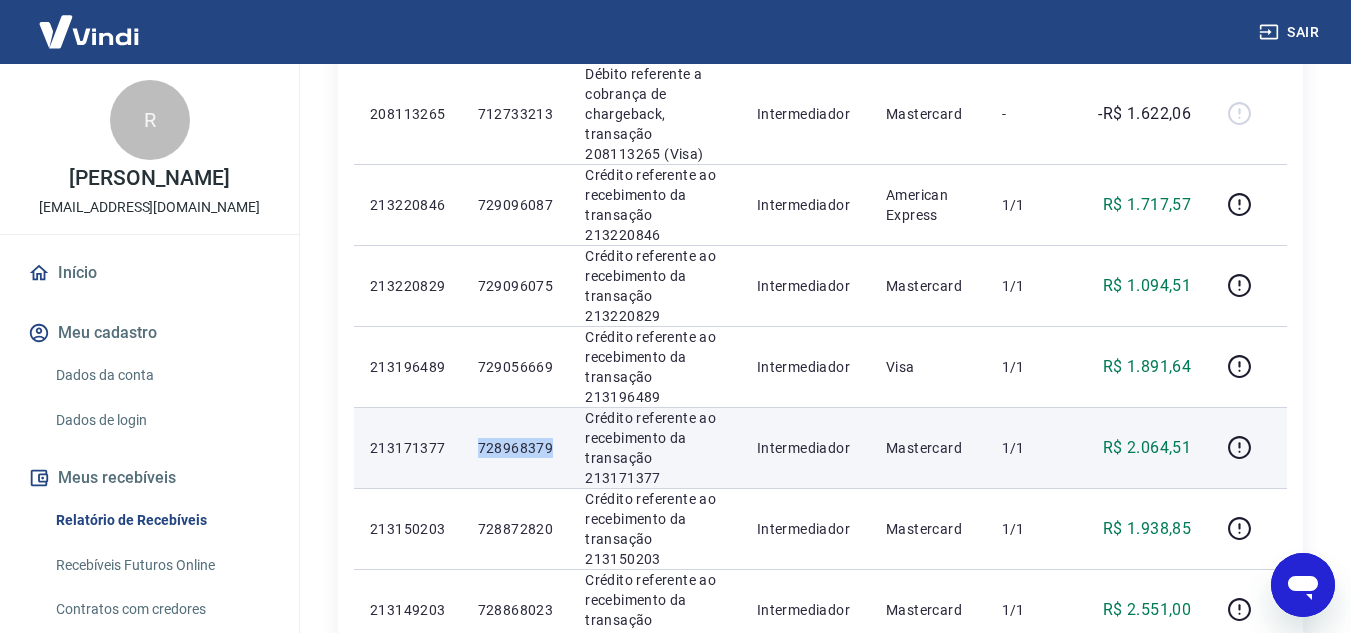 drag, startPoint x: 482, startPoint y: 451, endPoint x: 561, endPoint y: 446, distance: 79.15807 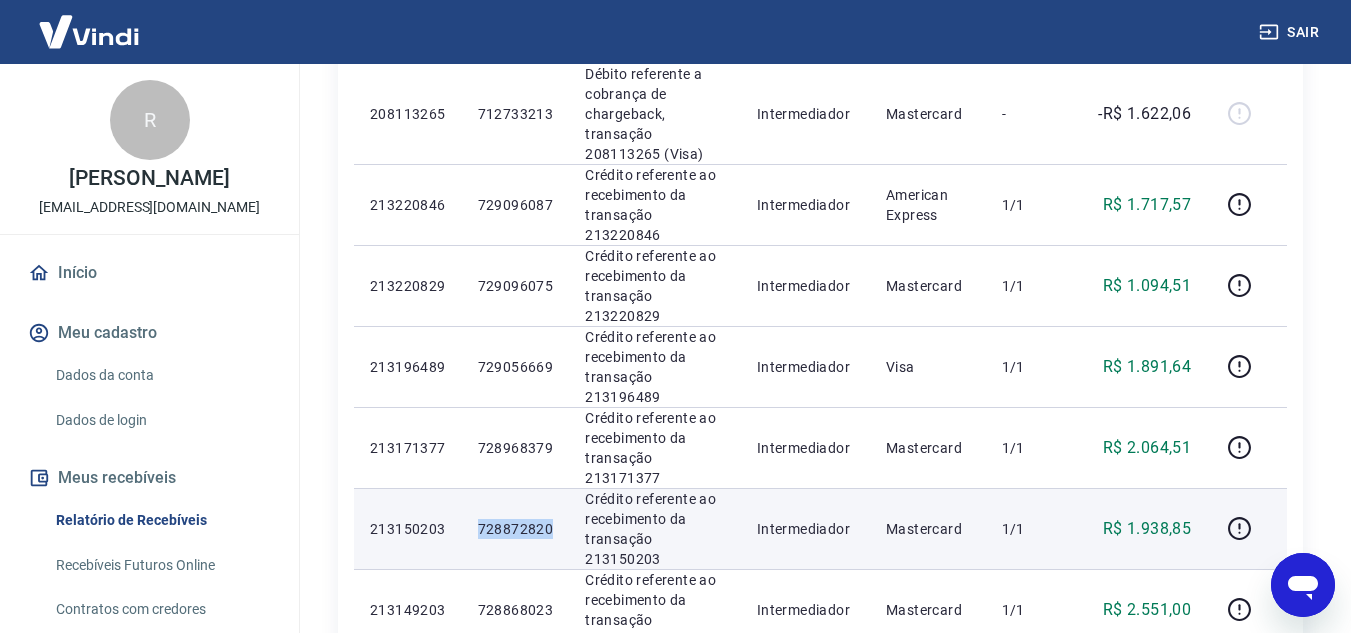 drag, startPoint x: 483, startPoint y: 523, endPoint x: 563, endPoint y: 523, distance: 80 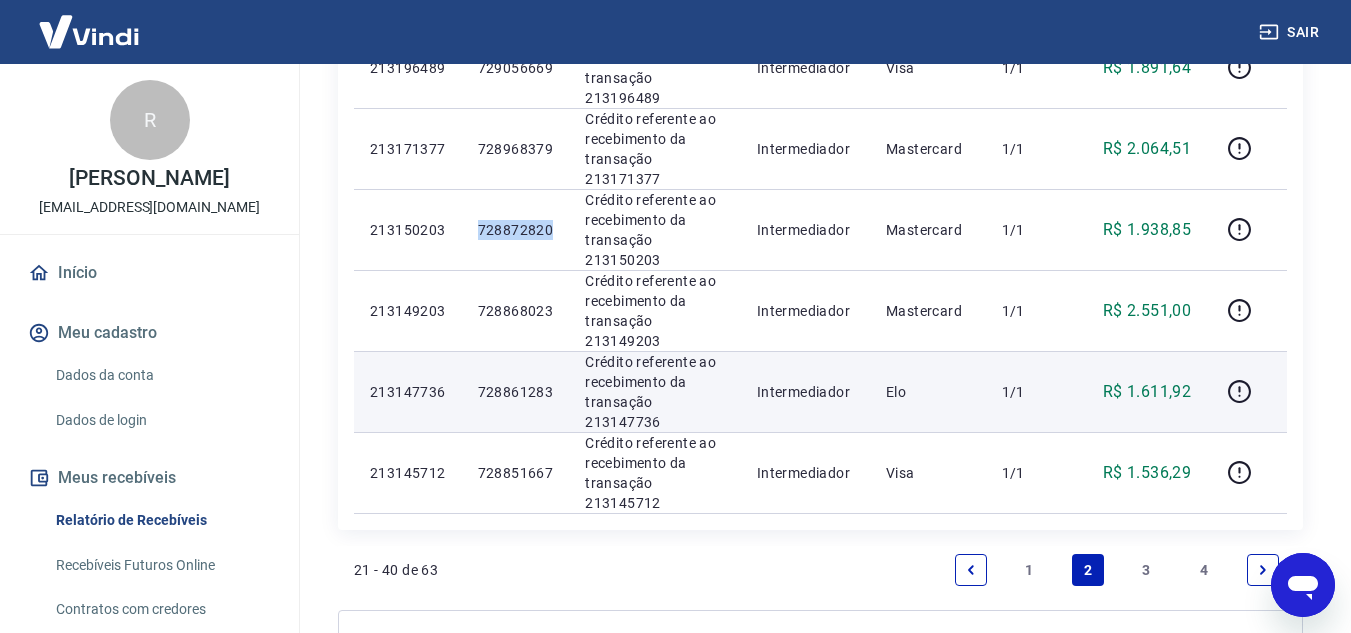 scroll, scrollTop: 1600, scrollLeft: 0, axis: vertical 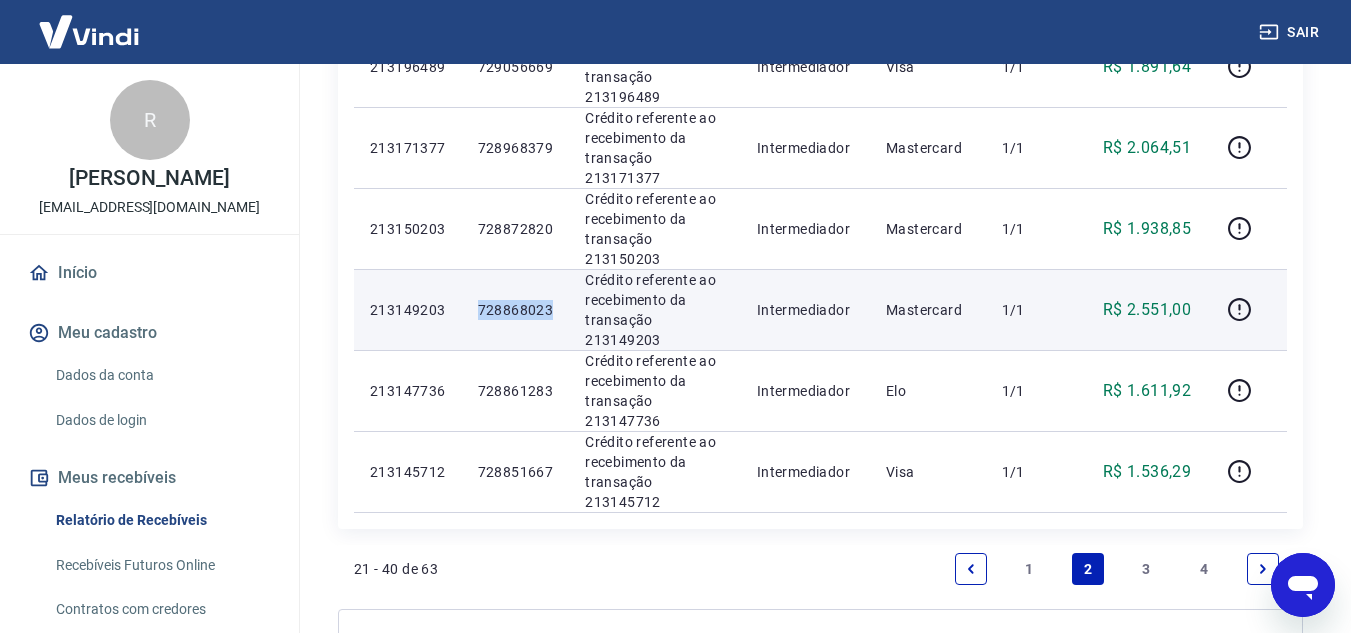 drag, startPoint x: 484, startPoint y: 300, endPoint x: 569, endPoint y: 309, distance: 85.47514 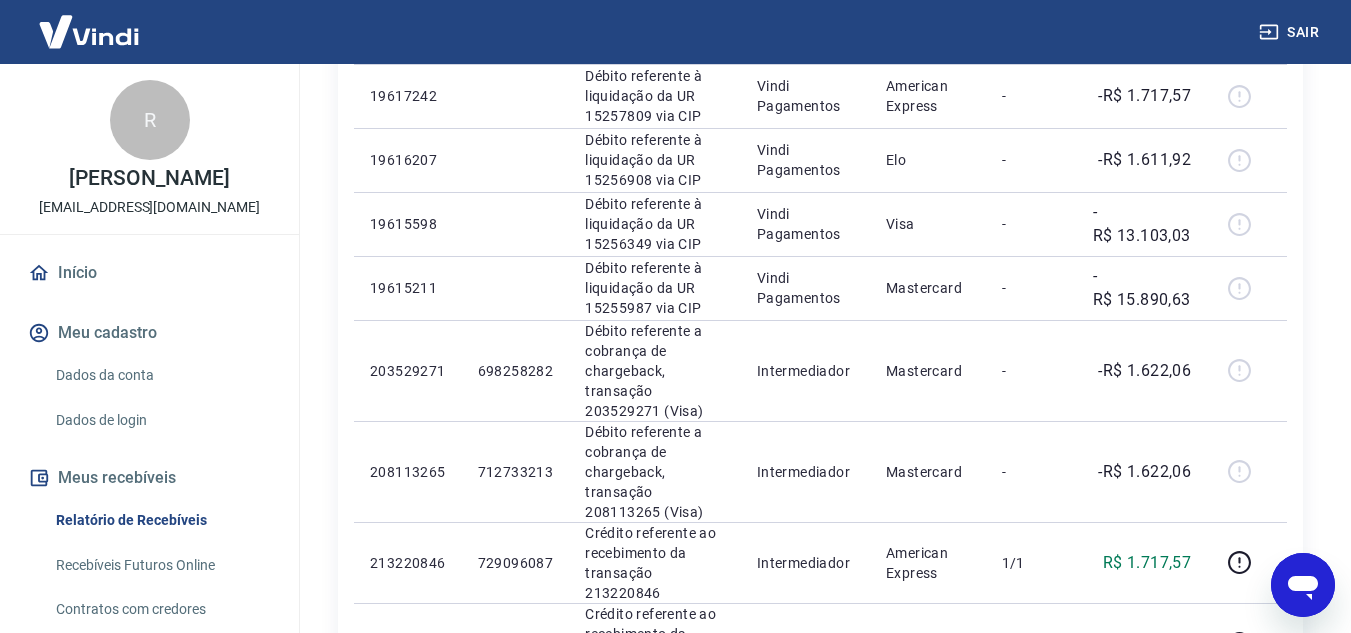 scroll, scrollTop: 900, scrollLeft: 0, axis: vertical 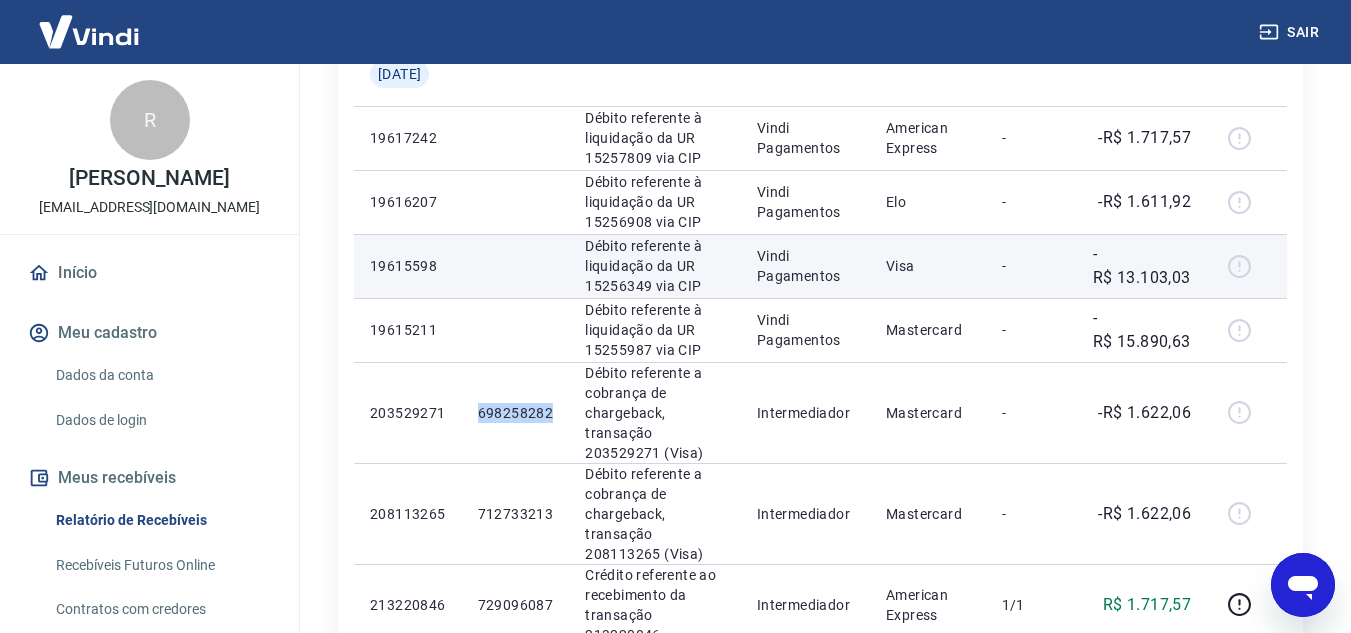 drag, startPoint x: 483, startPoint y: 415, endPoint x: 462, endPoint y: 258, distance: 158.39824 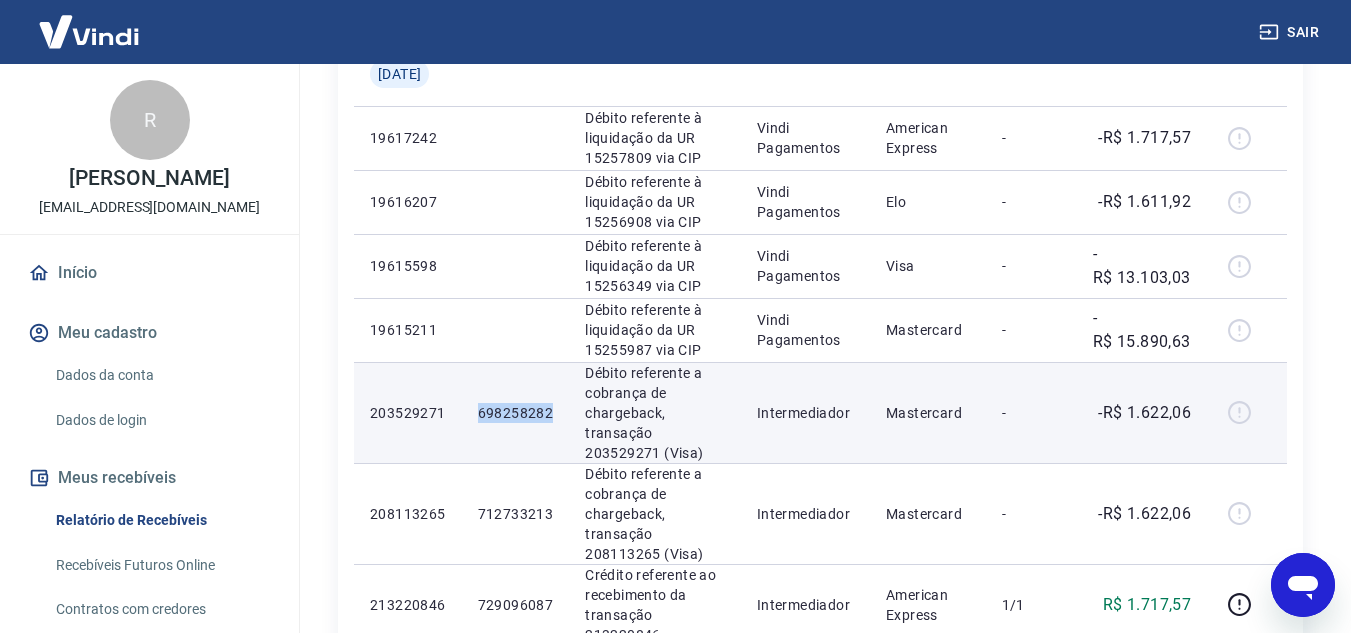 click on "698258282" at bounding box center (516, 413) 